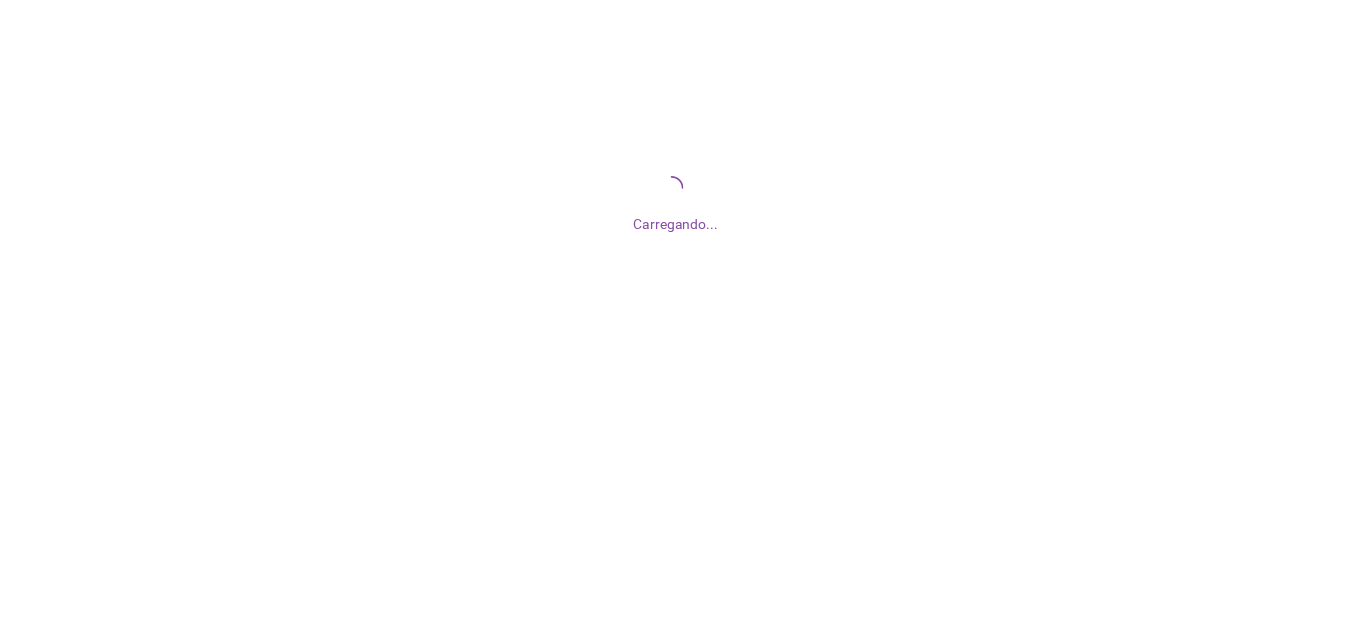 scroll, scrollTop: 0, scrollLeft: 0, axis: both 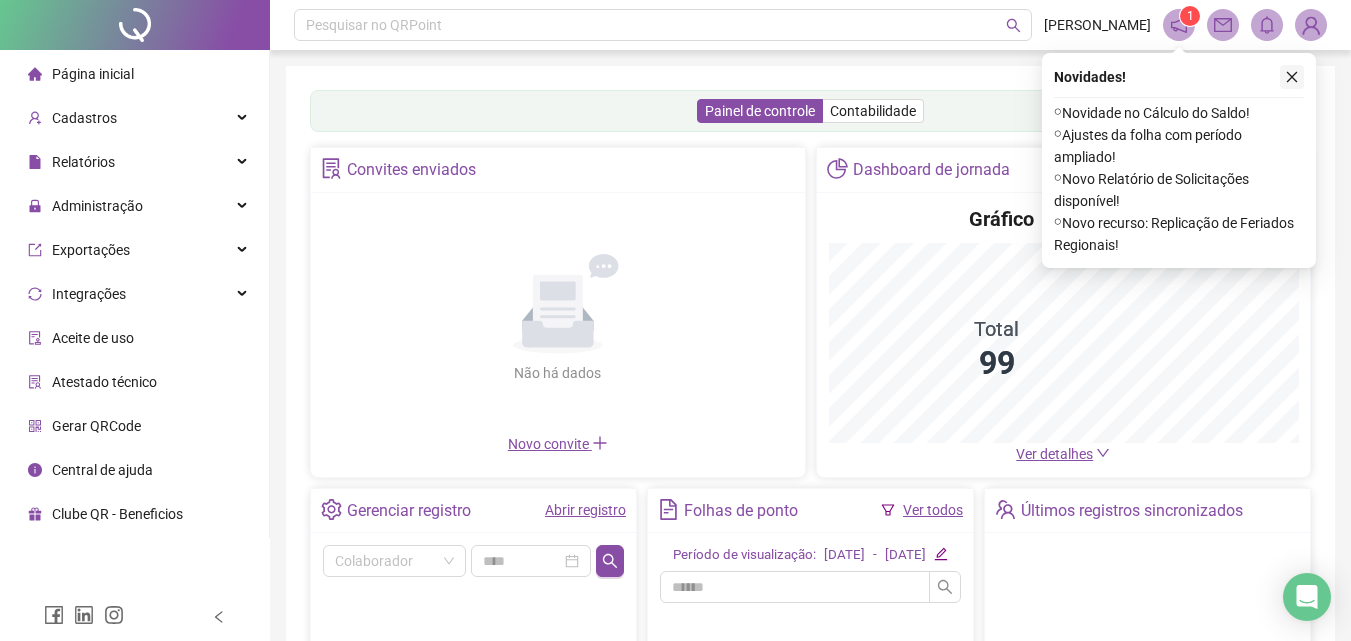 click at bounding box center [1292, 77] 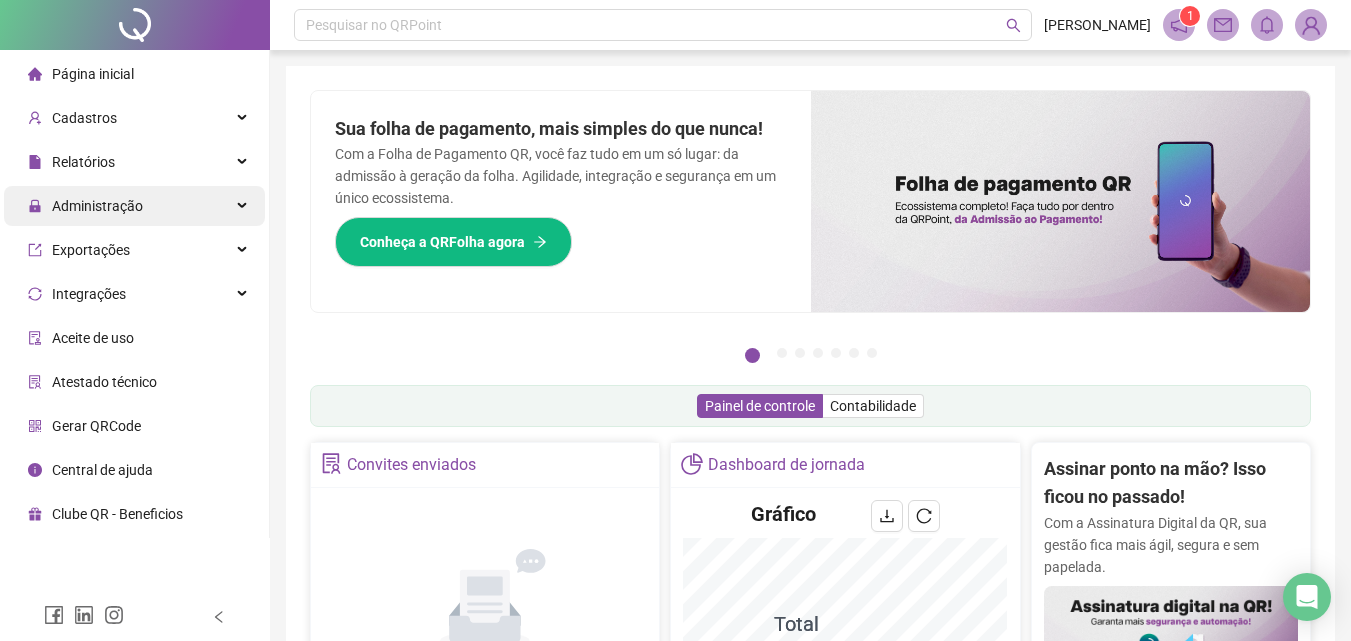 click on "Administração" at bounding box center [134, 206] 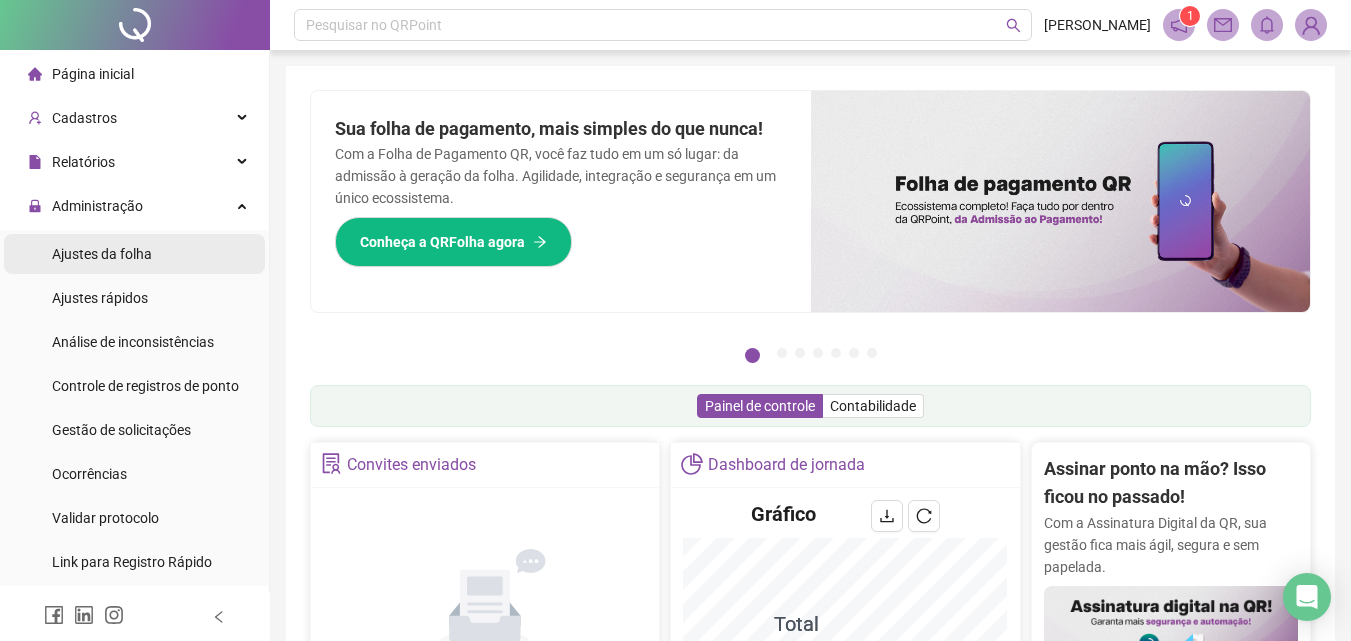 click on "Ajustes da folha" at bounding box center (134, 254) 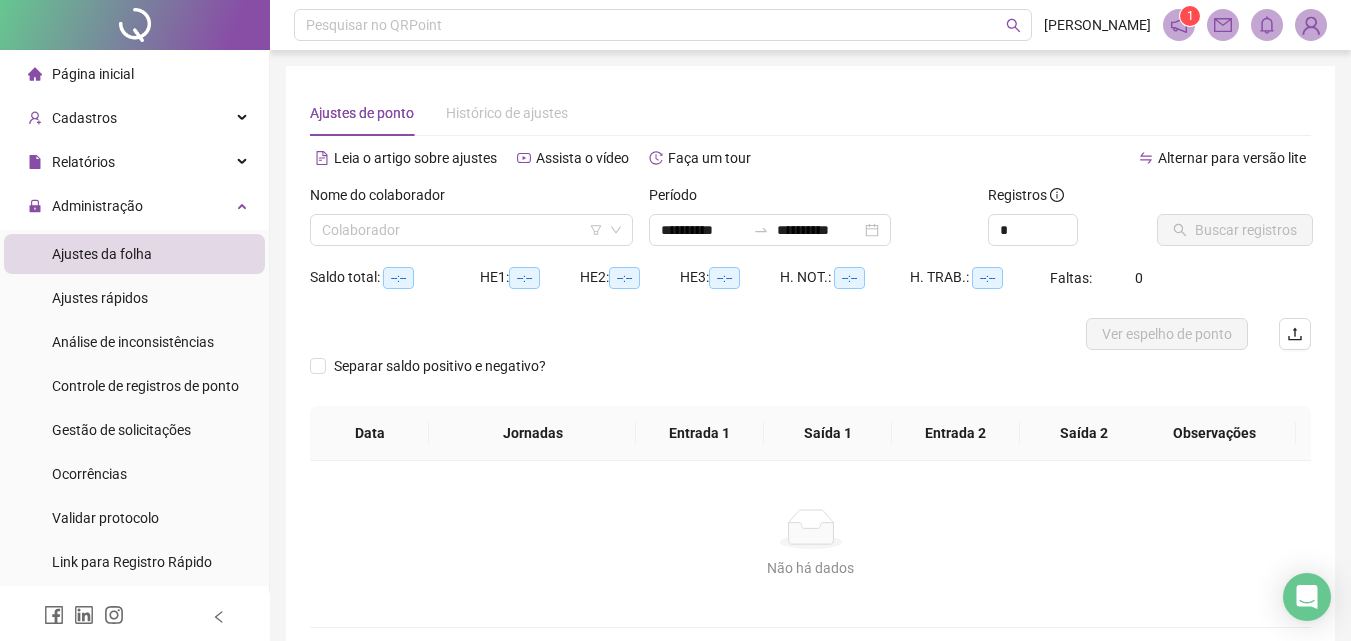 type on "**********" 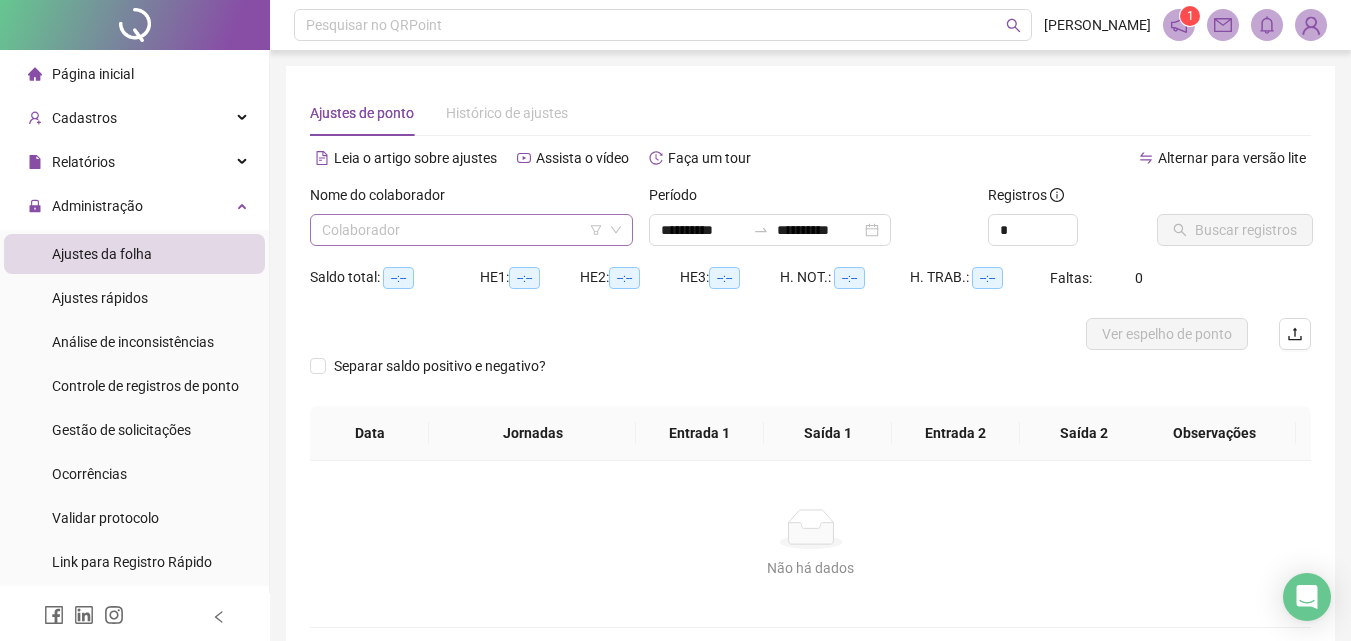 click at bounding box center (465, 230) 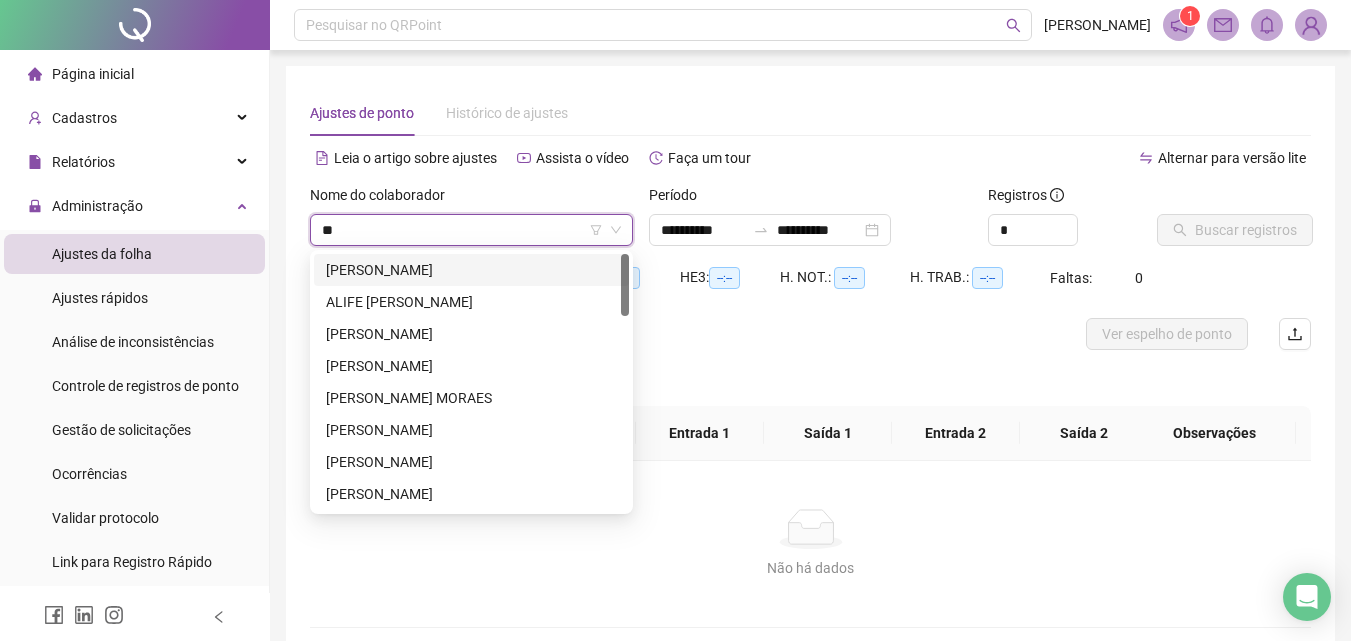 type on "***" 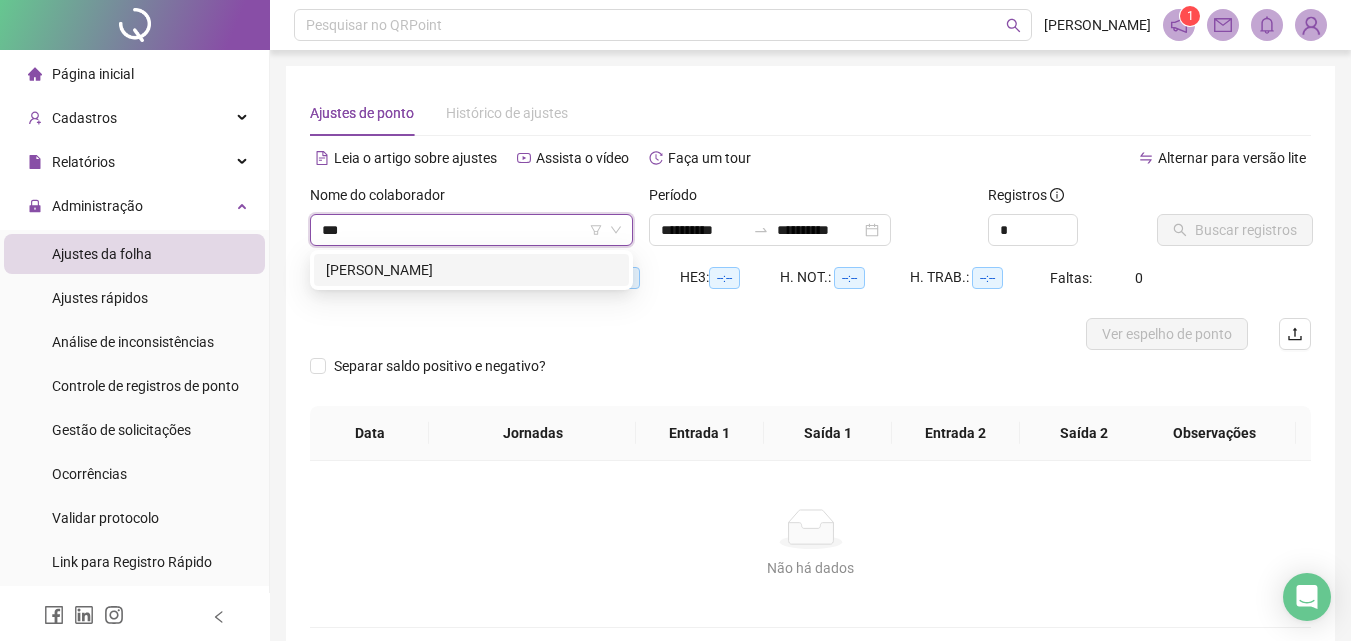 click on "[PERSON_NAME]" at bounding box center [471, 270] 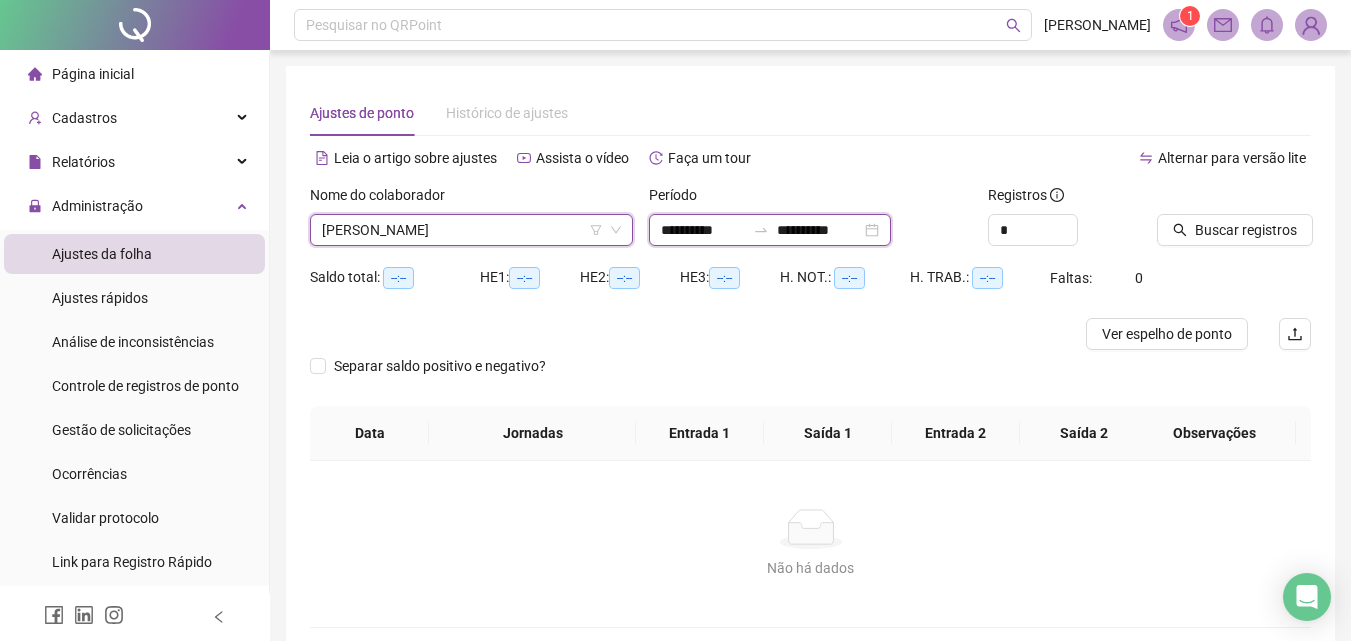 click on "**********" at bounding box center [703, 230] 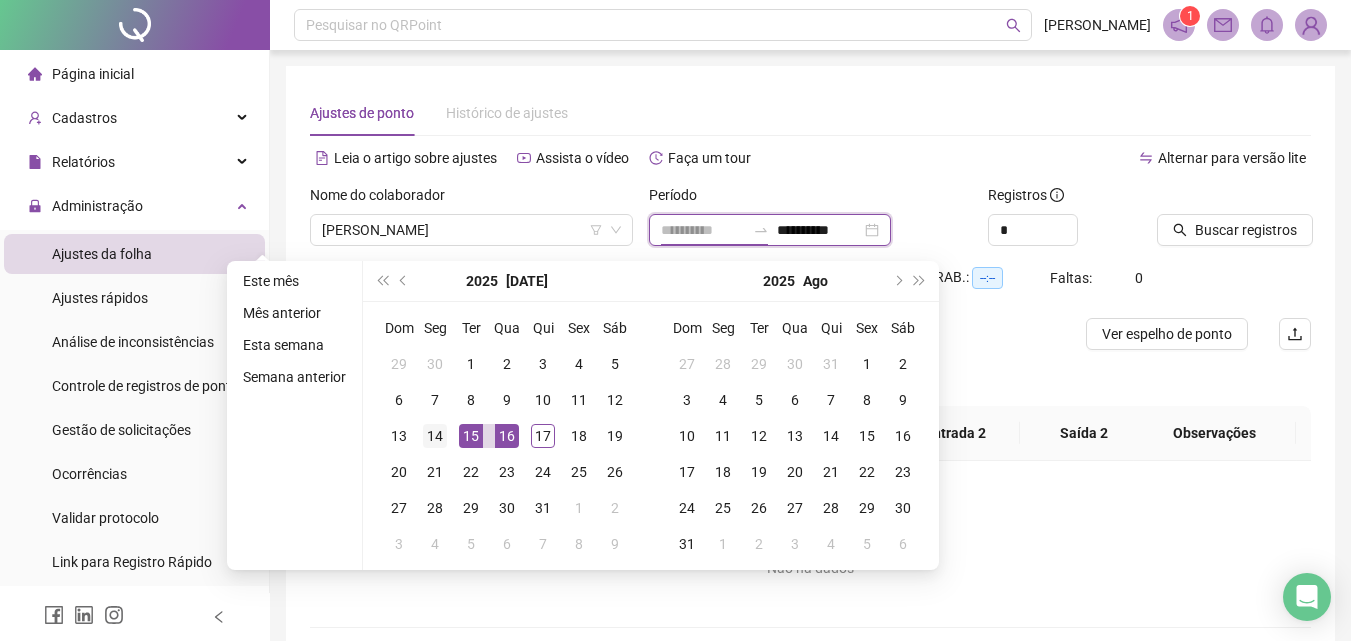 type on "**********" 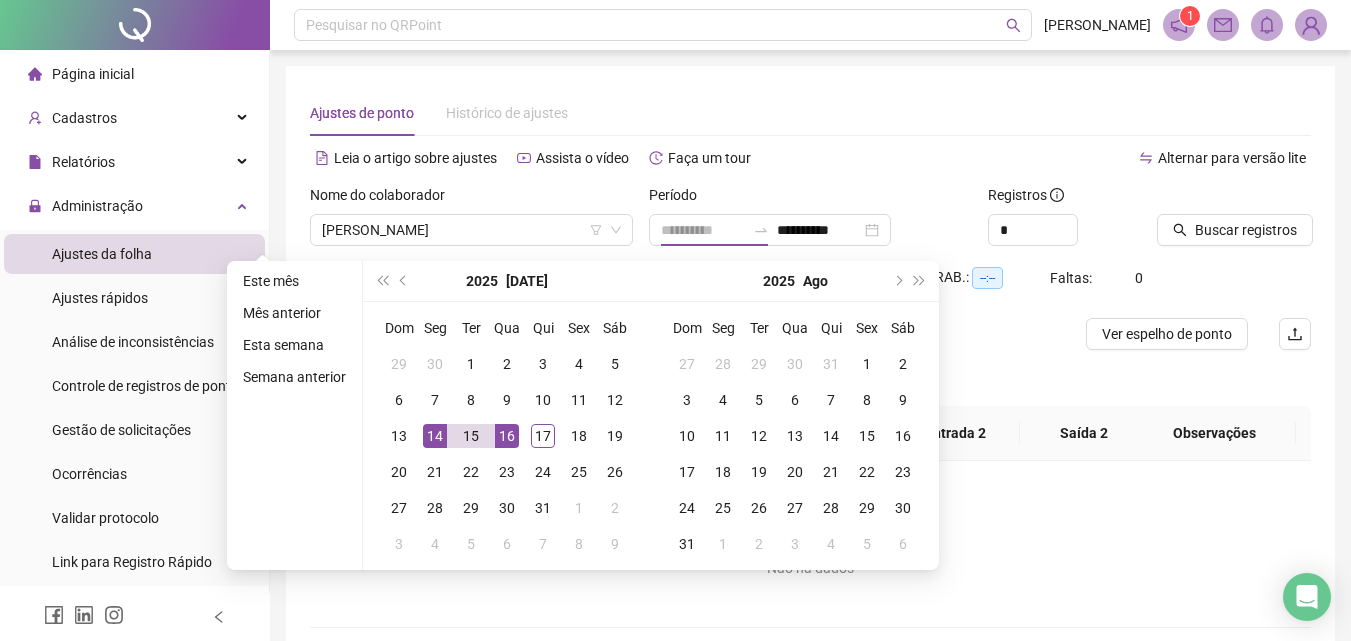 click on "14" at bounding box center [435, 436] 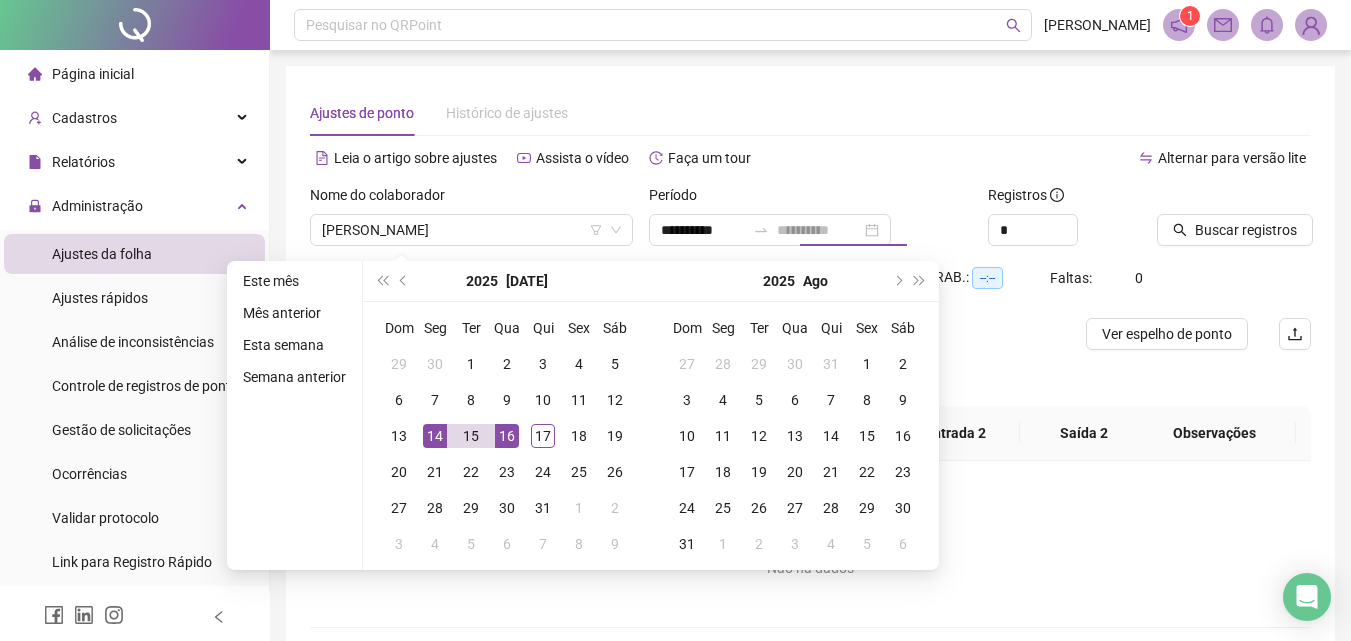 click on "14" at bounding box center (435, 436) 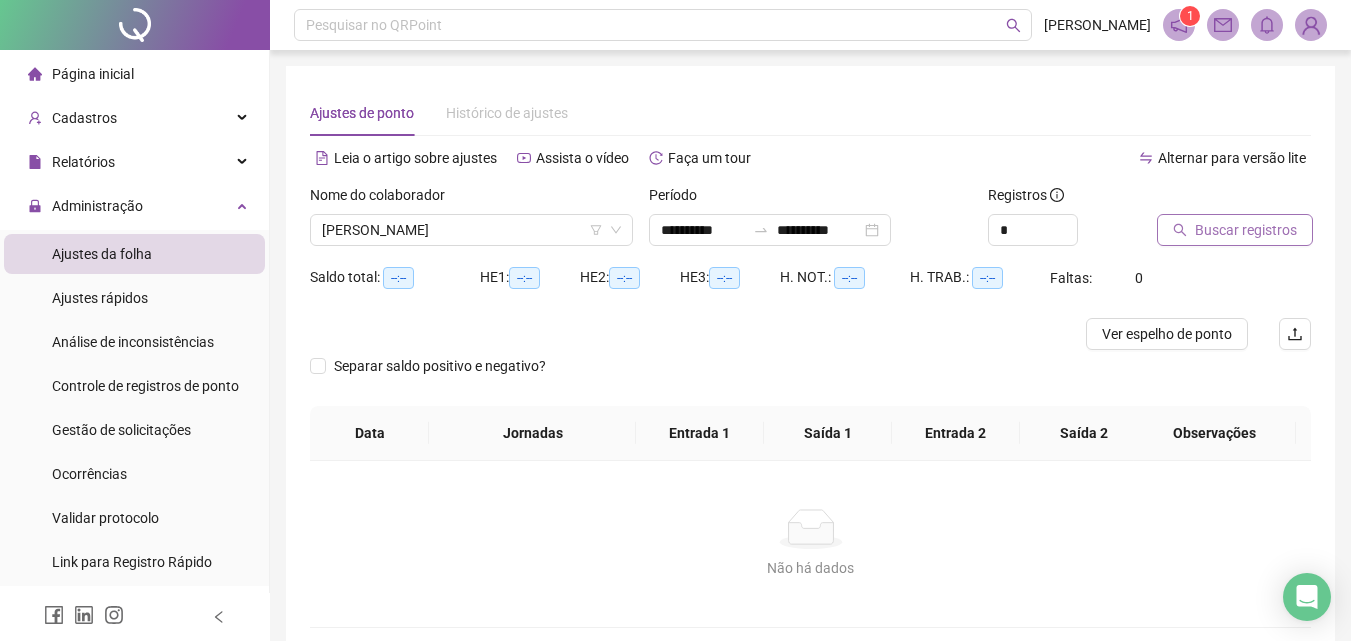 click on "Buscar registros" at bounding box center [1246, 230] 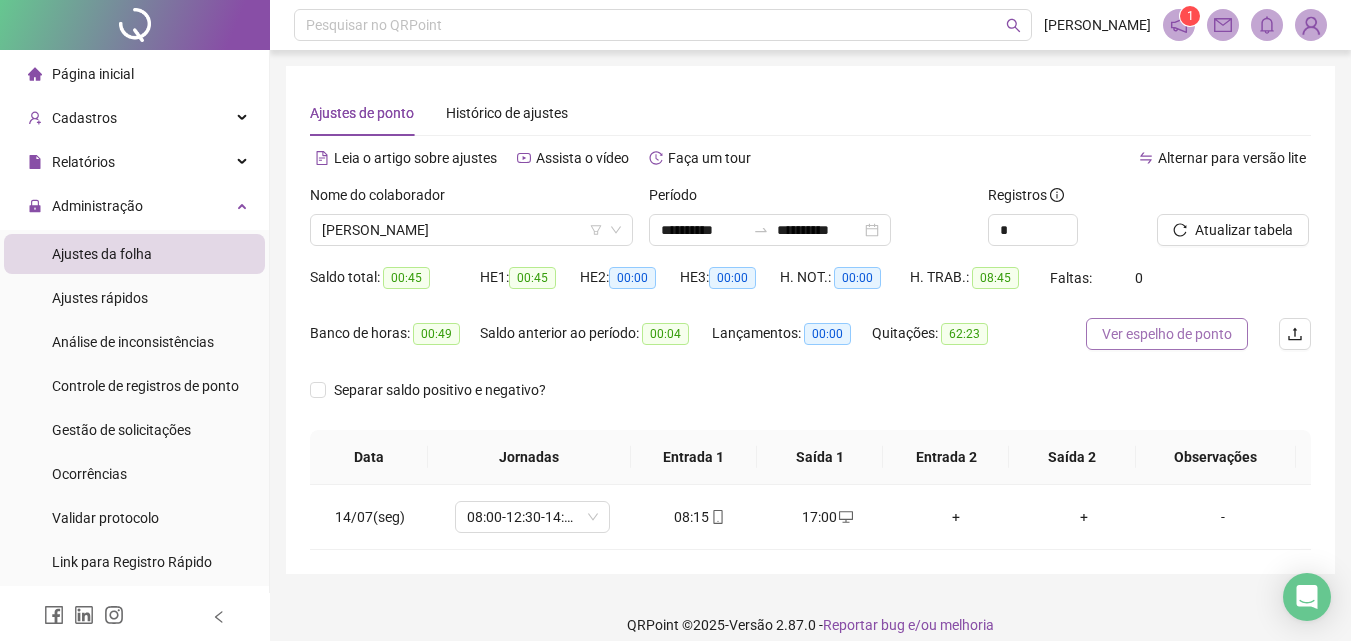 click on "Ver espelho de ponto" at bounding box center [1167, 334] 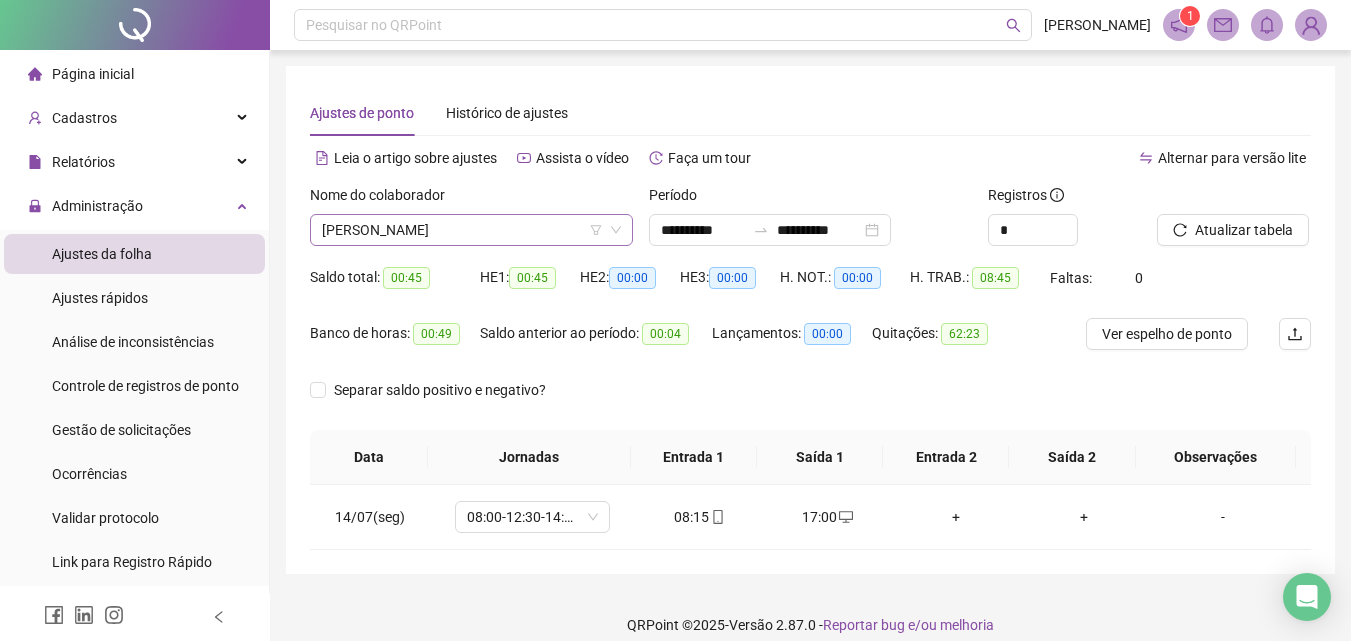 click on "[PERSON_NAME]" at bounding box center (471, 230) 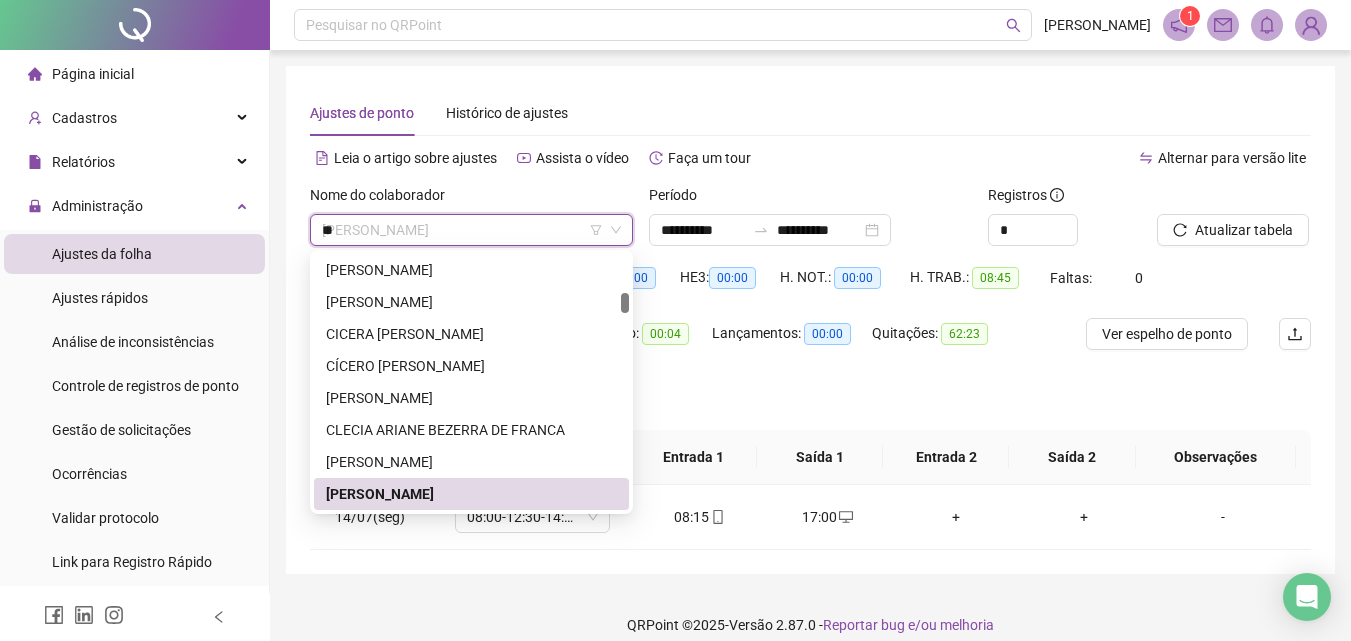 scroll, scrollTop: 0, scrollLeft: 0, axis: both 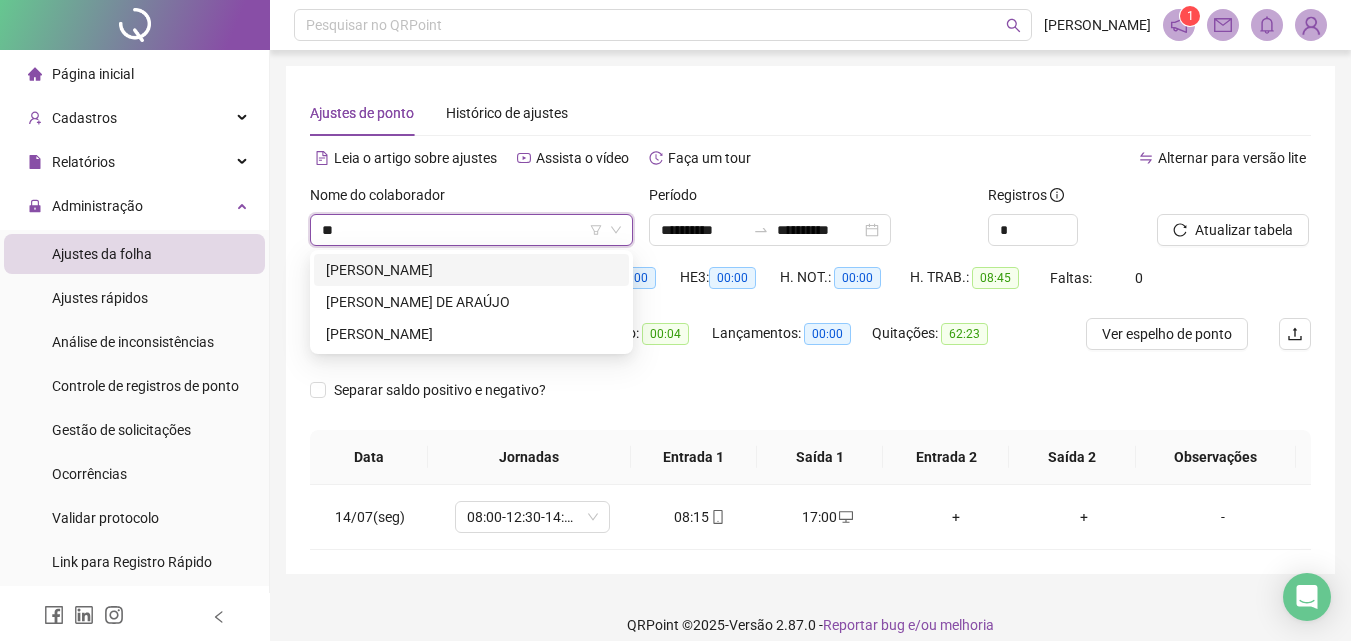 type on "***" 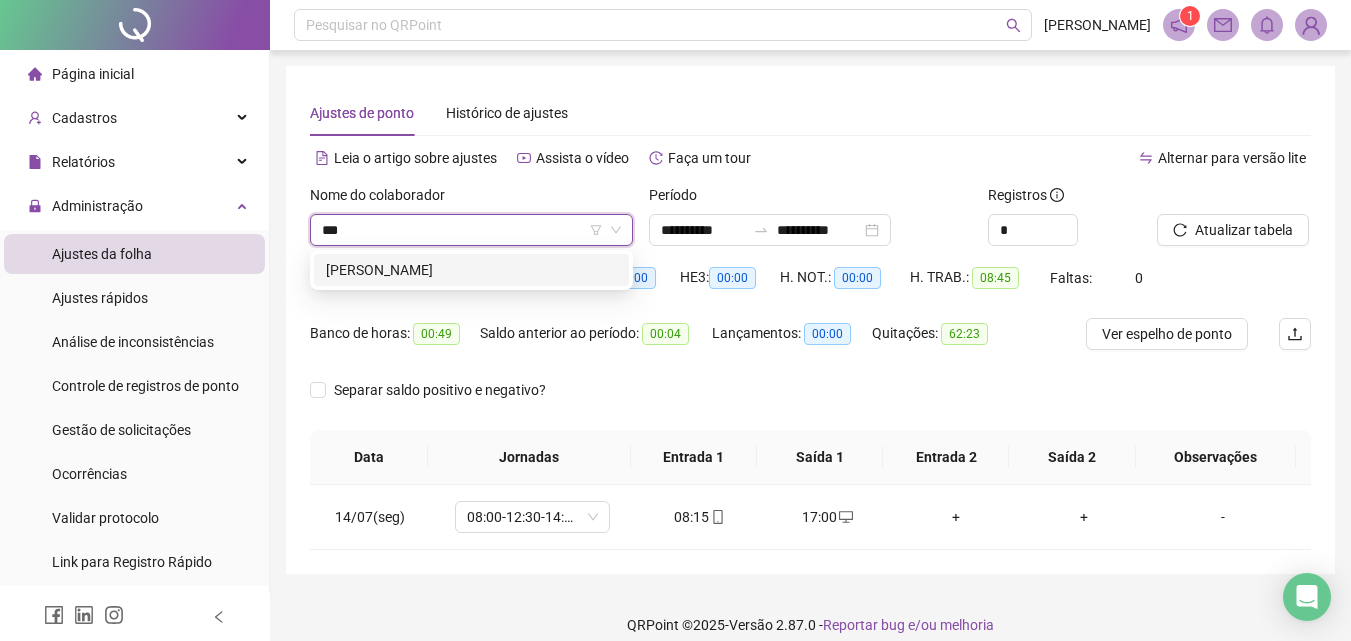 click on "[PERSON_NAME]" at bounding box center [471, 270] 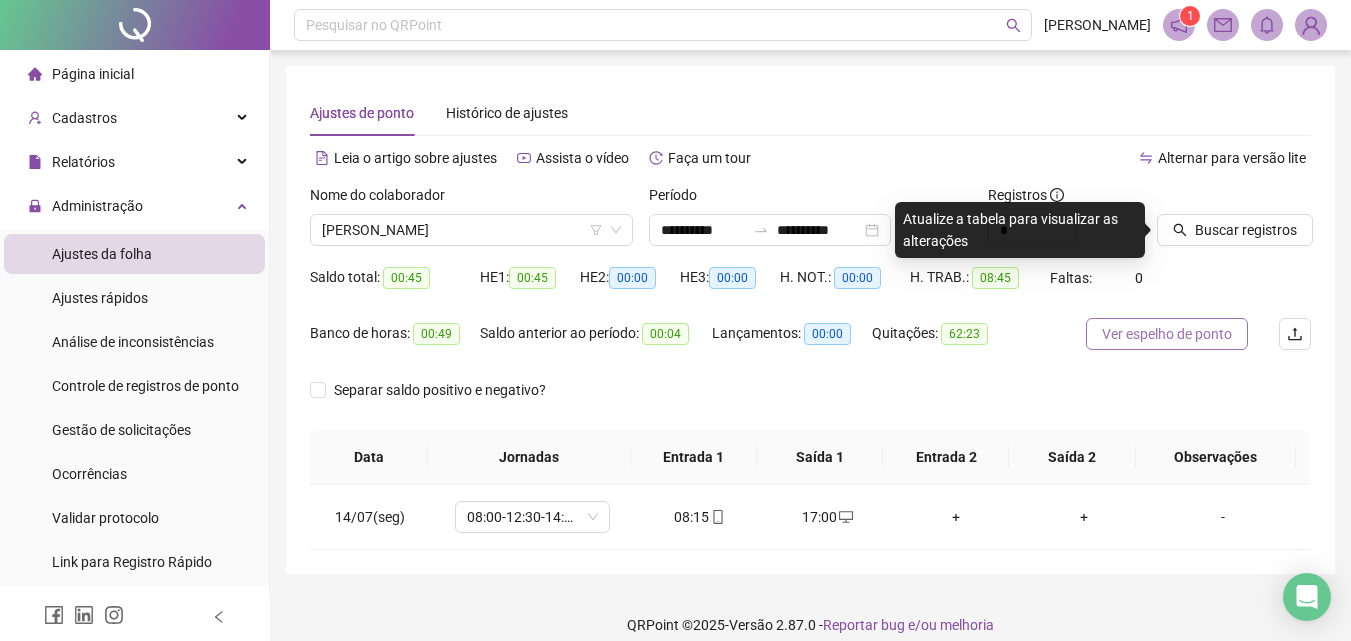 click on "Ver espelho de ponto" at bounding box center [1167, 334] 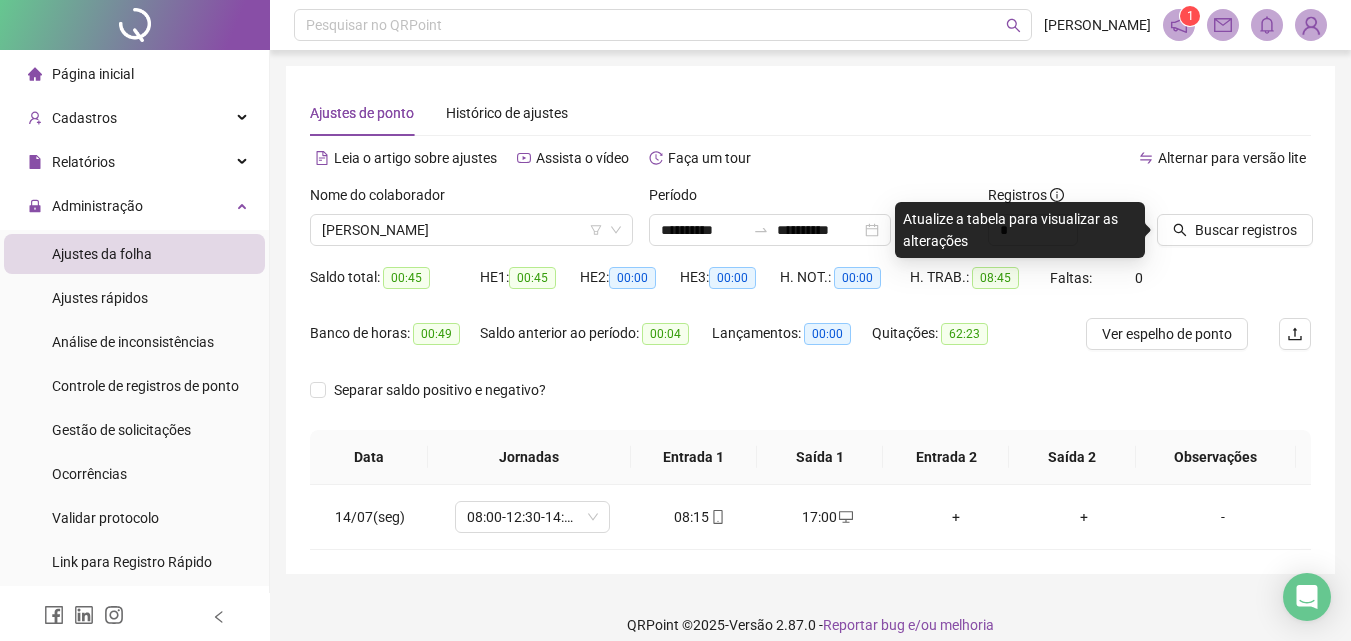 click on "Página inicial" at bounding box center (134, 74) 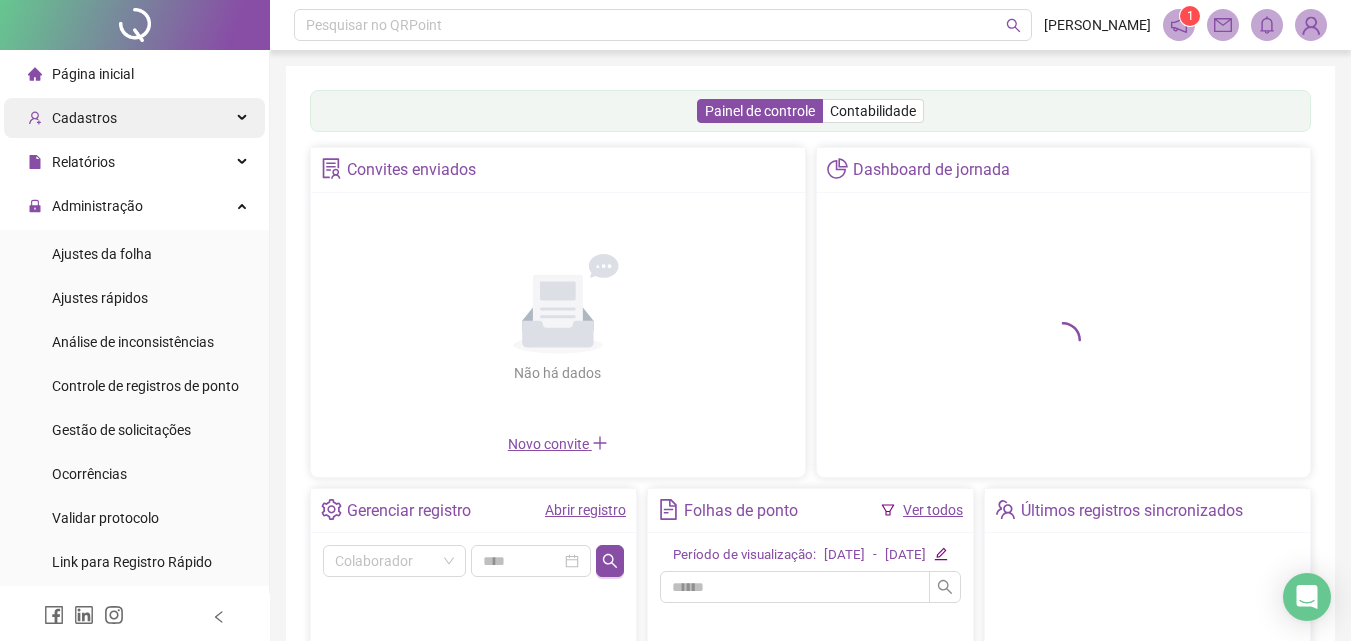 click on "Cadastros" at bounding box center (134, 118) 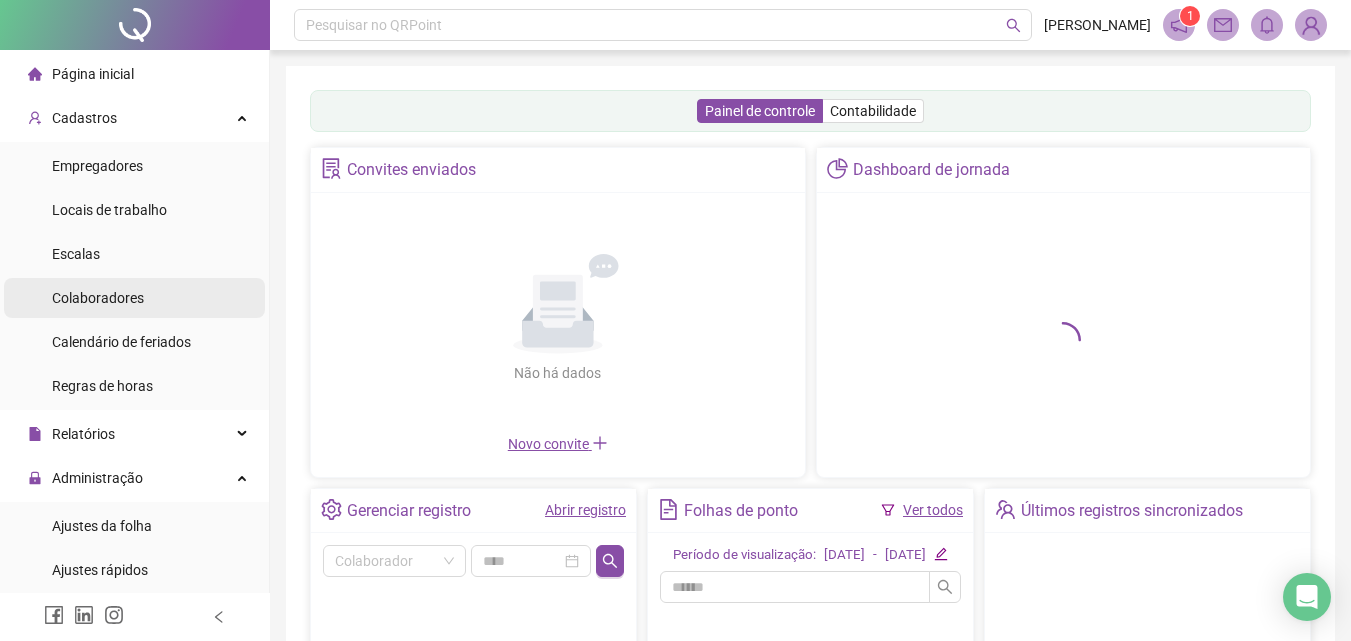 click on "Colaboradores" at bounding box center (98, 298) 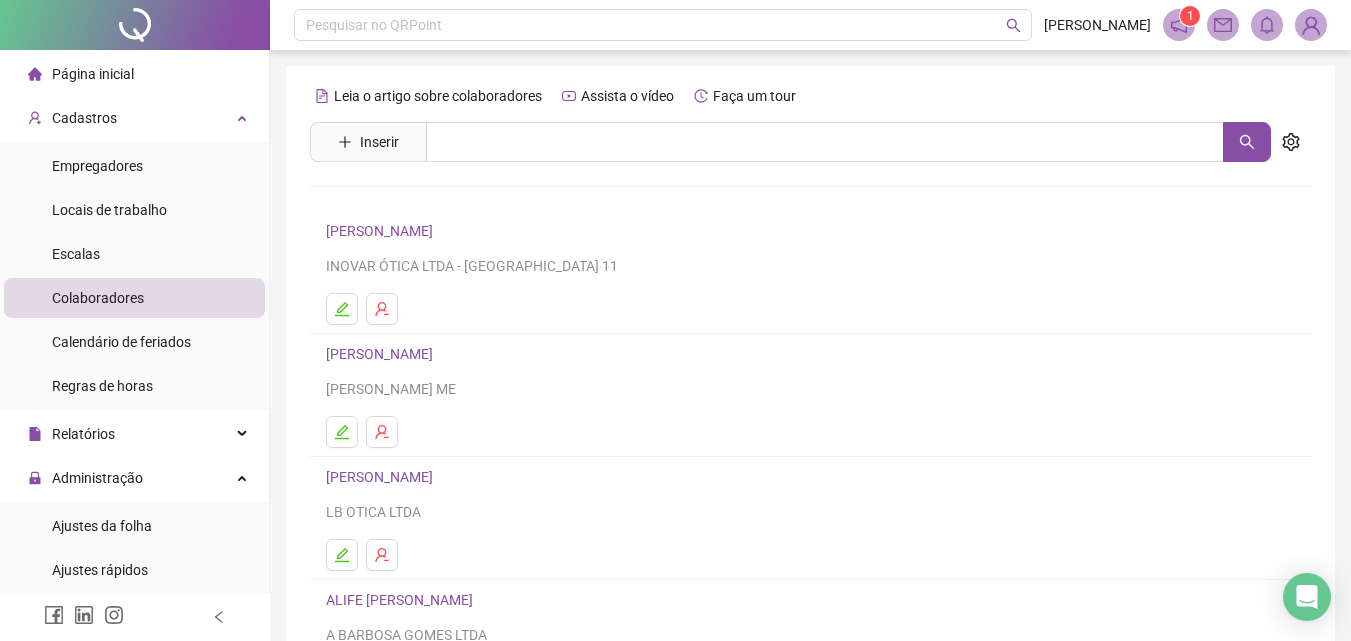scroll, scrollTop: 326, scrollLeft: 0, axis: vertical 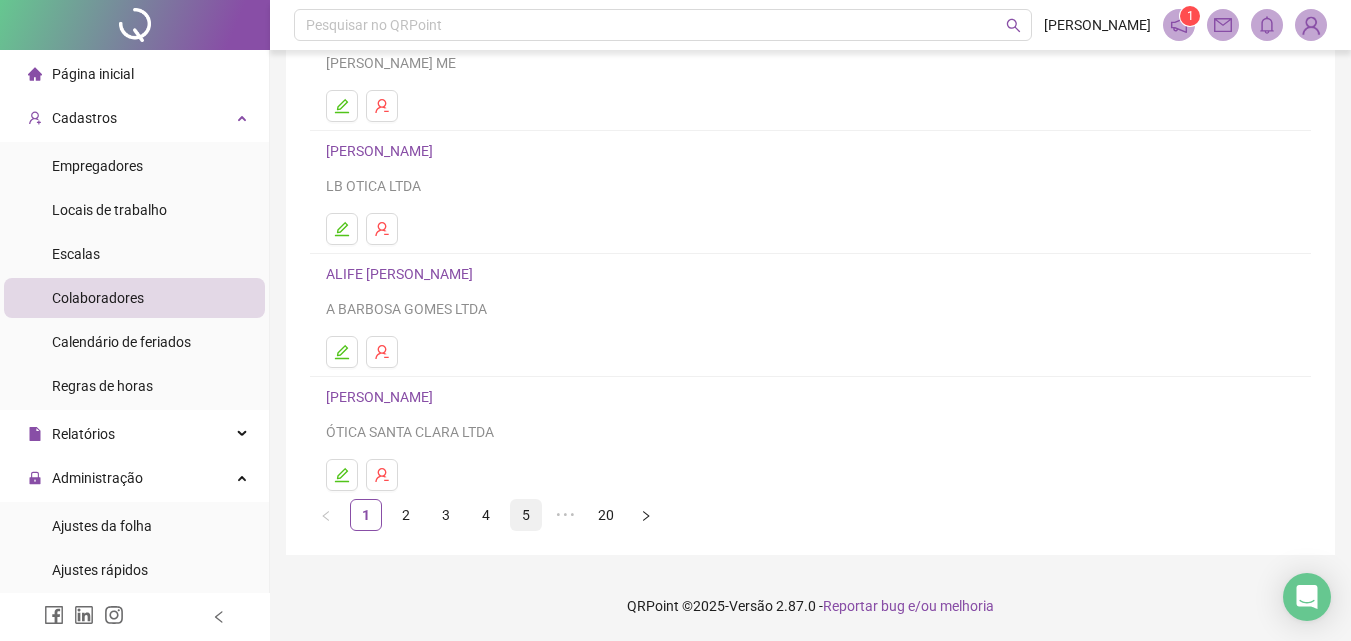 click on "5" at bounding box center (526, 515) 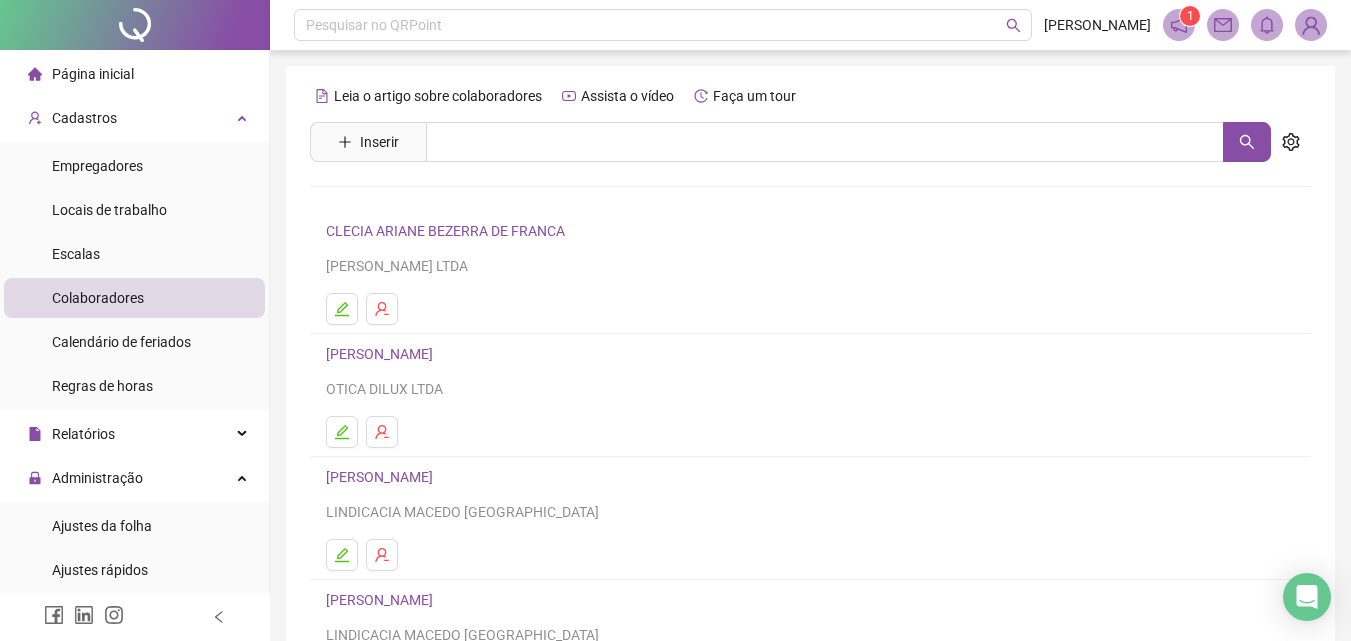 scroll, scrollTop: 326, scrollLeft: 0, axis: vertical 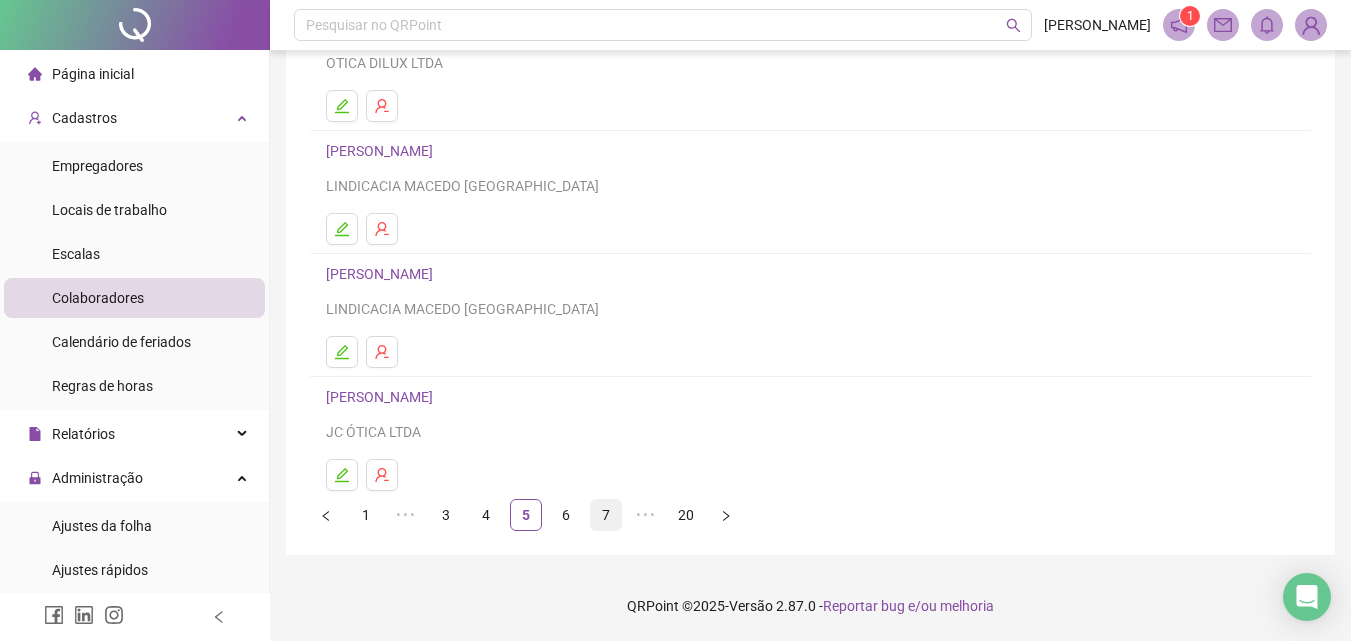 click on "7" at bounding box center (606, 515) 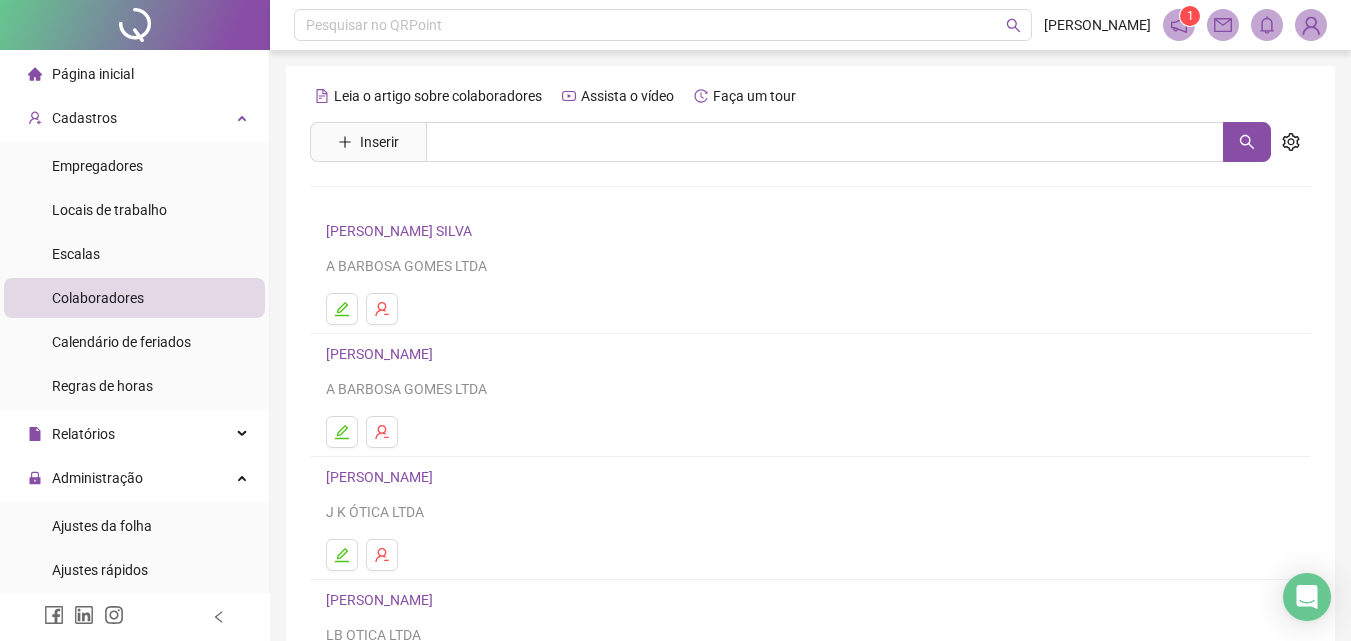 scroll, scrollTop: 326, scrollLeft: 0, axis: vertical 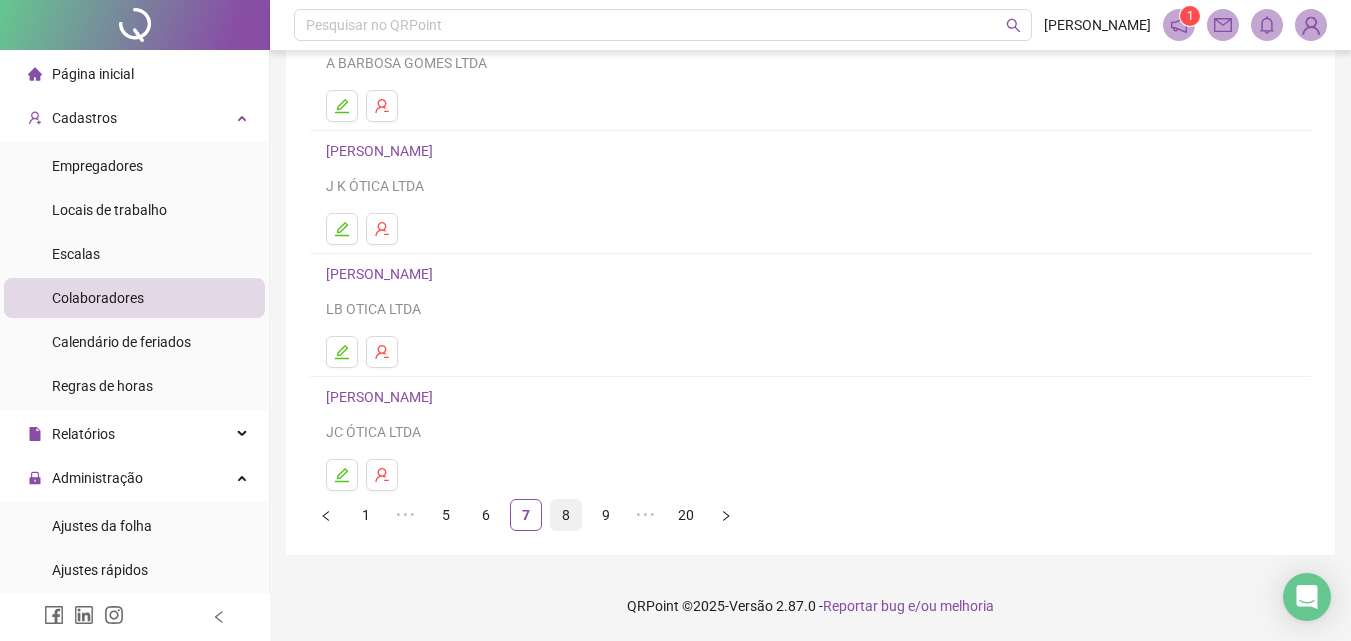 click on "8" at bounding box center [566, 515] 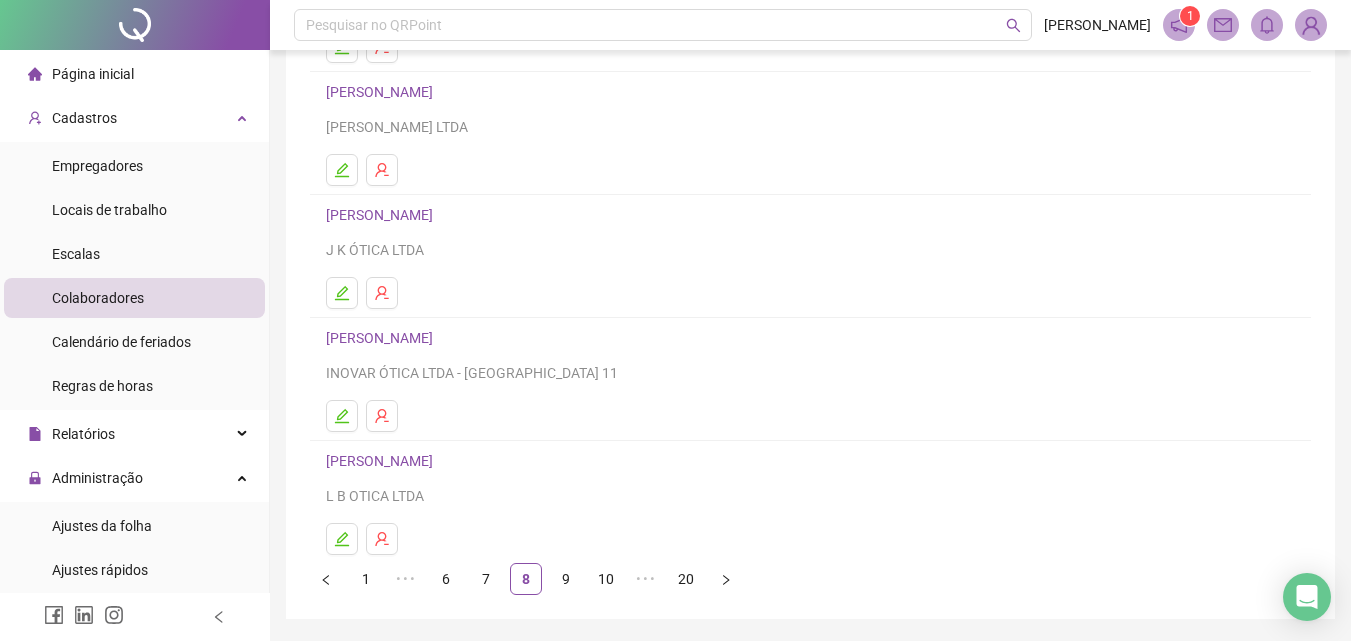 scroll, scrollTop: 326, scrollLeft: 0, axis: vertical 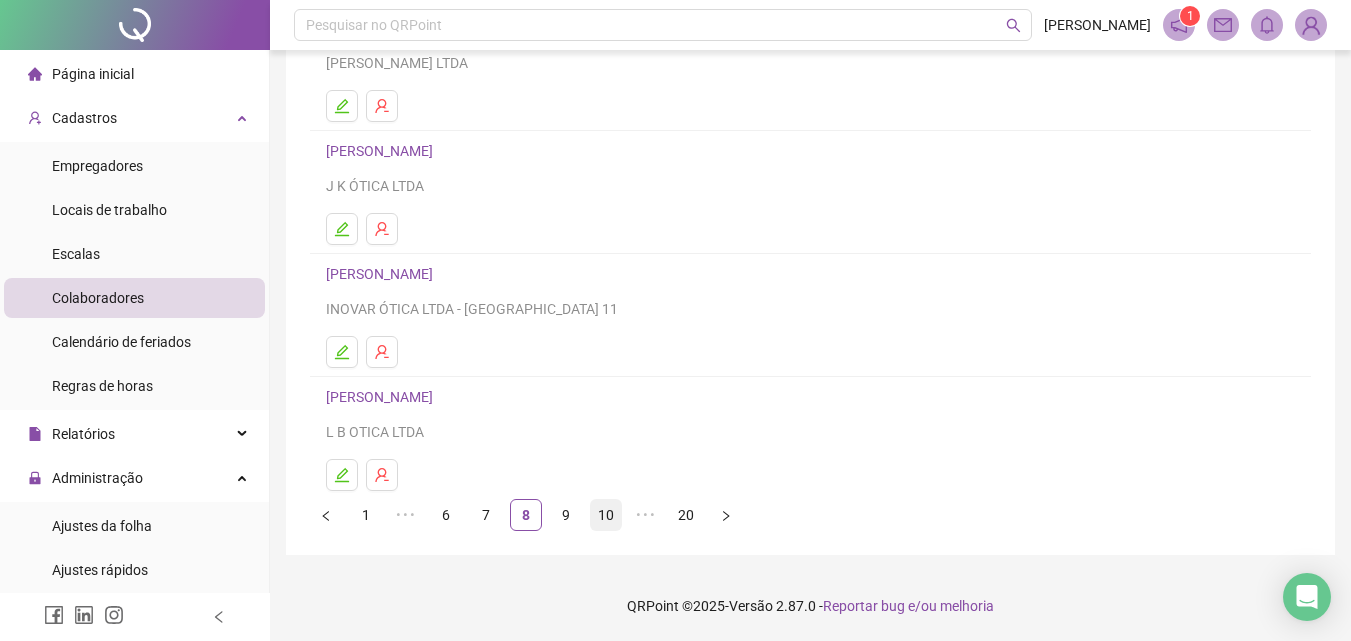 click on "10" at bounding box center (606, 515) 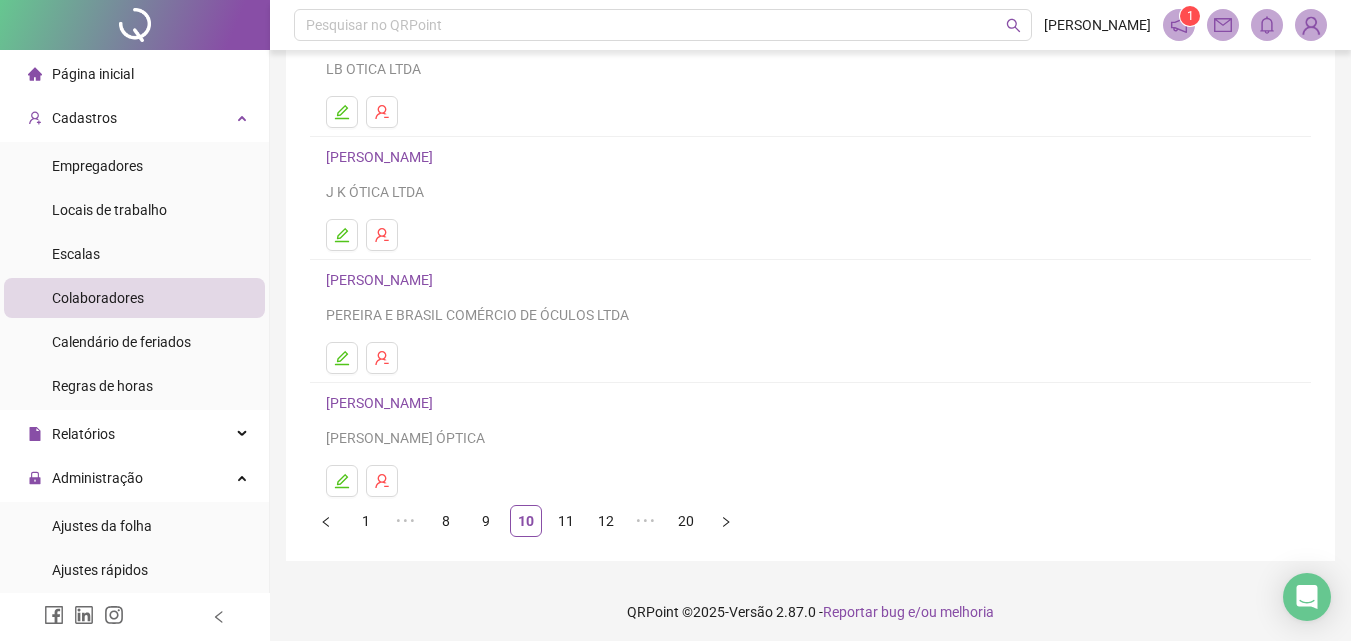 scroll, scrollTop: 326, scrollLeft: 0, axis: vertical 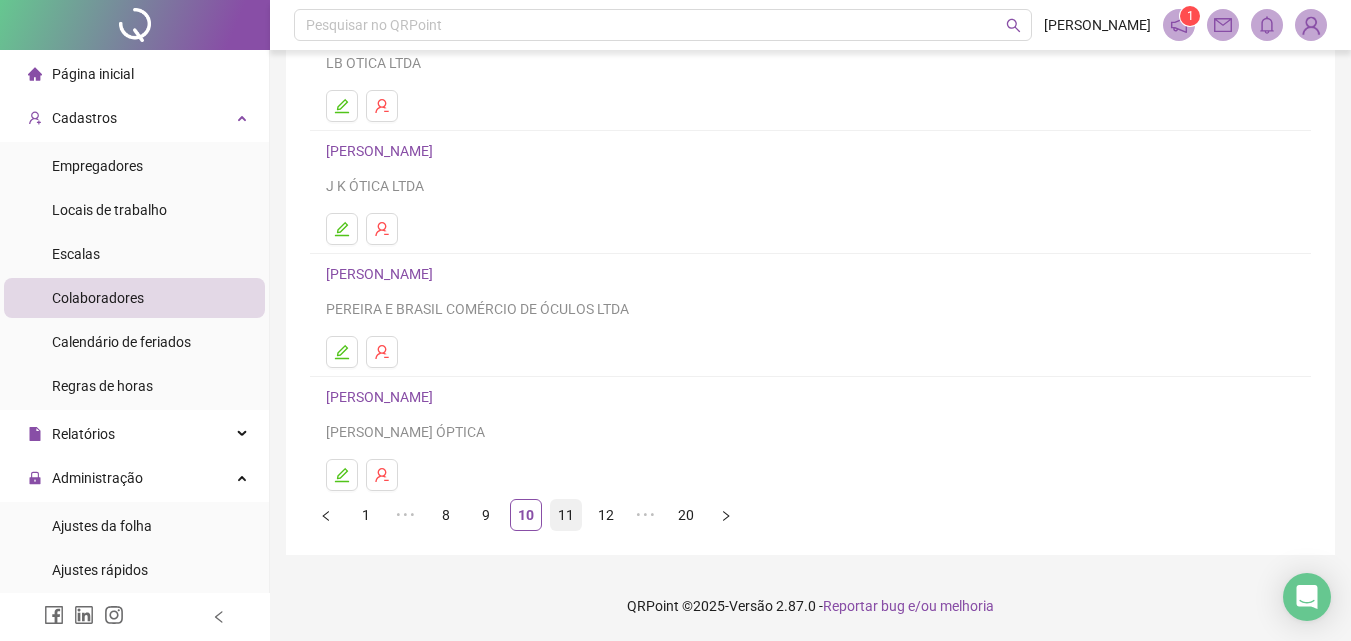 click on "11" at bounding box center (566, 515) 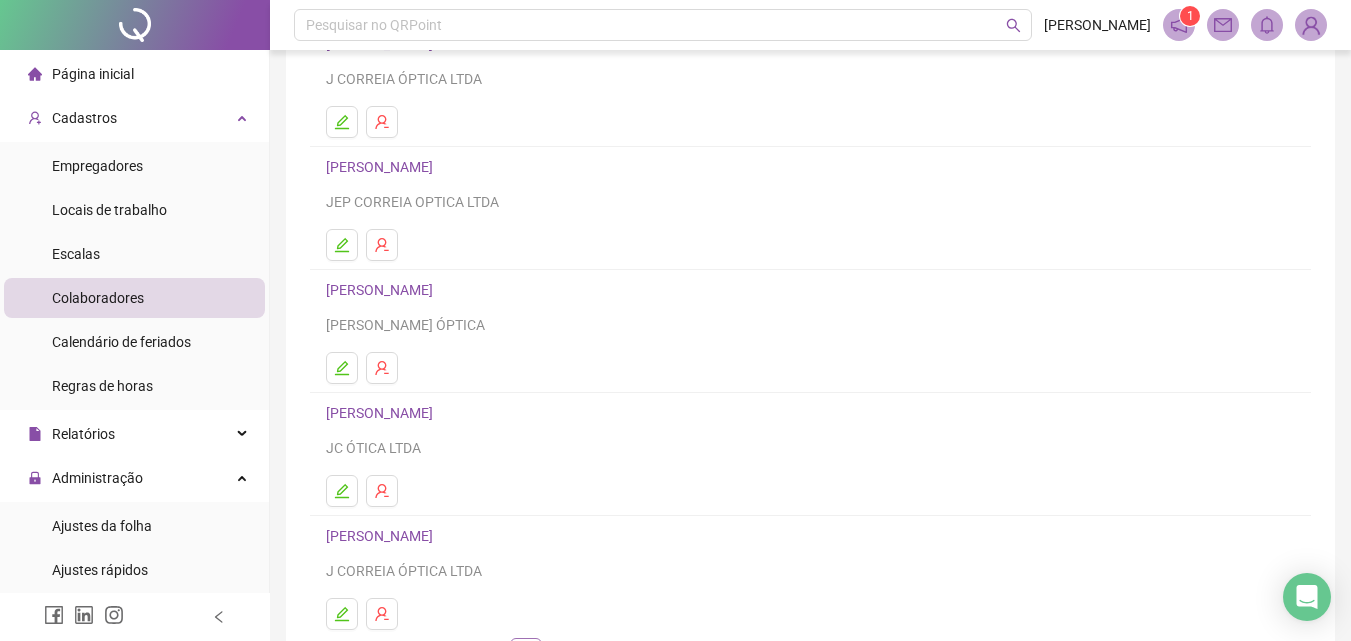 scroll, scrollTop: 326, scrollLeft: 0, axis: vertical 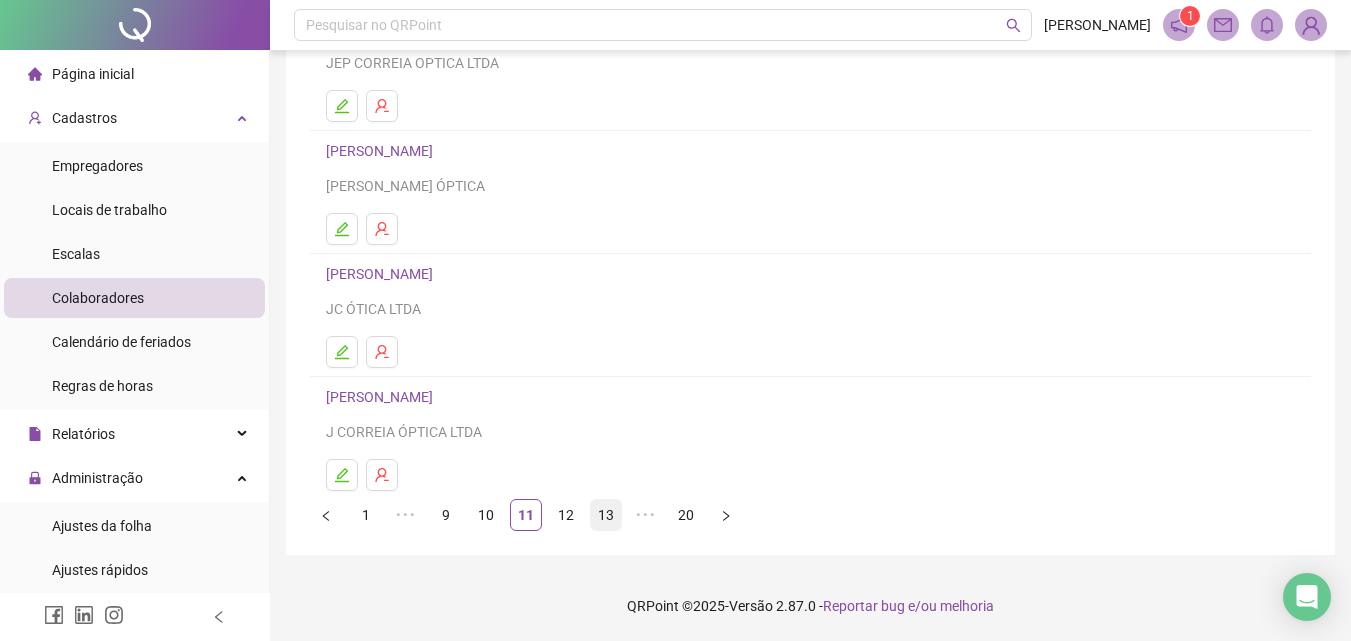 click on "13" at bounding box center [606, 515] 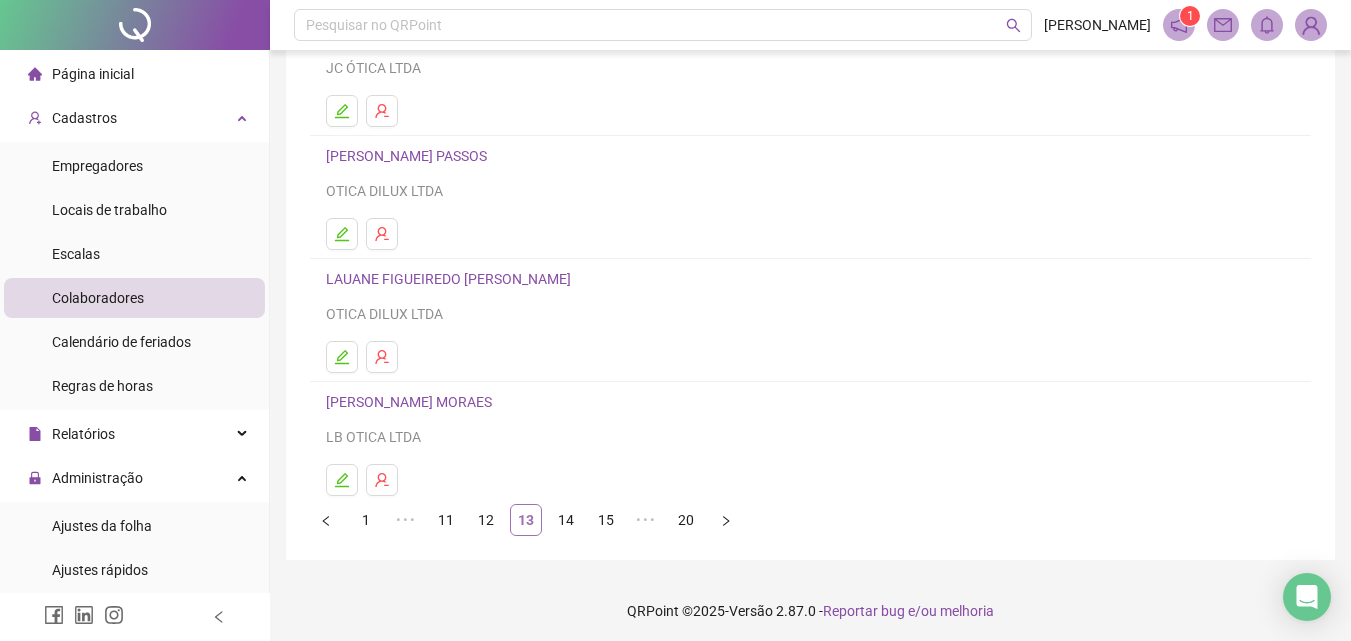 scroll, scrollTop: 326, scrollLeft: 0, axis: vertical 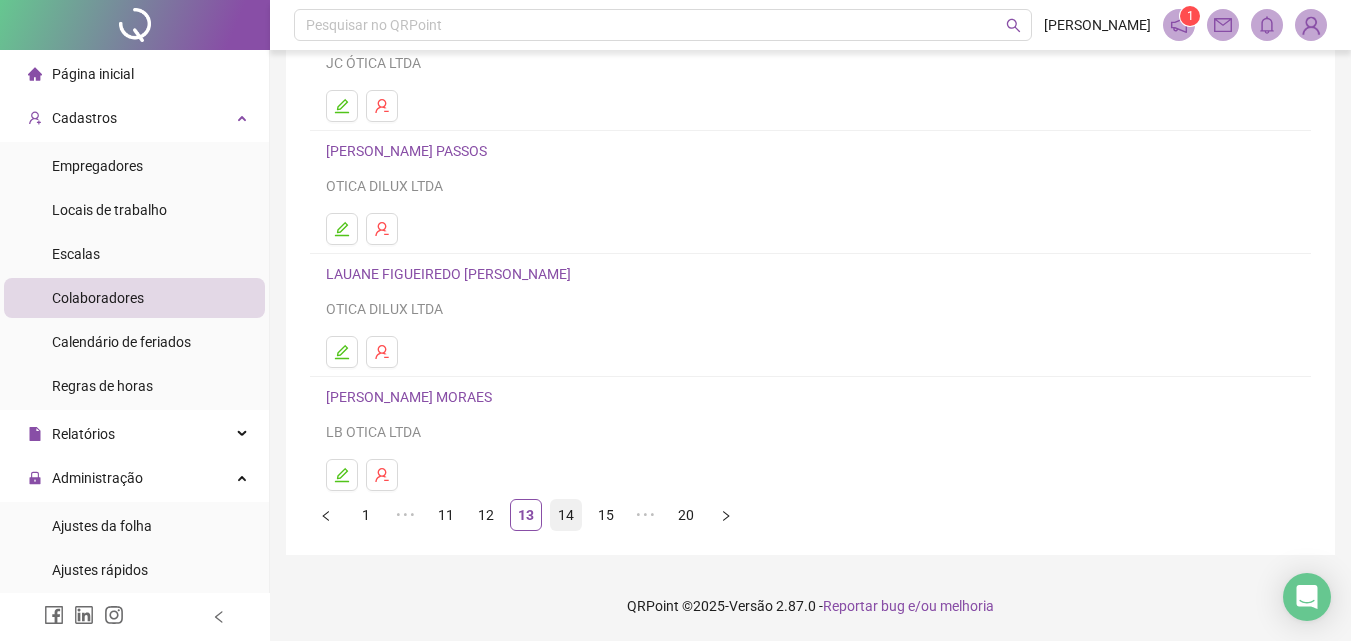 click on "14" at bounding box center [566, 515] 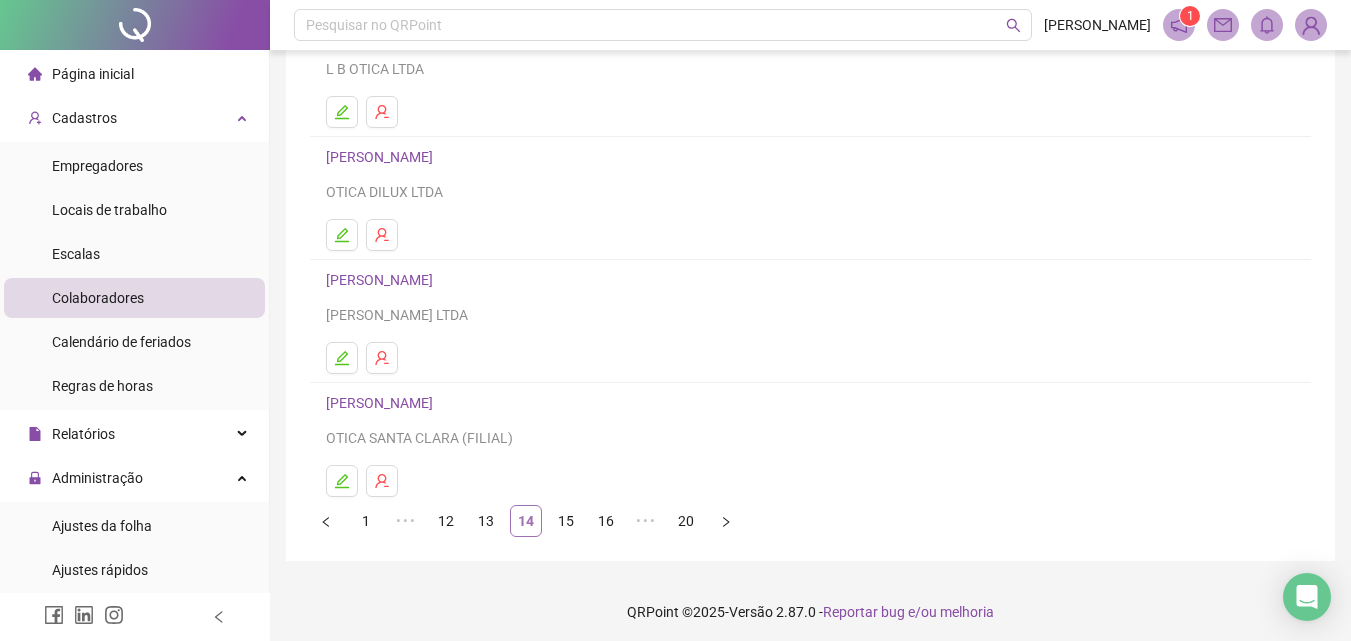 scroll, scrollTop: 326, scrollLeft: 0, axis: vertical 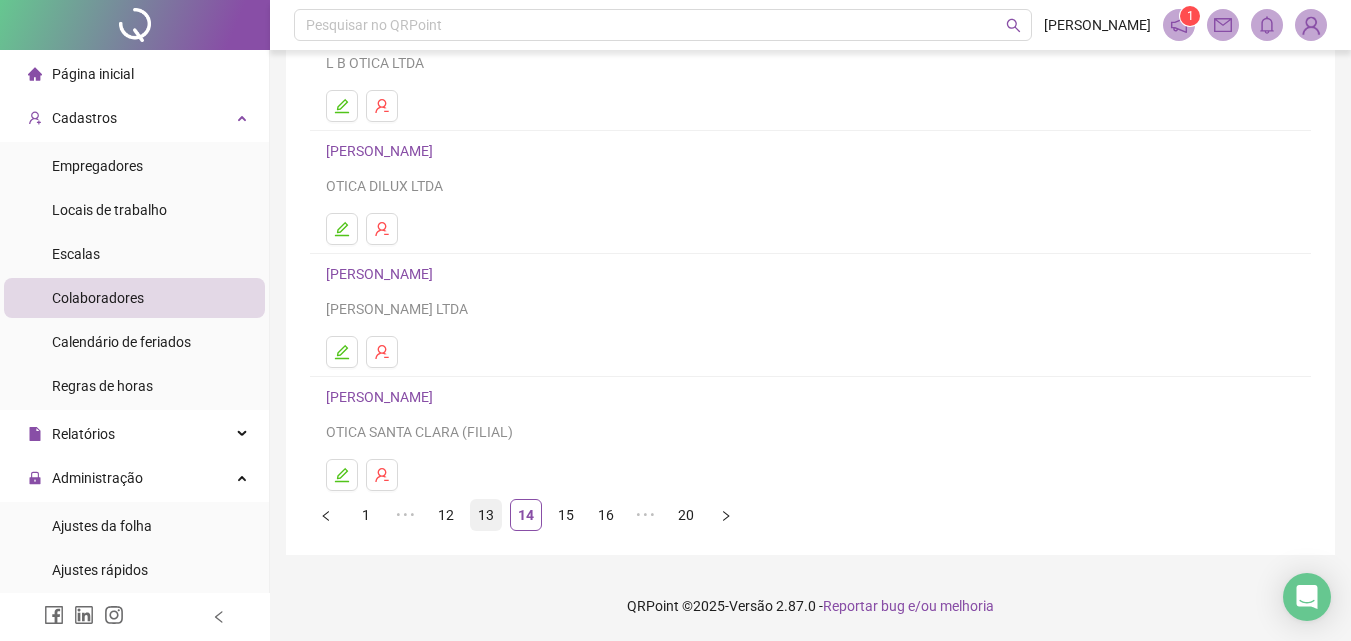 click on "13" at bounding box center (486, 515) 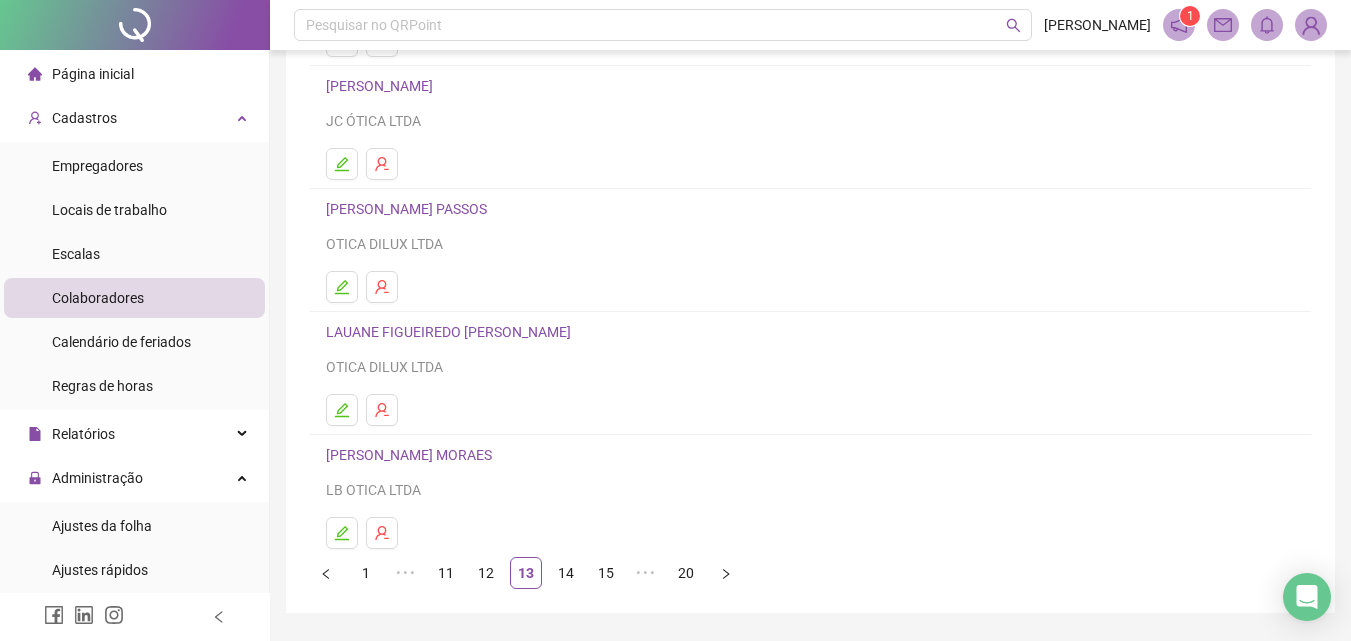 scroll, scrollTop: 326, scrollLeft: 0, axis: vertical 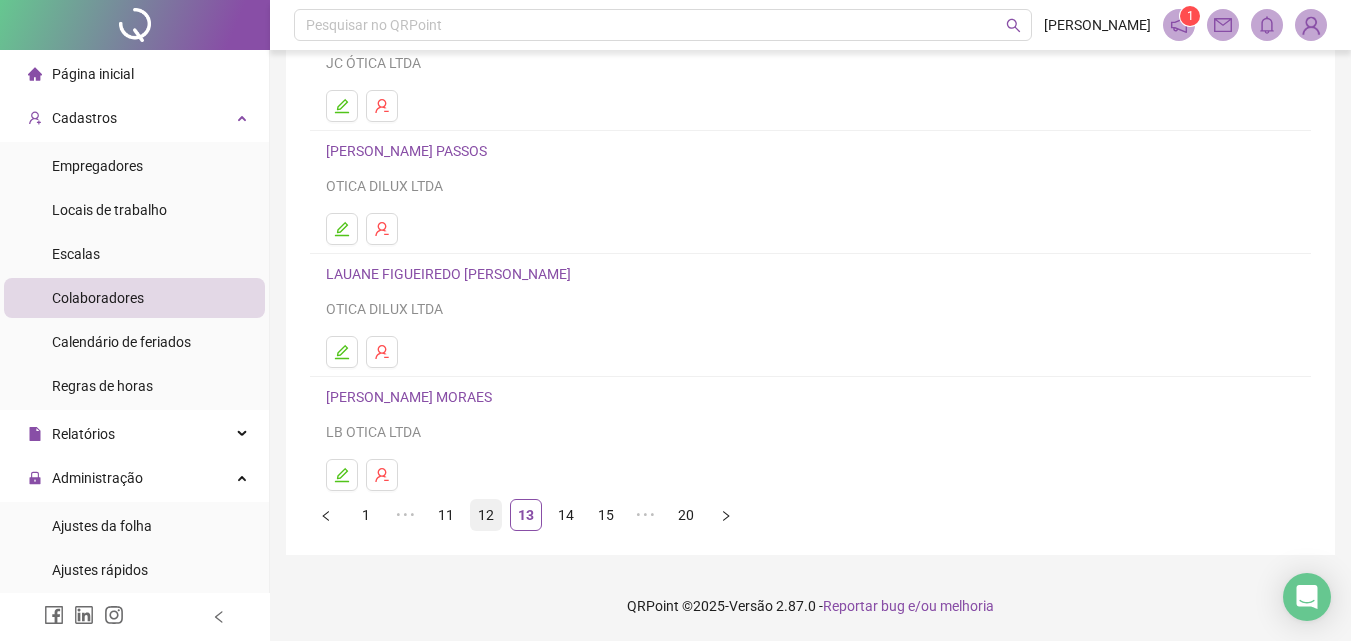 click on "12" at bounding box center [486, 515] 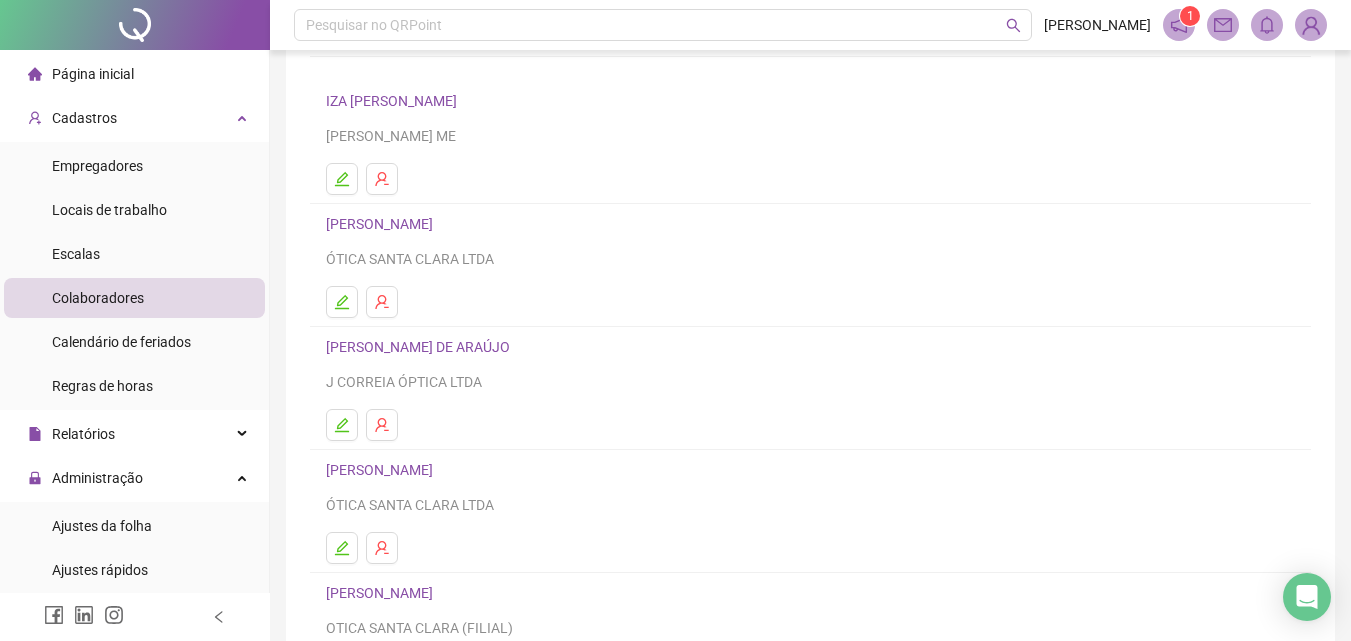 scroll, scrollTop: 0, scrollLeft: 0, axis: both 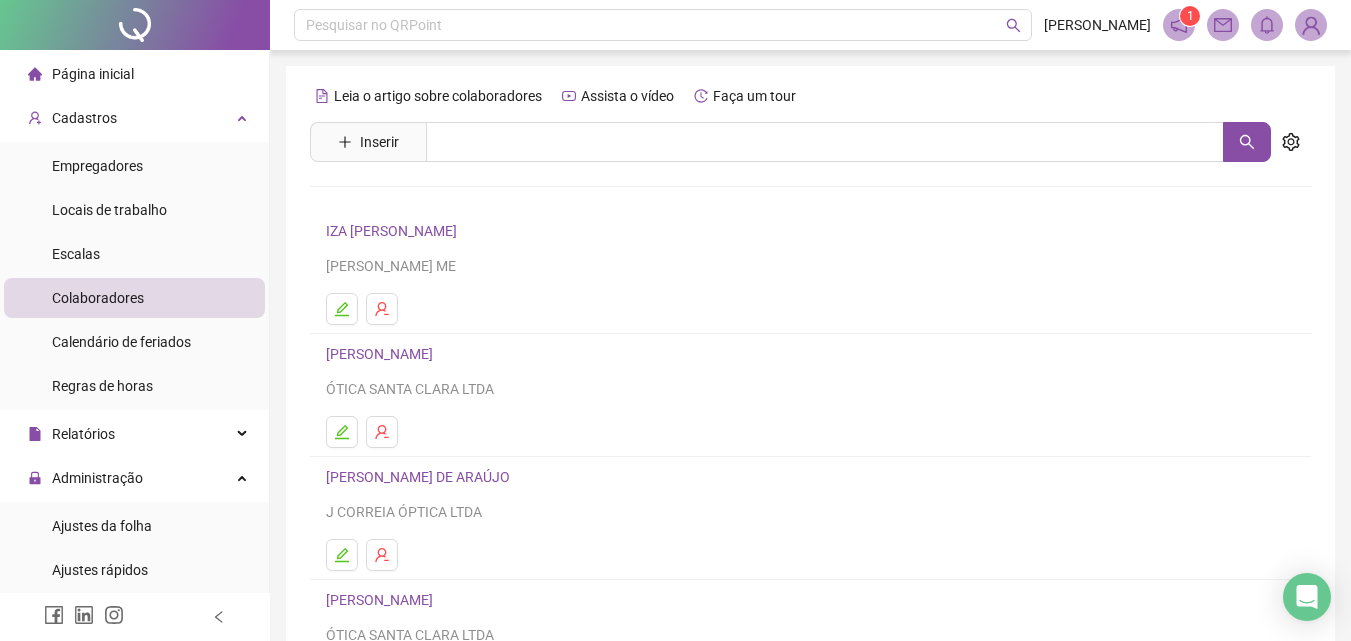 click on "[PERSON_NAME]" at bounding box center [382, 354] 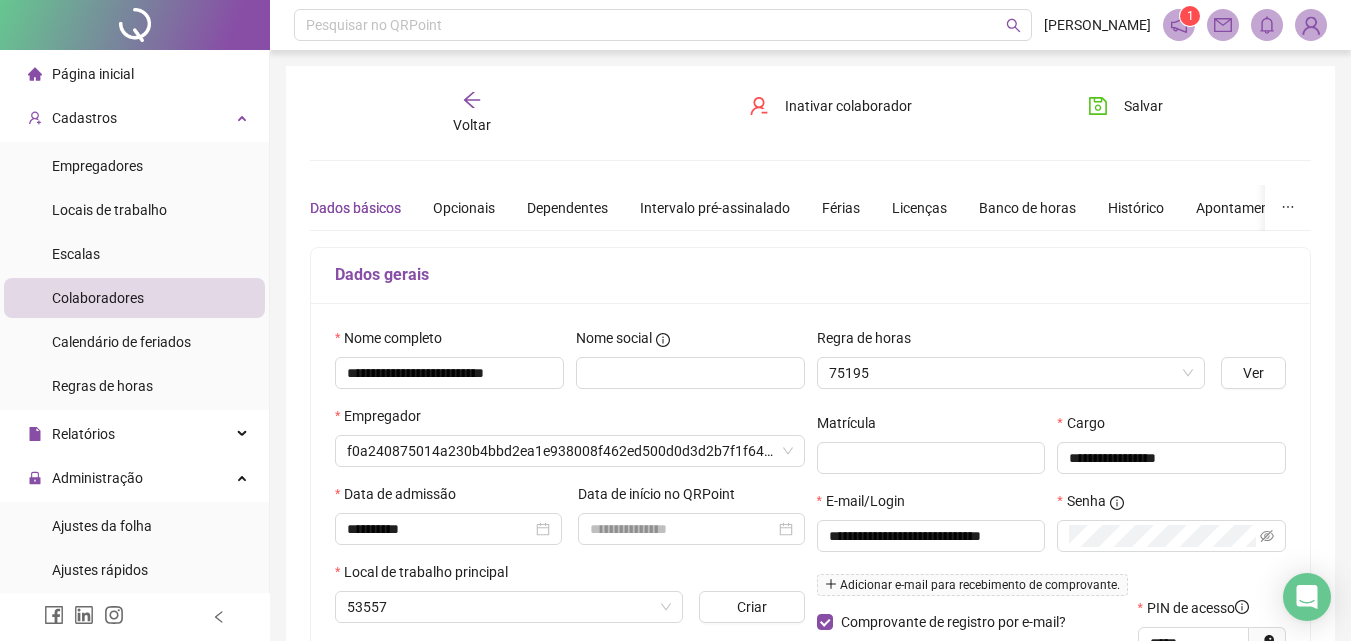 type on "**********" 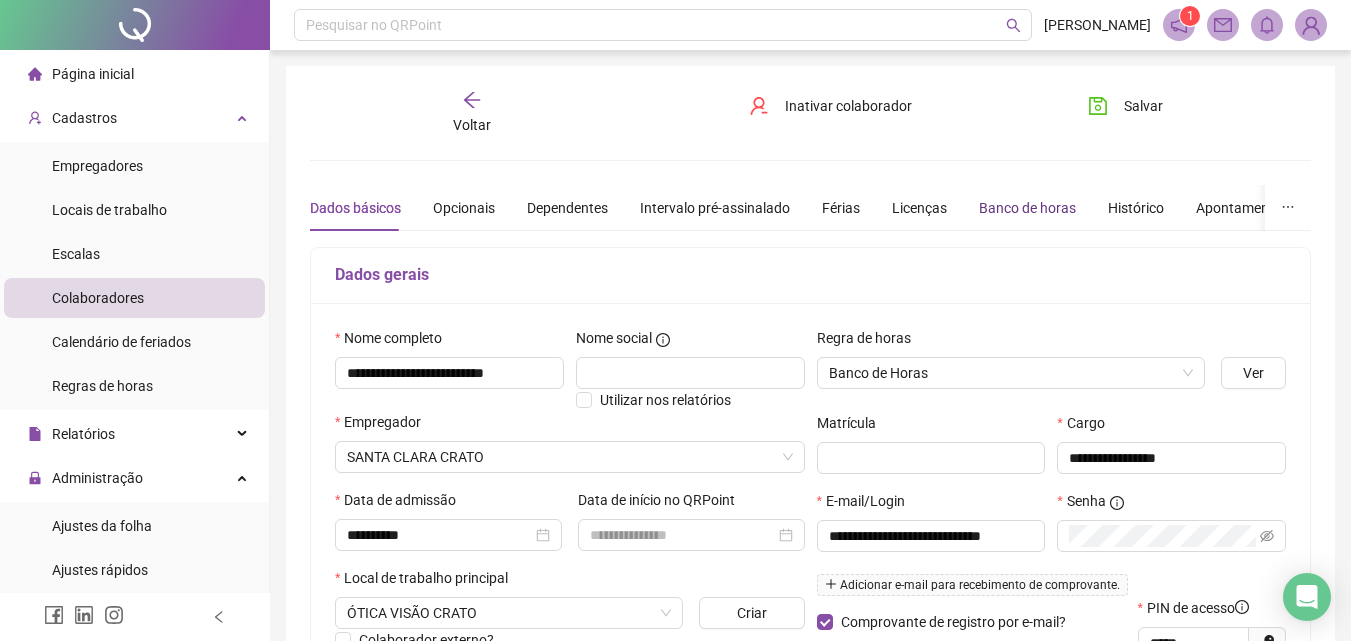 click on "Banco de horas" at bounding box center (1027, 208) 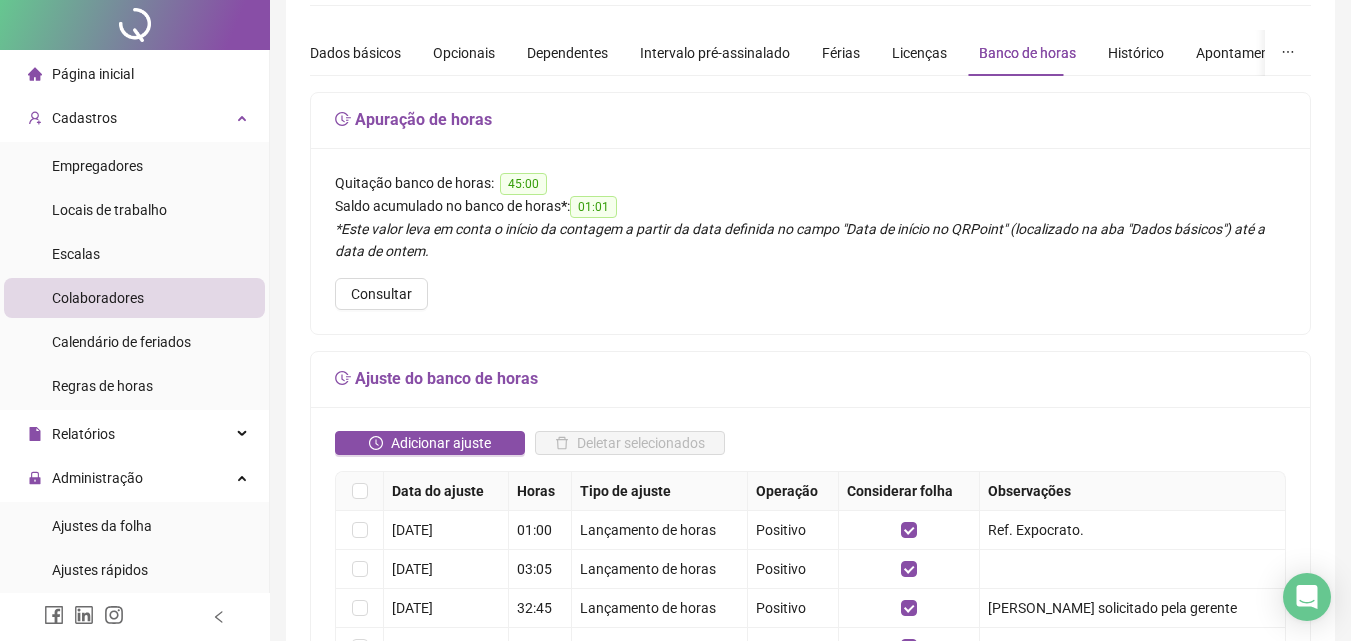 scroll, scrollTop: 400, scrollLeft: 0, axis: vertical 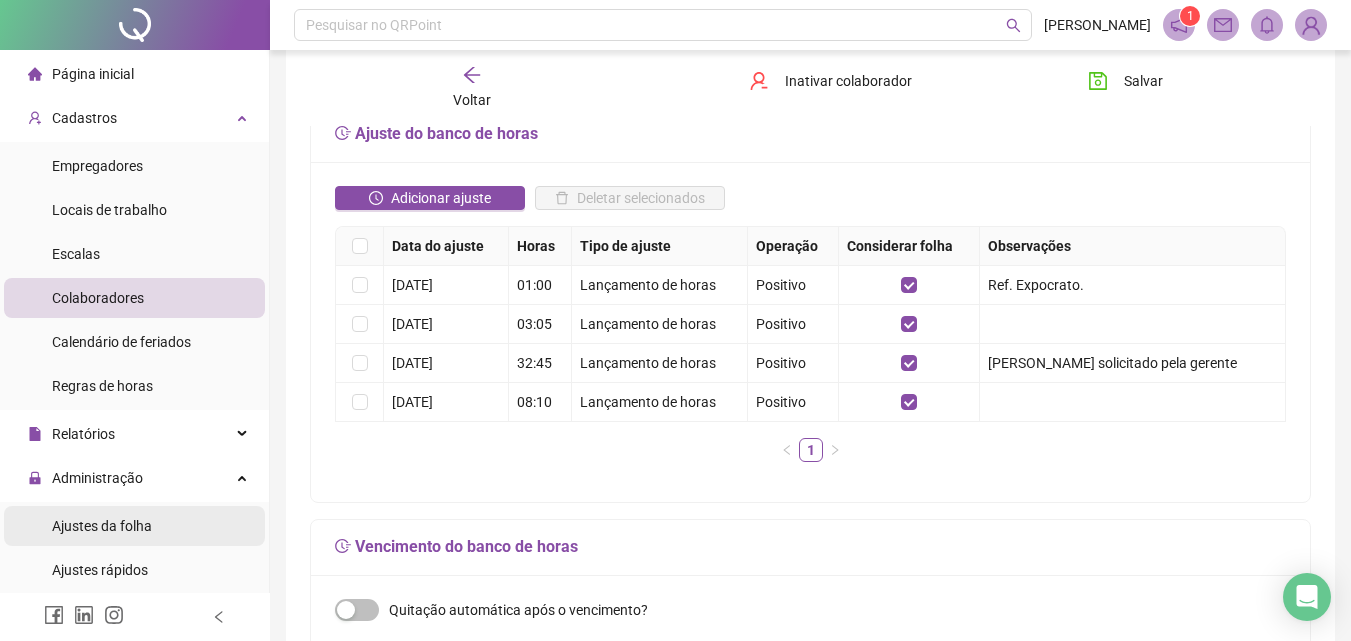 click on "Ajustes da folha" at bounding box center [134, 526] 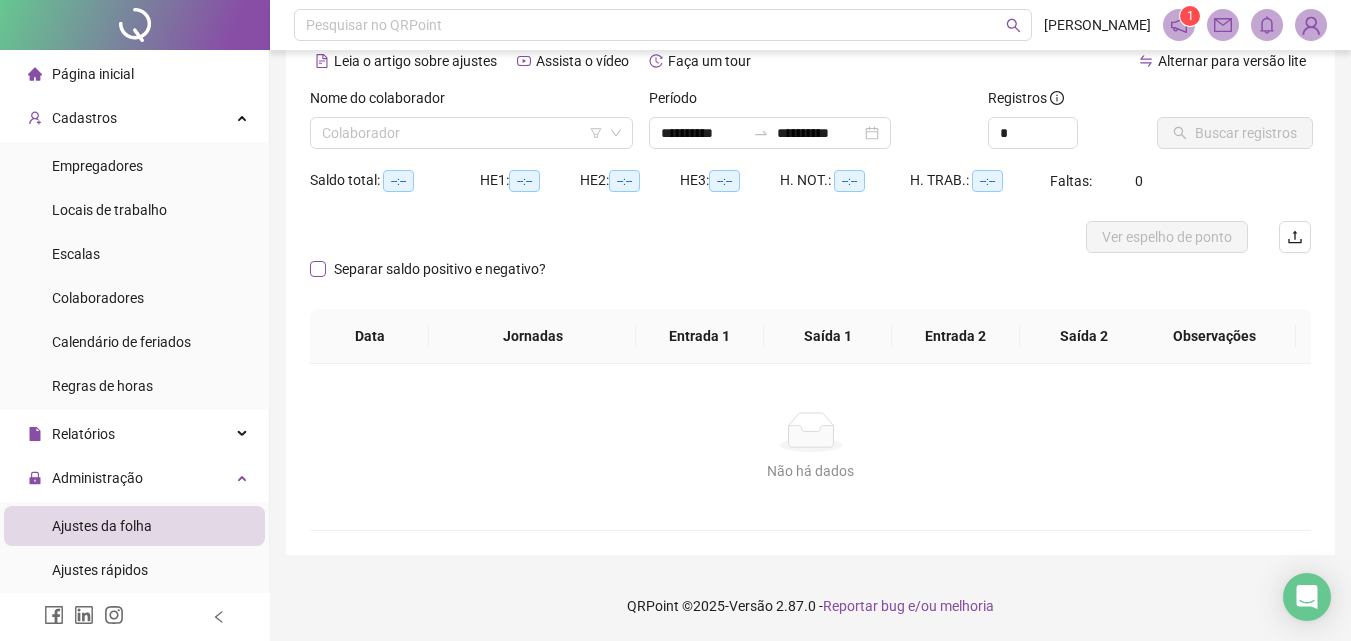 scroll, scrollTop: 97, scrollLeft: 0, axis: vertical 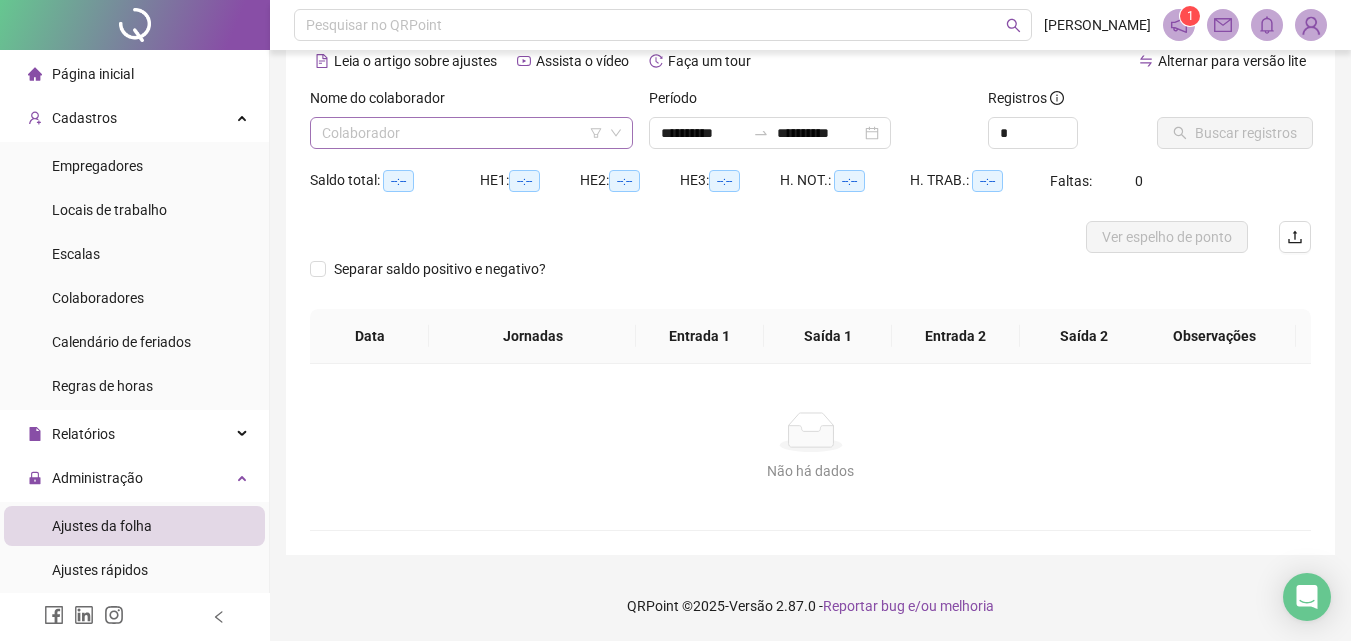 type on "**********" 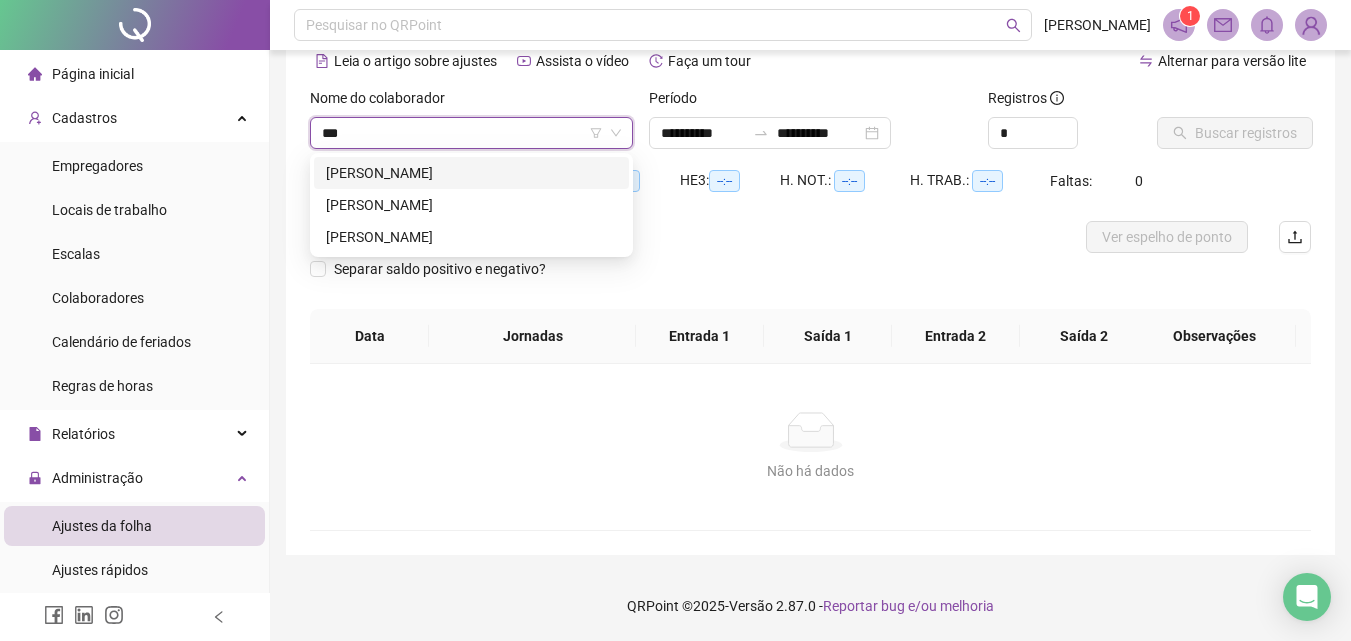 type on "****" 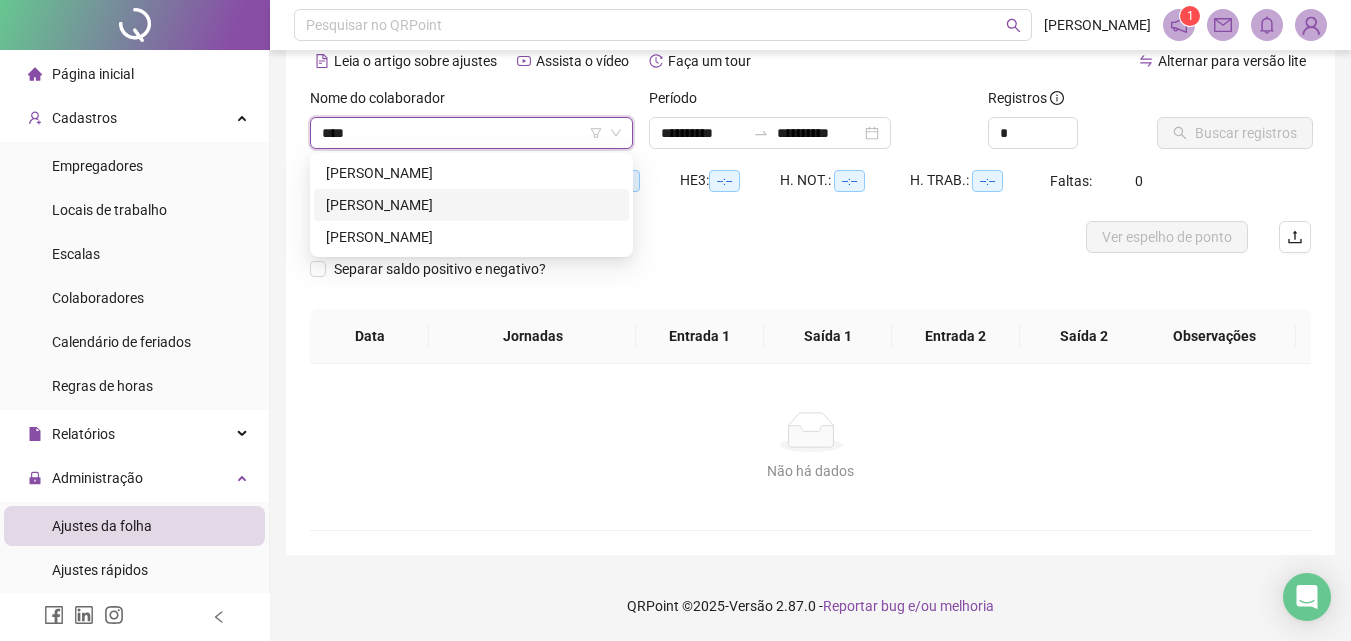 click on "[PERSON_NAME]" at bounding box center (471, 205) 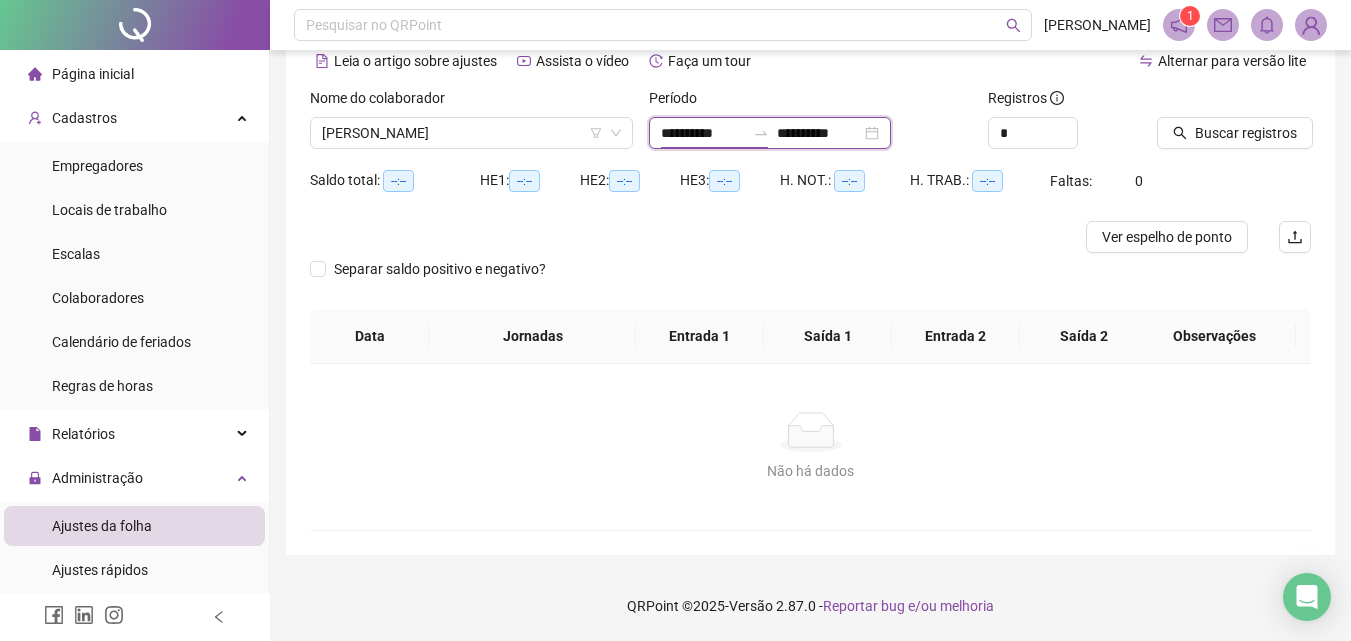 click on "**********" at bounding box center [703, 133] 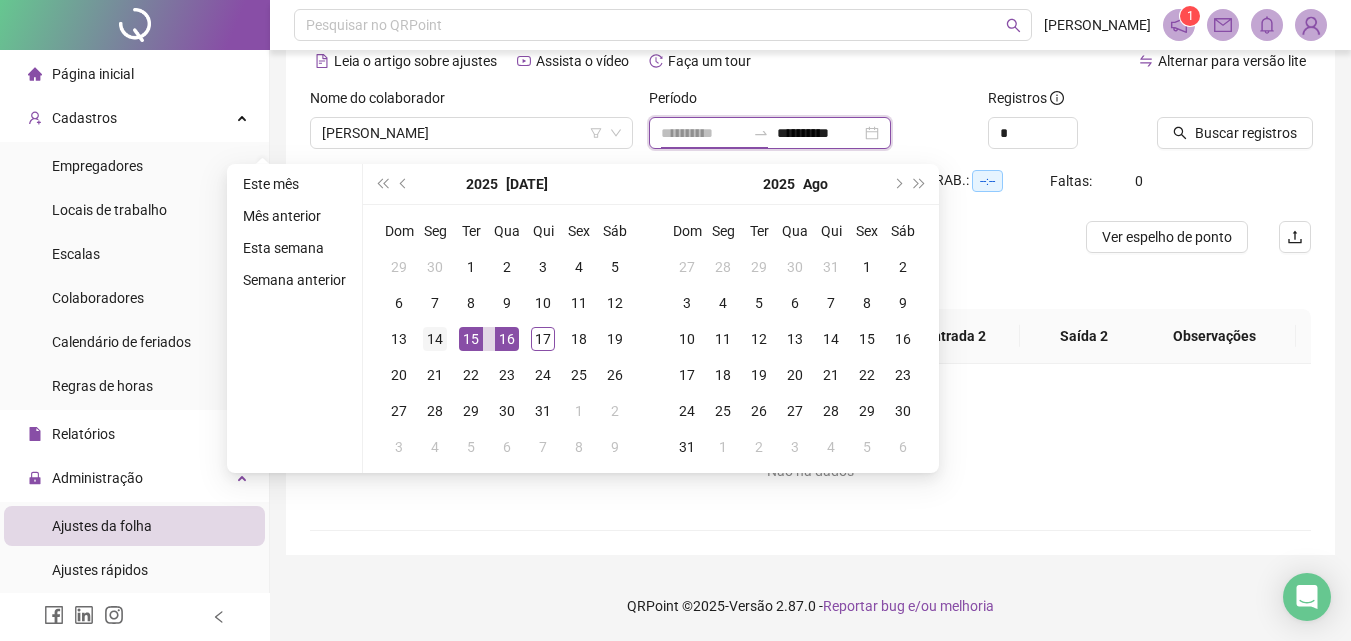 type on "**********" 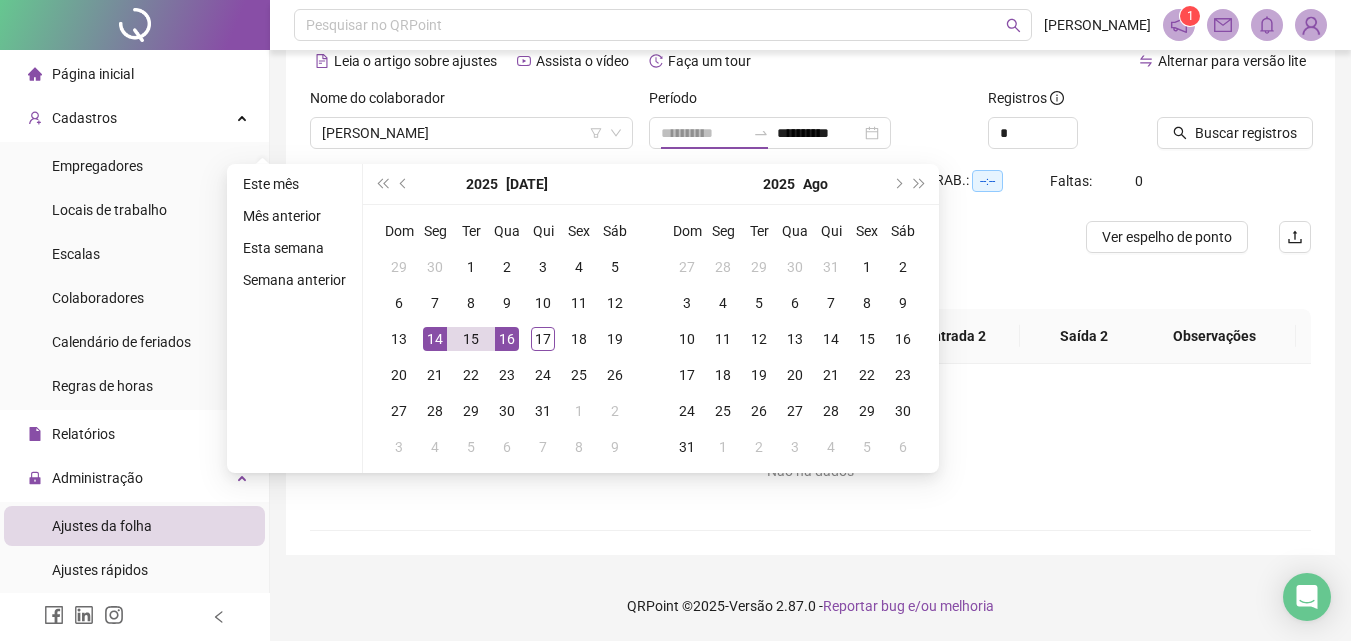 click on "14" at bounding box center (435, 339) 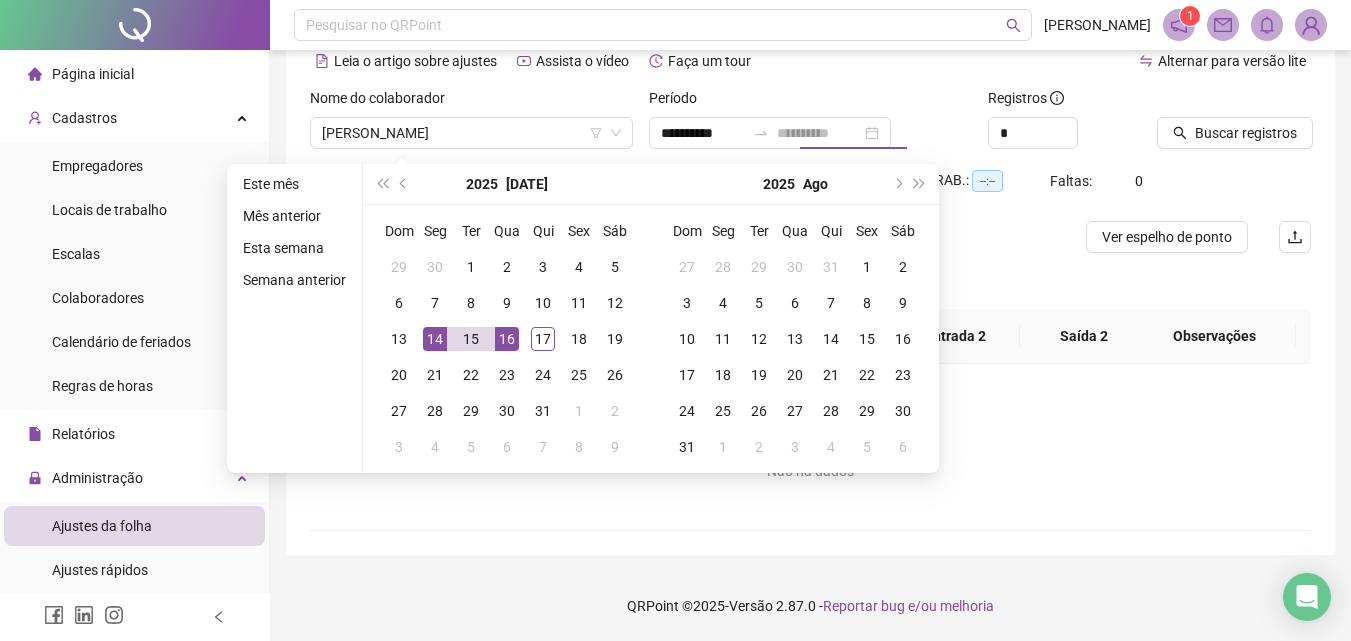 click on "14" at bounding box center [435, 339] 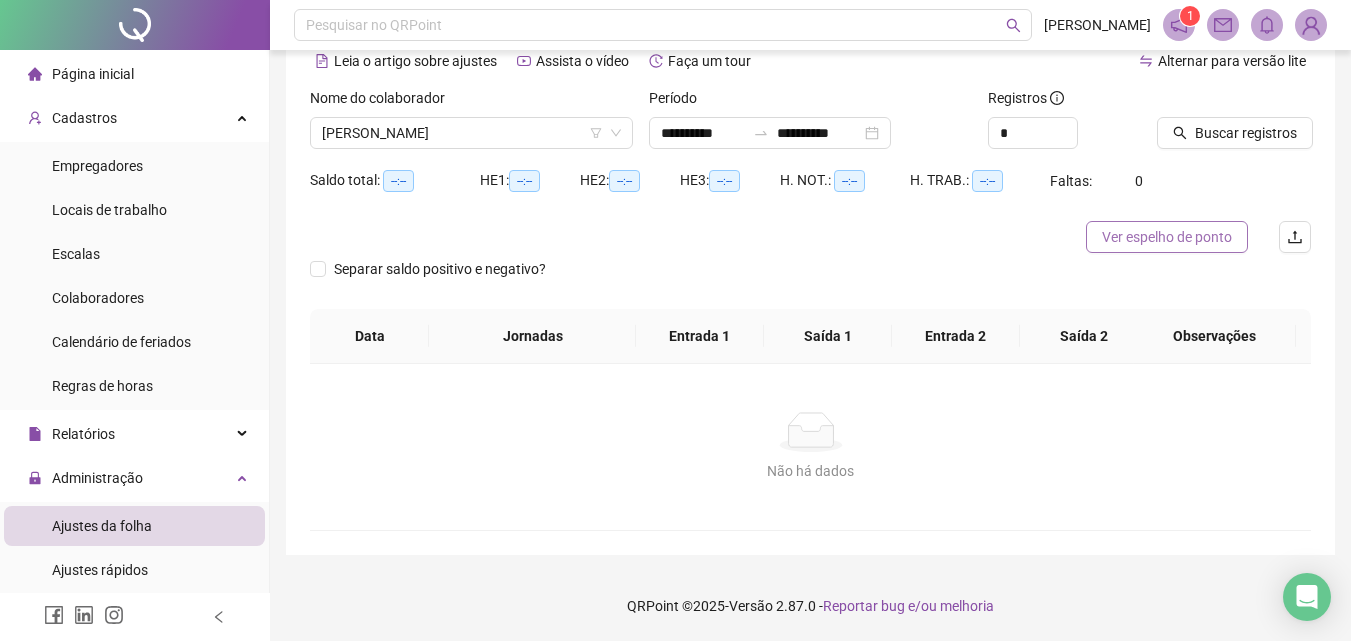click on "Ver espelho de ponto" at bounding box center [1167, 237] 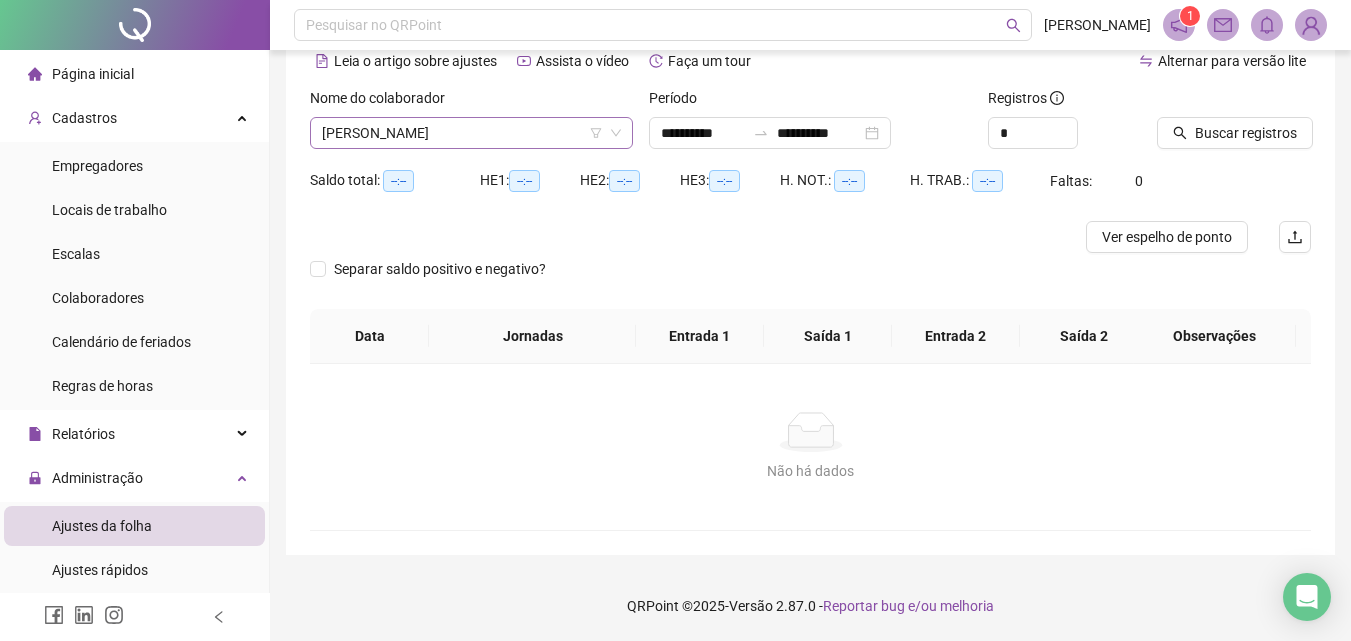 click on "[PERSON_NAME]" at bounding box center (471, 133) 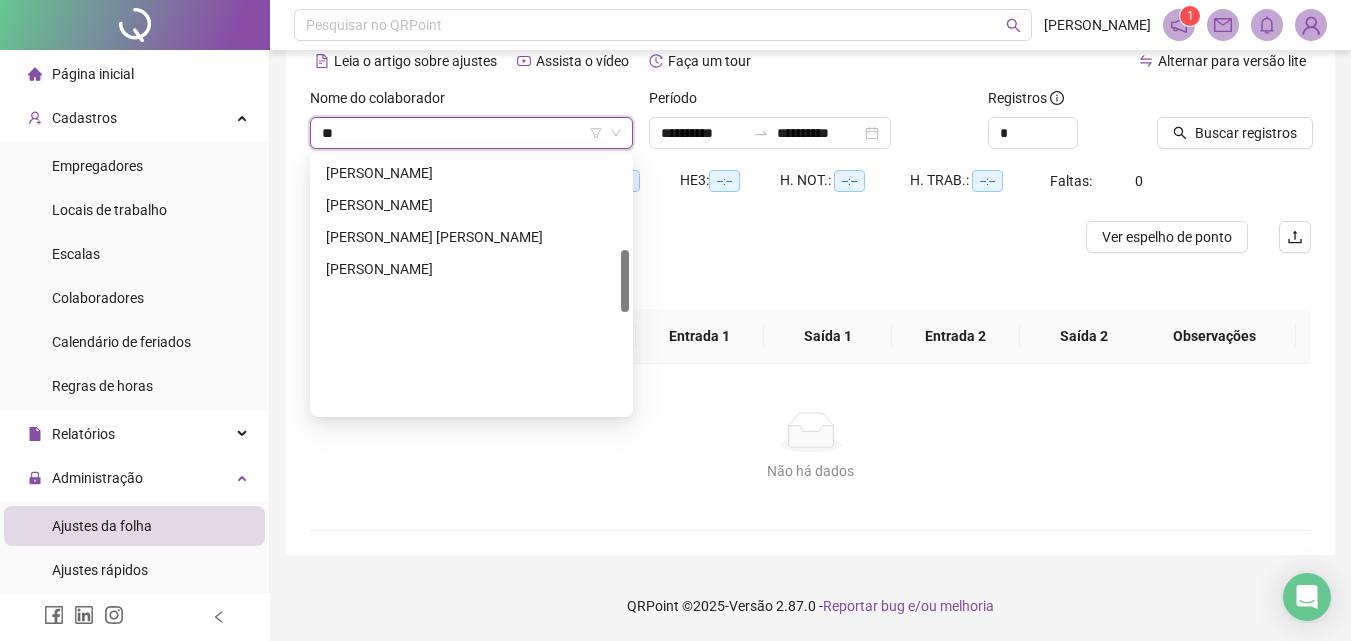 scroll, scrollTop: 384, scrollLeft: 0, axis: vertical 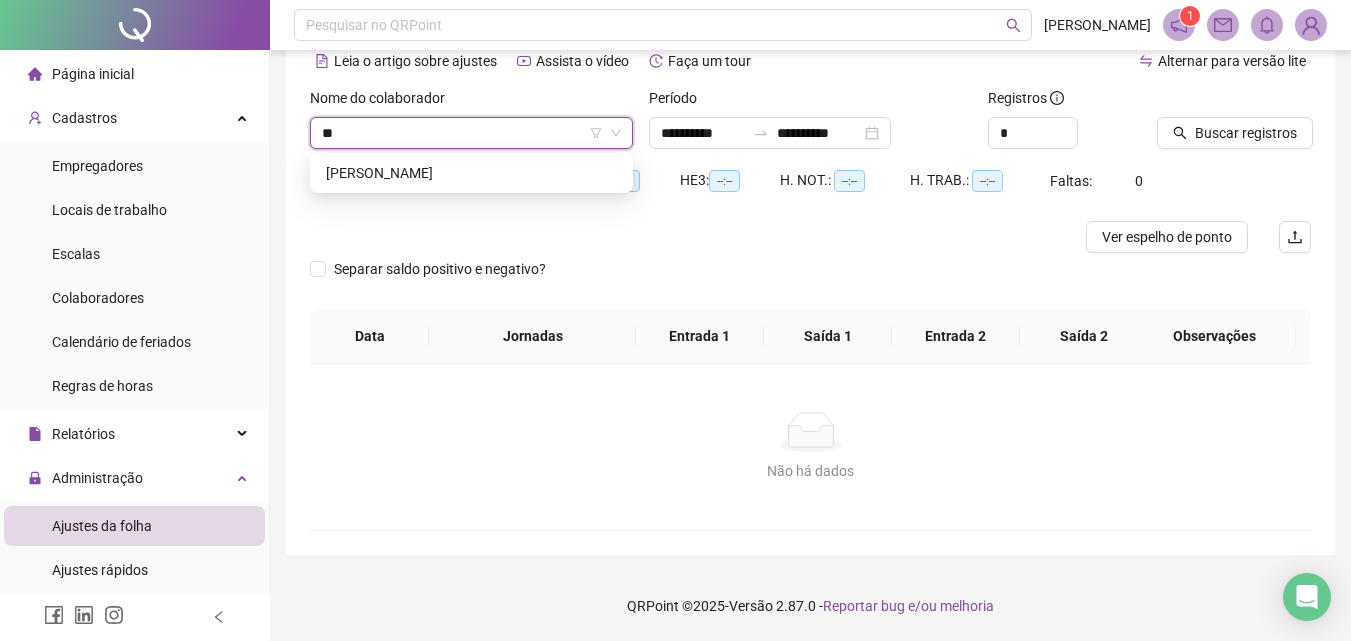 type on "***" 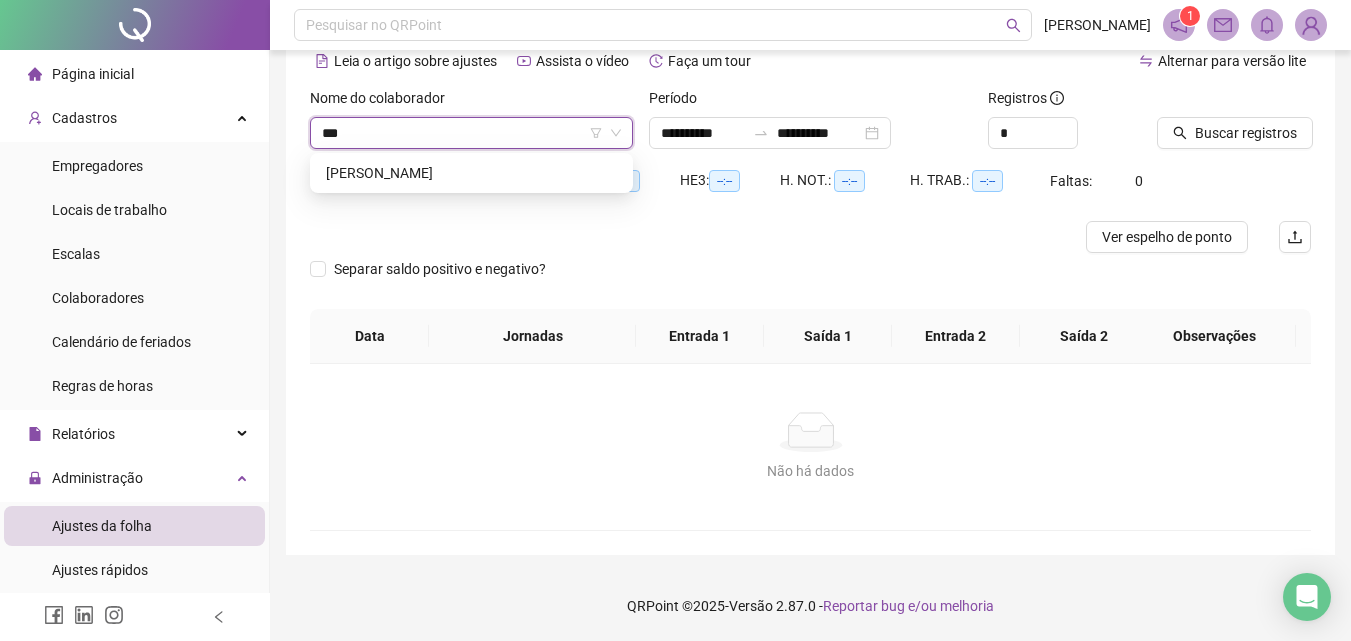 scroll, scrollTop: 0, scrollLeft: 0, axis: both 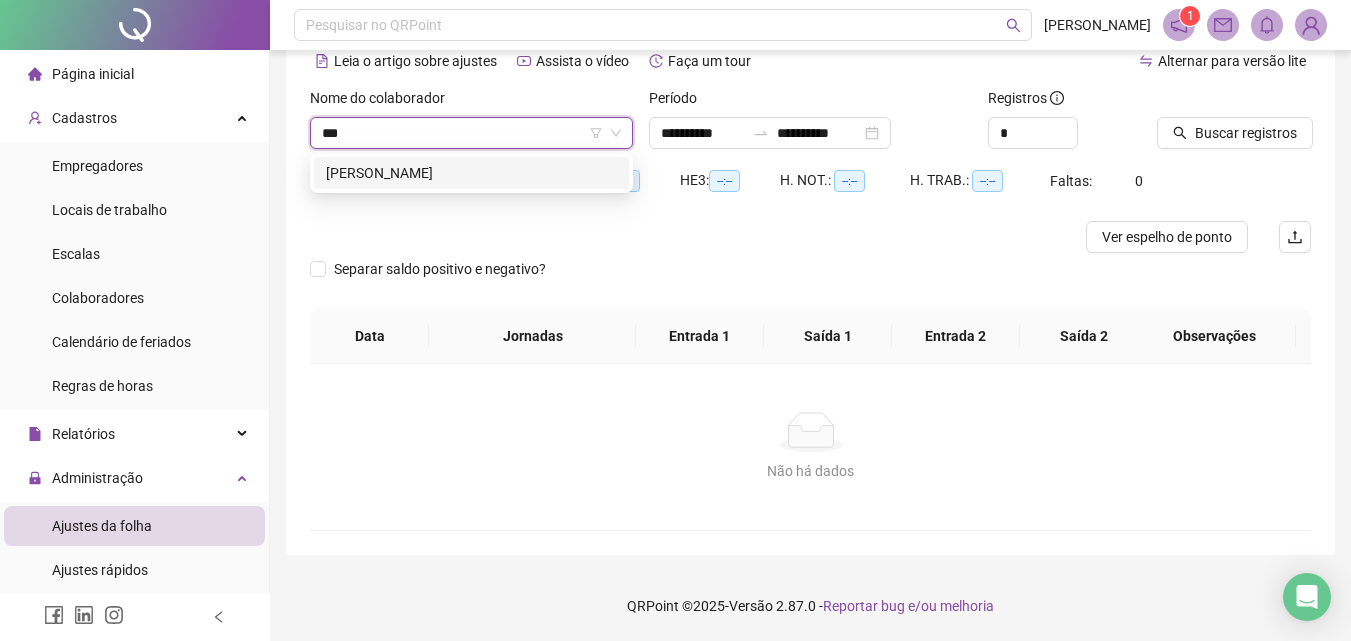 click on "[PERSON_NAME]" at bounding box center [471, 173] 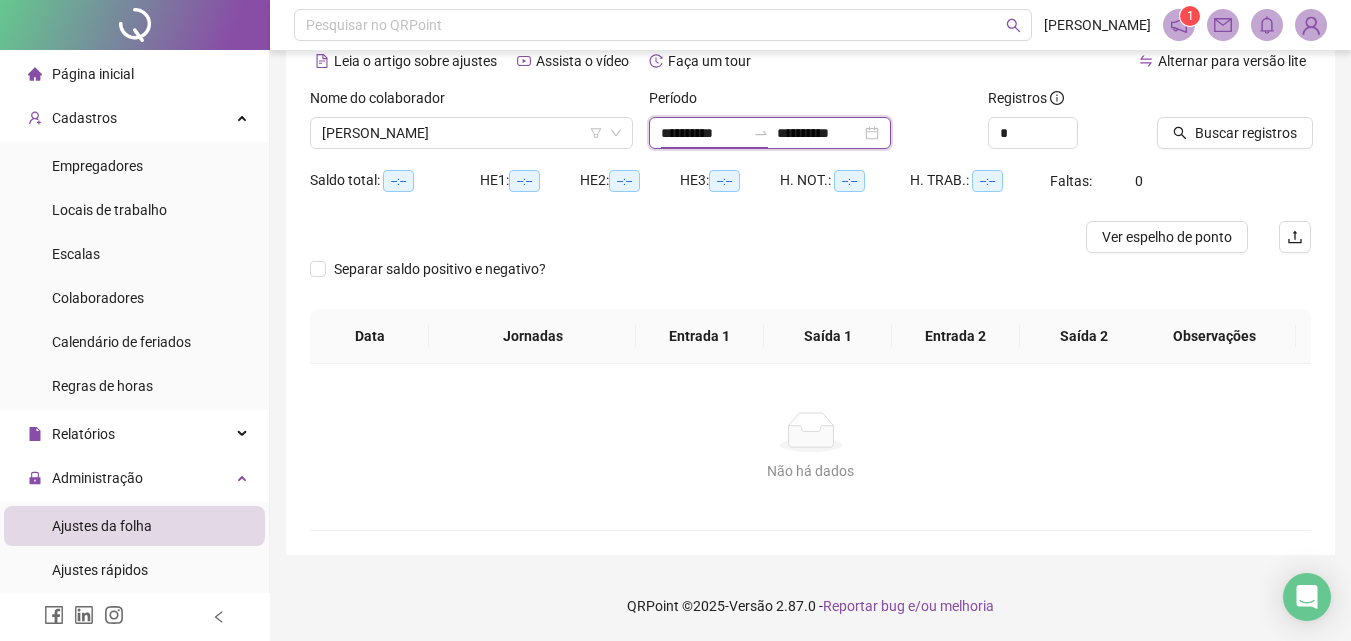click on "**********" at bounding box center [703, 133] 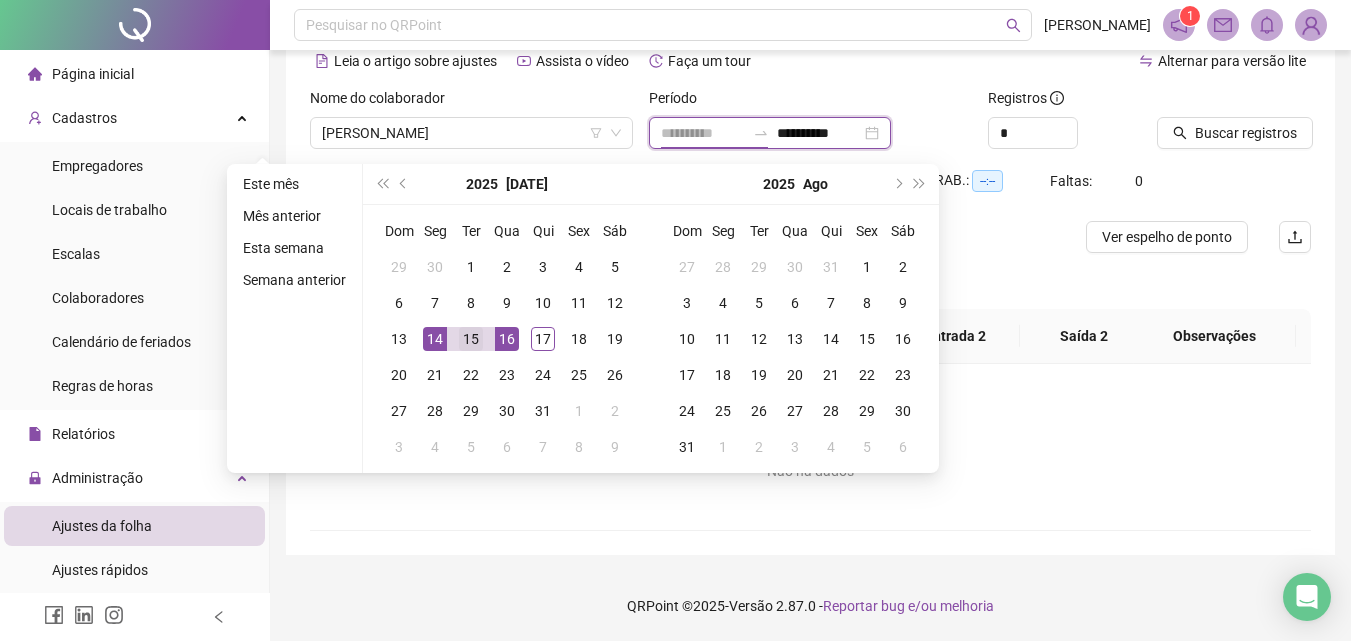 type on "**********" 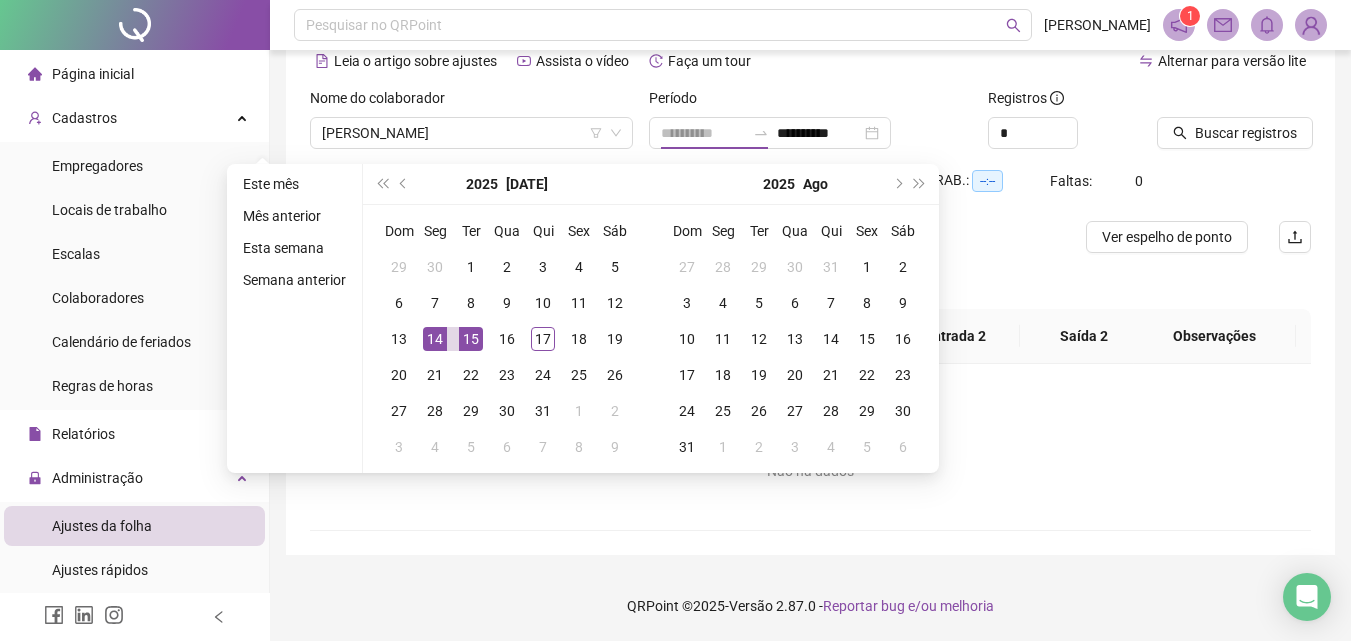 click on "15" at bounding box center (471, 339) 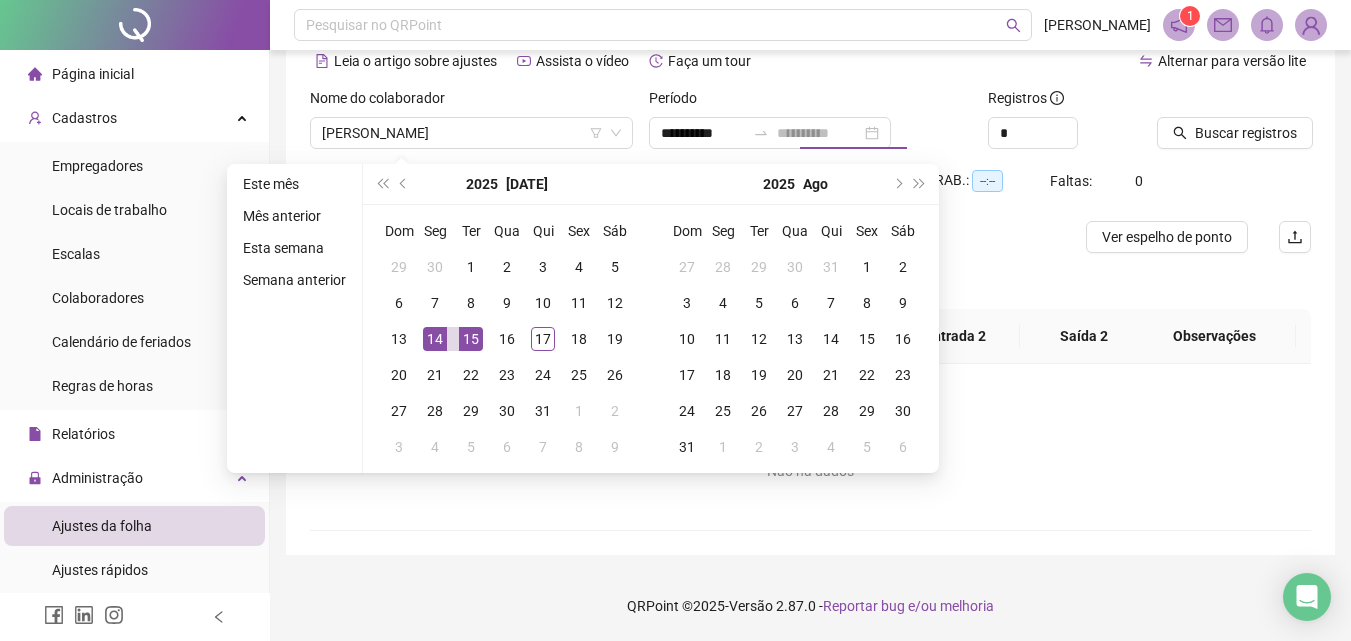 click on "15" at bounding box center [471, 339] 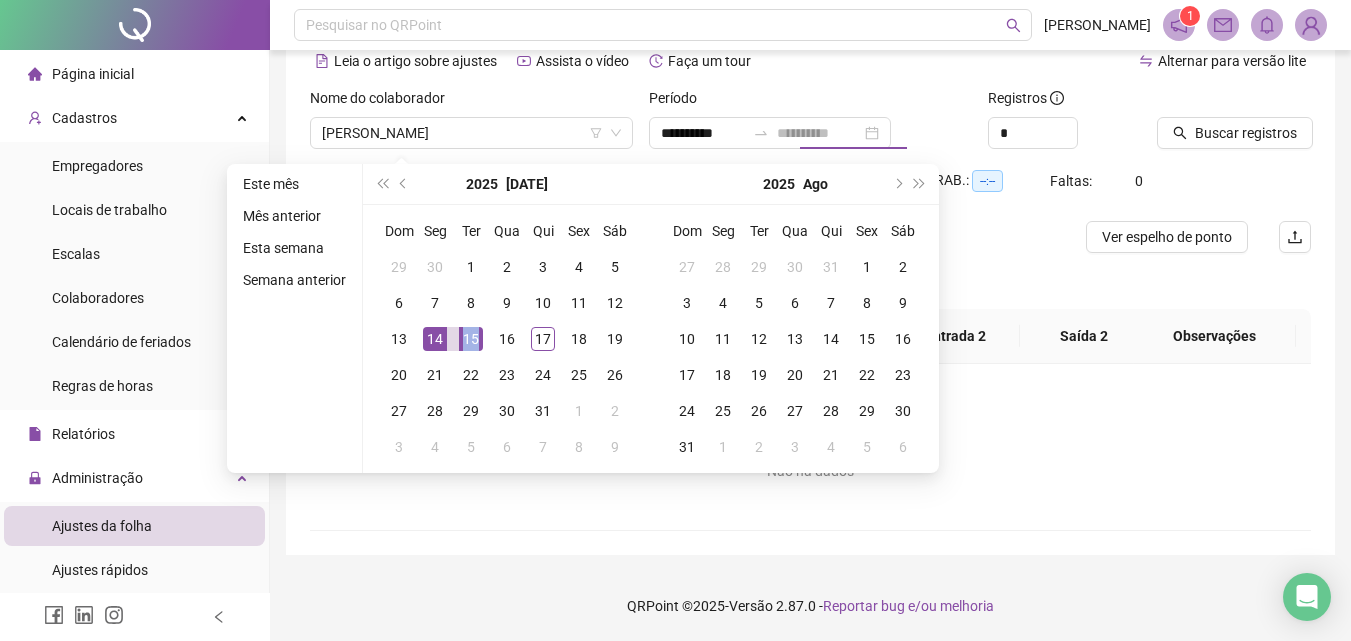 type on "**********" 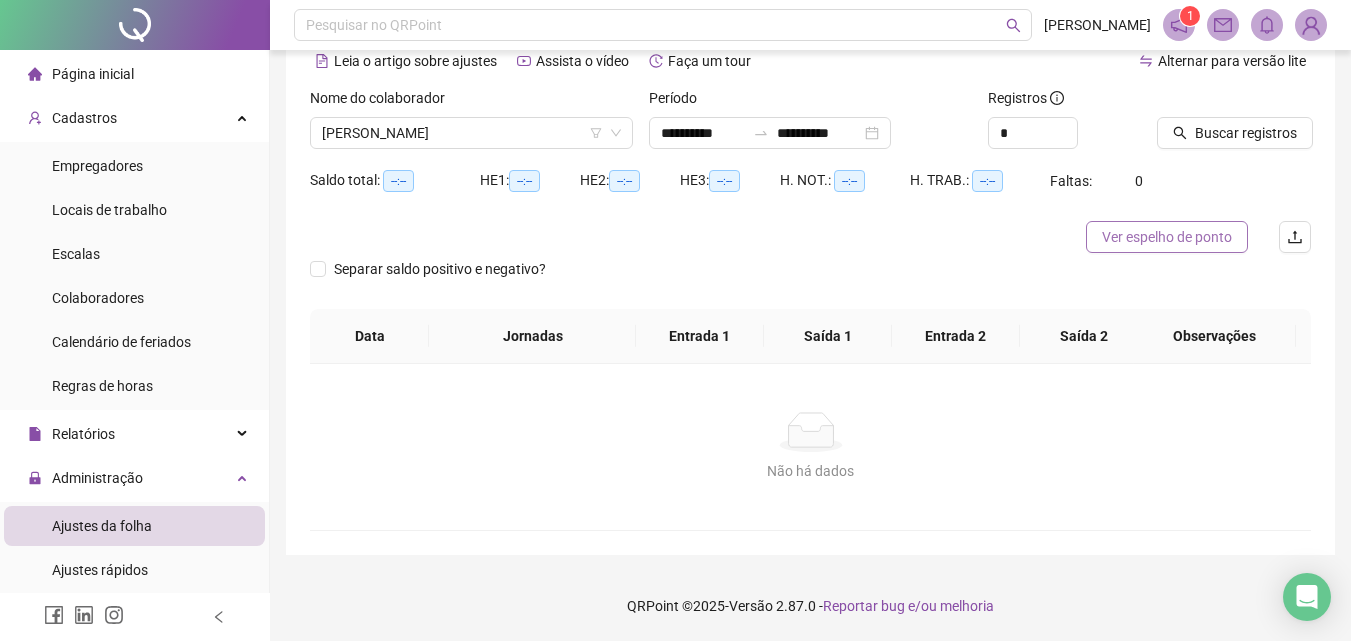 click on "Ver espelho de ponto" at bounding box center [1167, 237] 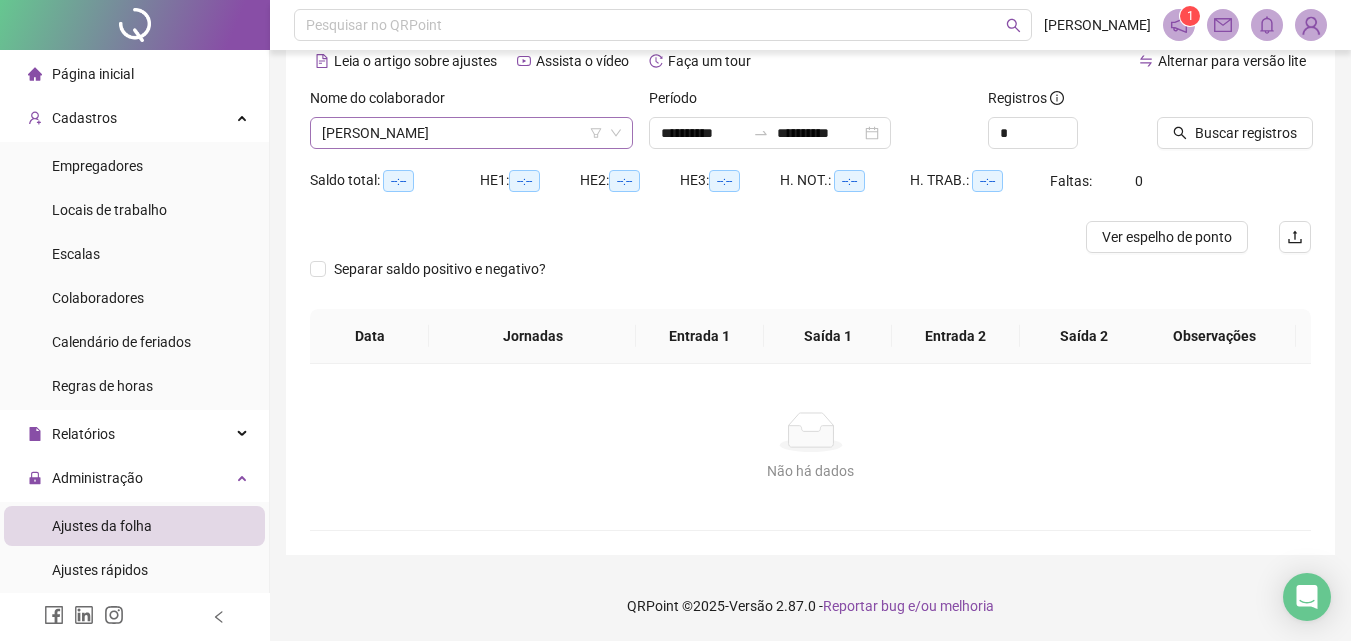 click on "[PERSON_NAME]" at bounding box center (471, 133) 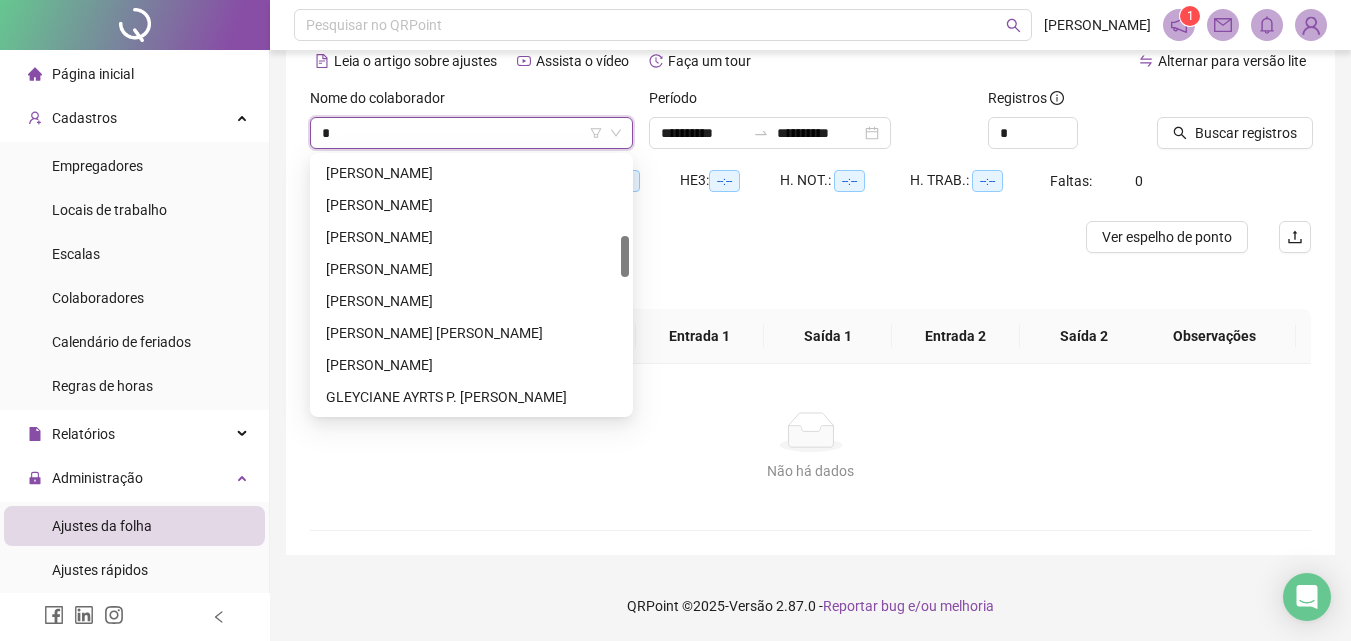 type on "**" 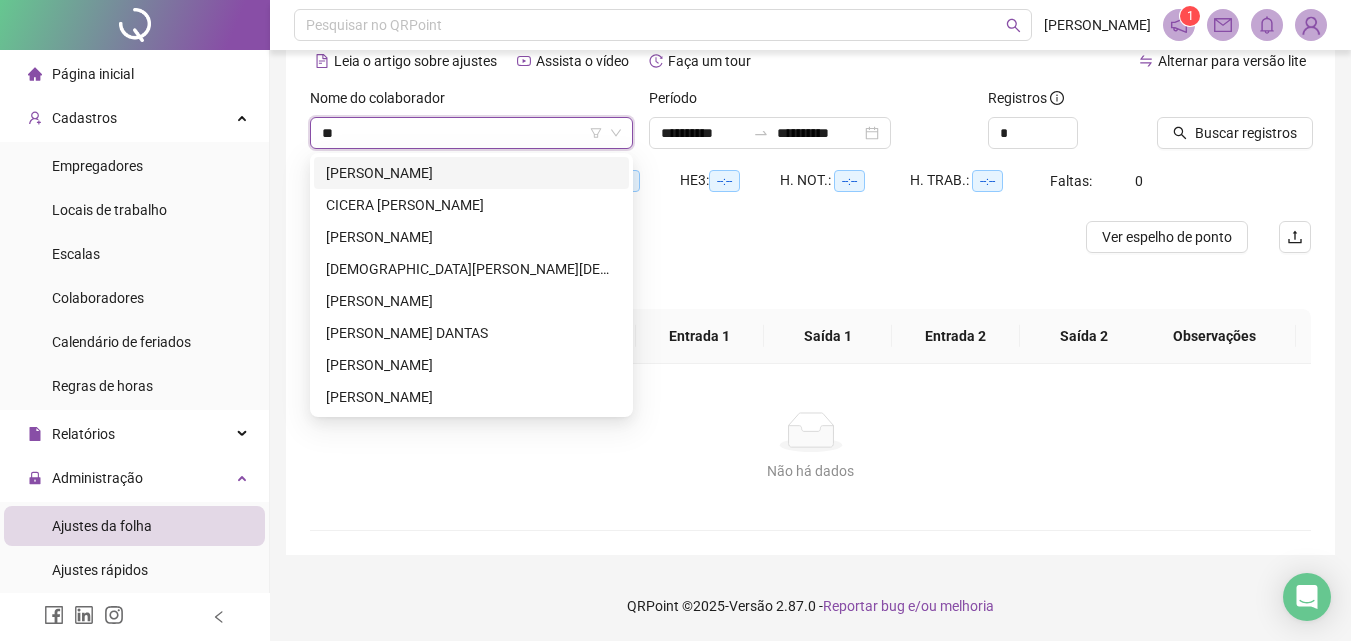 scroll, scrollTop: 0, scrollLeft: 0, axis: both 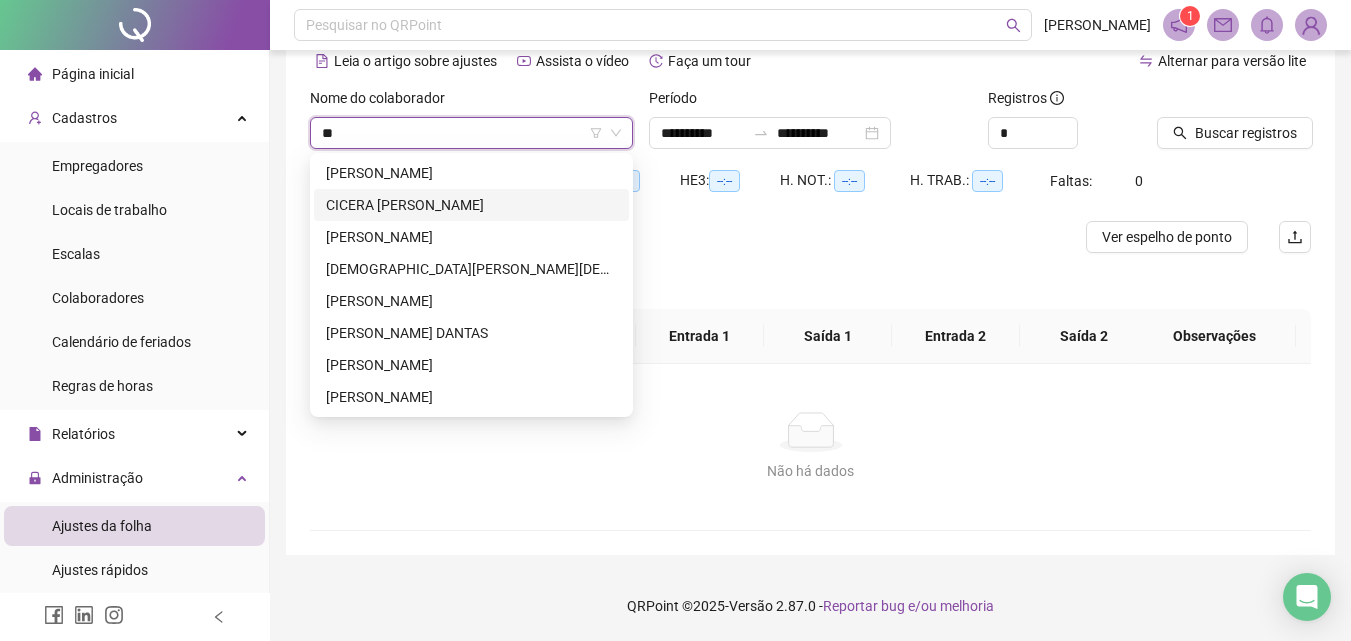click on "CICERA [PERSON_NAME]" at bounding box center [471, 205] 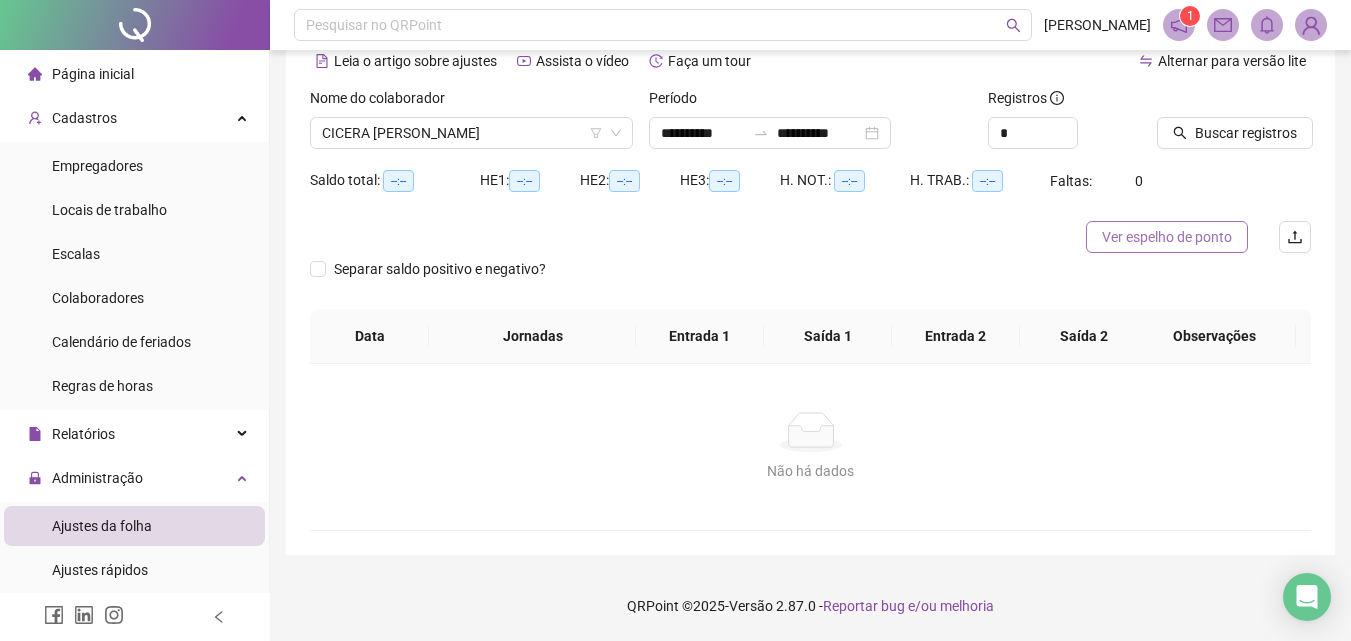 click on "Ver espelho de ponto" at bounding box center (1167, 237) 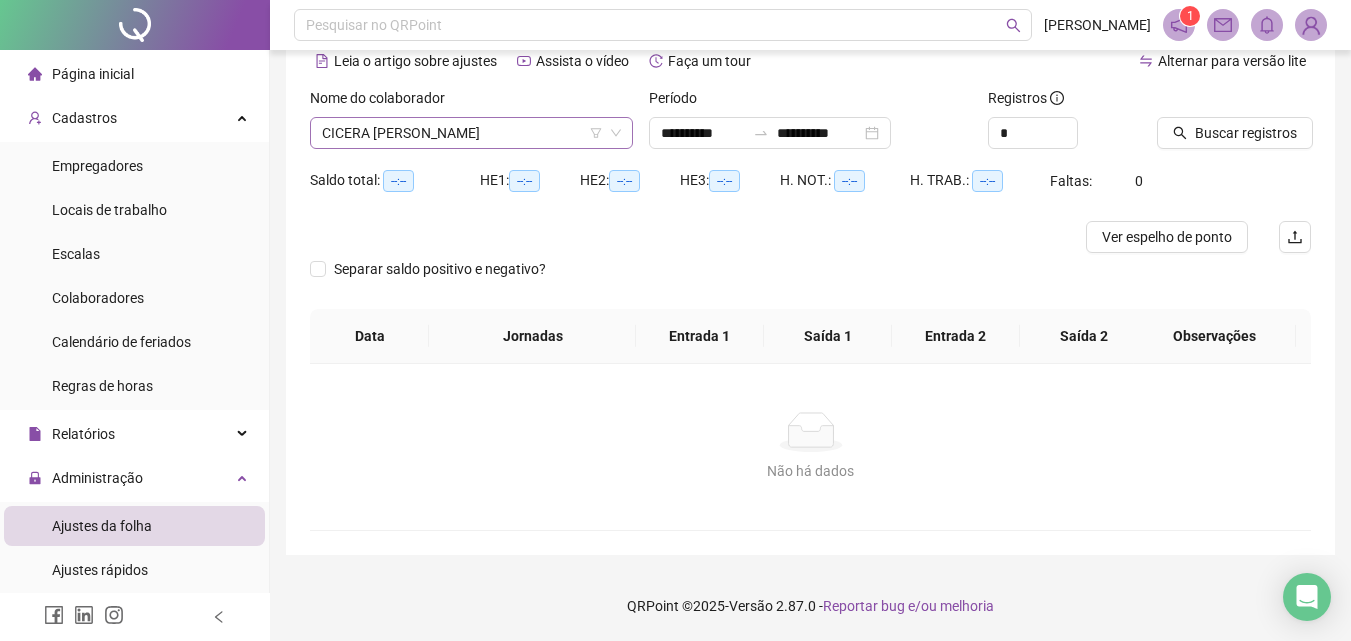click on "CICERA [PERSON_NAME]" at bounding box center [471, 133] 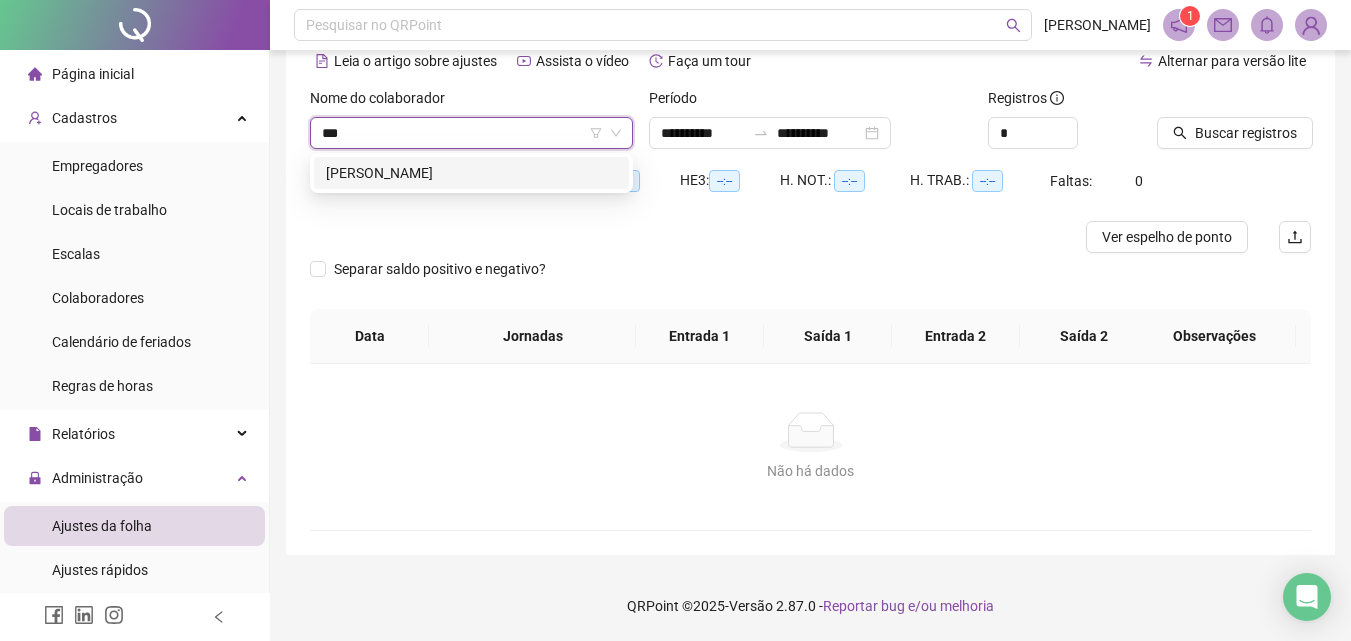 scroll, scrollTop: 0, scrollLeft: 0, axis: both 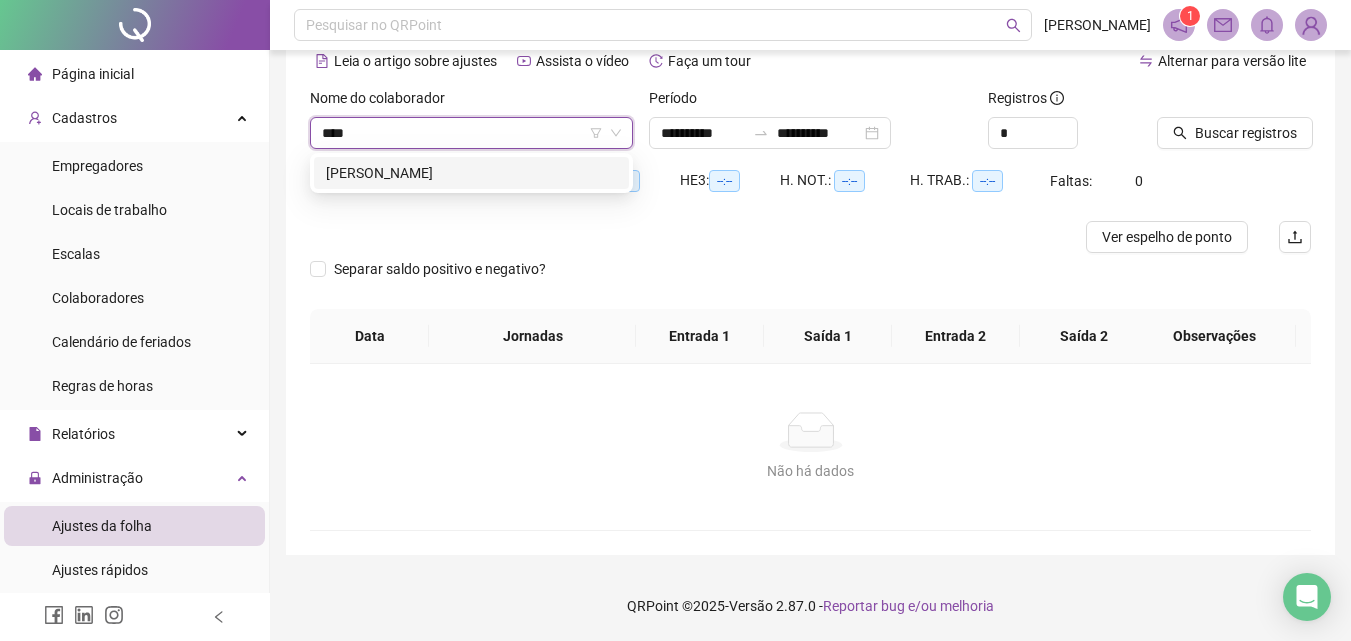 click on "[PERSON_NAME]" at bounding box center [471, 173] 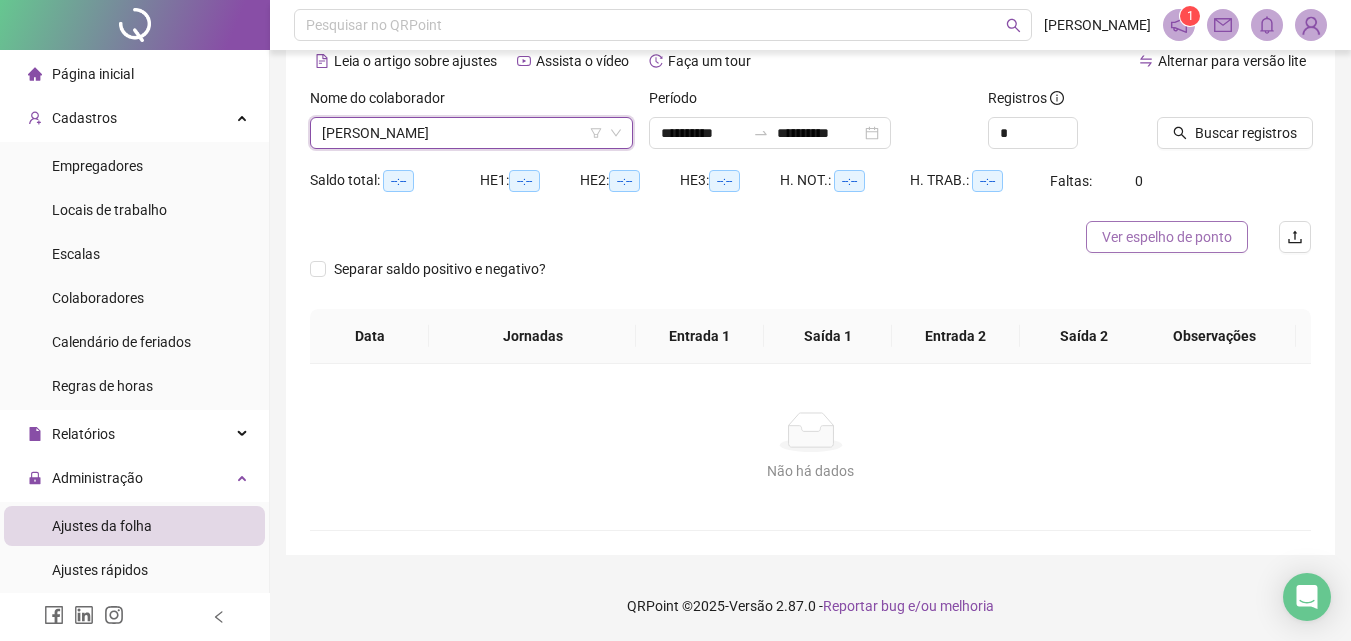 click on "Ver espelho de ponto" at bounding box center [1167, 237] 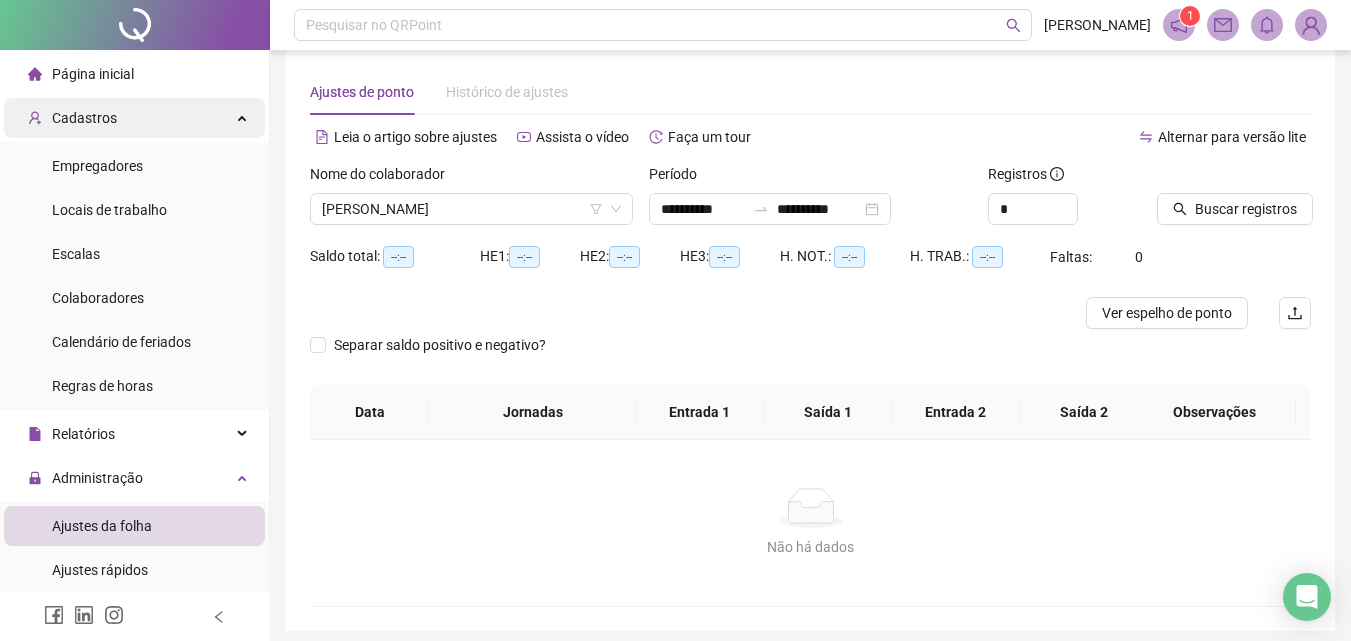 scroll, scrollTop: 0, scrollLeft: 0, axis: both 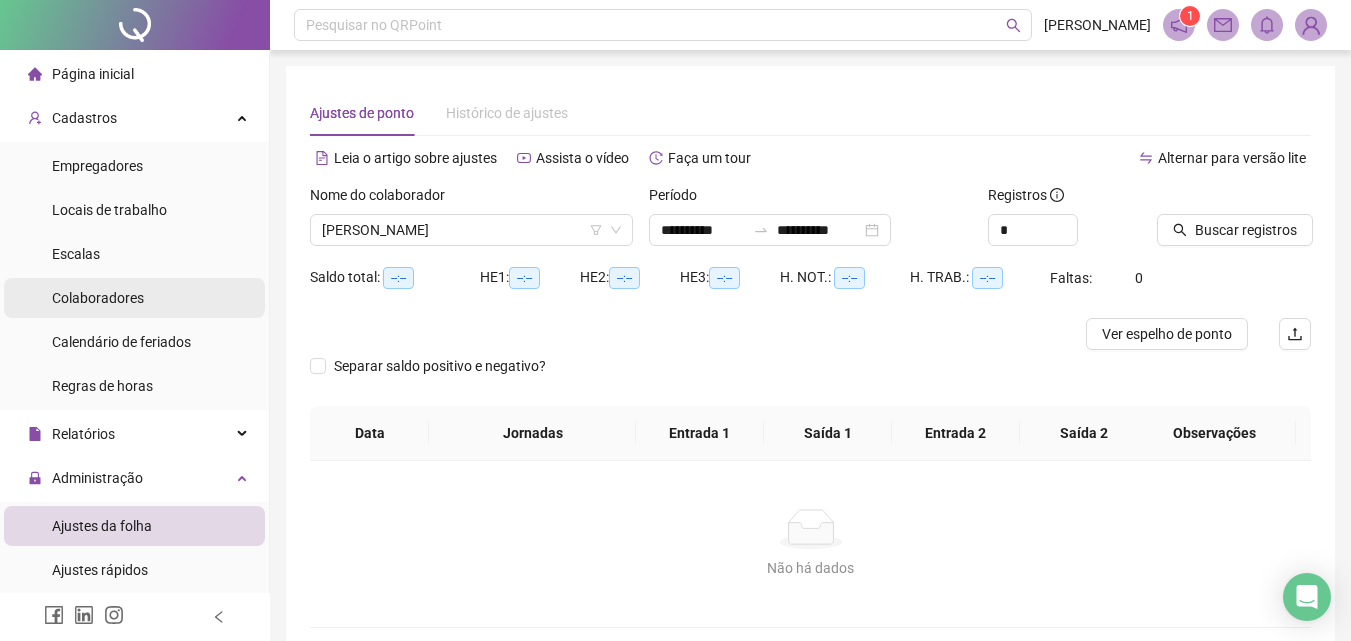 click on "Colaboradores" at bounding box center (98, 298) 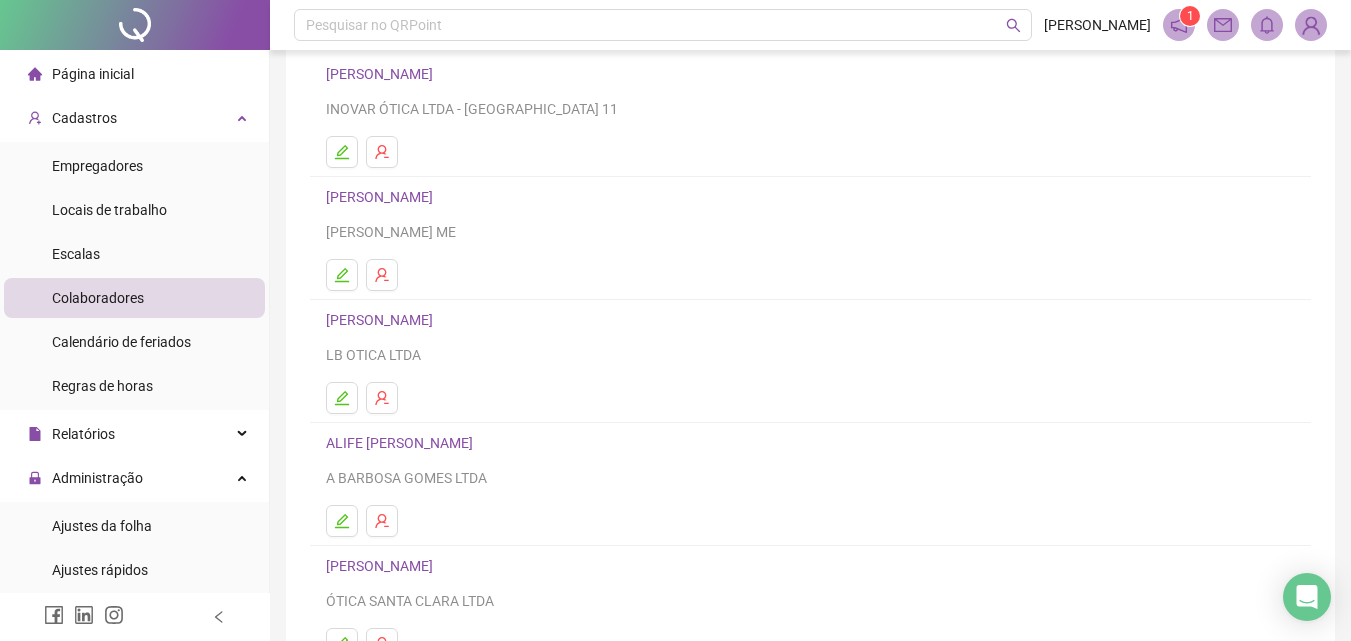 scroll, scrollTop: 326, scrollLeft: 0, axis: vertical 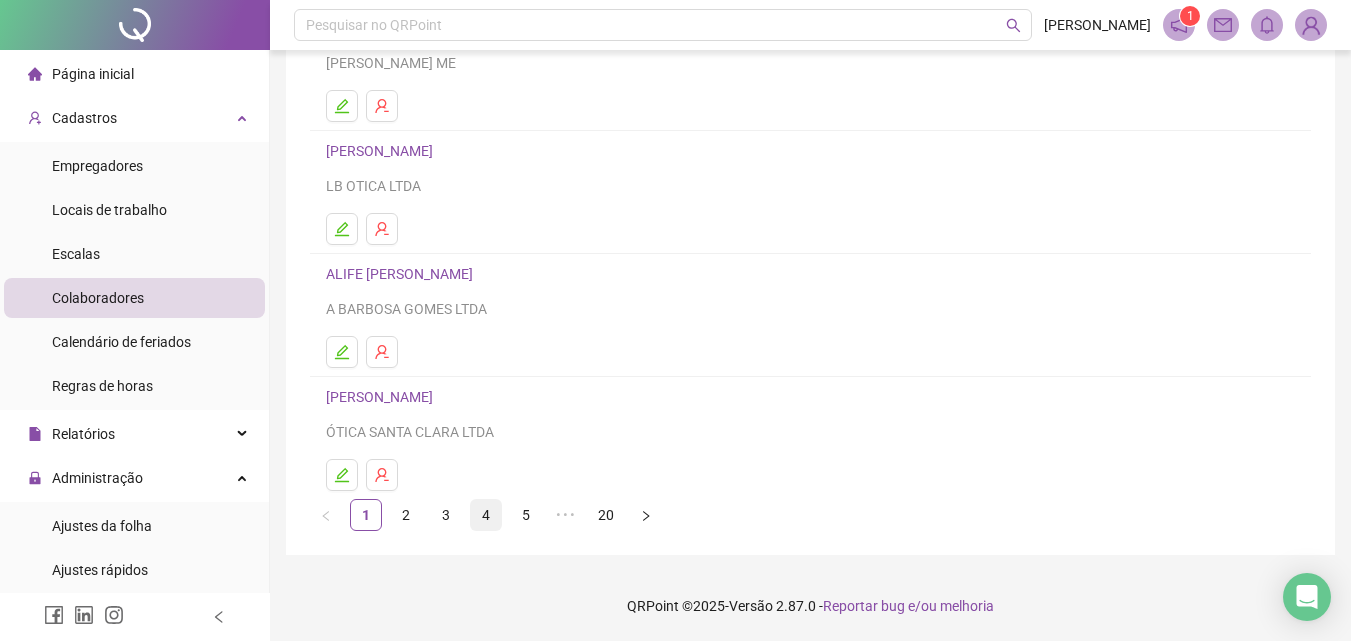 click on "4" at bounding box center [486, 515] 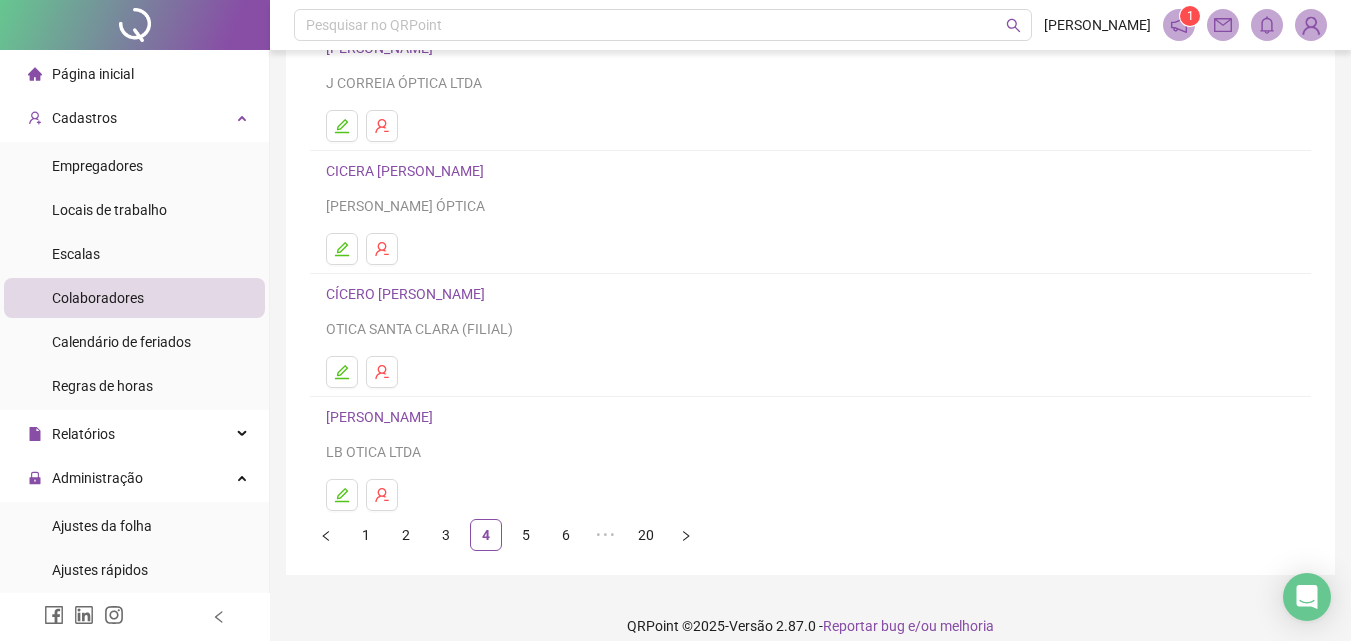 scroll, scrollTop: 326, scrollLeft: 0, axis: vertical 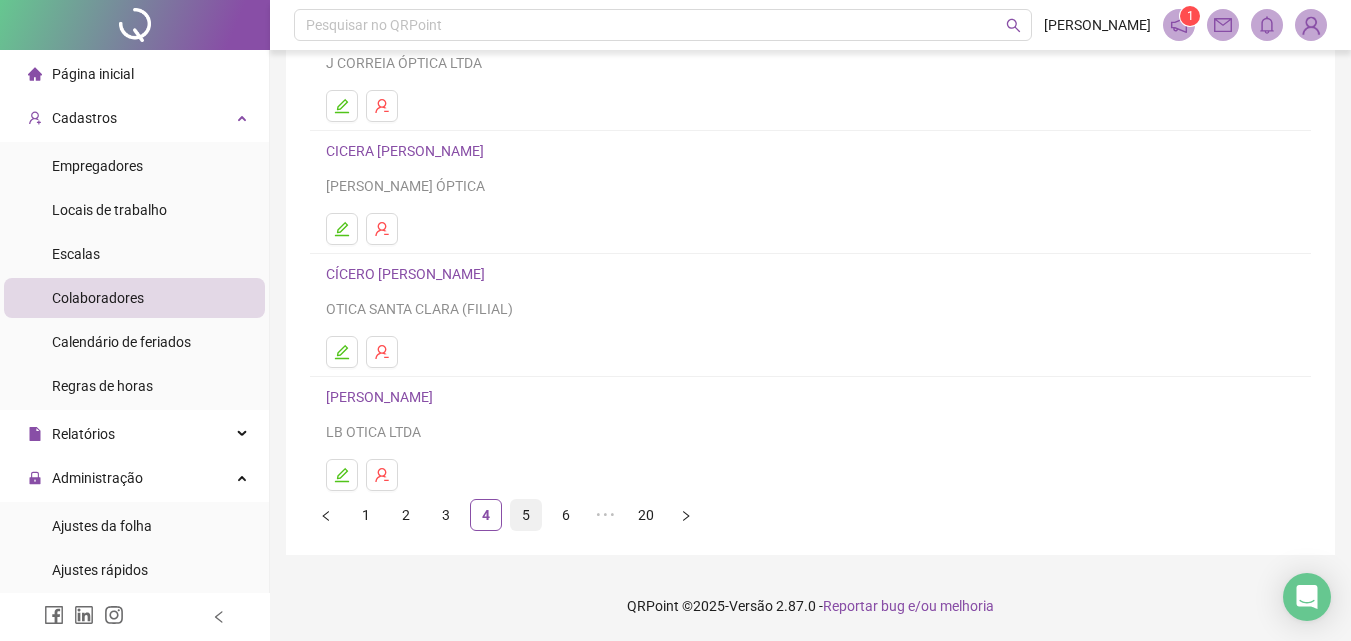 click on "5" at bounding box center [526, 515] 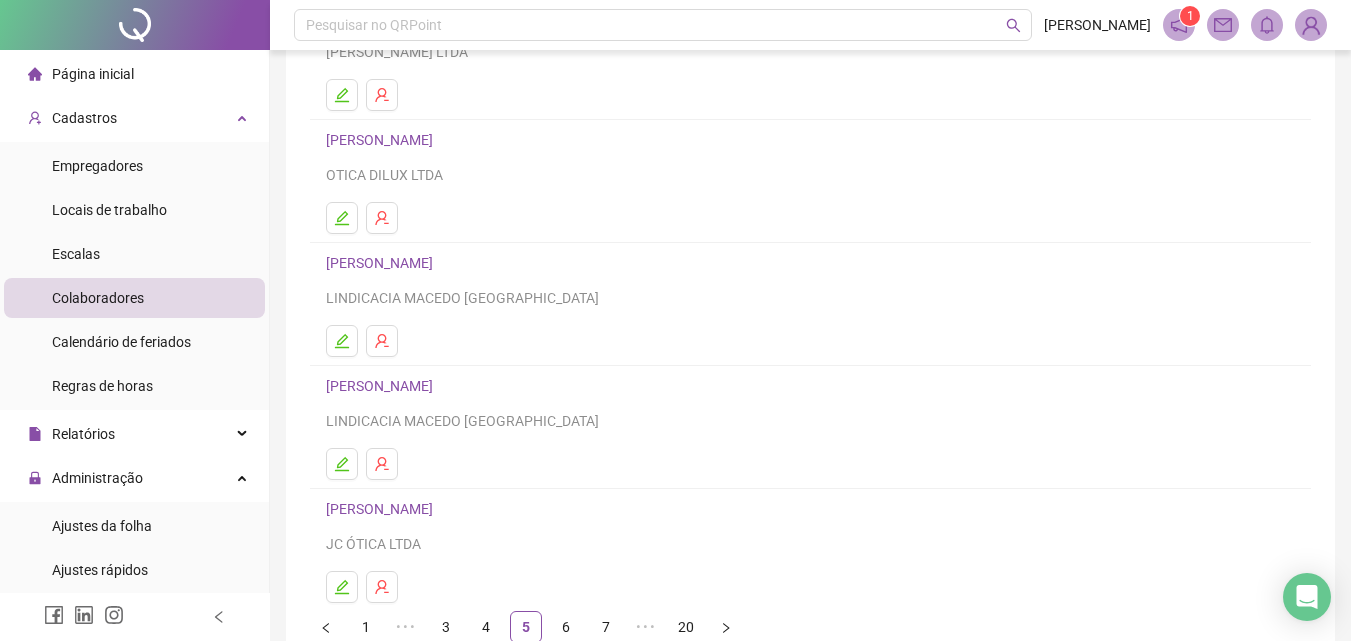 scroll, scrollTop: 326, scrollLeft: 0, axis: vertical 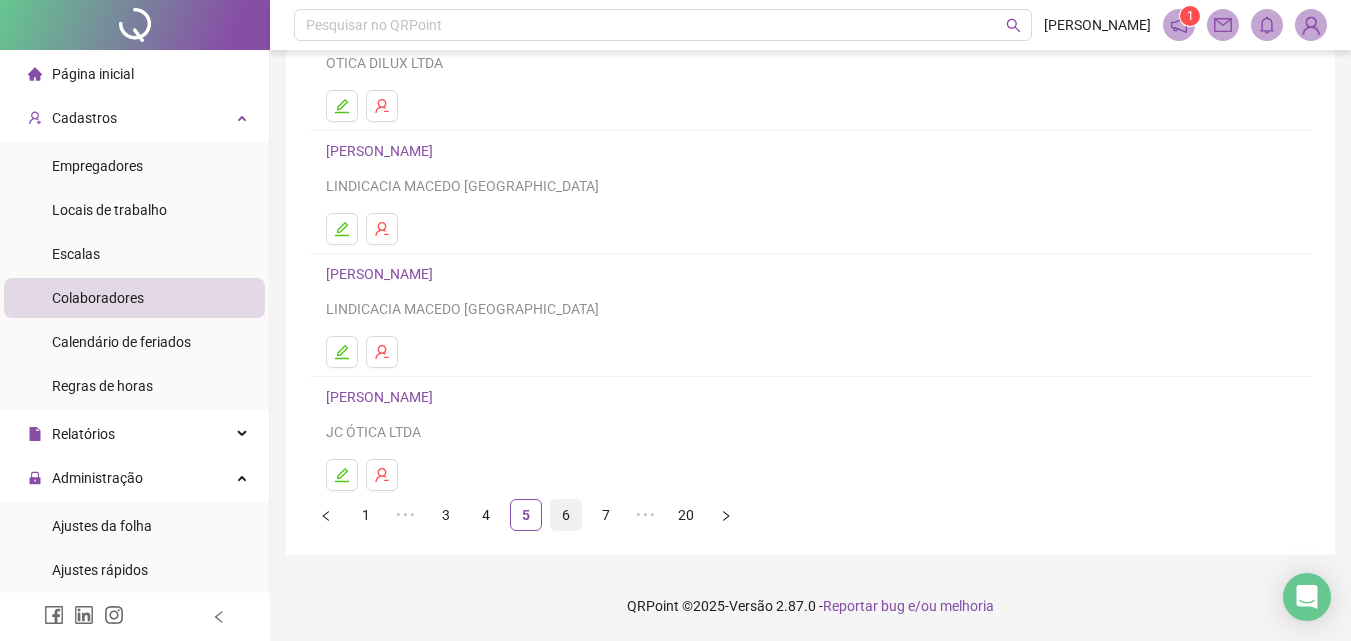 click on "6" at bounding box center [566, 515] 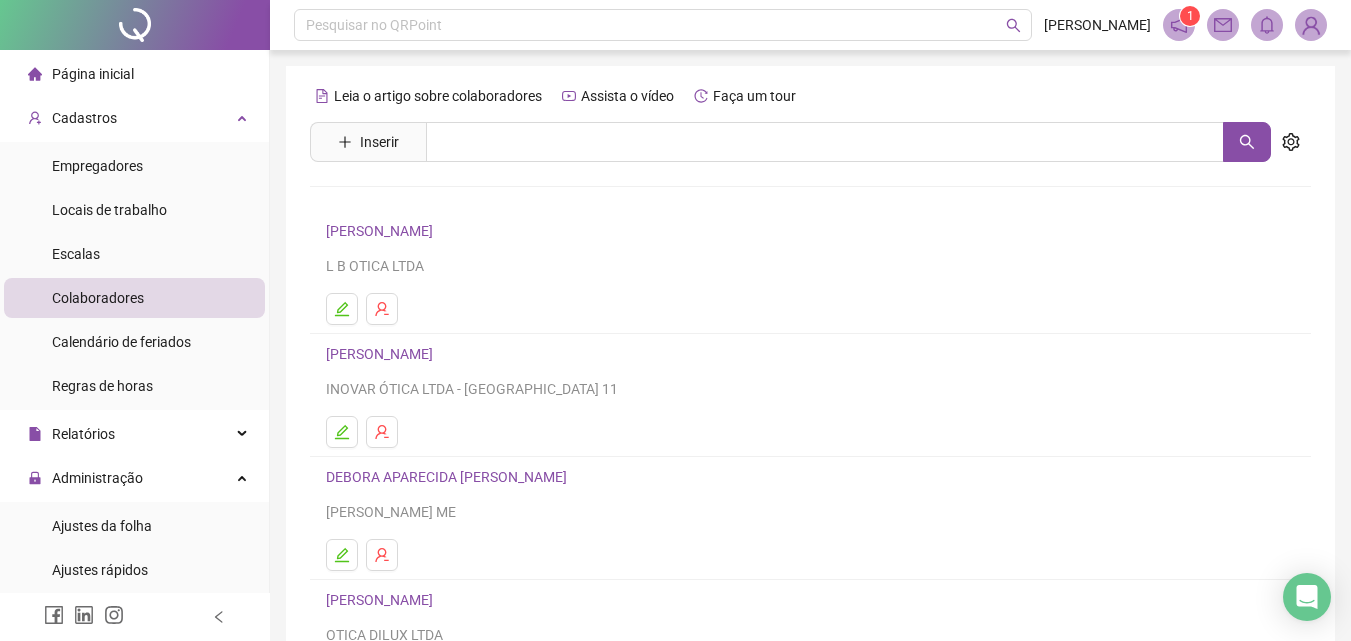 scroll, scrollTop: 326, scrollLeft: 0, axis: vertical 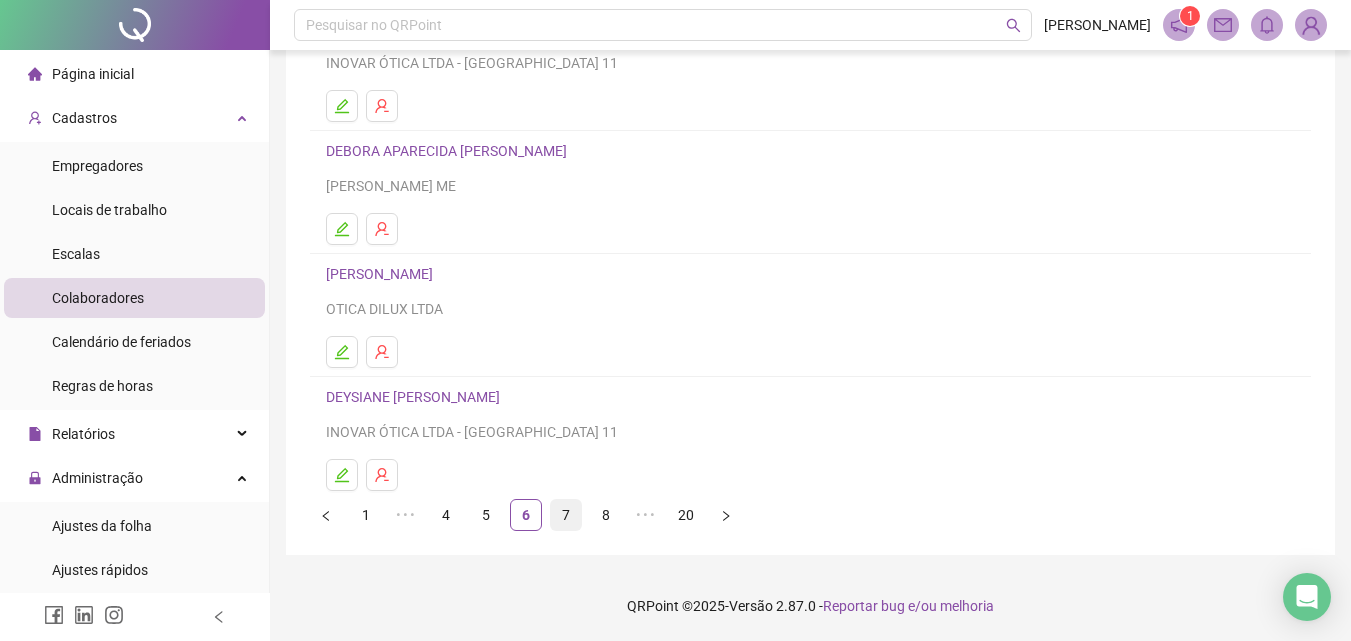 click on "7" at bounding box center (566, 515) 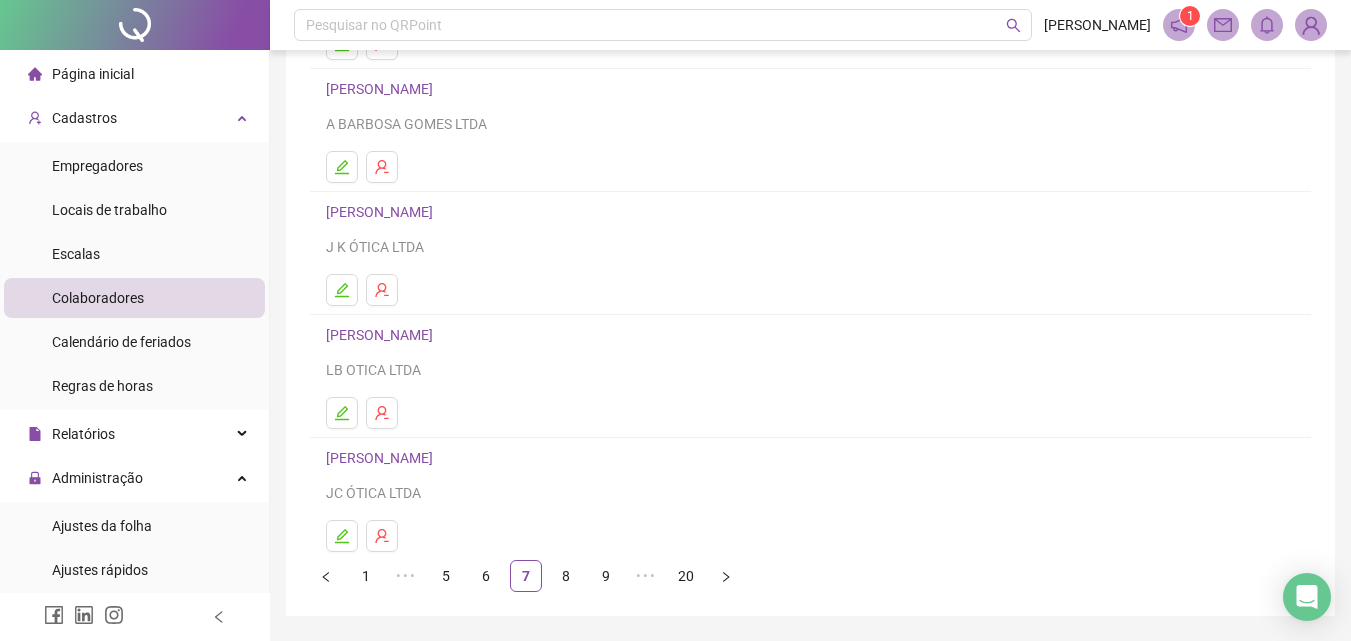 scroll, scrollTop: 326, scrollLeft: 0, axis: vertical 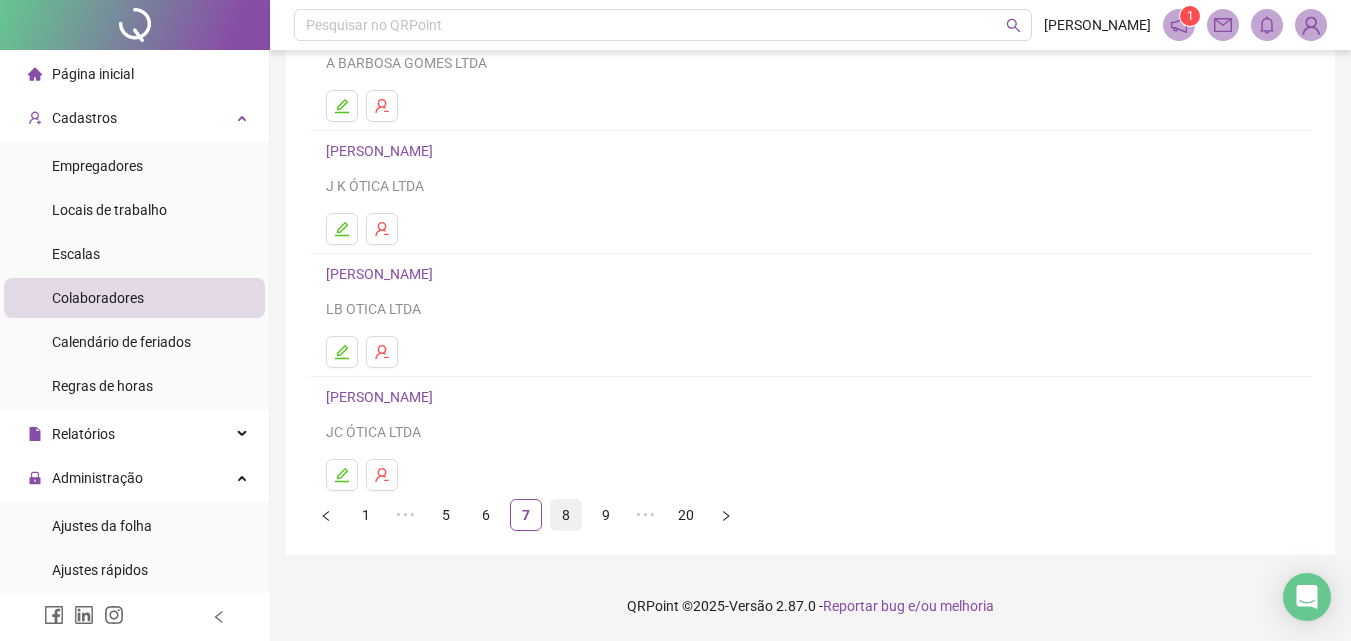 click on "8" at bounding box center (566, 515) 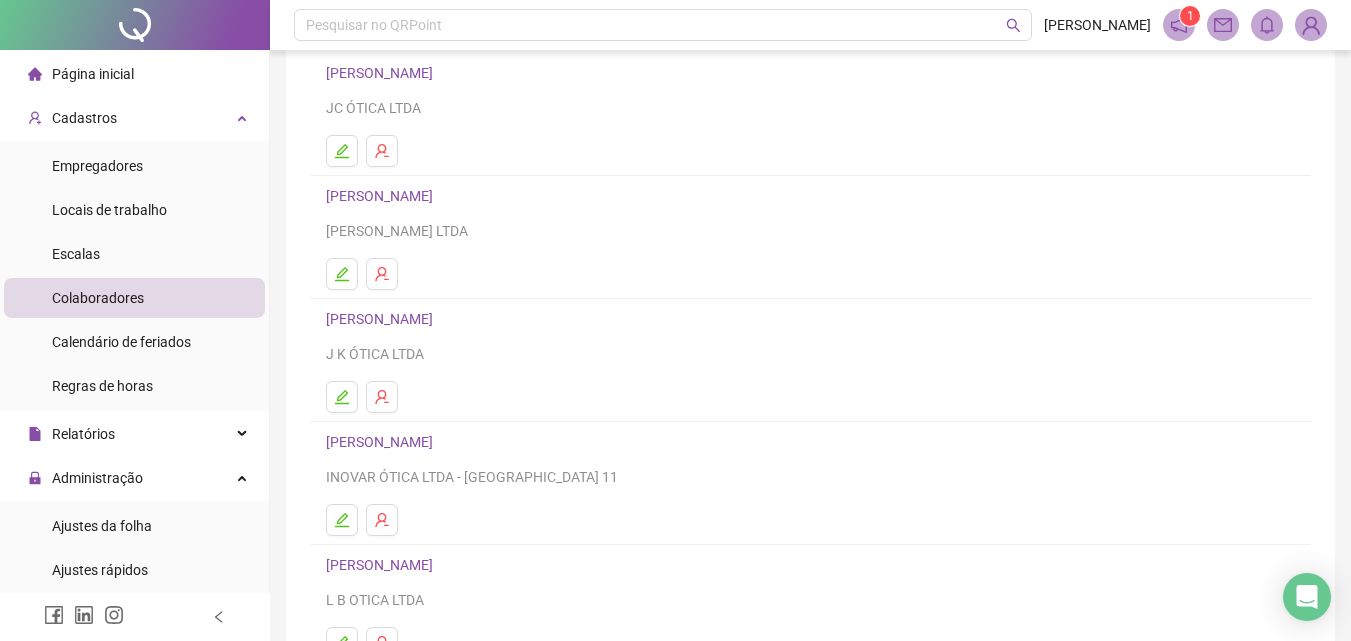 scroll, scrollTop: 200, scrollLeft: 0, axis: vertical 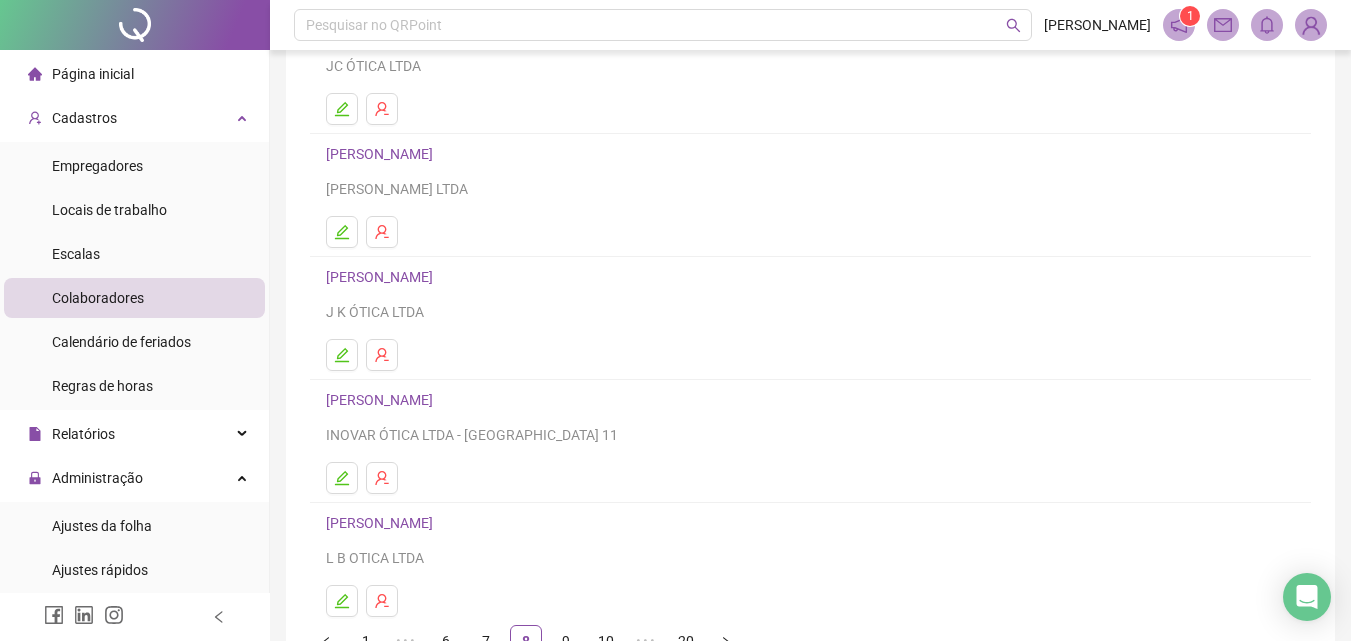 click on "[PERSON_NAME]" at bounding box center (382, 277) 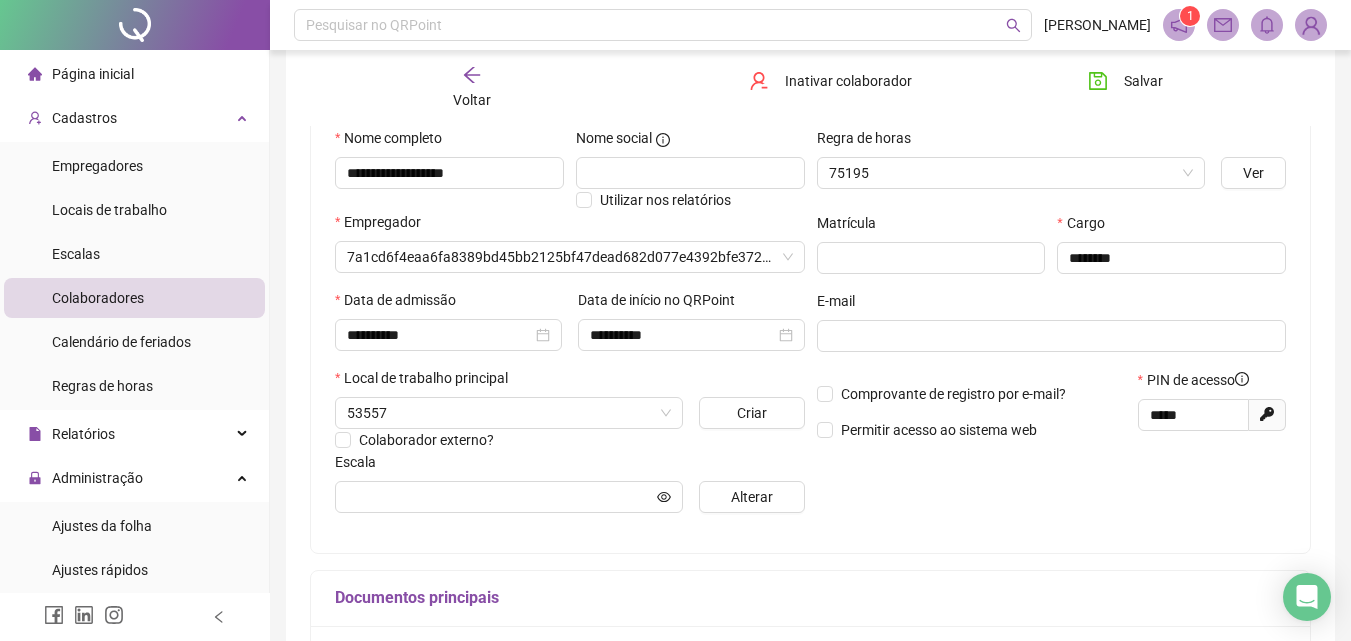 scroll, scrollTop: 210, scrollLeft: 0, axis: vertical 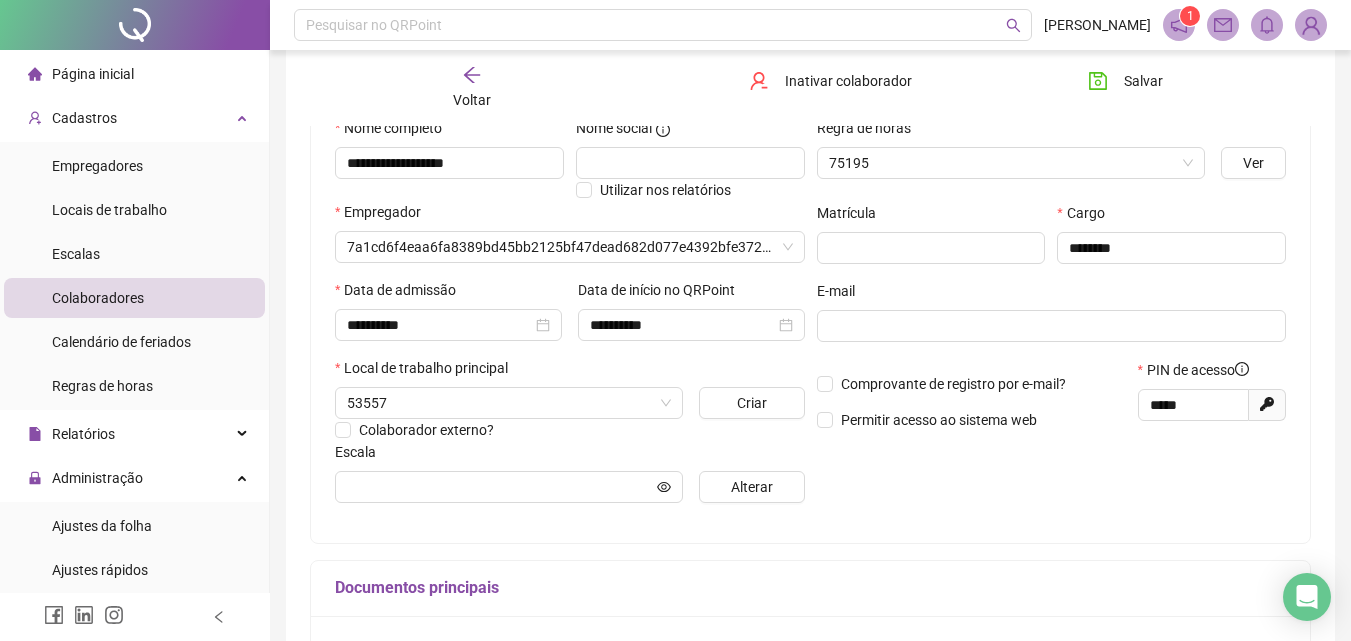 type on "********" 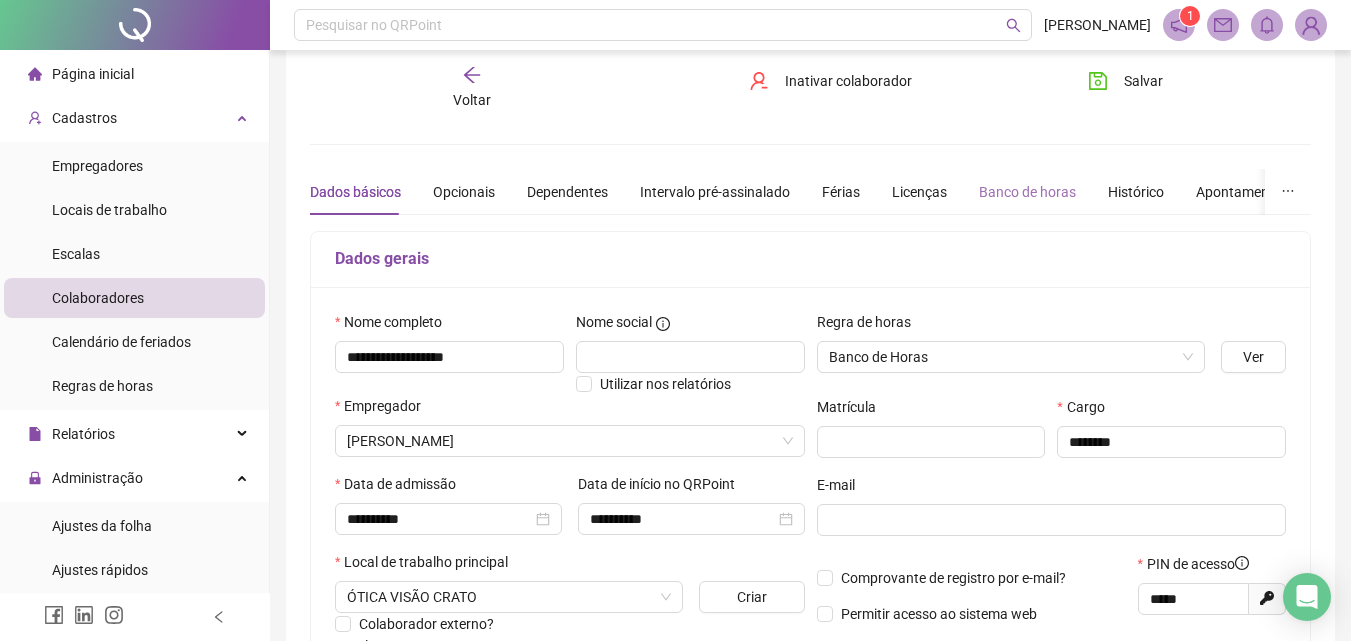 scroll, scrollTop: 0, scrollLeft: 0, axis: both 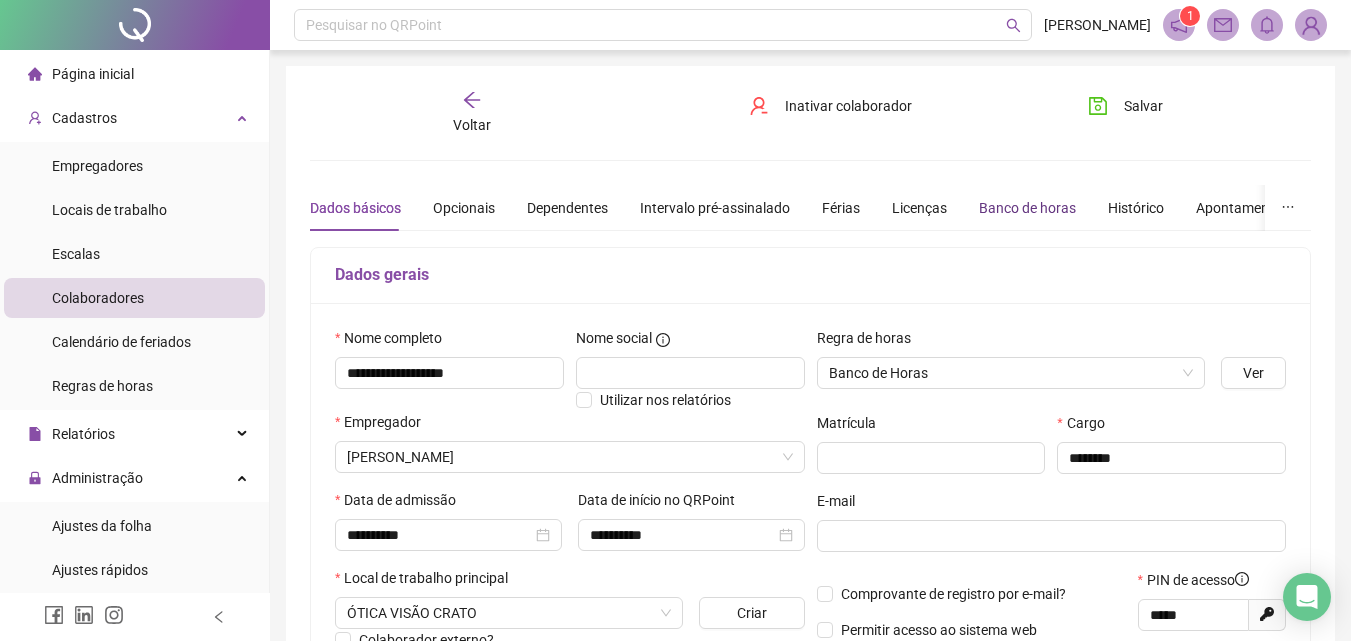 click on "Banco de horas" at bounding box center [1027, 208] 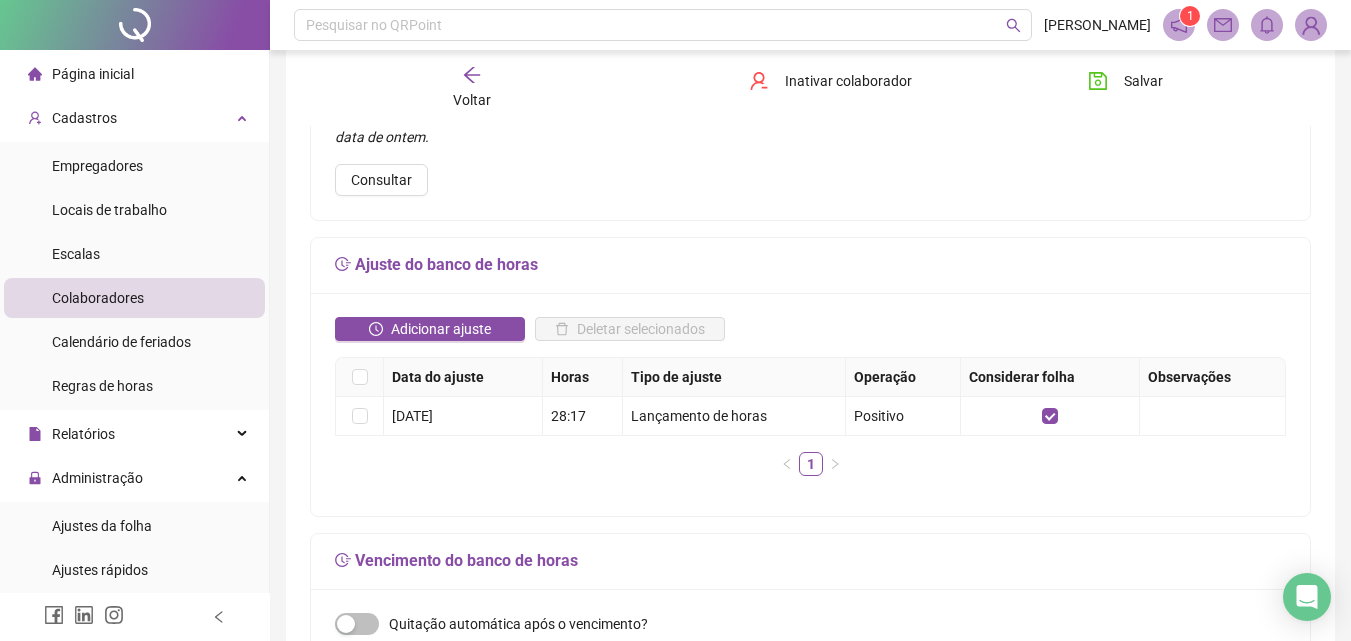 scroll, scrollTop: 300, scrollLeft: 0, axis: vertical 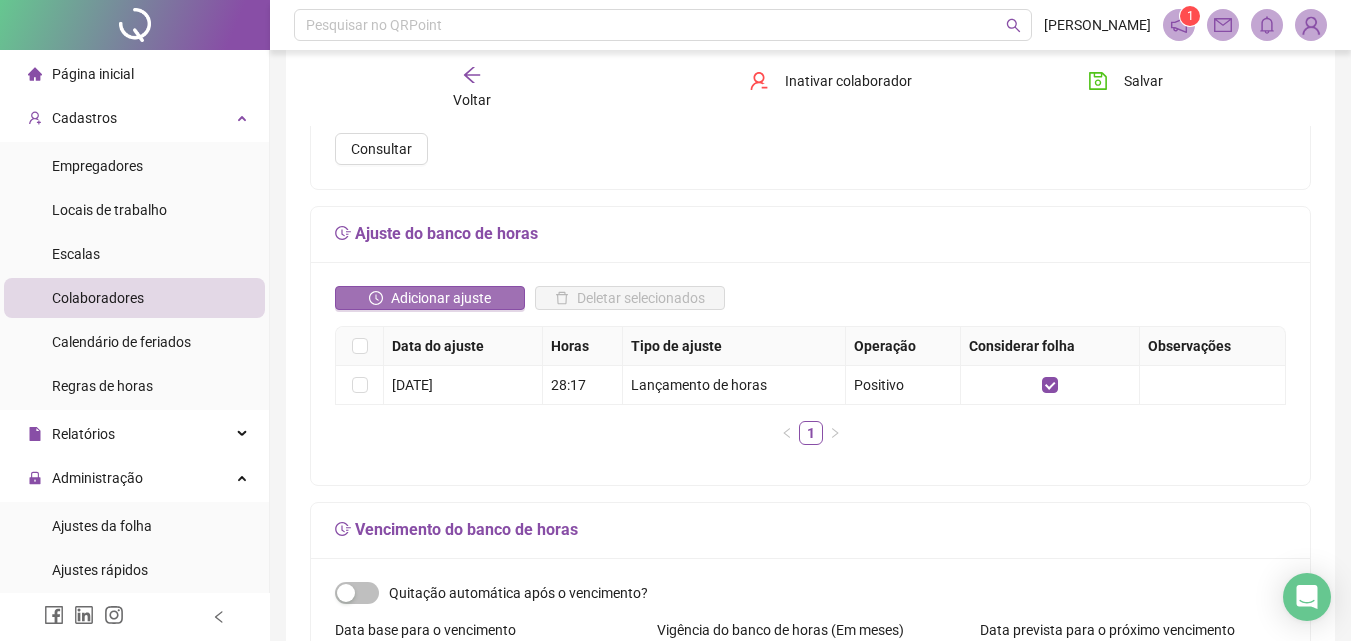 click on "Adicionar ajuste" at bounding box center [441, 298] 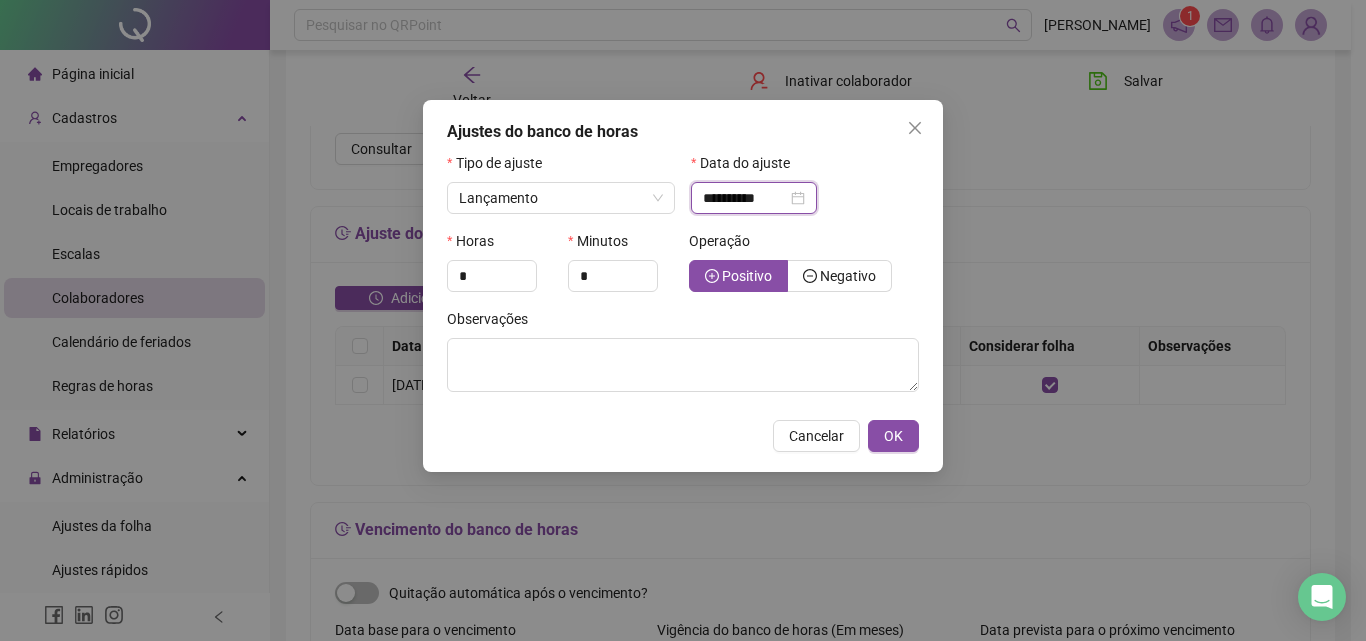 click on "**********" at bounding box center [745, 198] 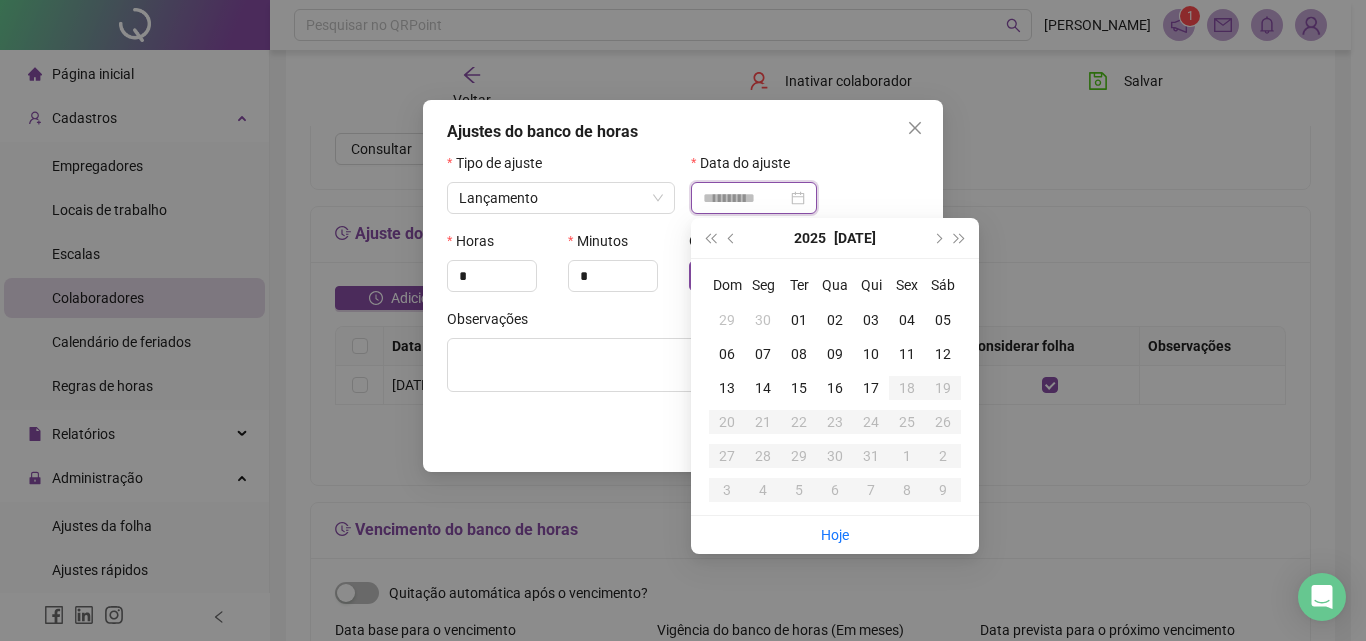 type on "**********" 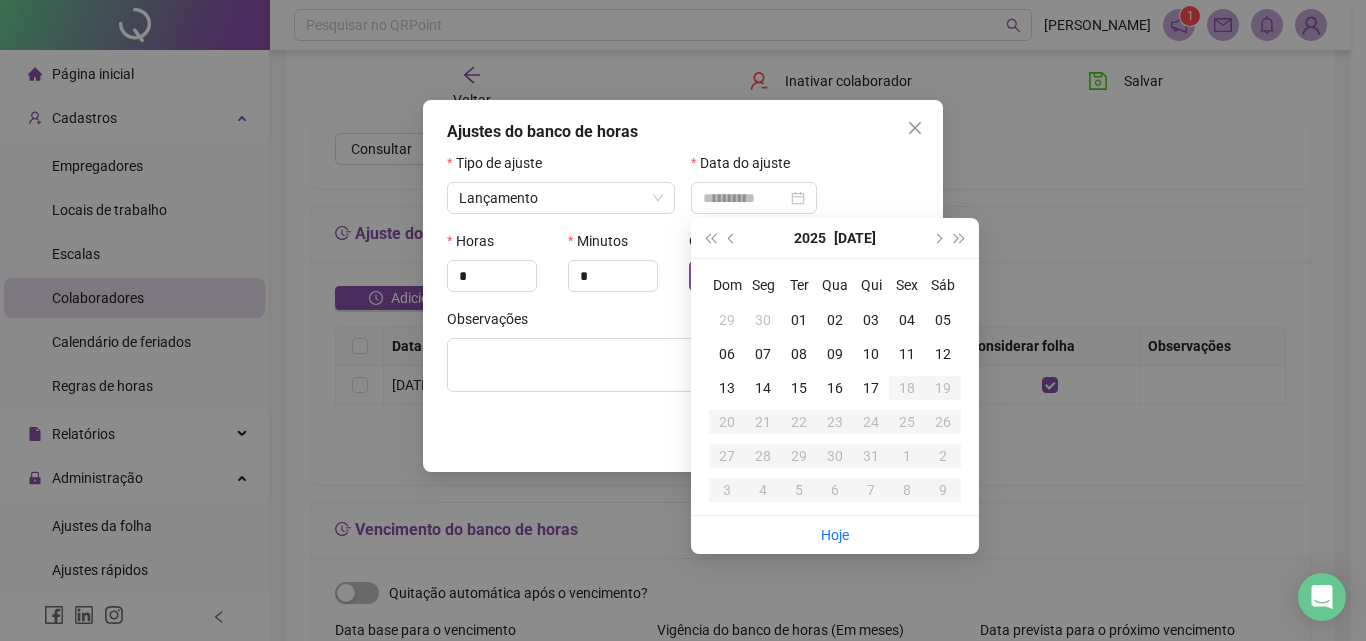 click on "15" at bounding box center [799, 388] 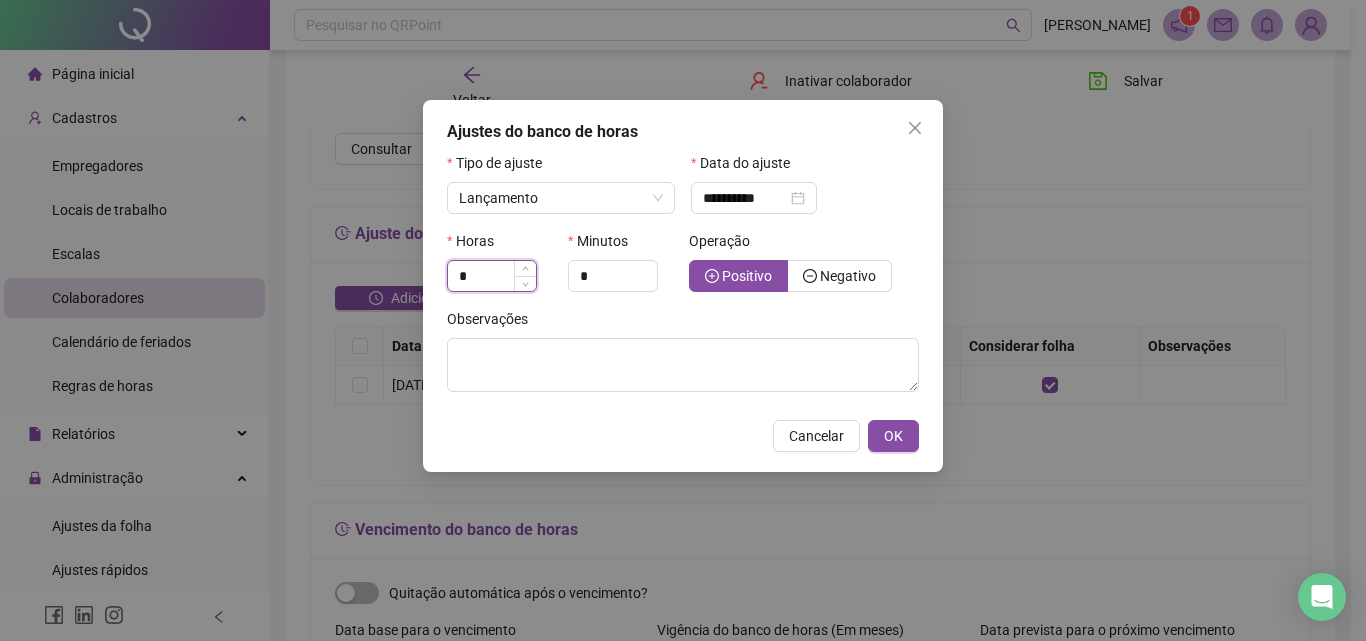 click on "*" at bounding box center [492, 276] 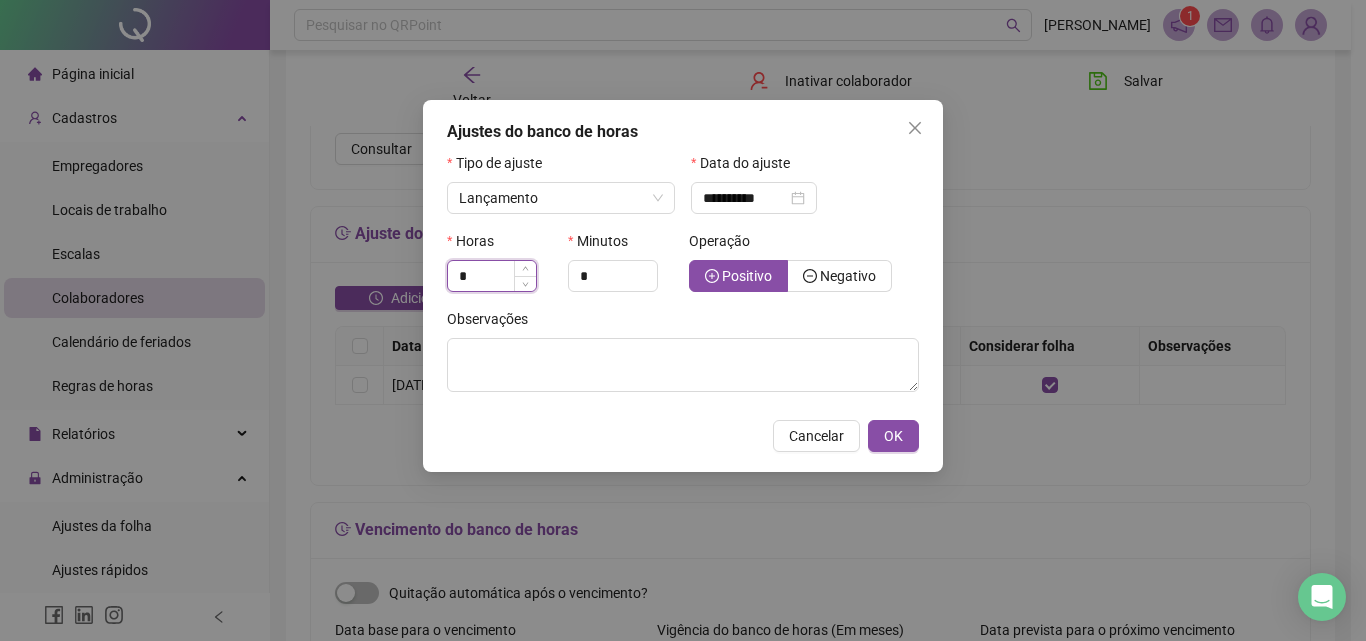 drag, startPoint x: 493, startPoint y: 281, endPoint x: 452, endPoint y: 281, distance: 41 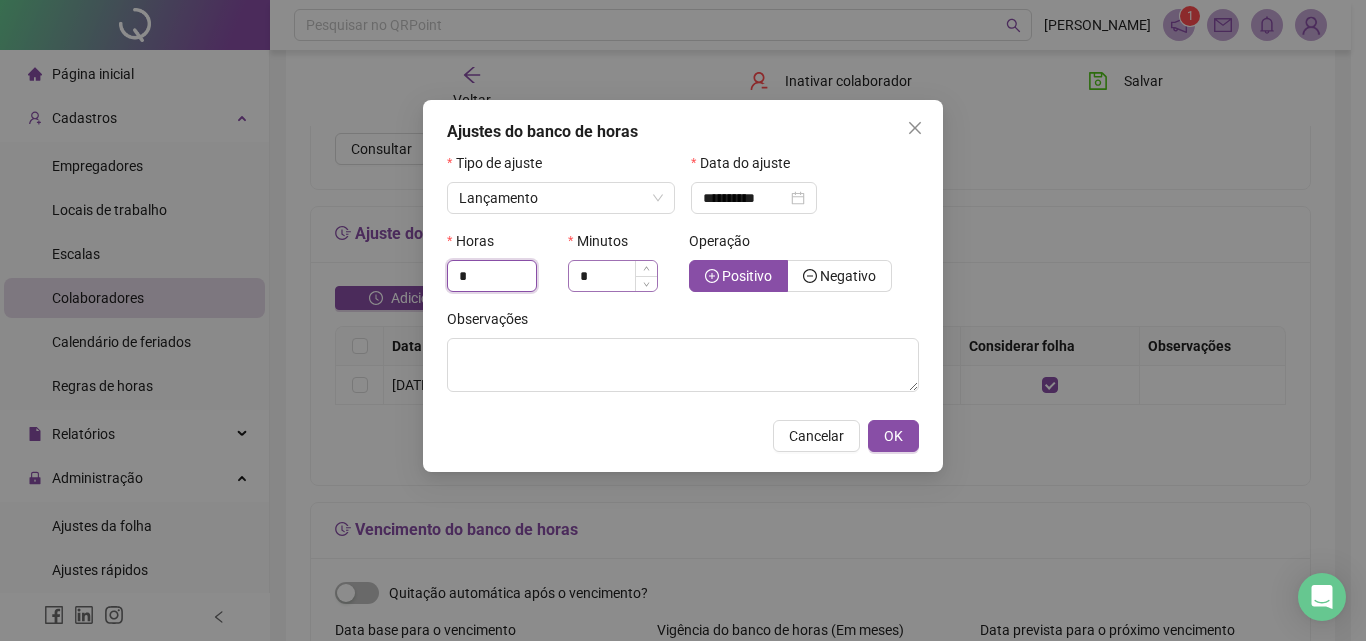 type on "*" 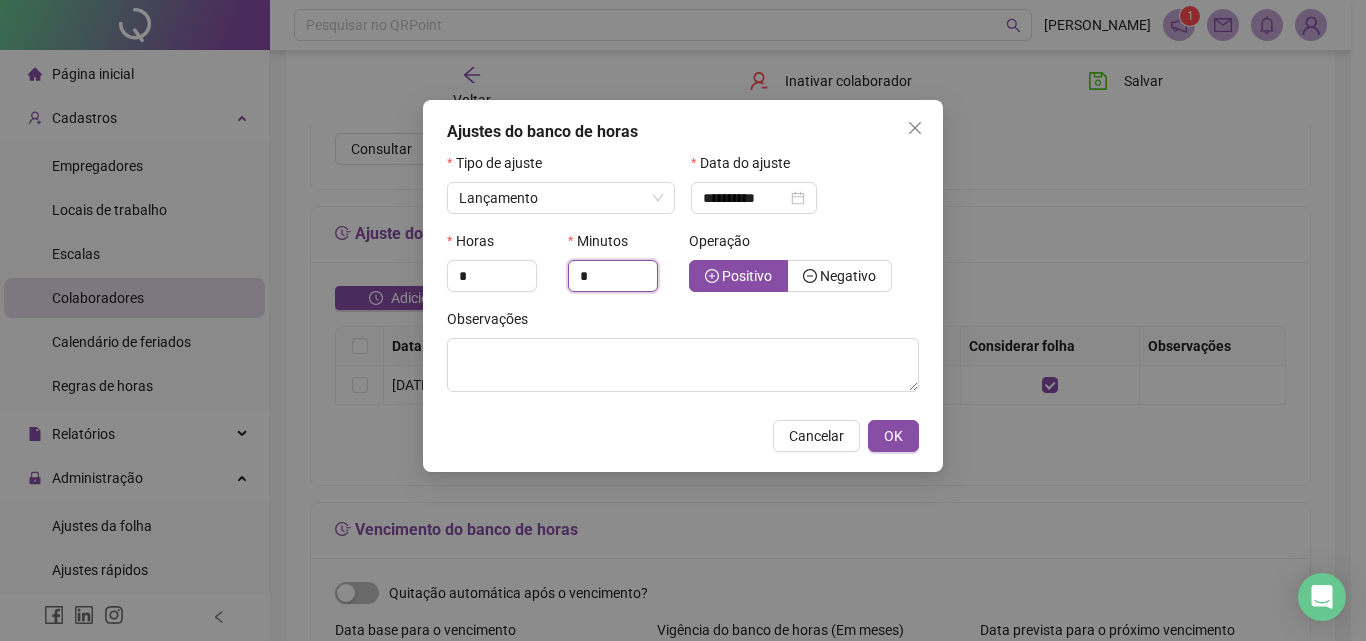 drag, startPoint x: 601, startPoint y: 275, endPoint x: 550, endPoint y: 283, distance: 51.62364 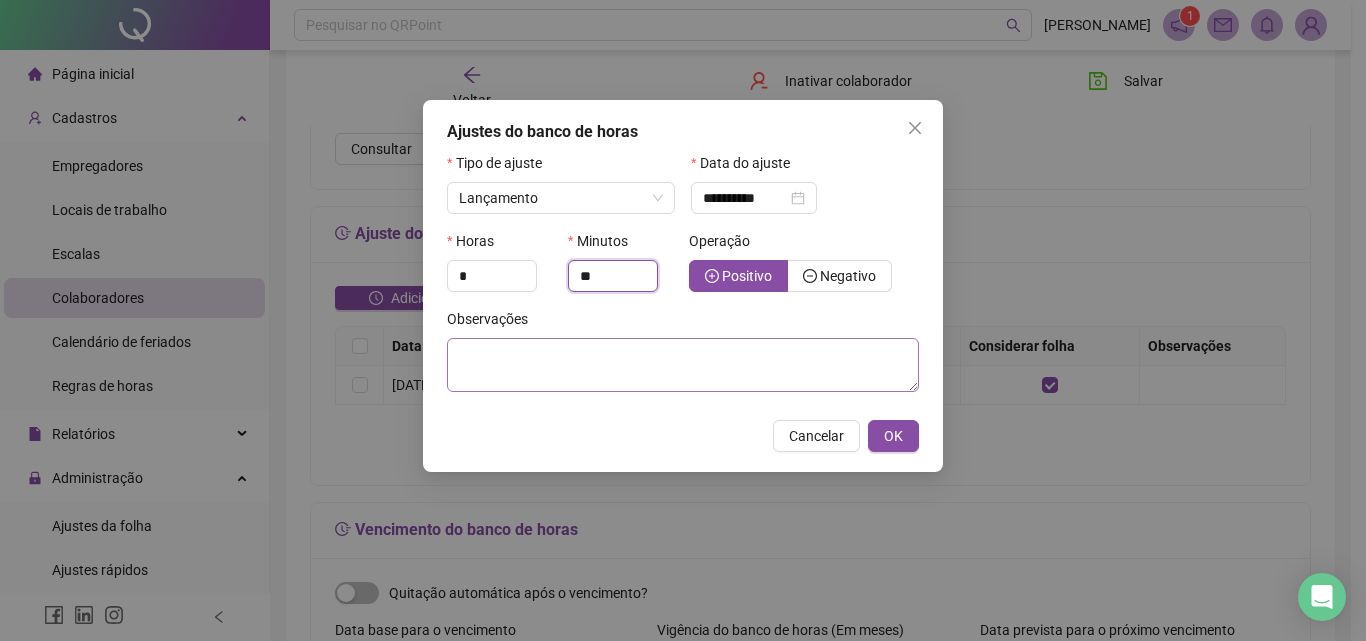 type on "**" 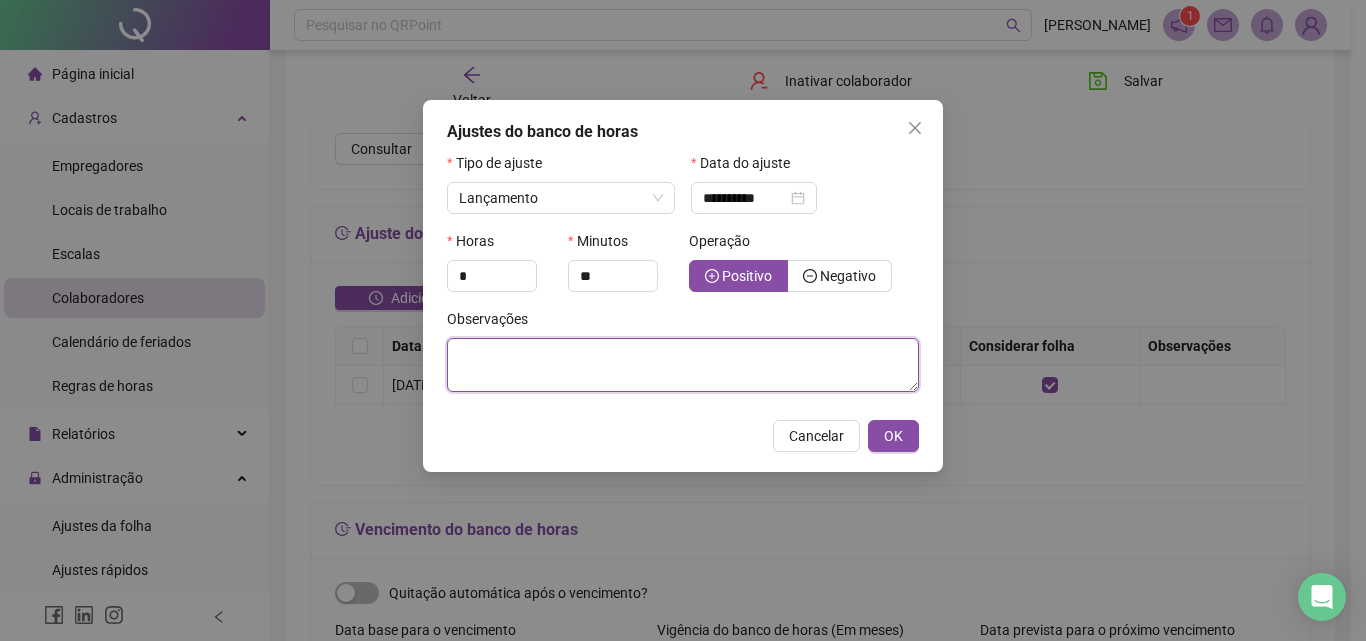 click at bounding box center [683, 365] 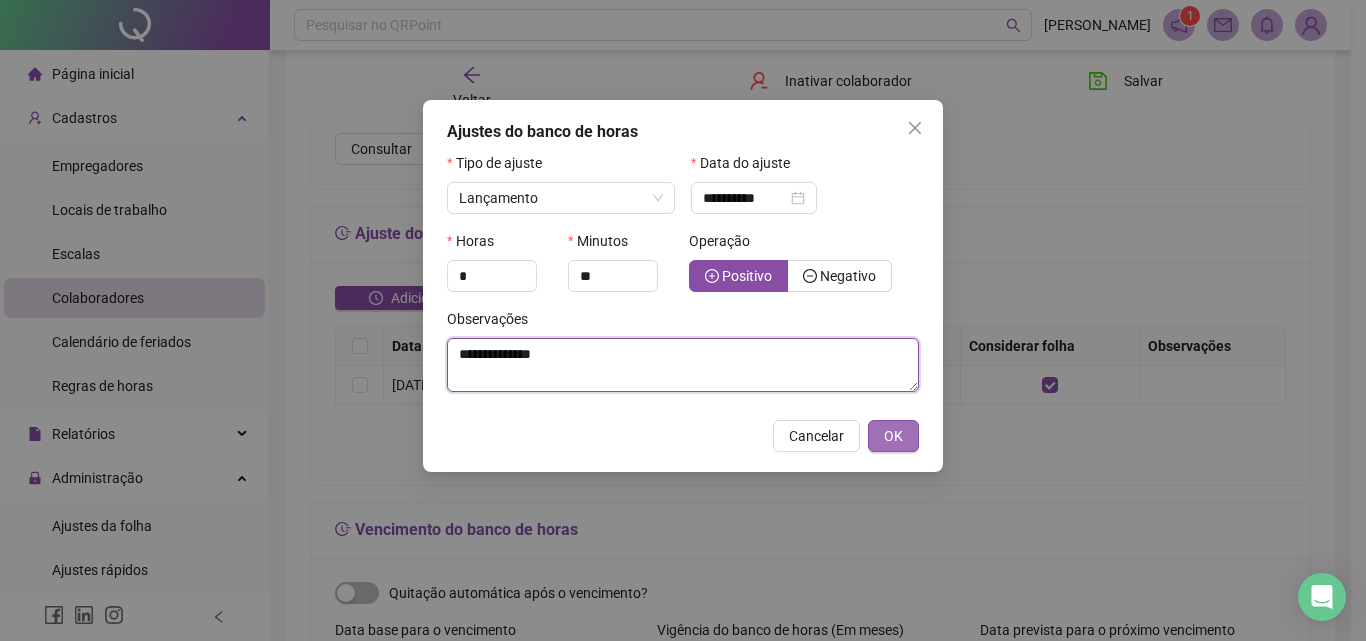 type on "**********" 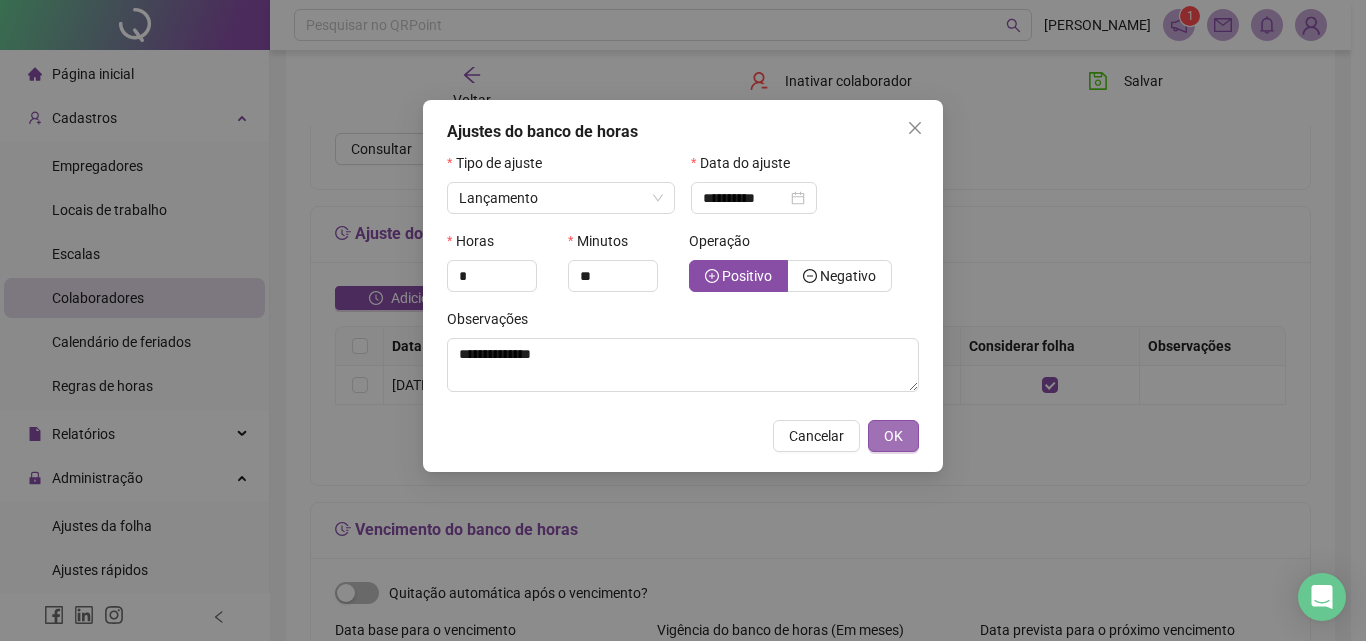 click on "OK" at bounding box center [893, 436] 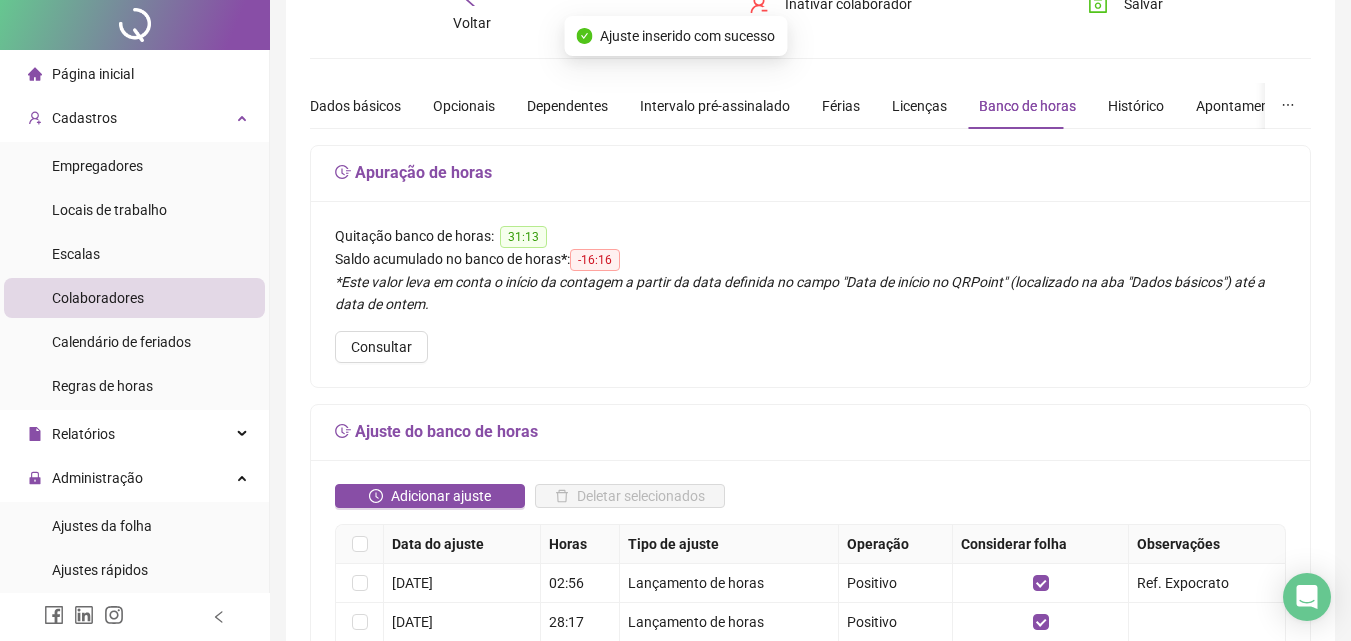 scroll, scrollTop: 0, scrollLeft: 0, axis: both 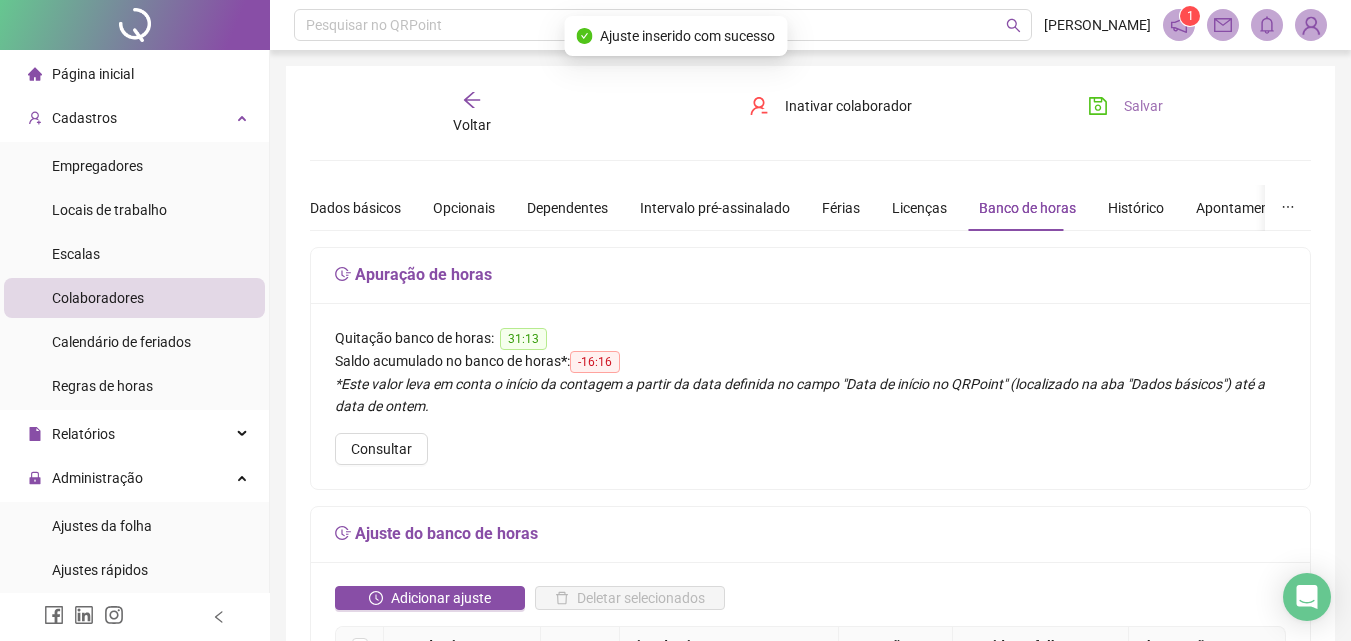 click on "Salvar" at bounding box center [1143, 106] 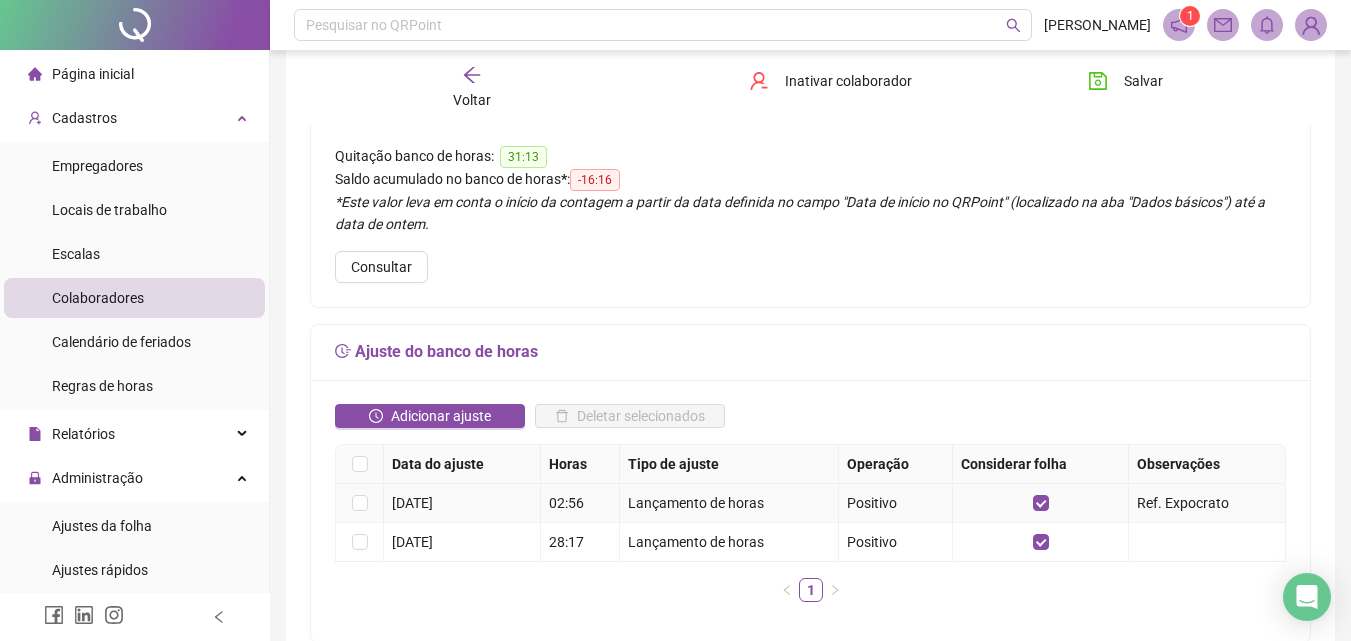 scroll, scrollTop: 0, scrollLeft: 0, axis: both 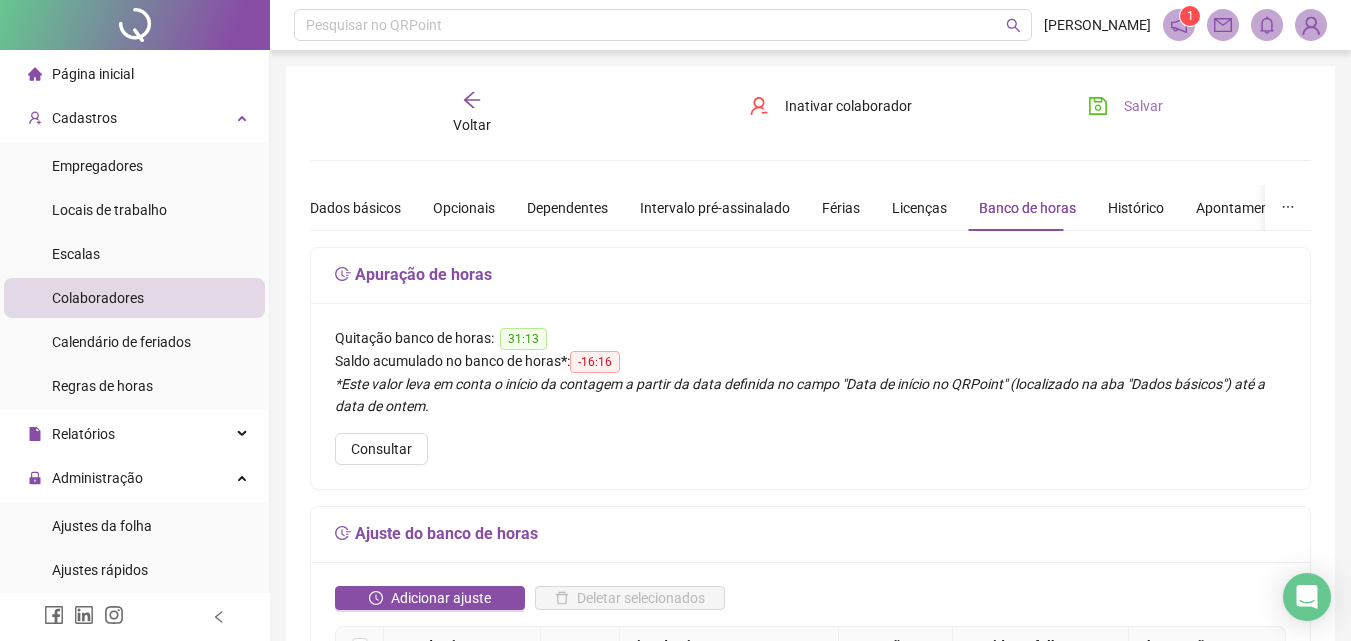 click 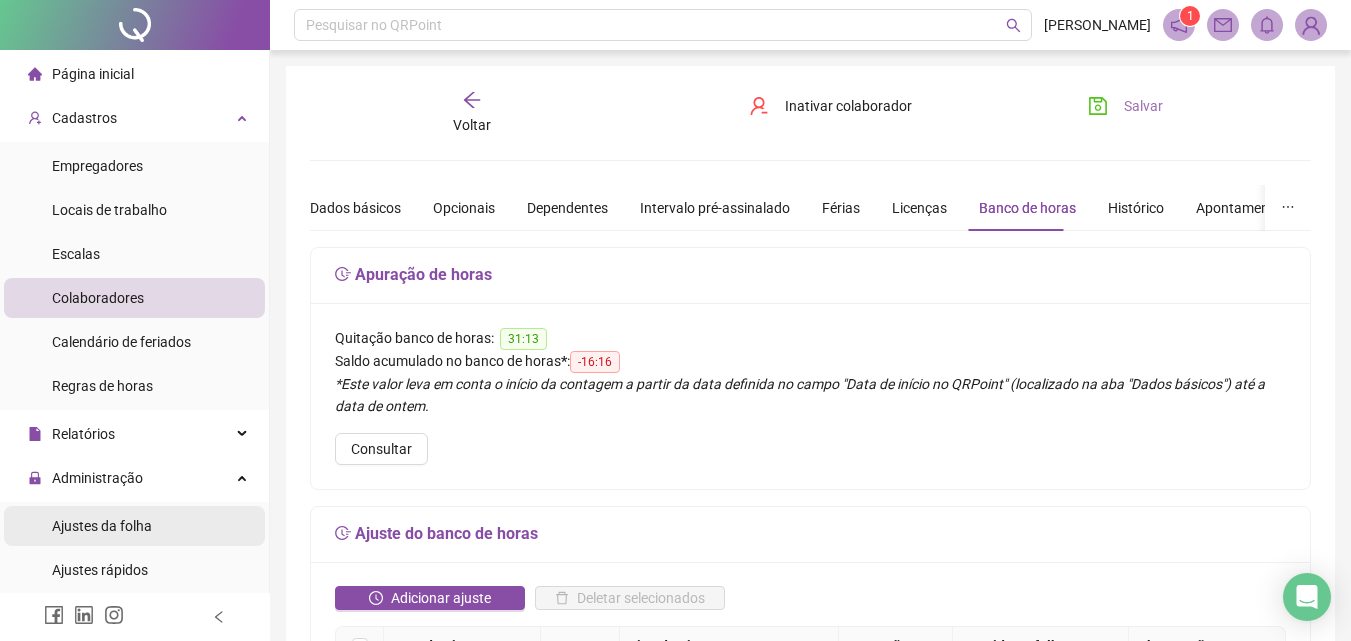 click on "Ajustes da folha" at bounding box center [102, 526] 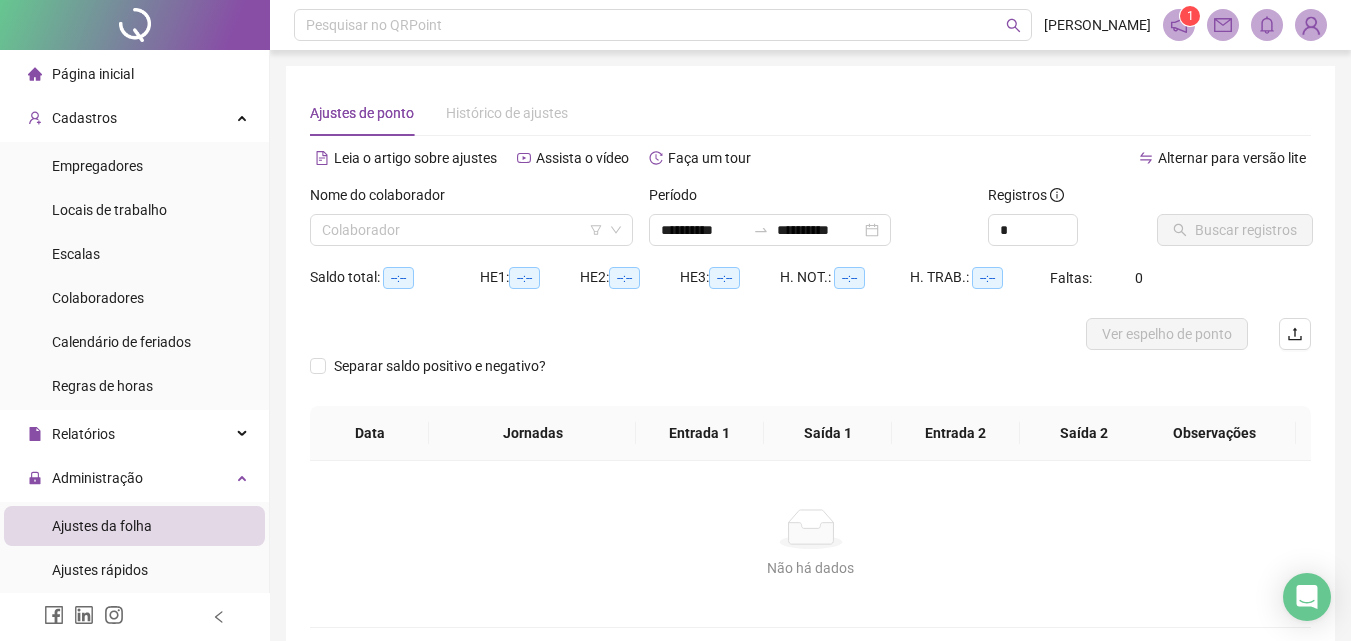 type on "**********" 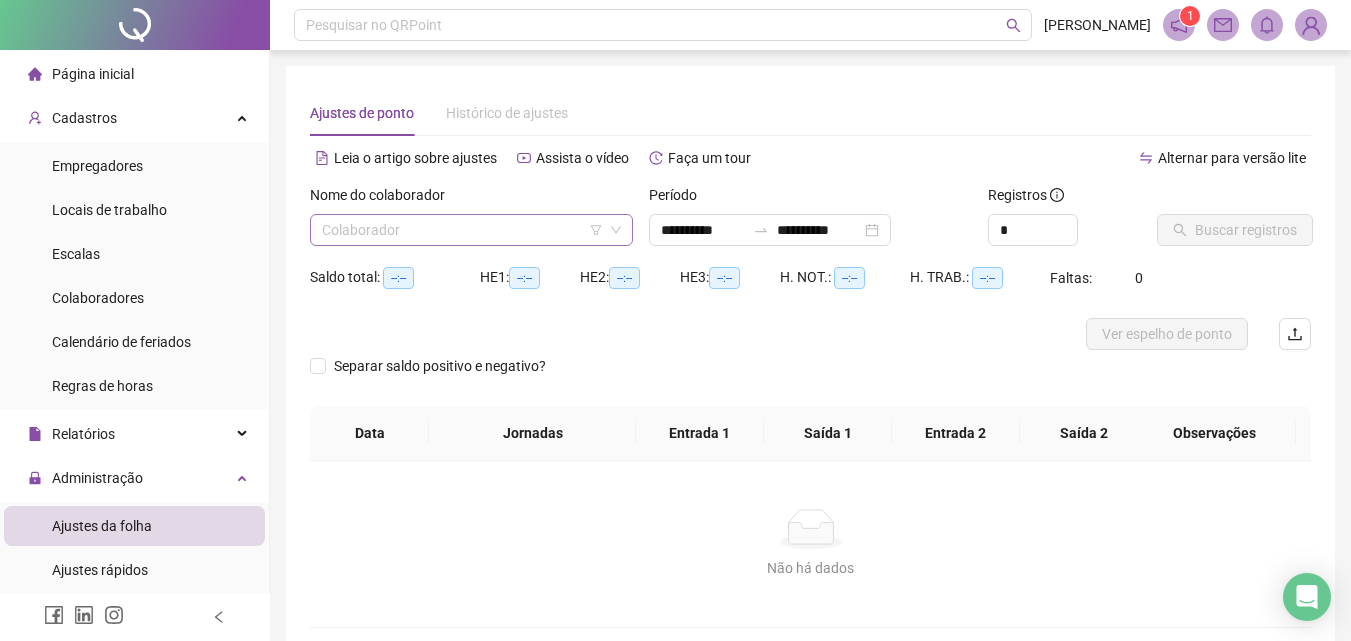 click at bounding box center [465, 230] 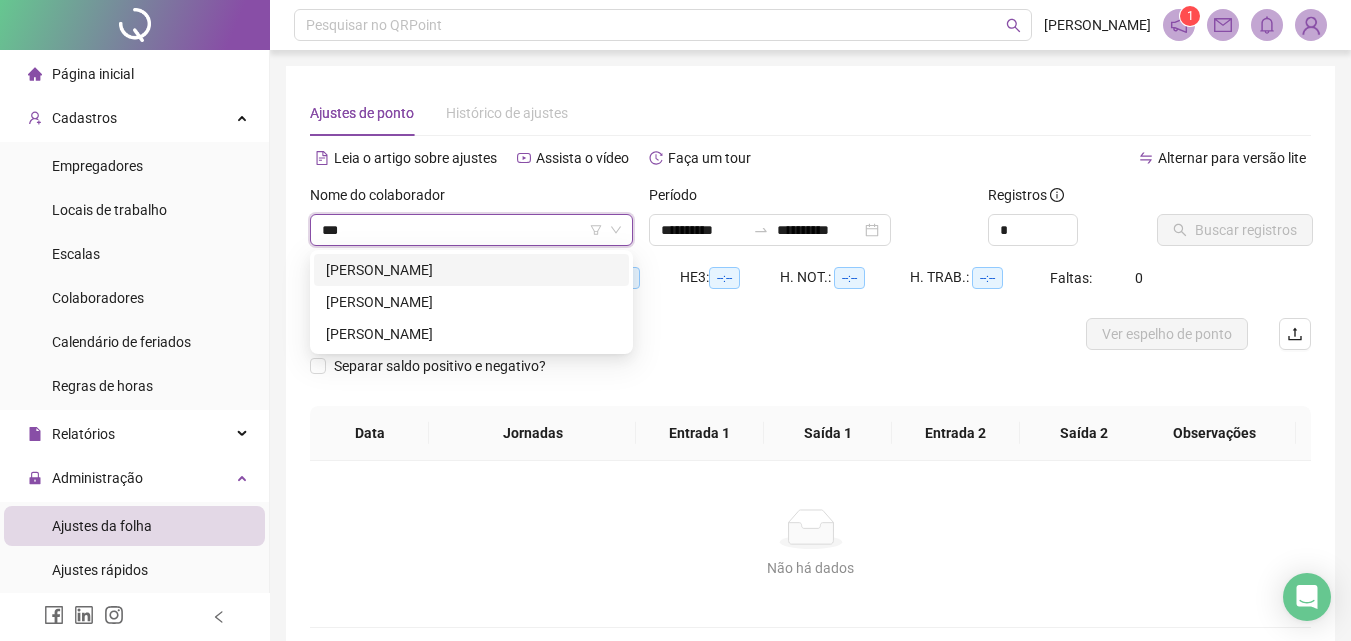 type on "****" 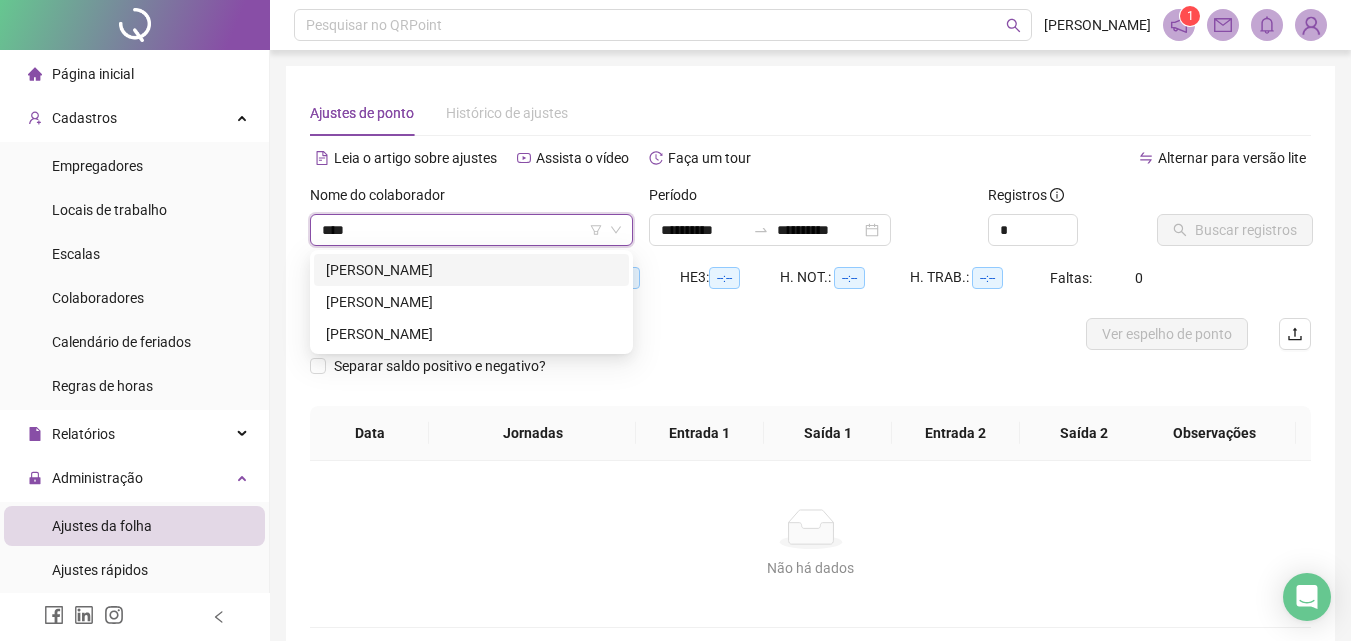 click on "[PERSON_NAME]" at bounding box center [471, 270] 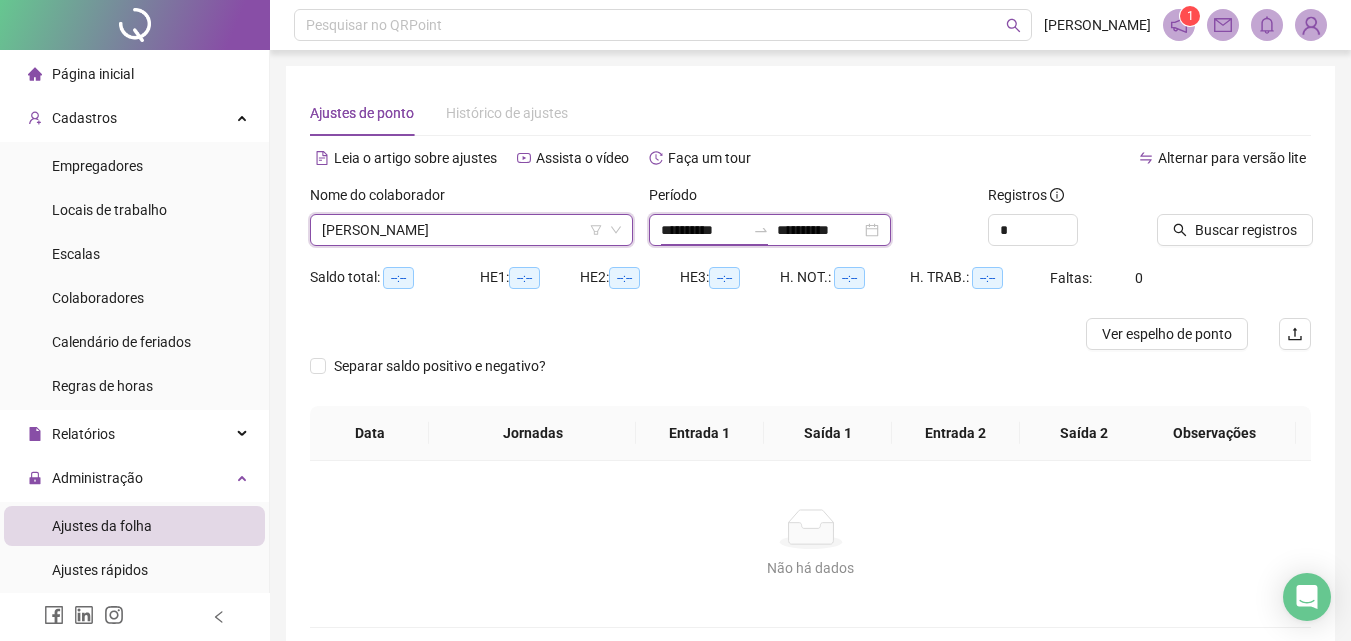 click on "**********" at bounding box center [703, 230] 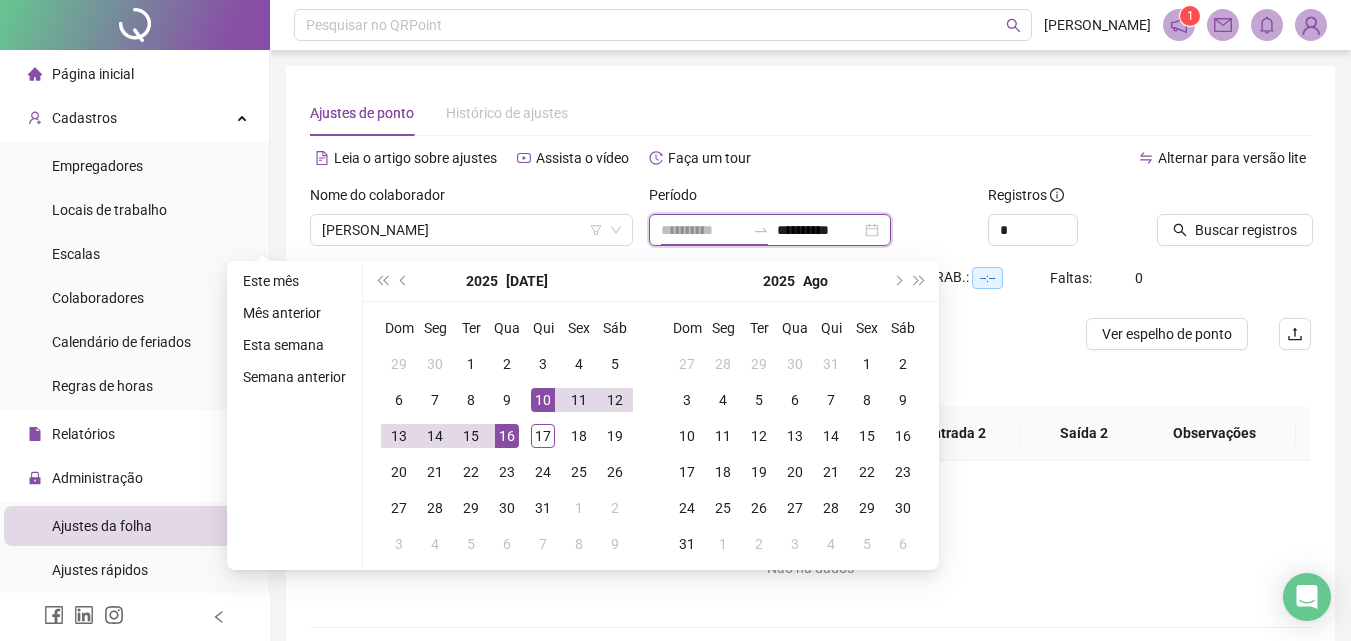 type on "**********" 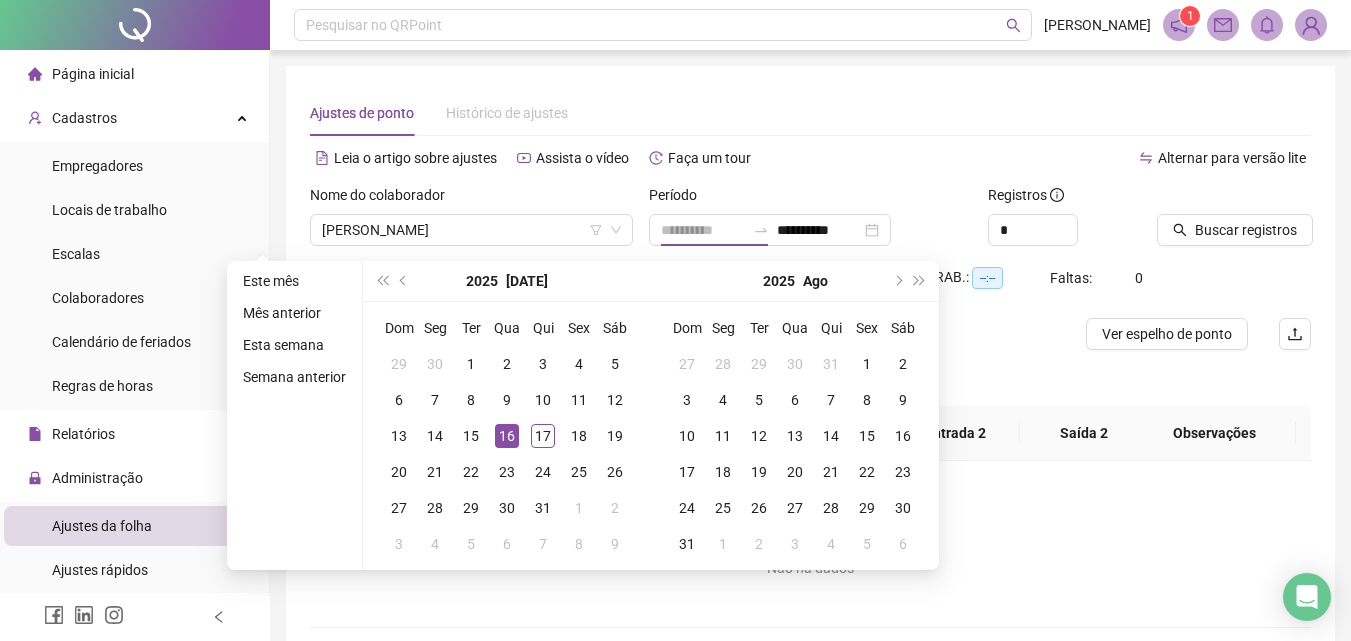click on "16" at bounding box center [507, 436] 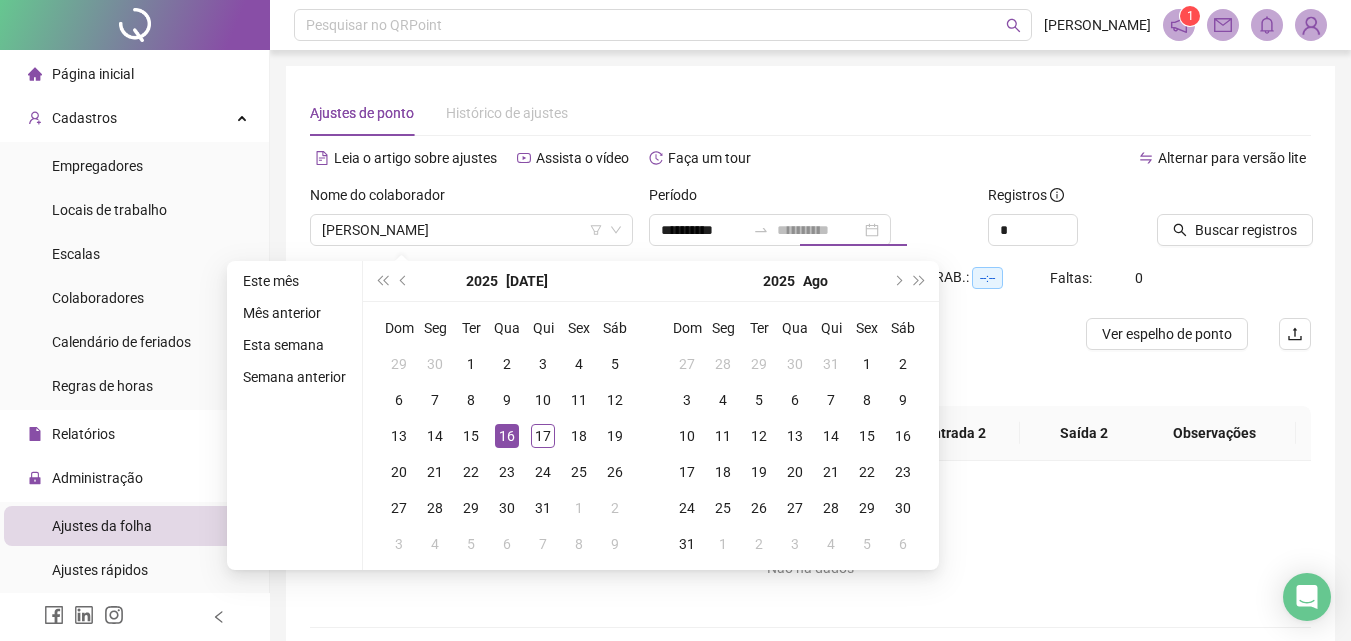 click on "16" at bounding box center [507, 436] 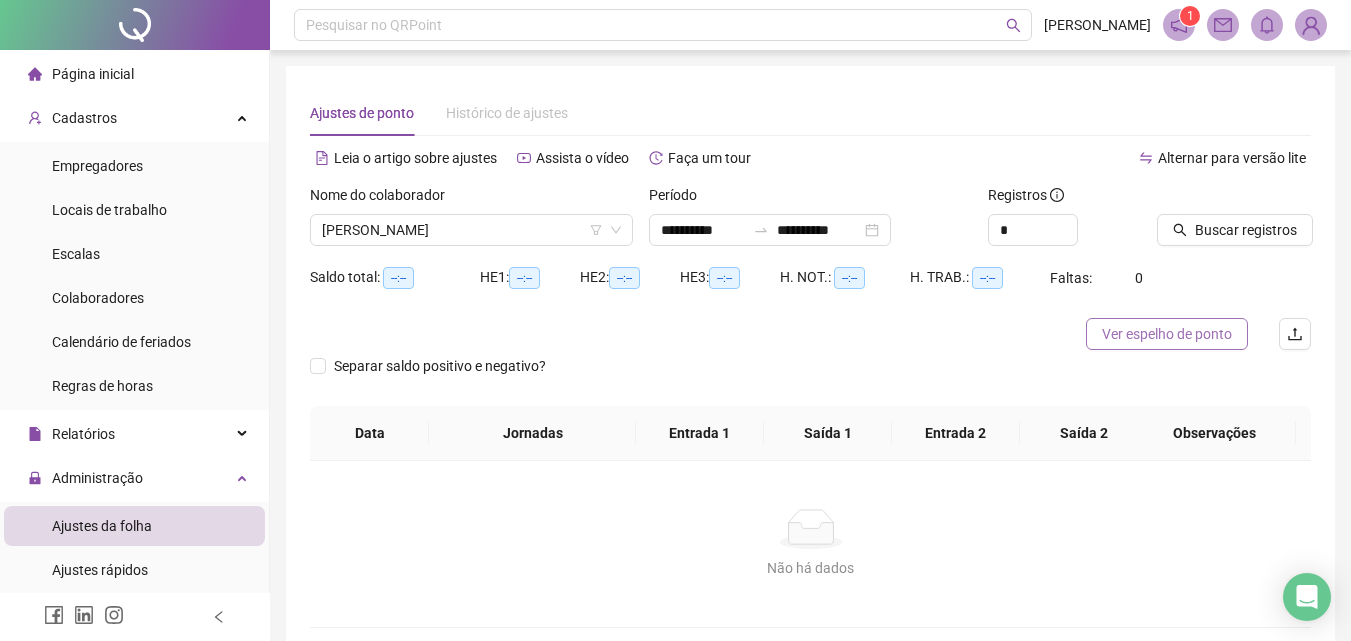 click on "Ver espelho de ponto" at bounding box center (1167, 334) 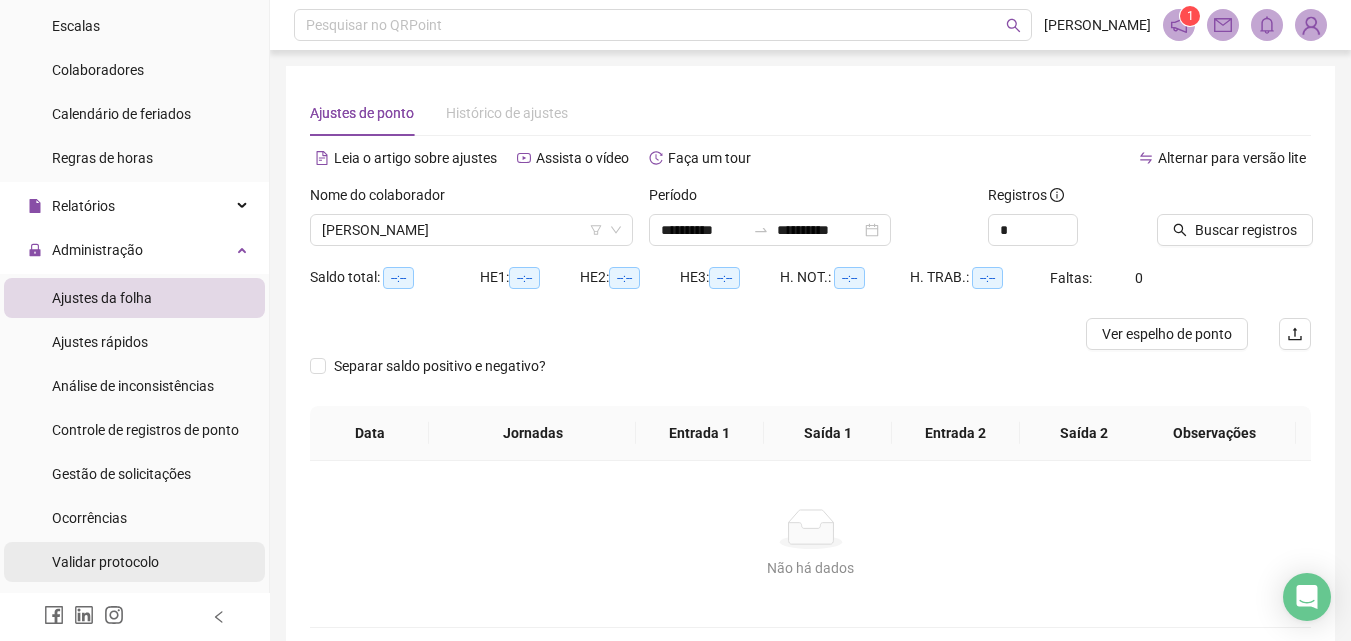 scroll, scrollTop: 300, scrollLeft: 0, axis: vertical 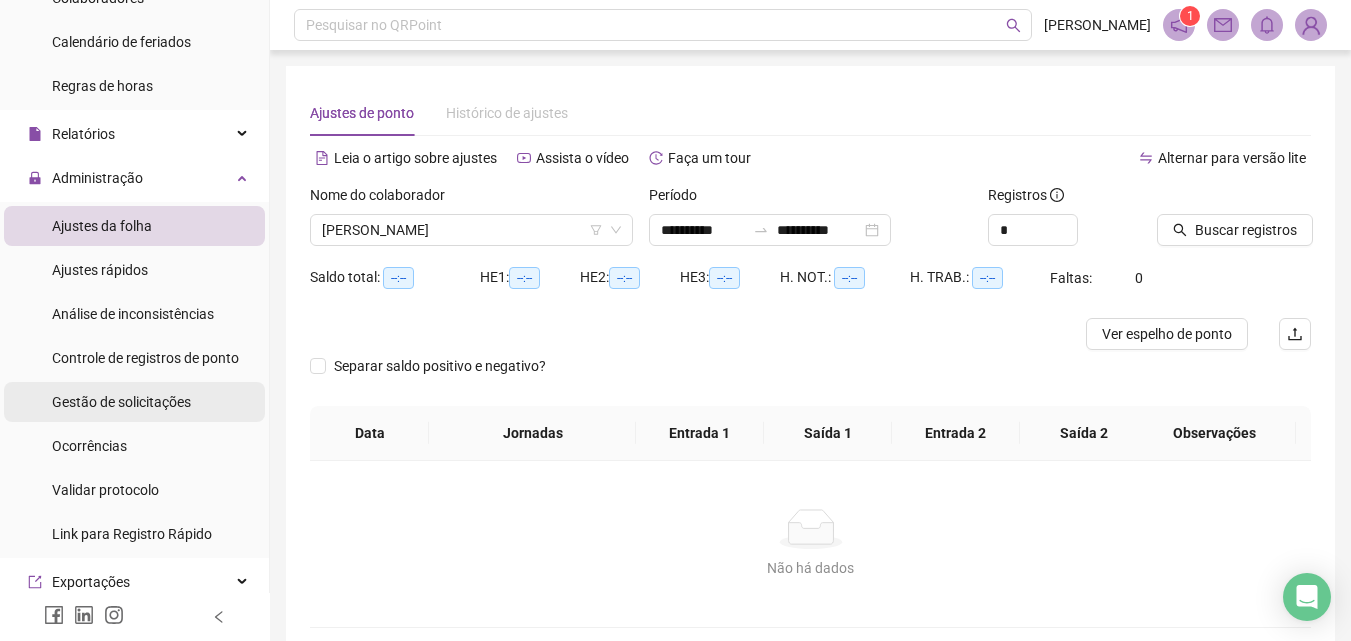 click on "Gestão de solicitações" at bounding box center [121, 402] 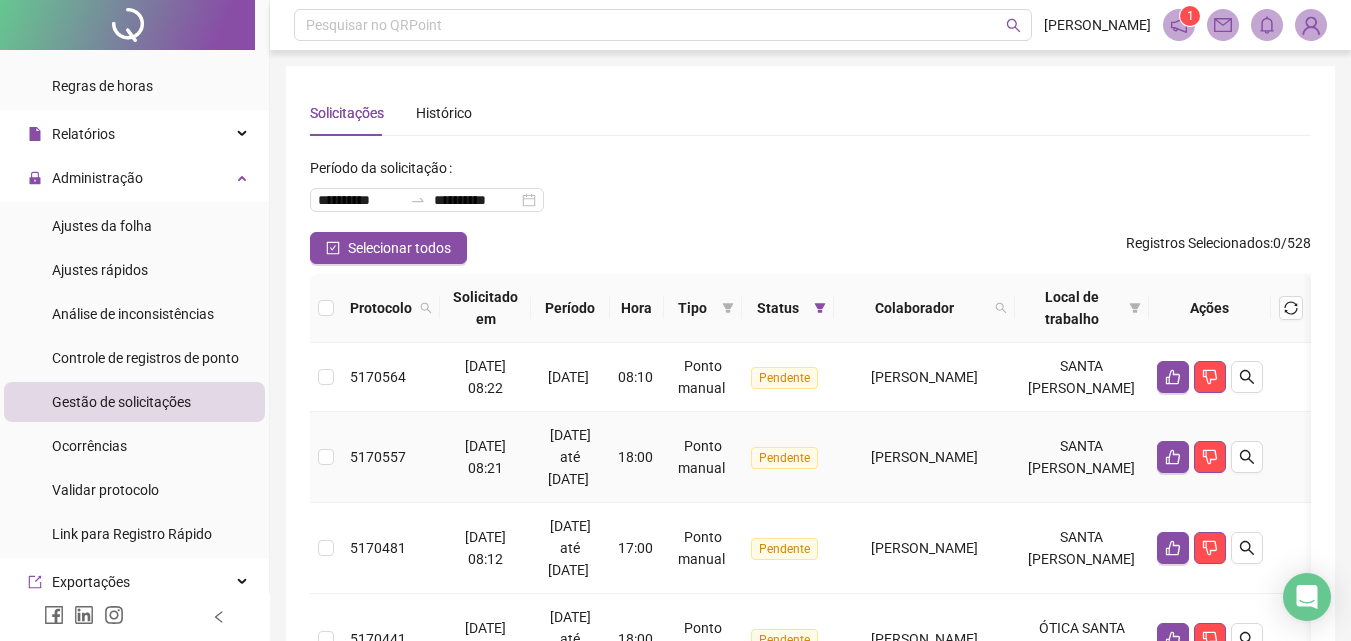 scroll, scrollTop: 100, scrollLeft: 0, axis: vertical 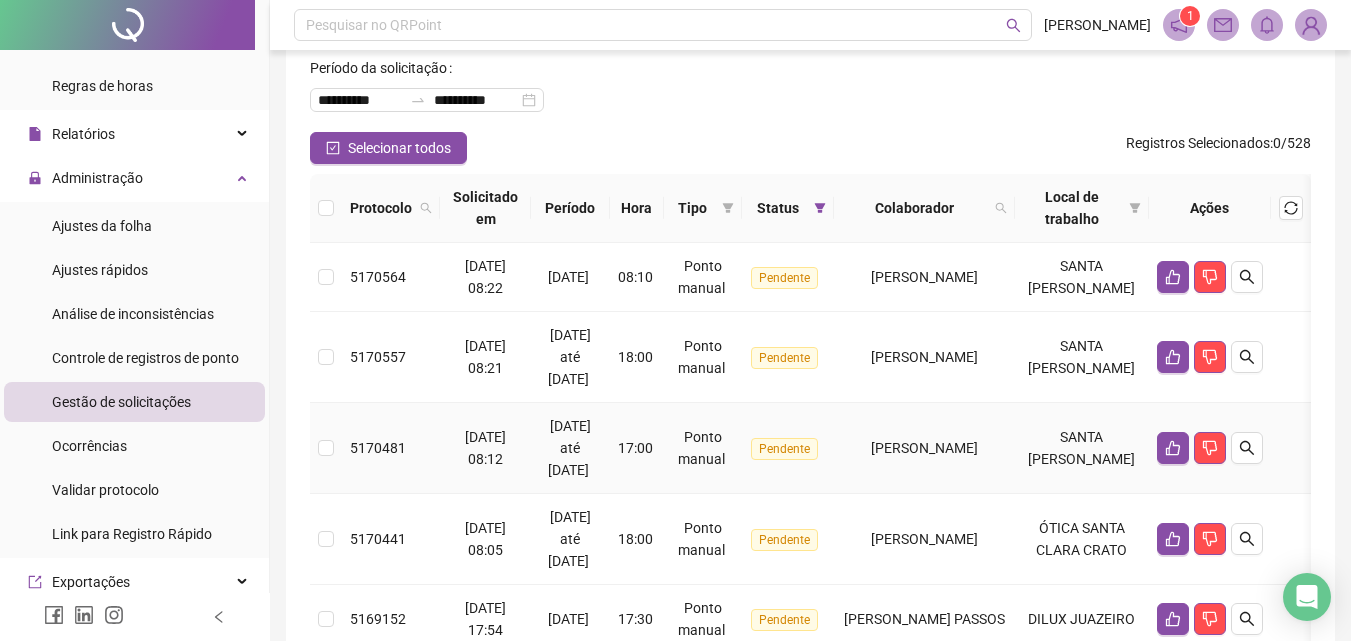 click on "[PERSON_NAME]" at bounding box center (924, 448) 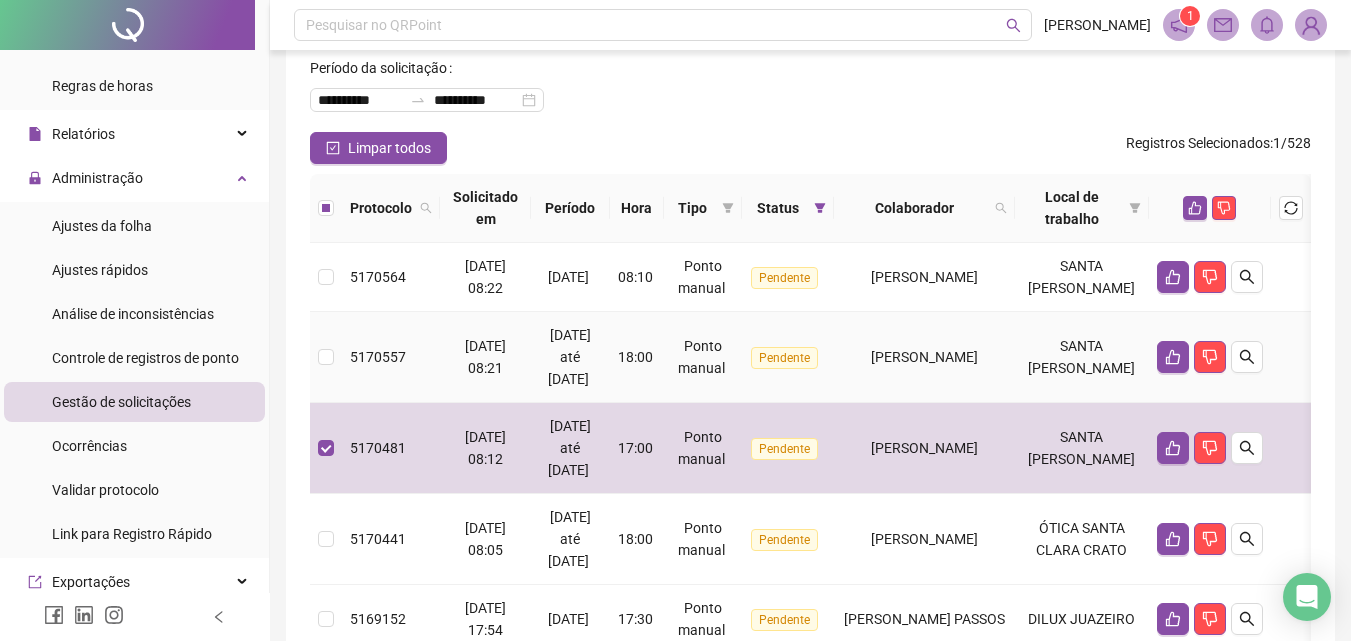 click on "[PERSON_NAME]" at bounding box center [924, 357] 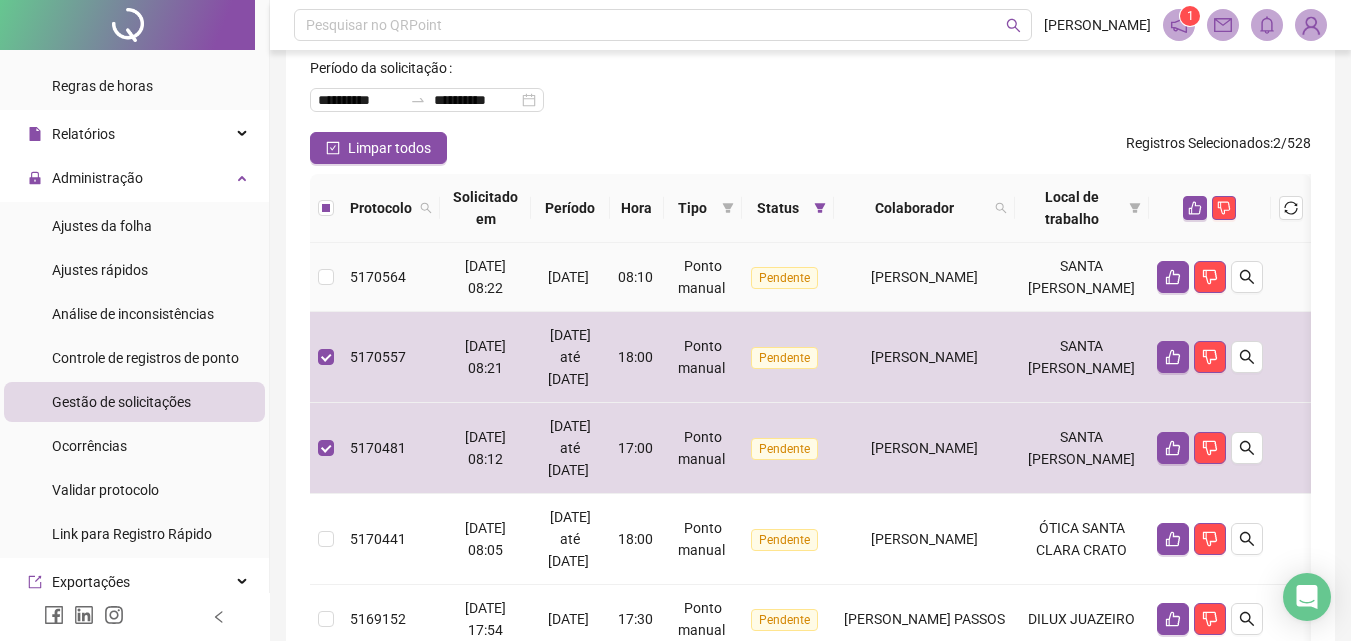 click on "[PERSON_NAME]" at bounding box center (924, 277) 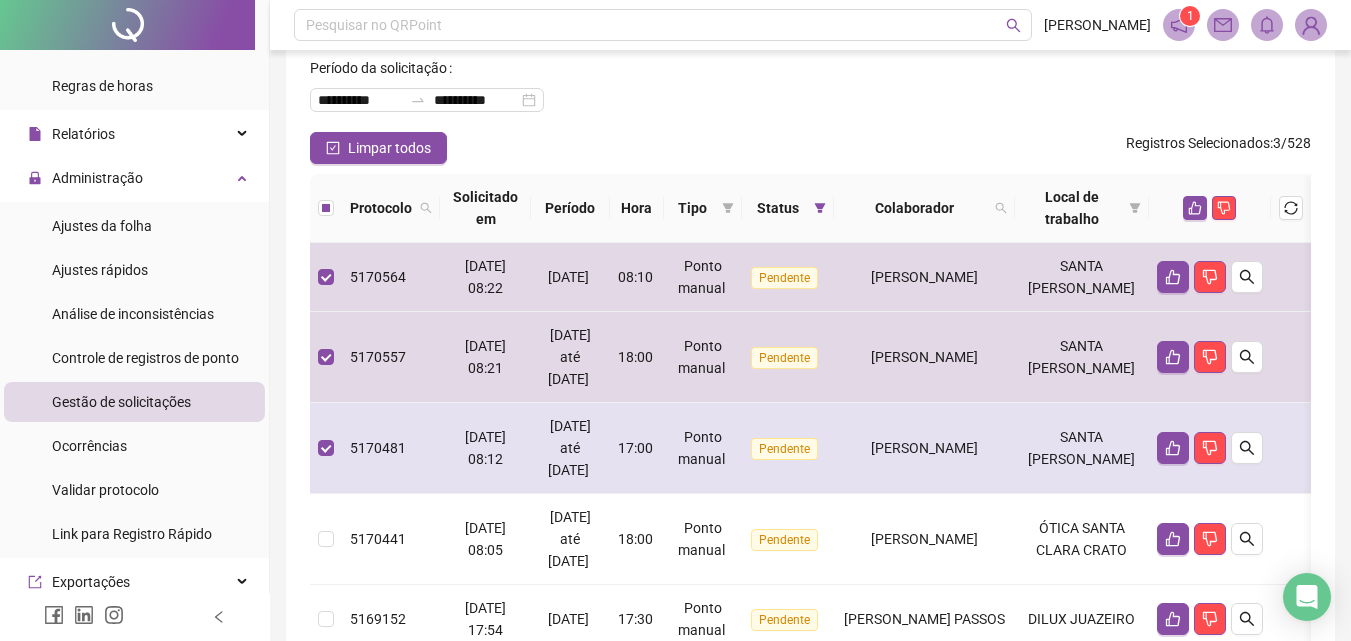 click on "[PERSON_NAME]" at bounding box center (924, 448) 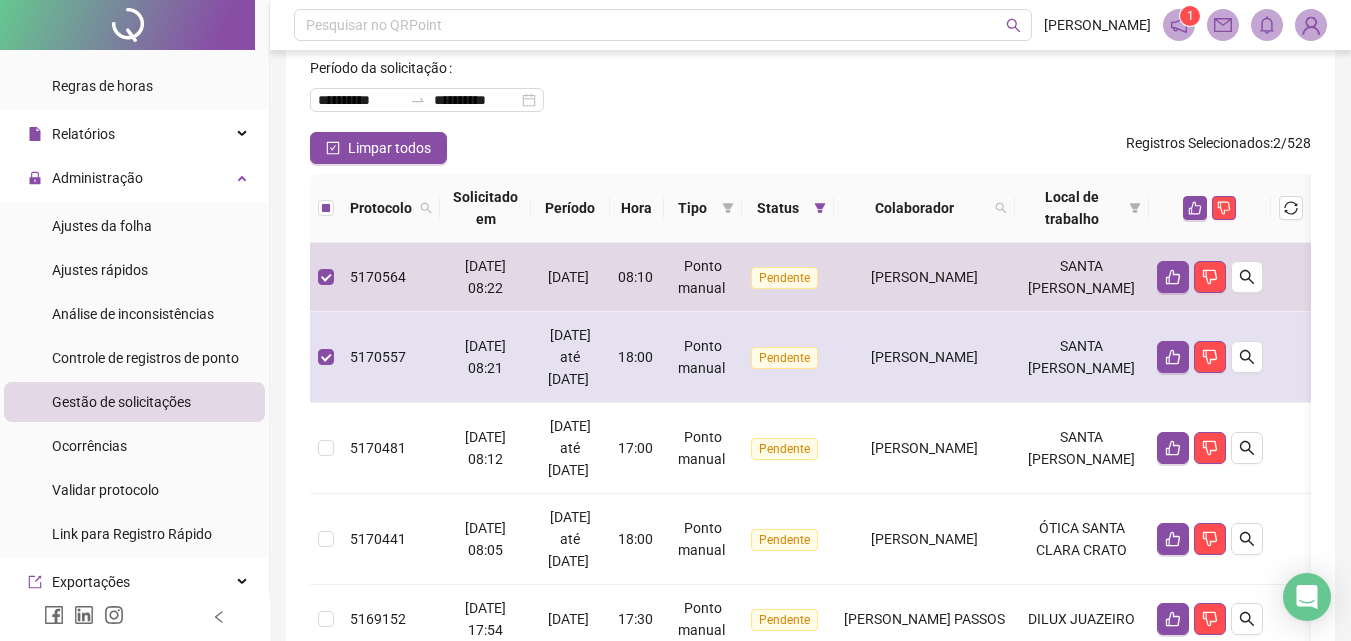 click on "[PERSON_NAME]" at bounding box center [924, 357] 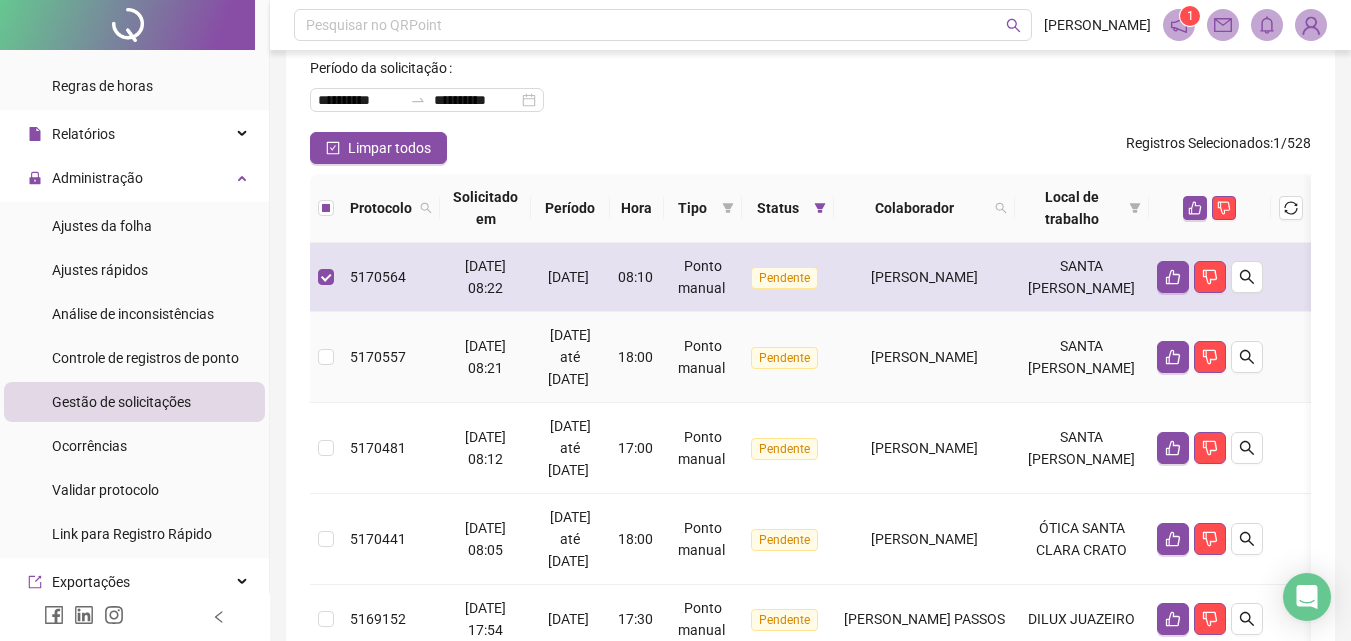 click on "[PERSON_NAME]" at bounding box center (924, 277) 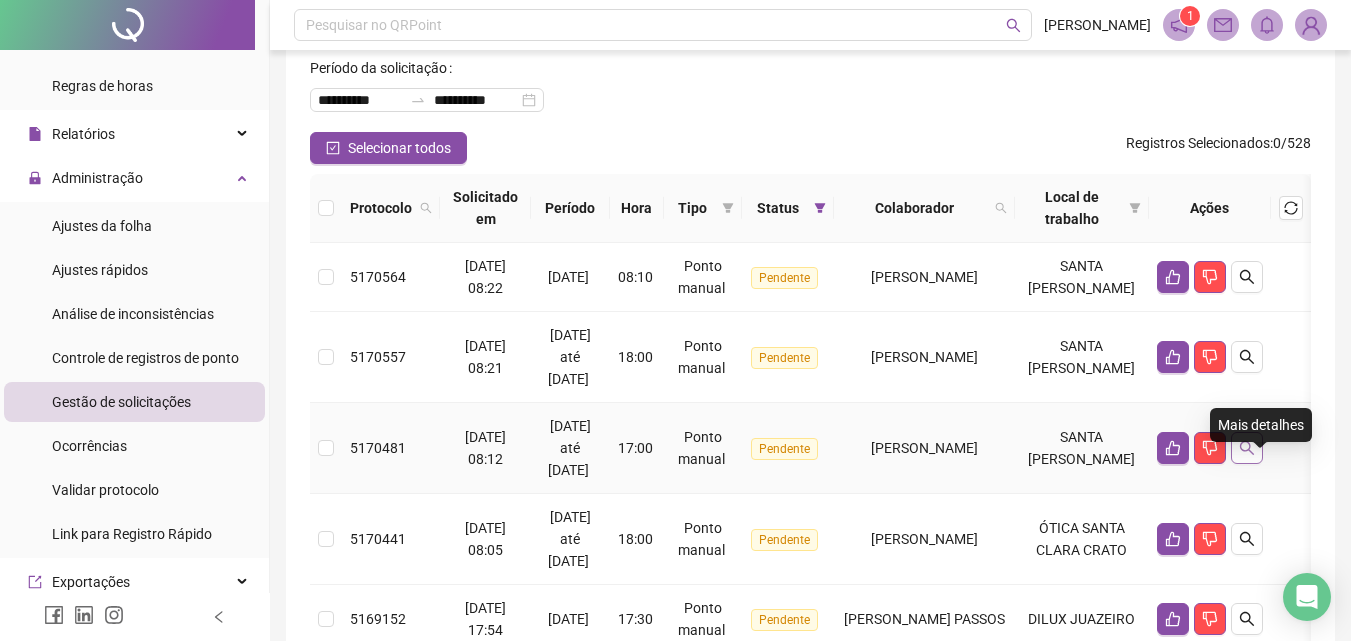 click 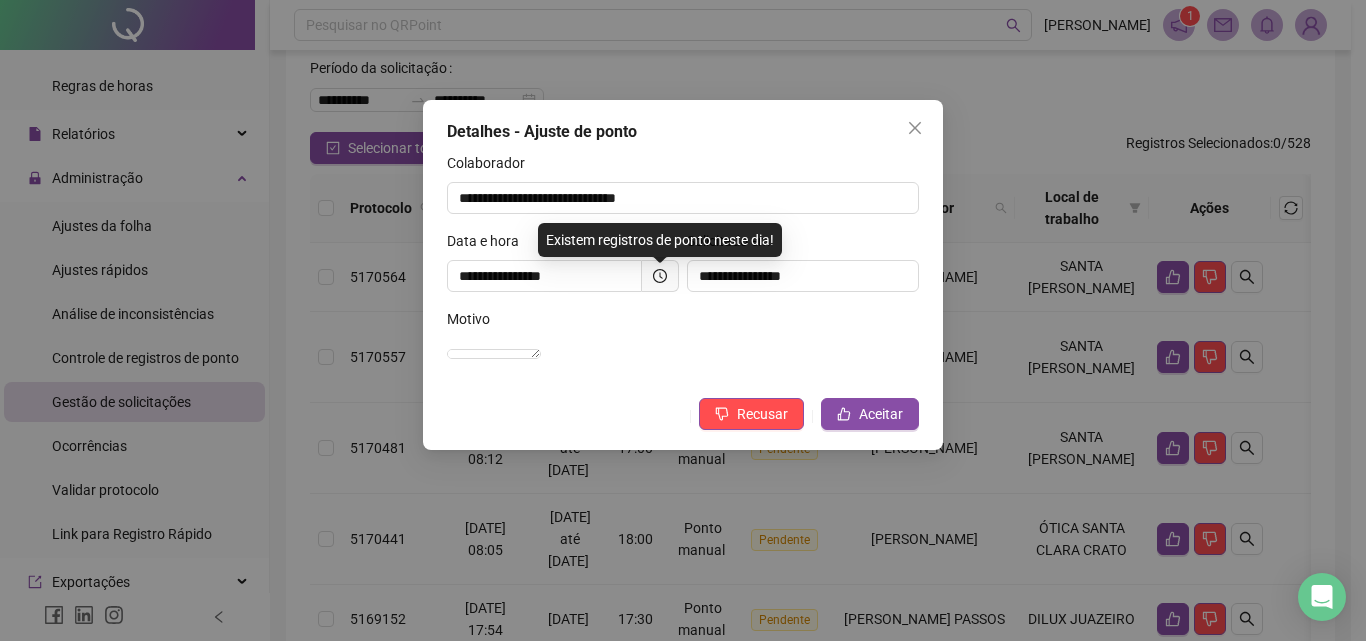 click on "**********" at bounding box center (683, 320) 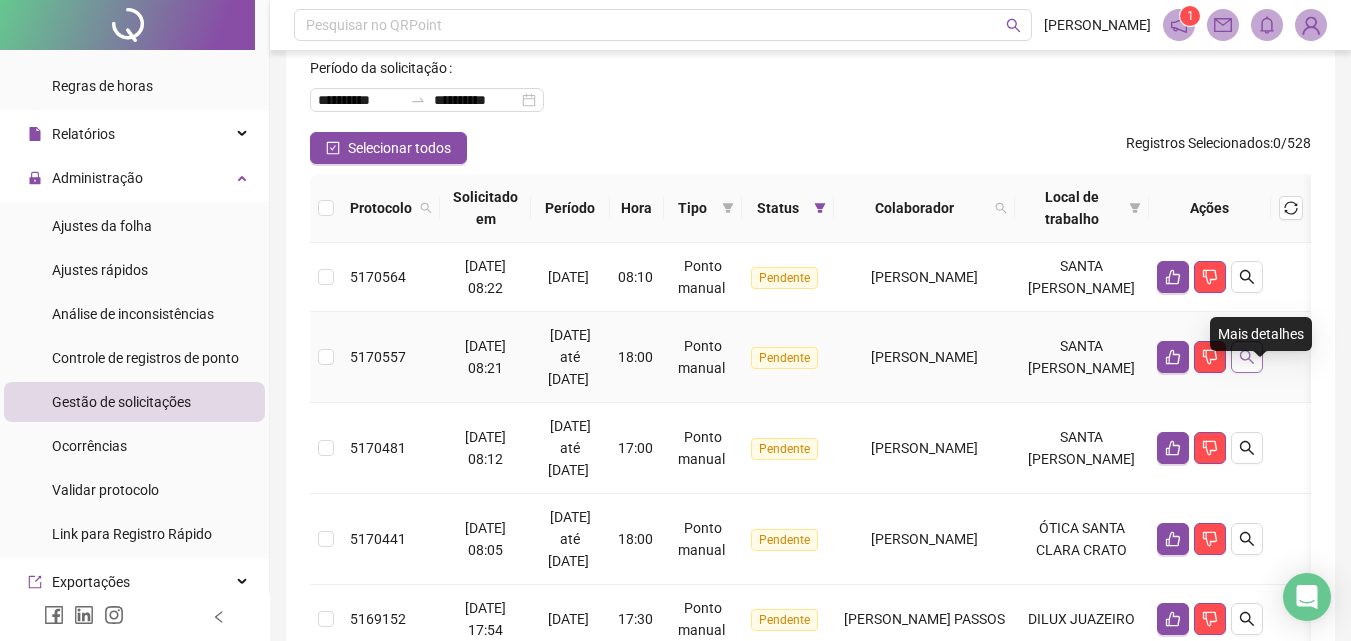 click 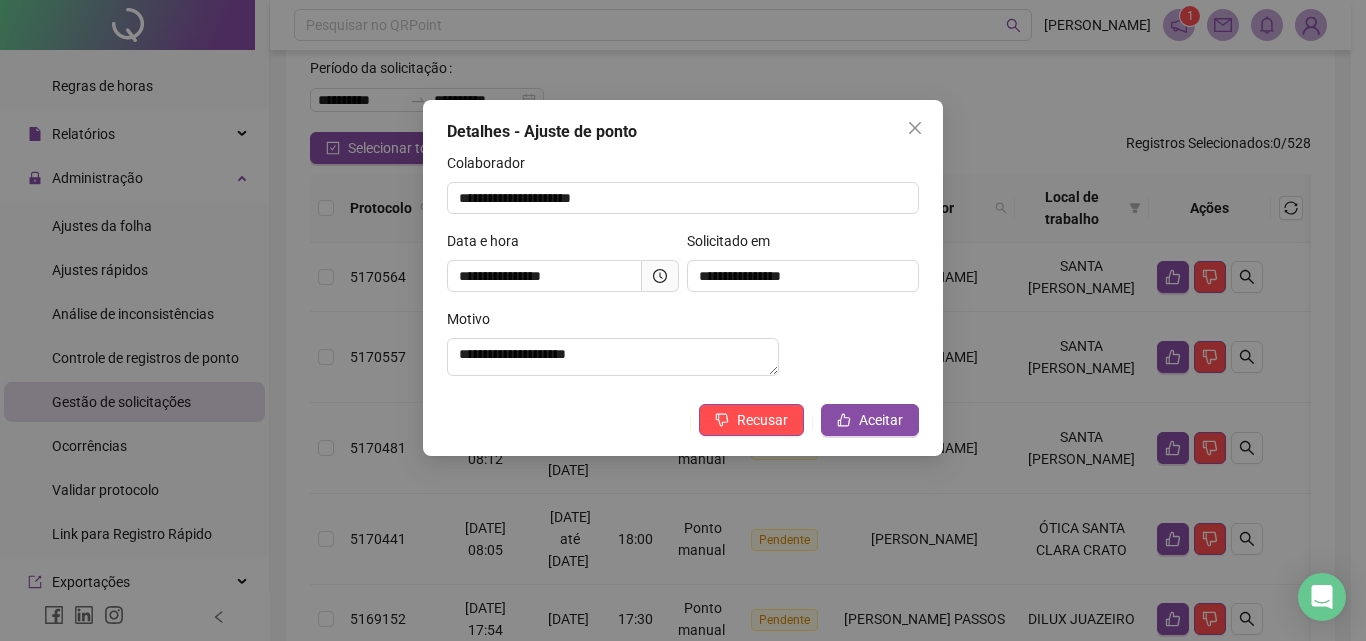 click on "**********" at bounding box center (683, 320) 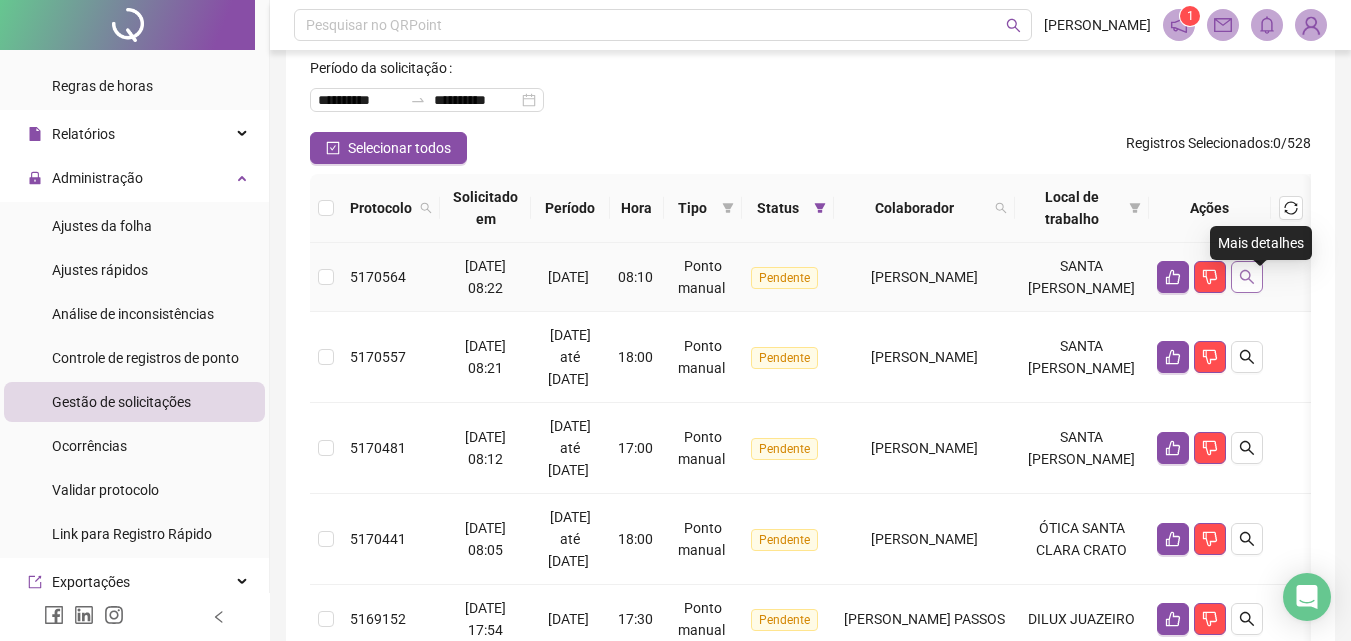 click at bounding box center [1247, 277] 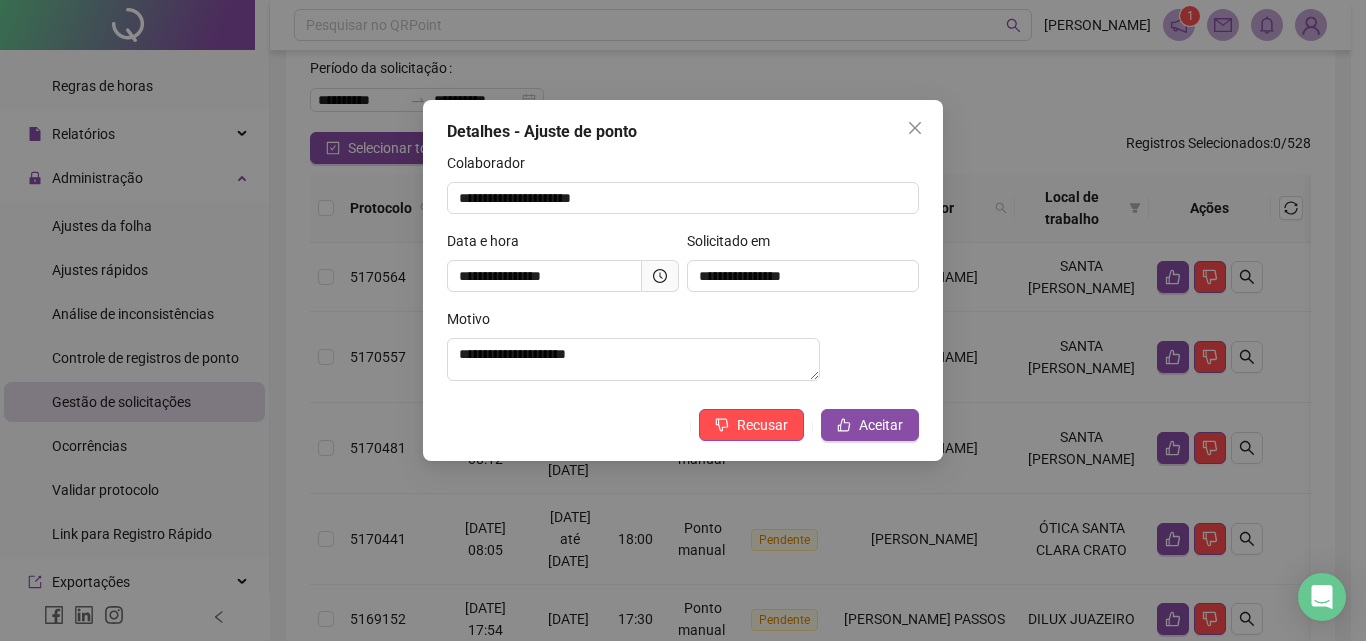 click on "**********" at bounding box center (683, 320) 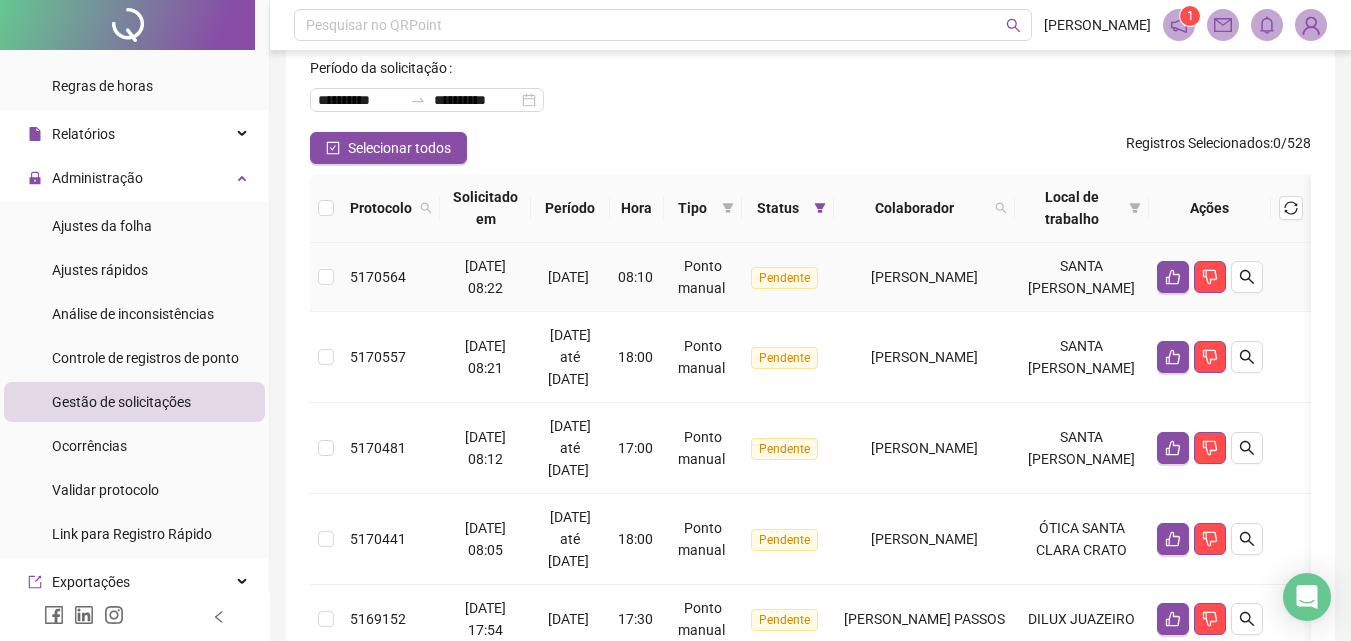 click on "[PERSON_NAME]" at bounding box center (924, 277) 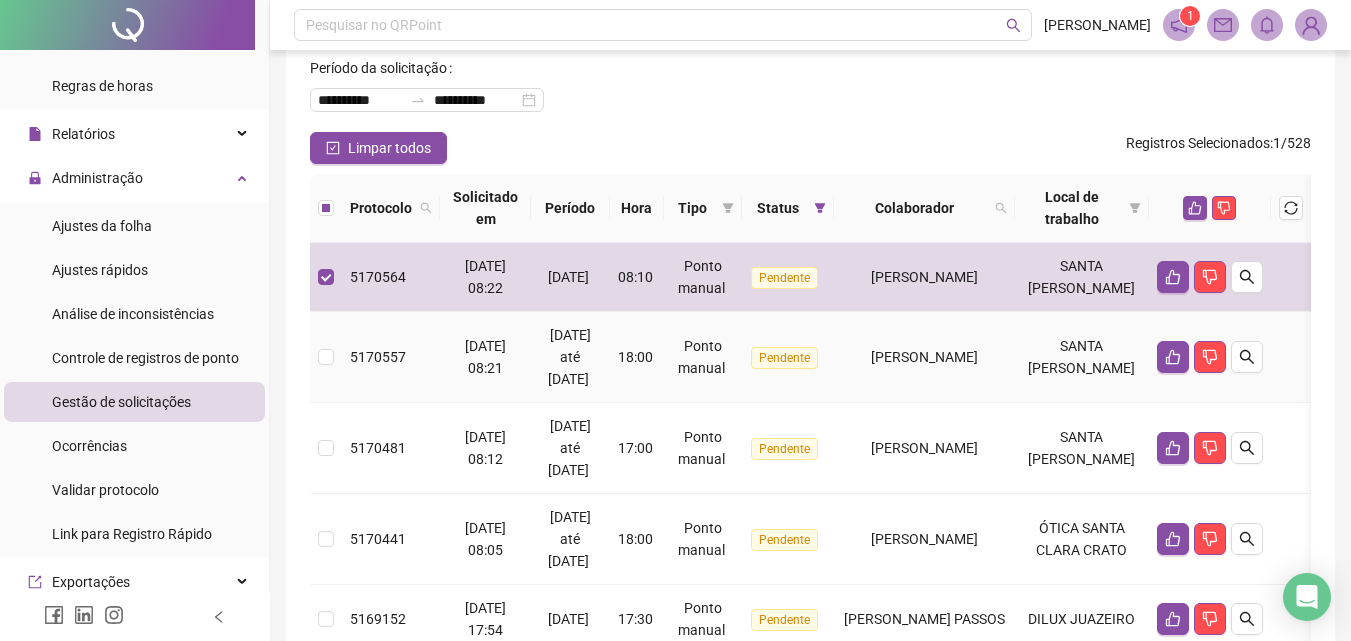 click on "[PERSON_NAME]" at bounding box center [924, 357] 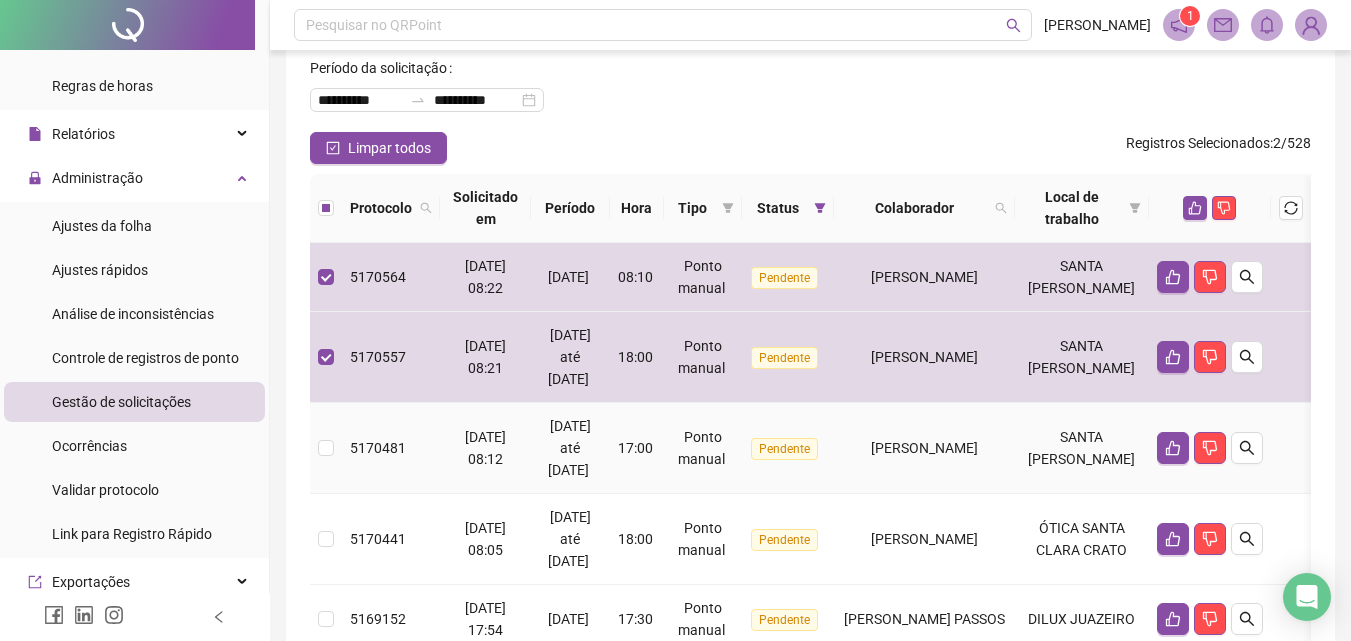 click on "[PERSON_NAME]" at bounding box center (924, 448) 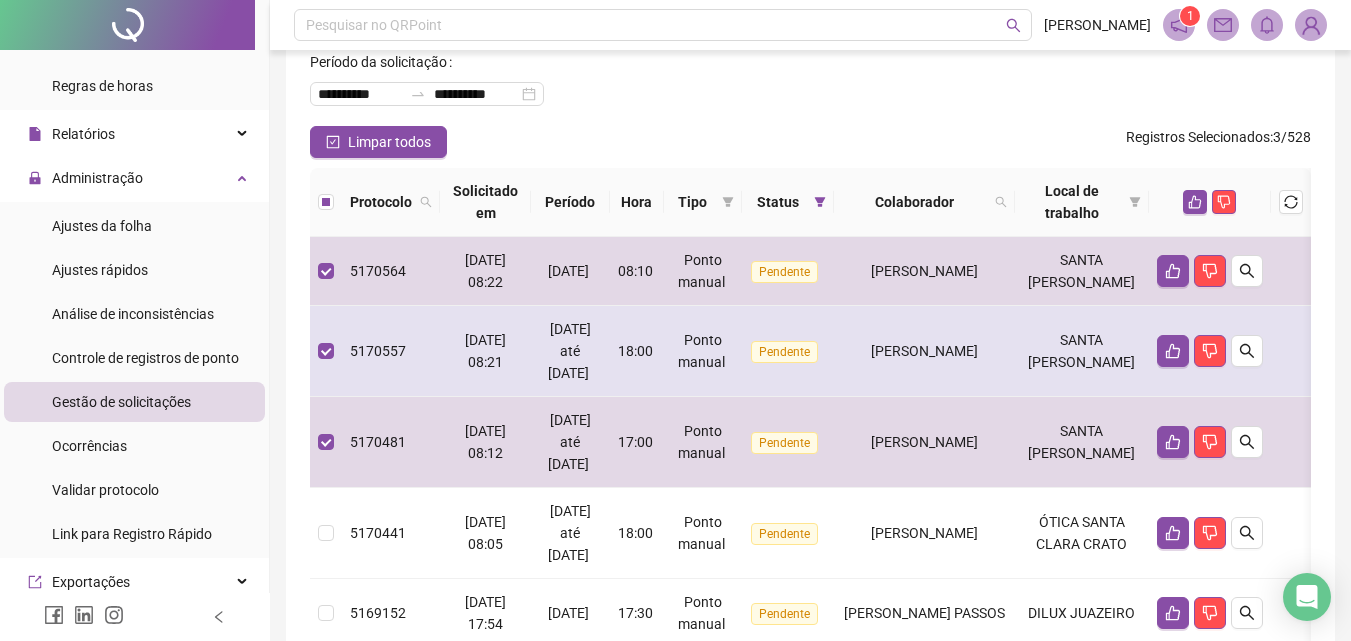 scroll, scrollTop: 100, scrollLeft: 0, axis: vertical 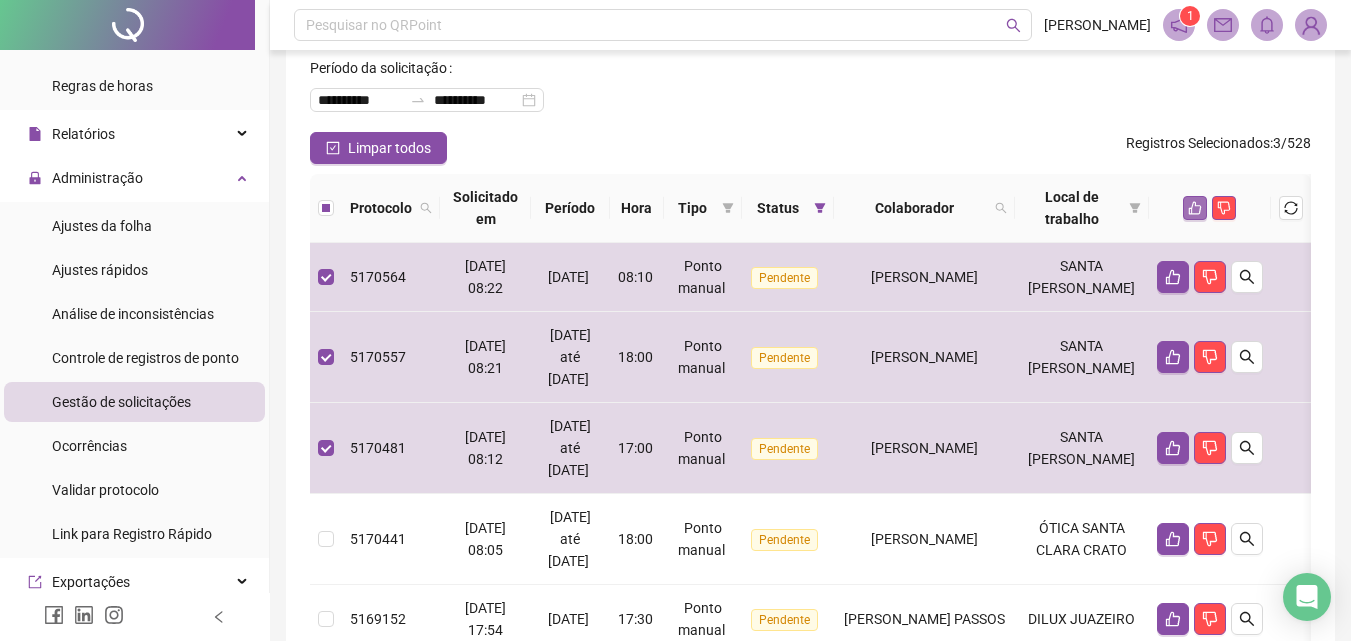 click 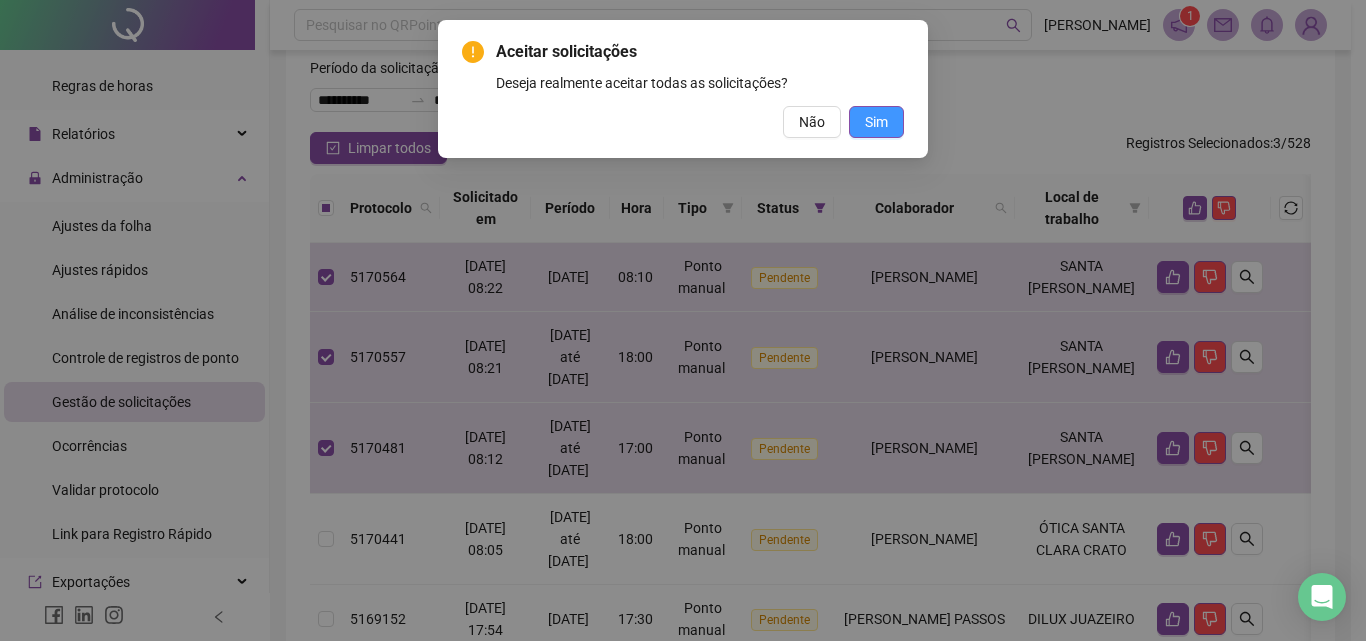 click on "Sim" at bounding box center (876, 122) 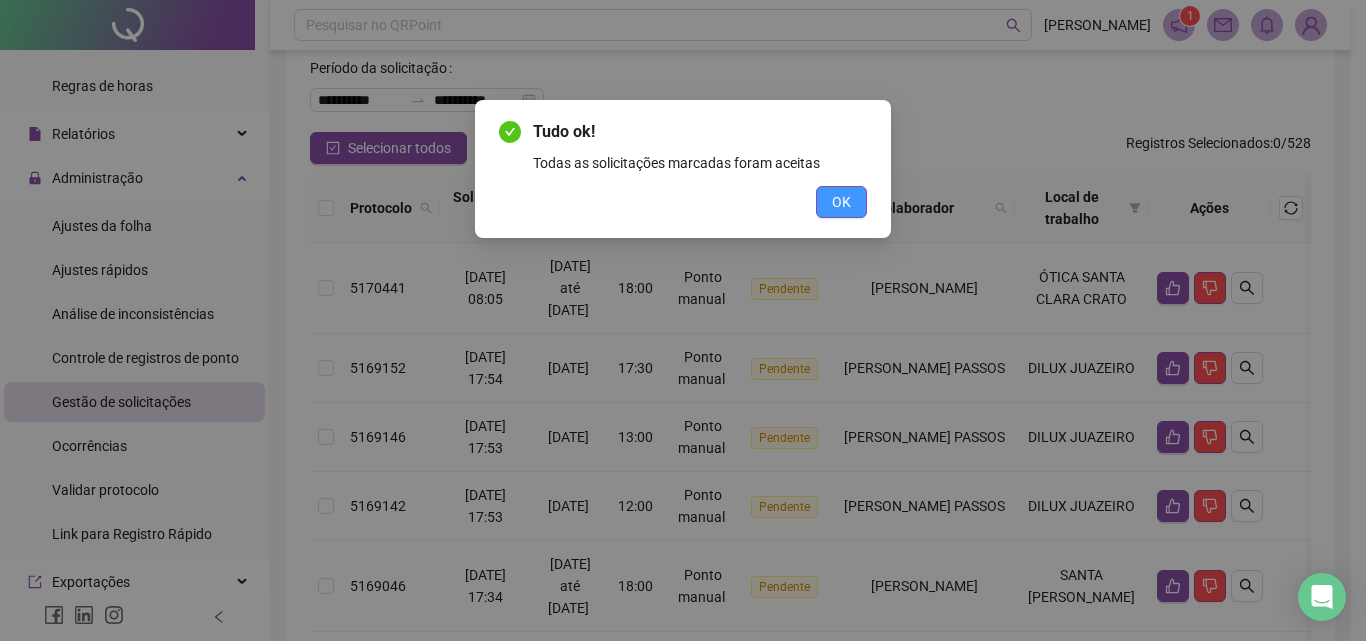click on "OK" at bounding box center [841, 202] 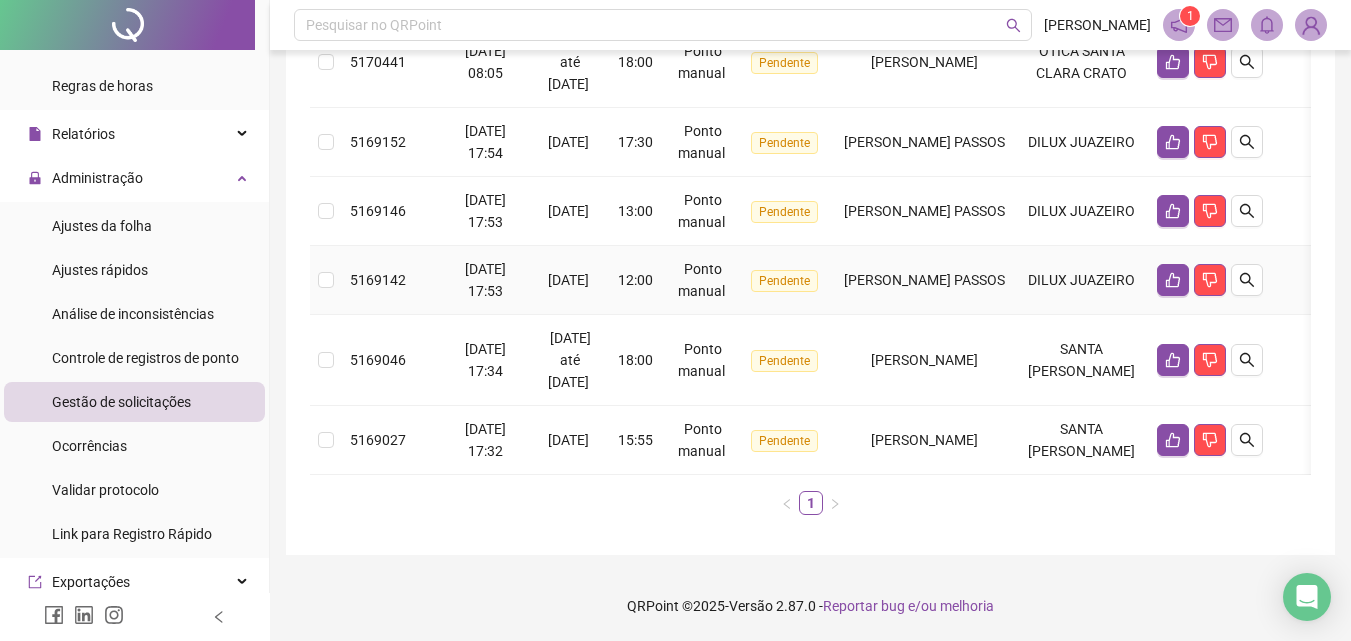 scroll, scrollTop: 385, scrollLeft: 0, axis: vertical 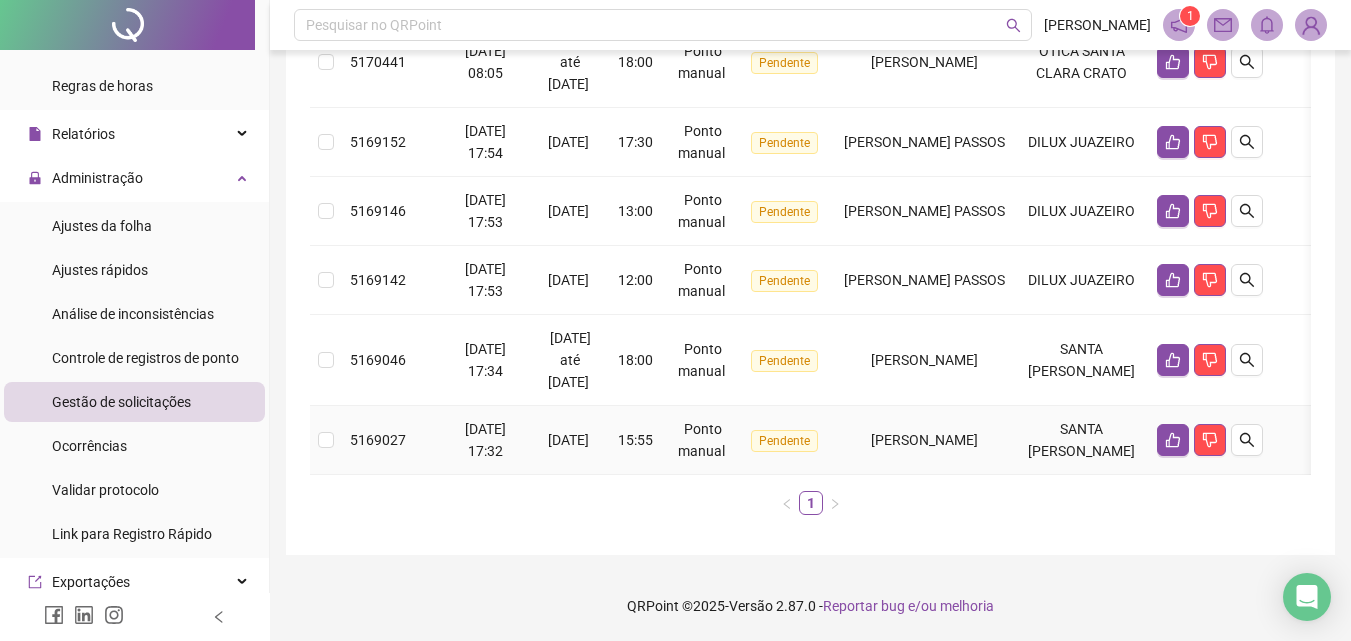 click on "[PERSON_NAME]" at bounding box center [924, 440] 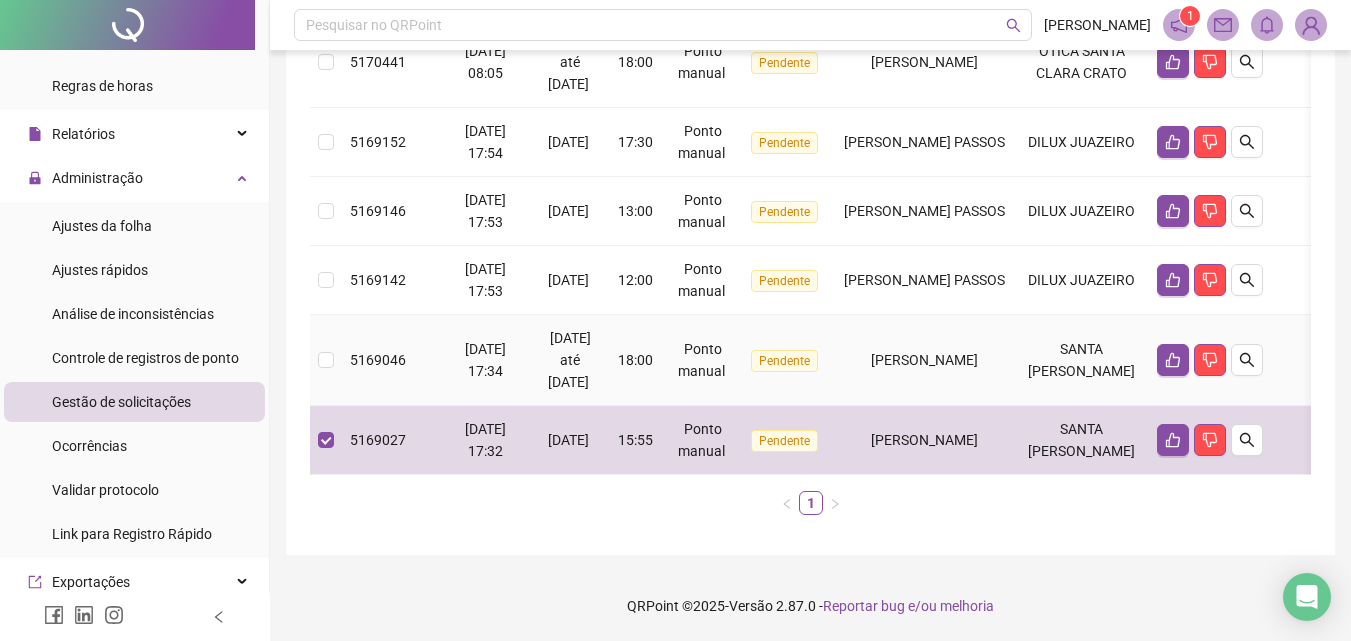 click on "[PERSON_NAME]" at bounding box center [924, 360] 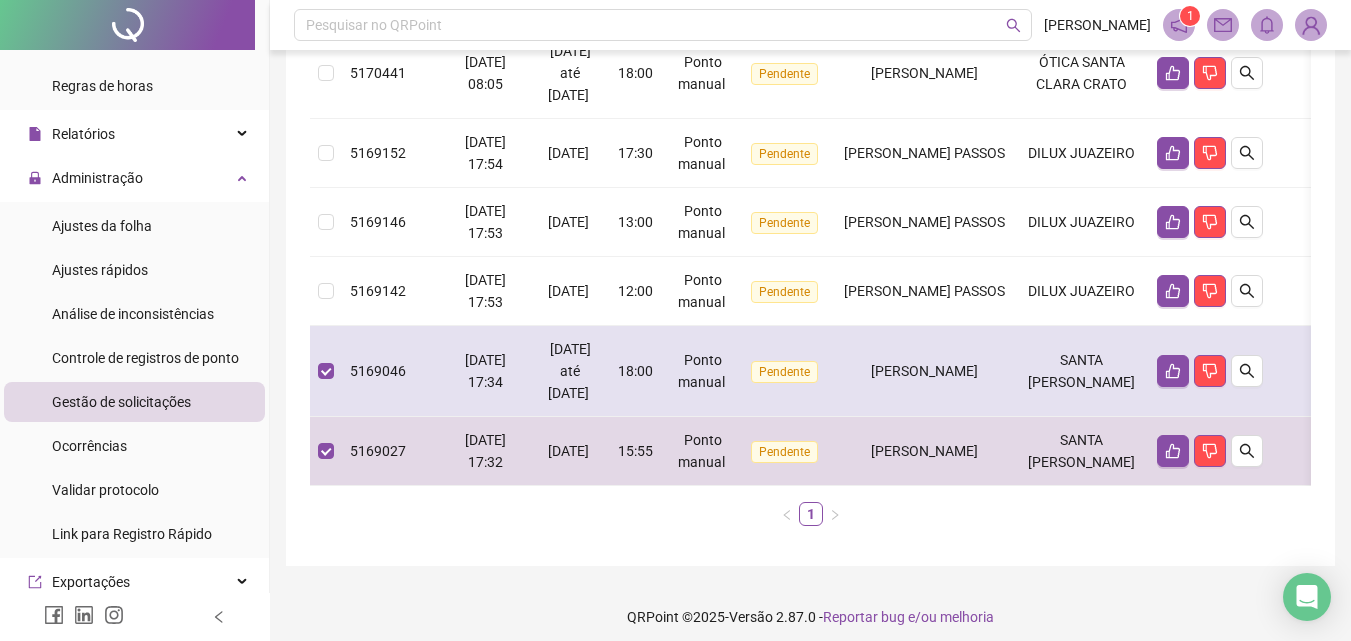 scroll, scrollTop: 285, scrollLeft: 0, axis: vertical 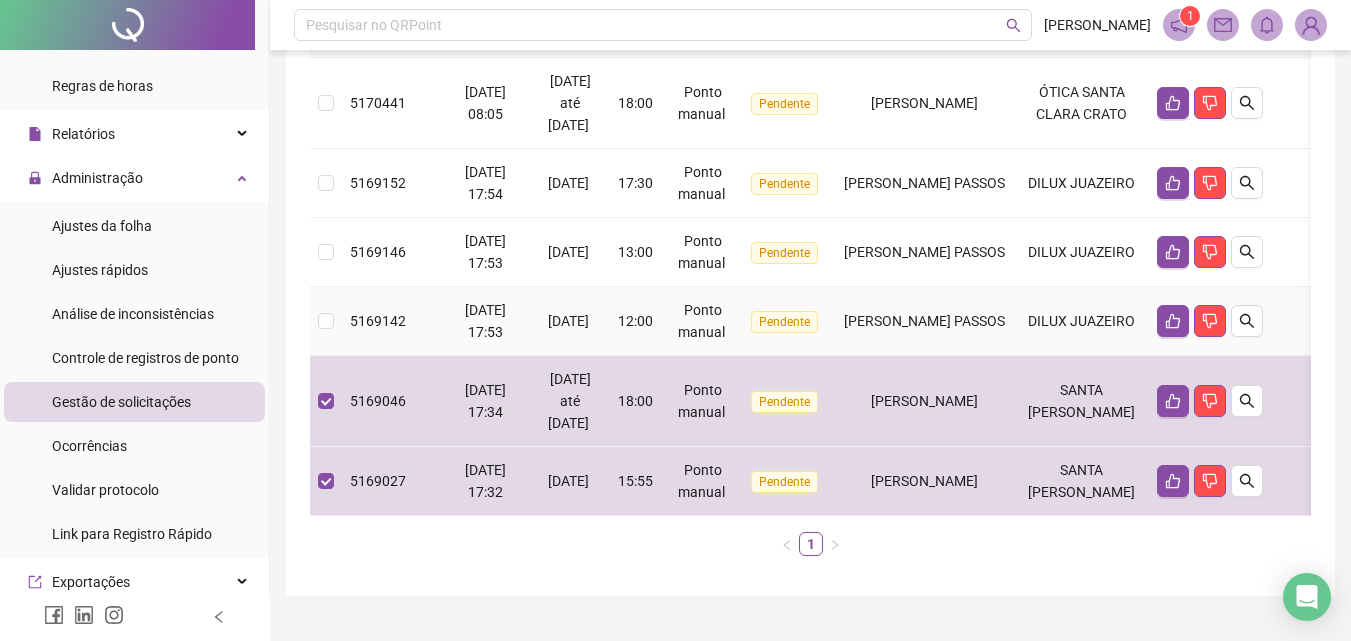 click on "[PERSON_NAME] PASSOS" at bounding box center (924, 321) 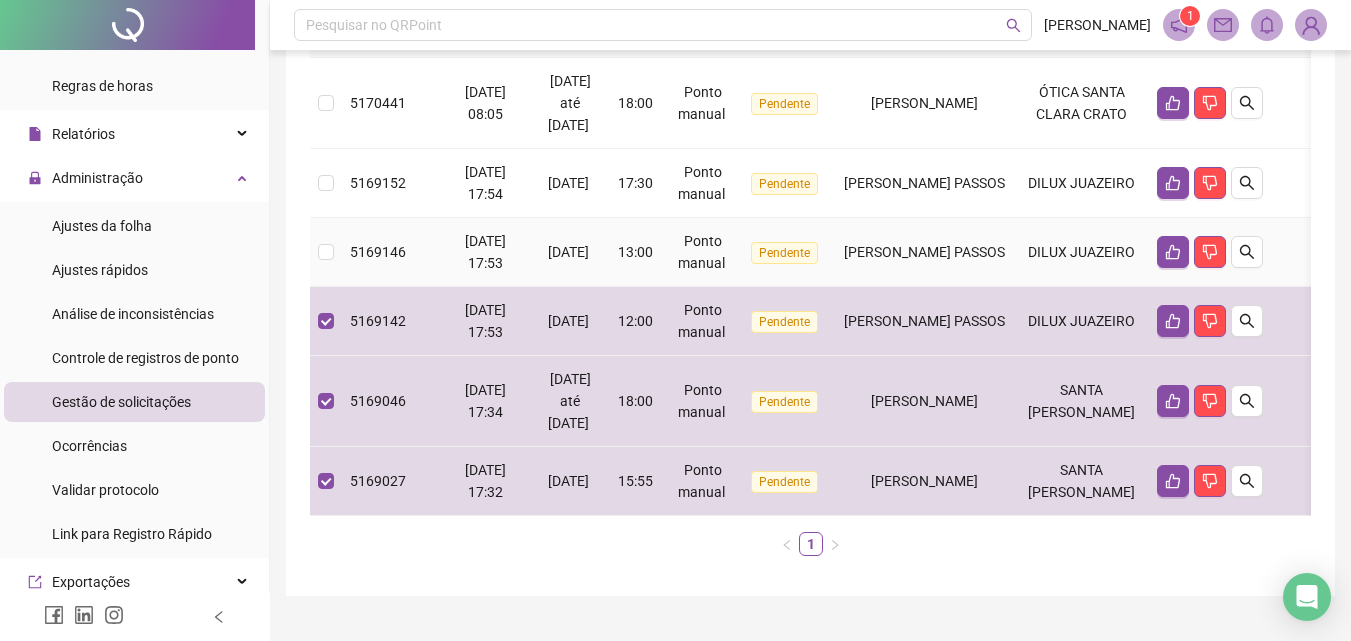 click on "[PERSON_NAME] PASSOS" at bounding box center [924, 252] 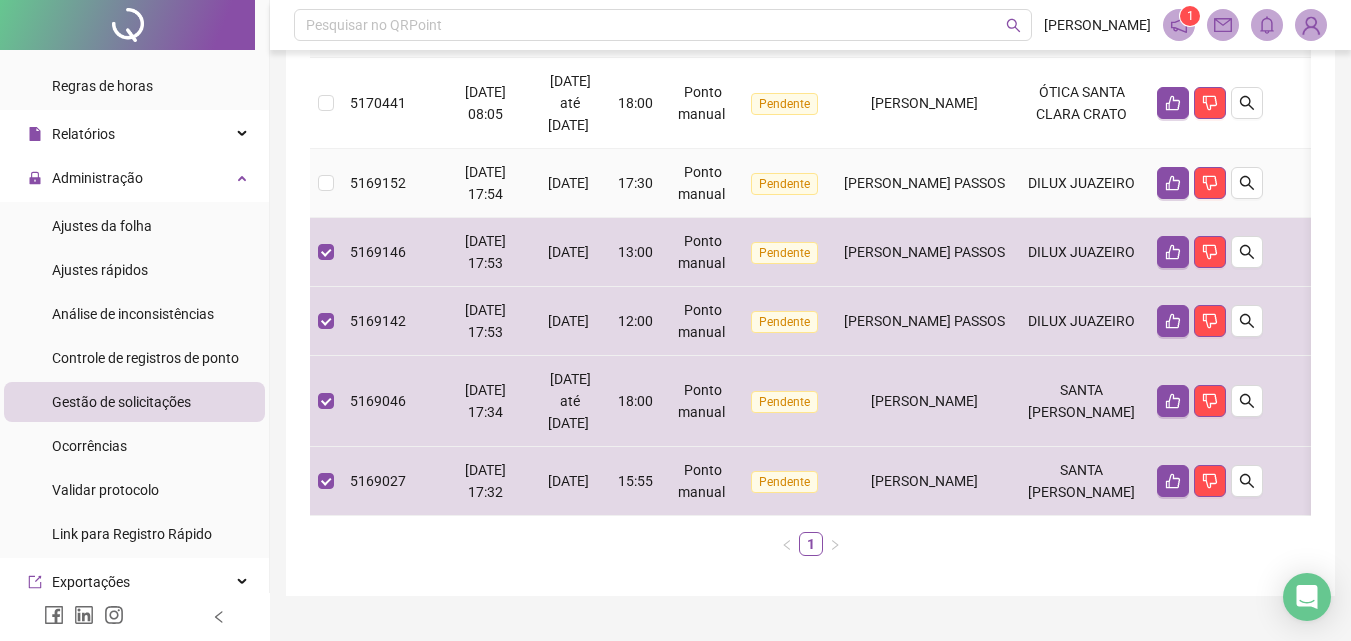 click on "[PERSON_NAME] PASSOS" at bounding box center [924, 183] 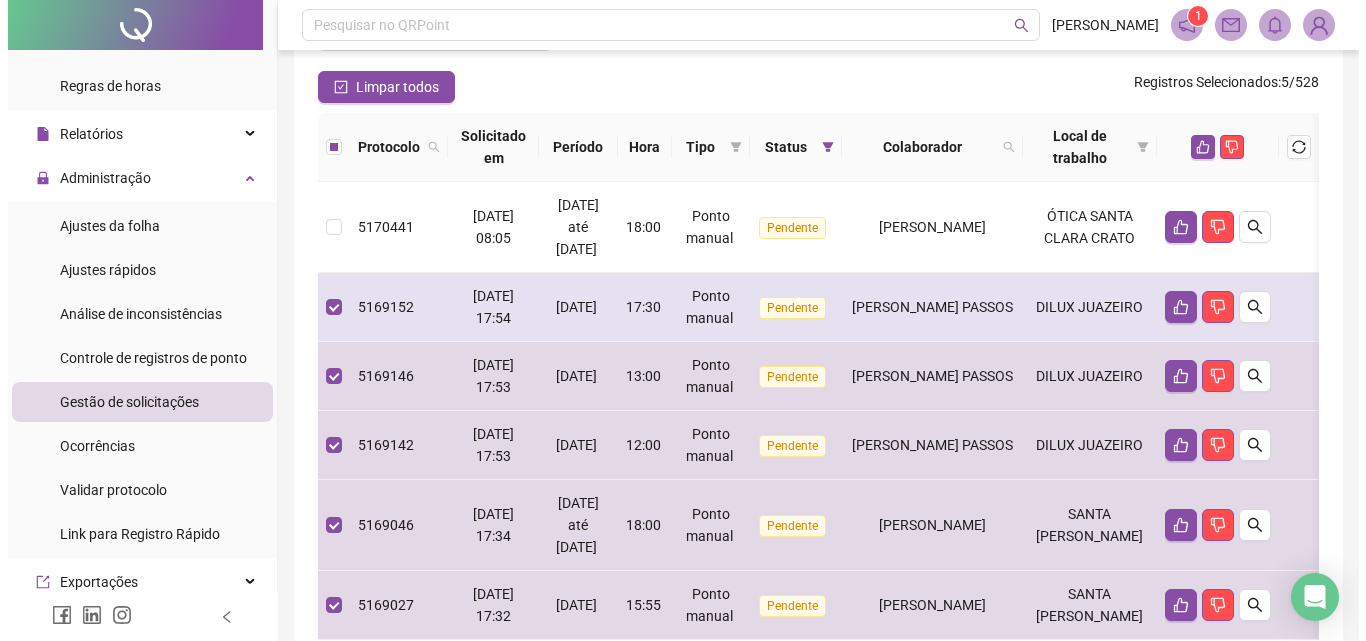 scroll, scrollTop: 0, scrollLeft: 0, axis: both 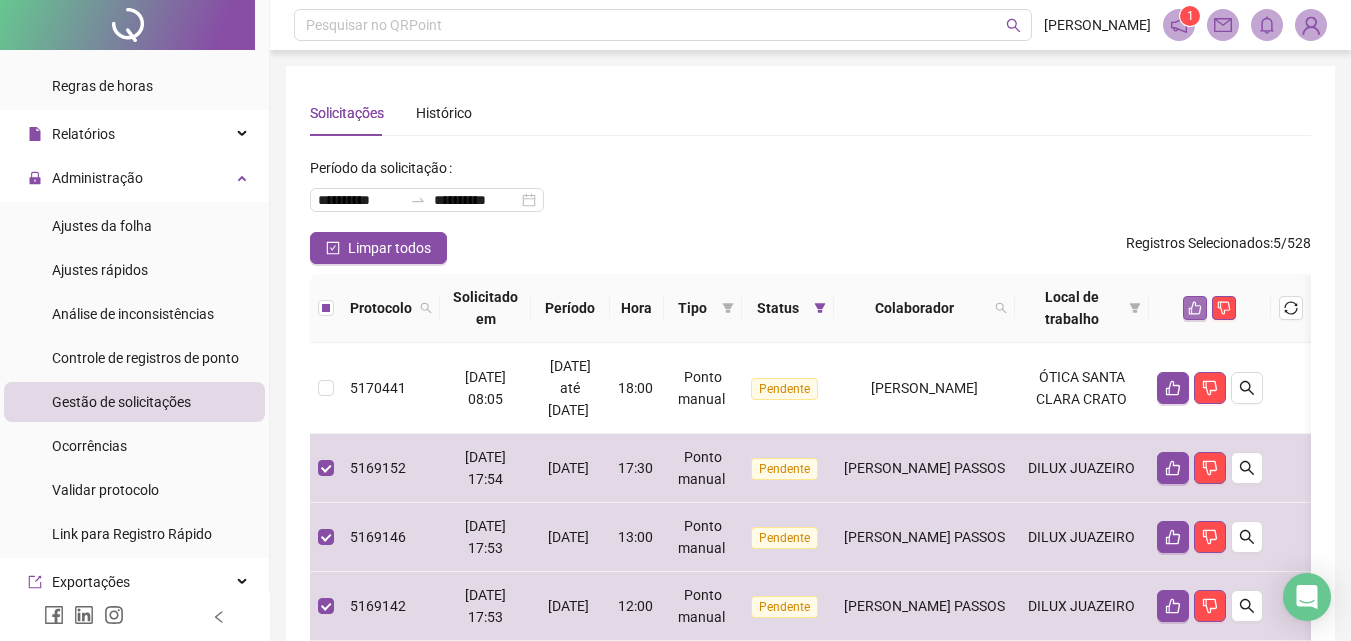 click 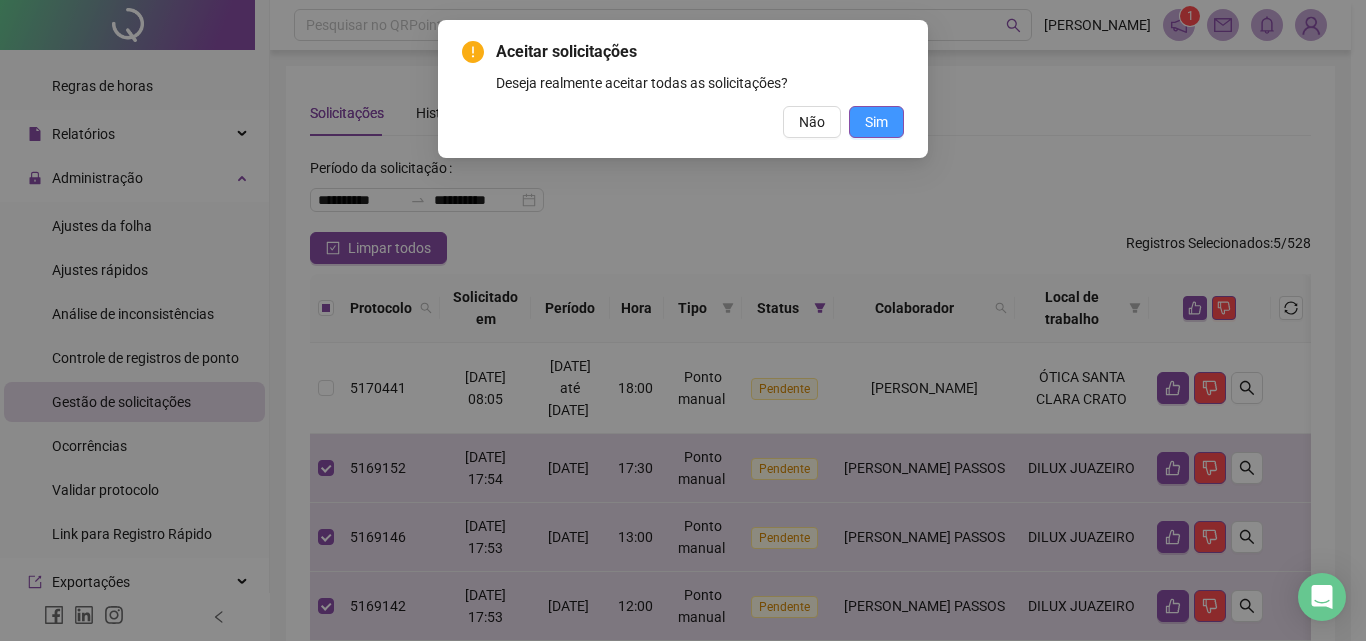 click on "Sim" at bounding box center [876, 122] 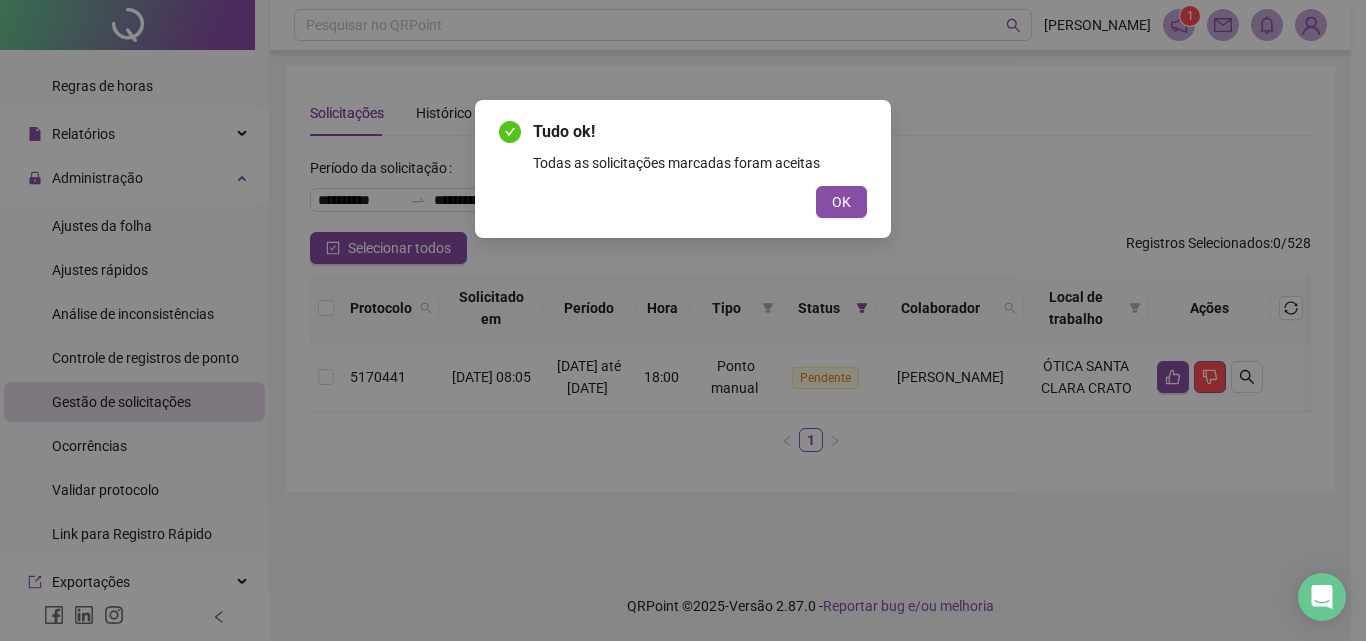 click on "Tudo ok! Todas as solicitações marcadas foram aceitas OK" at bounding box center [683, 169] 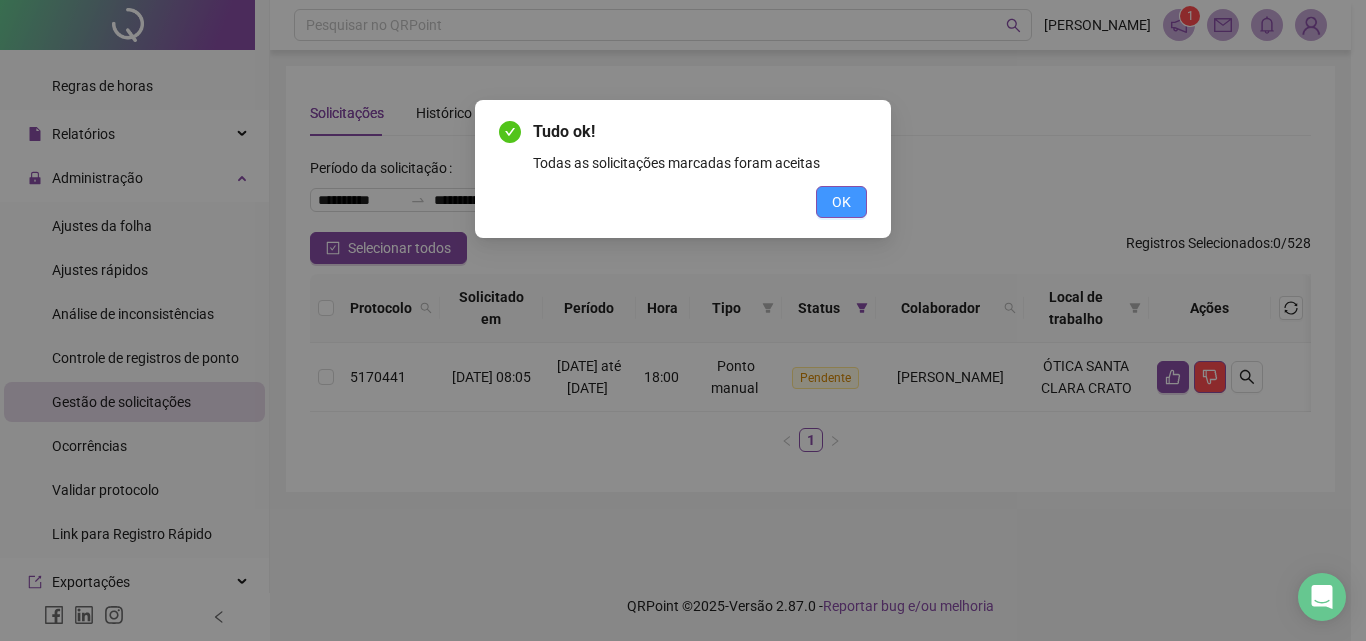 click on "OK" at bounding box center (841, 202) 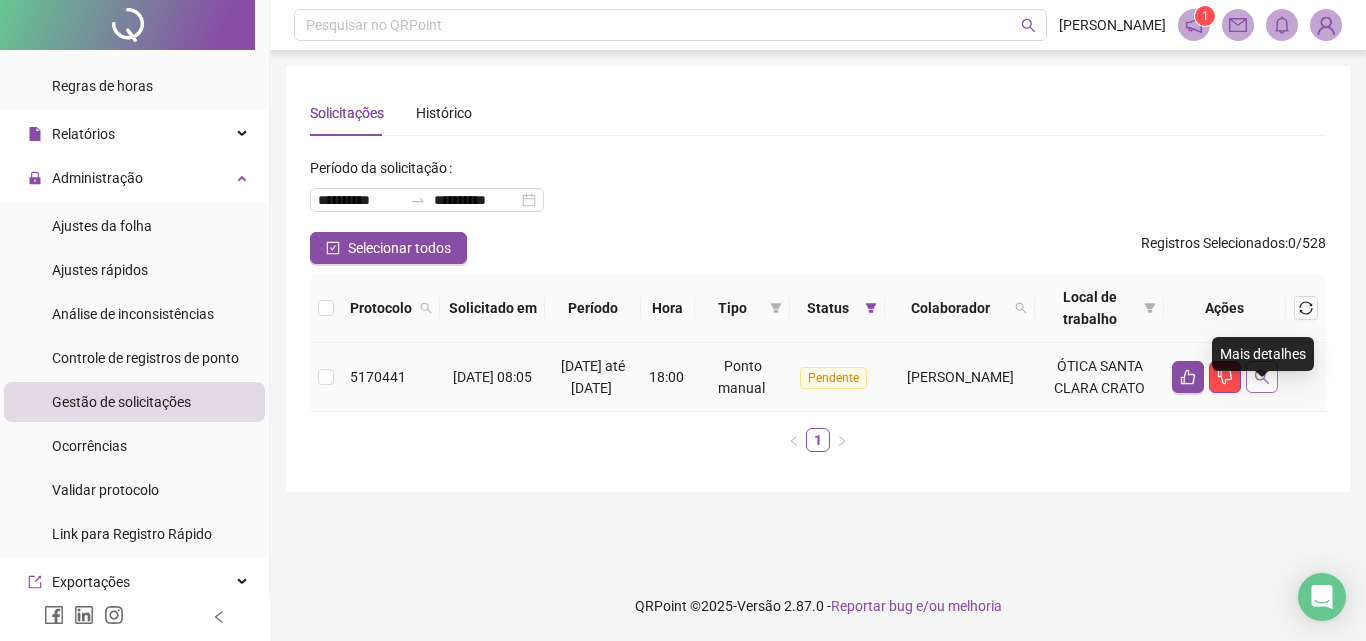 click 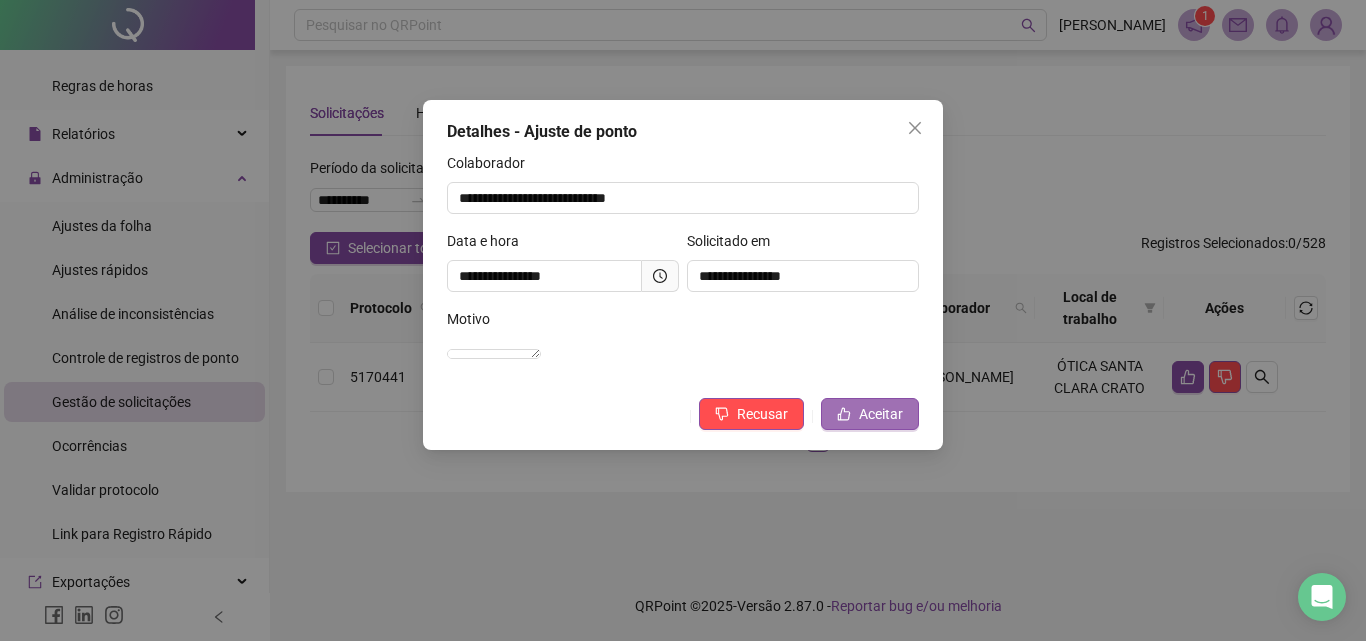 click on "Aceitar" at bounding box center [870, 414] 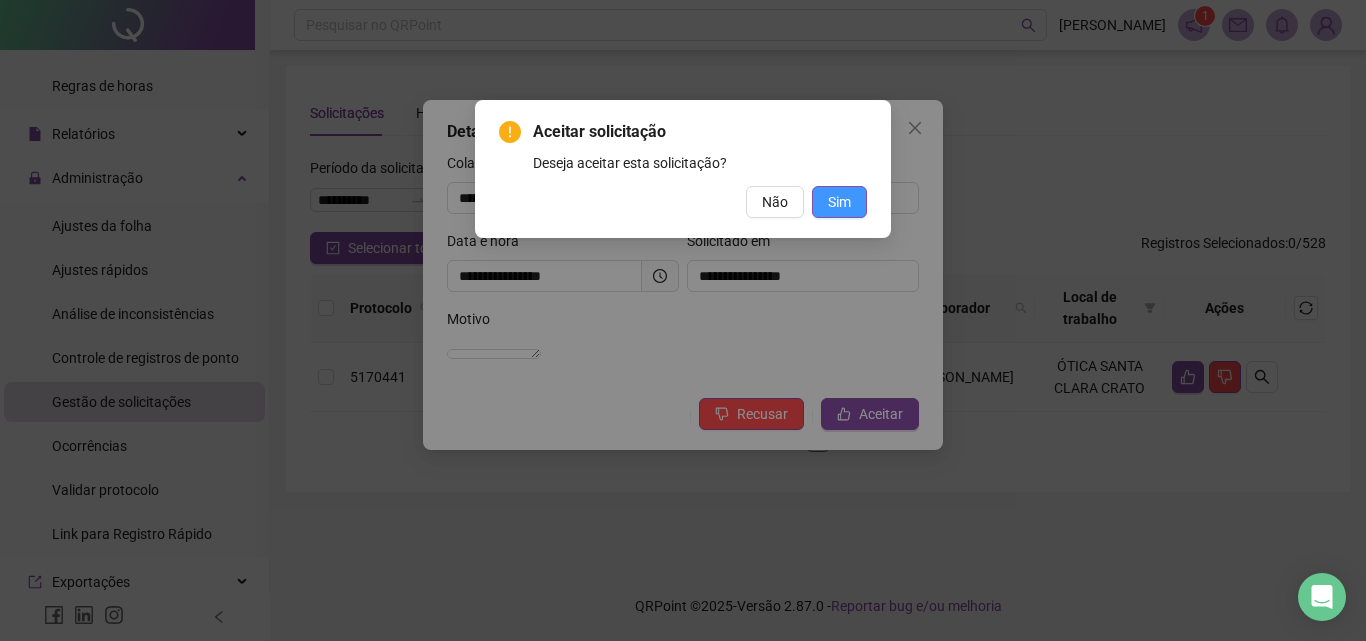click on "Sim" at bounding box center [839, 202] 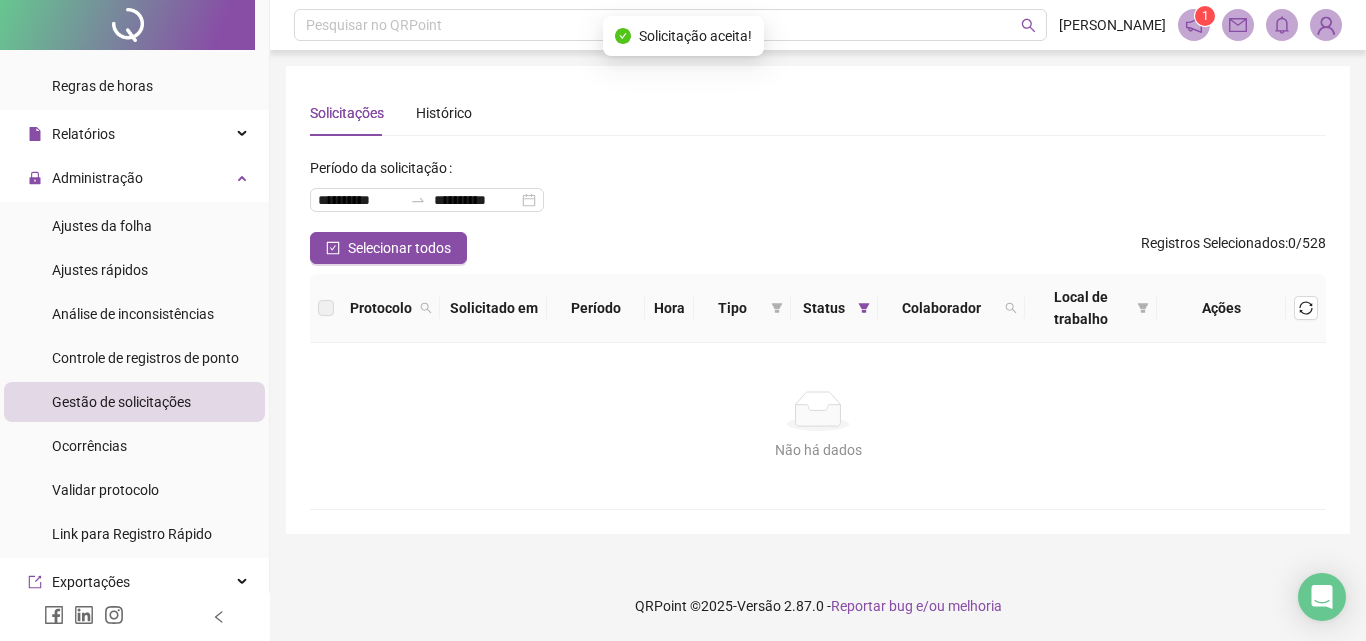 drag, startPoint x: 934, startPoint y: 376, endPoint x: 779, endPoint y: 354, distance: 156.55351 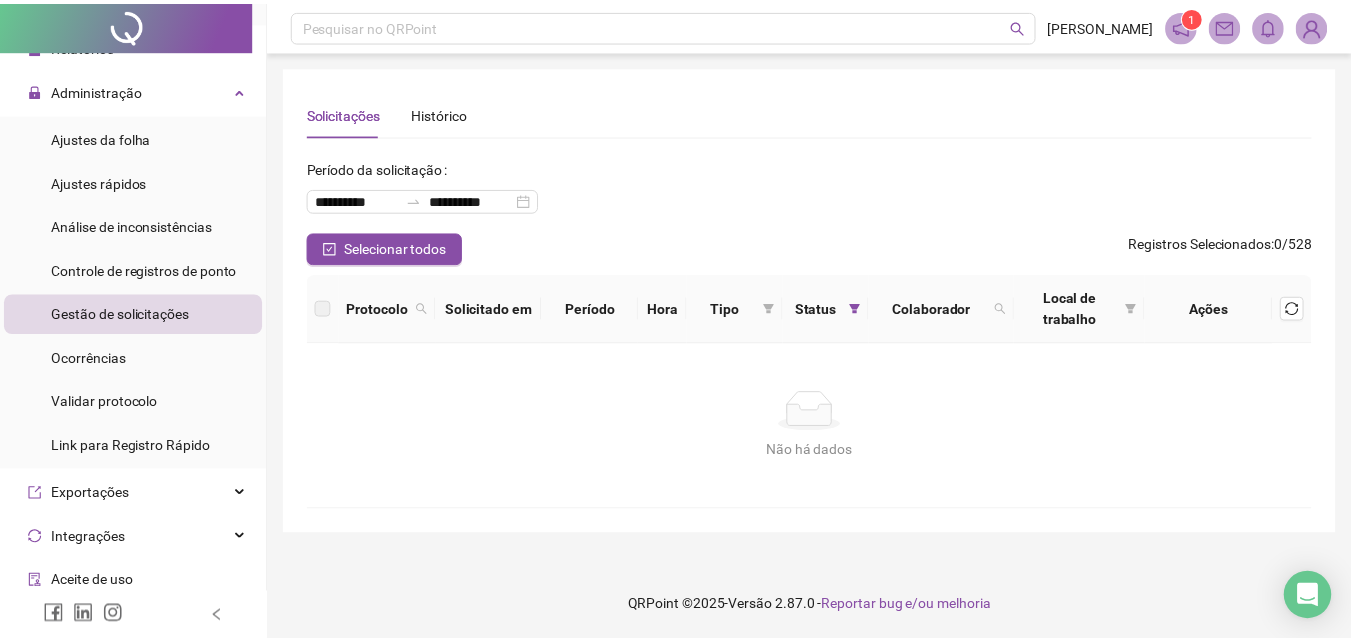 scroll, scrollTop: 400, scrollLeft: 0, axis: vertical 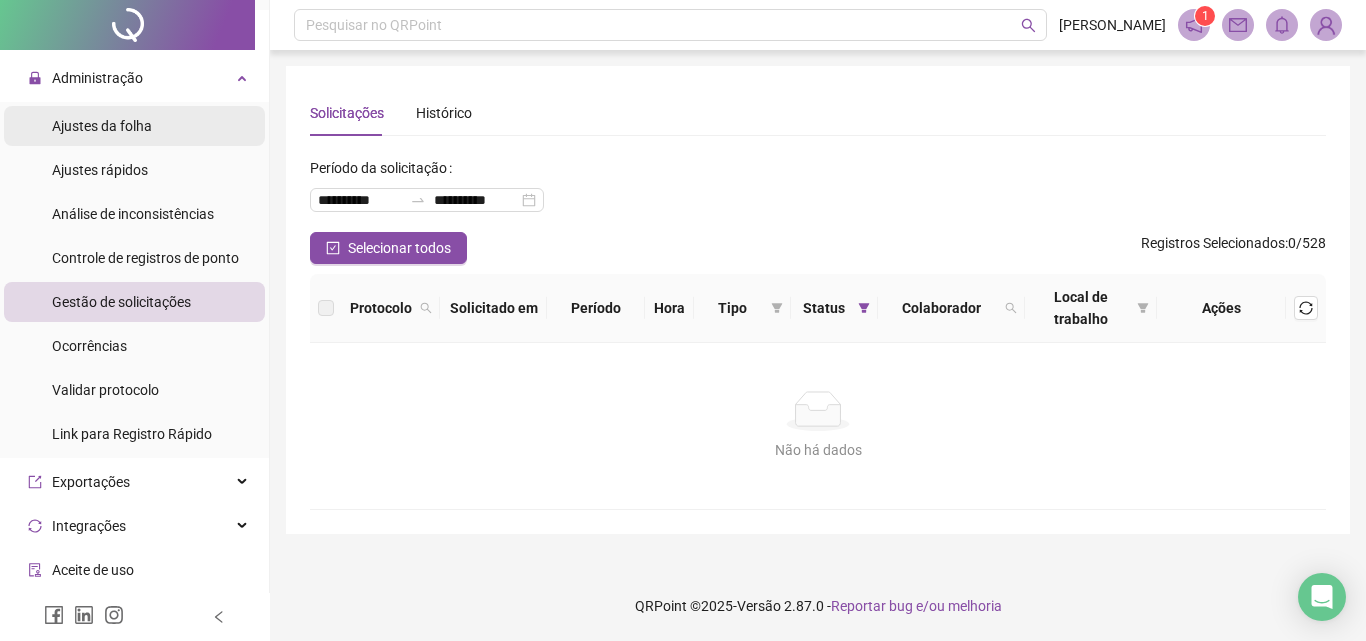 click on "Ajustes da folha" at bounding box center (102, 126) 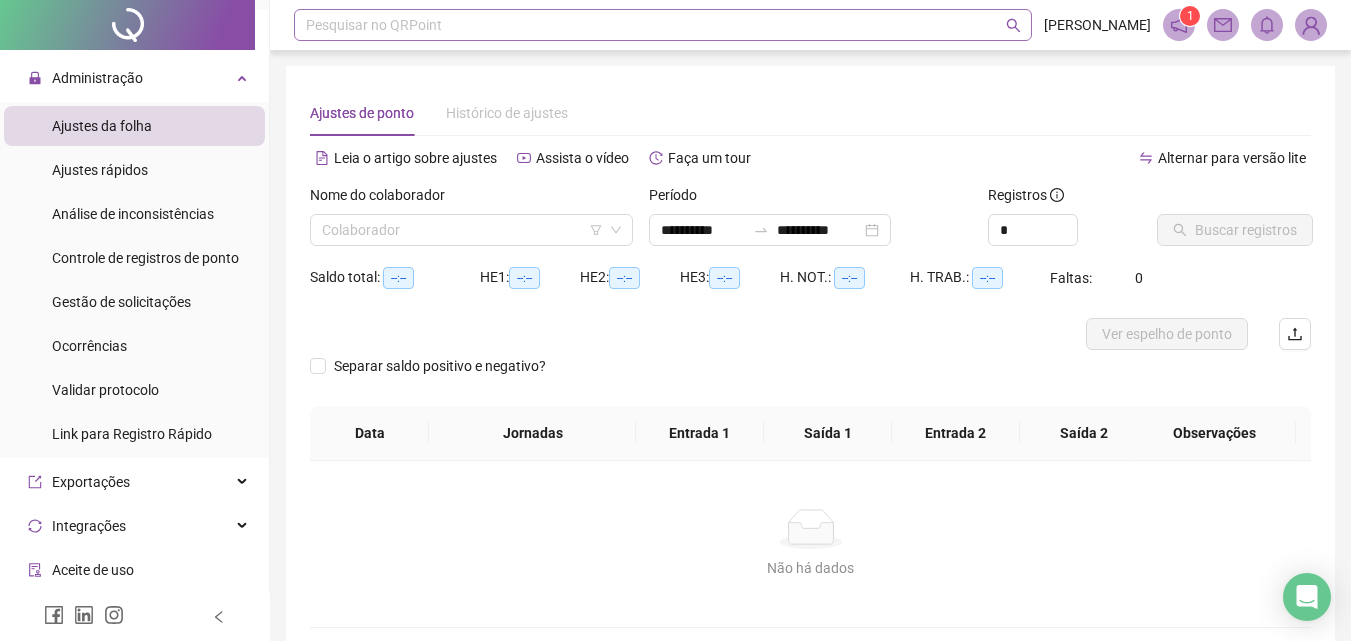 type on "**********" 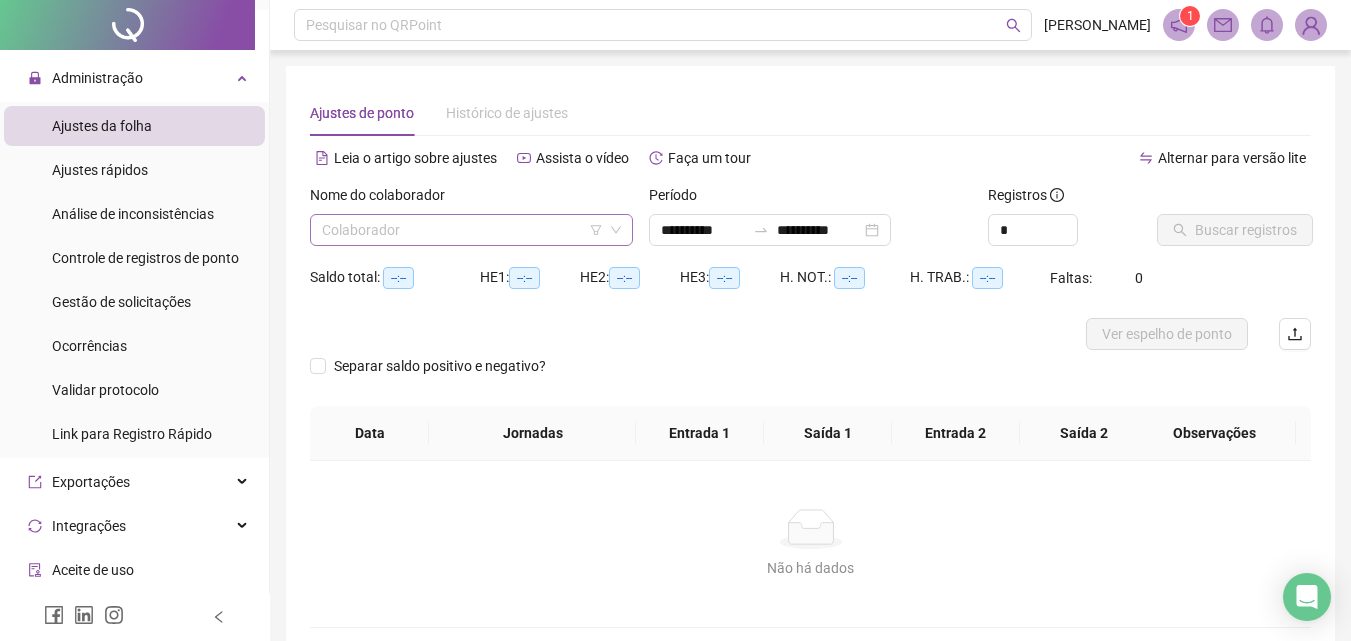 click at bounding box center (465, 230) 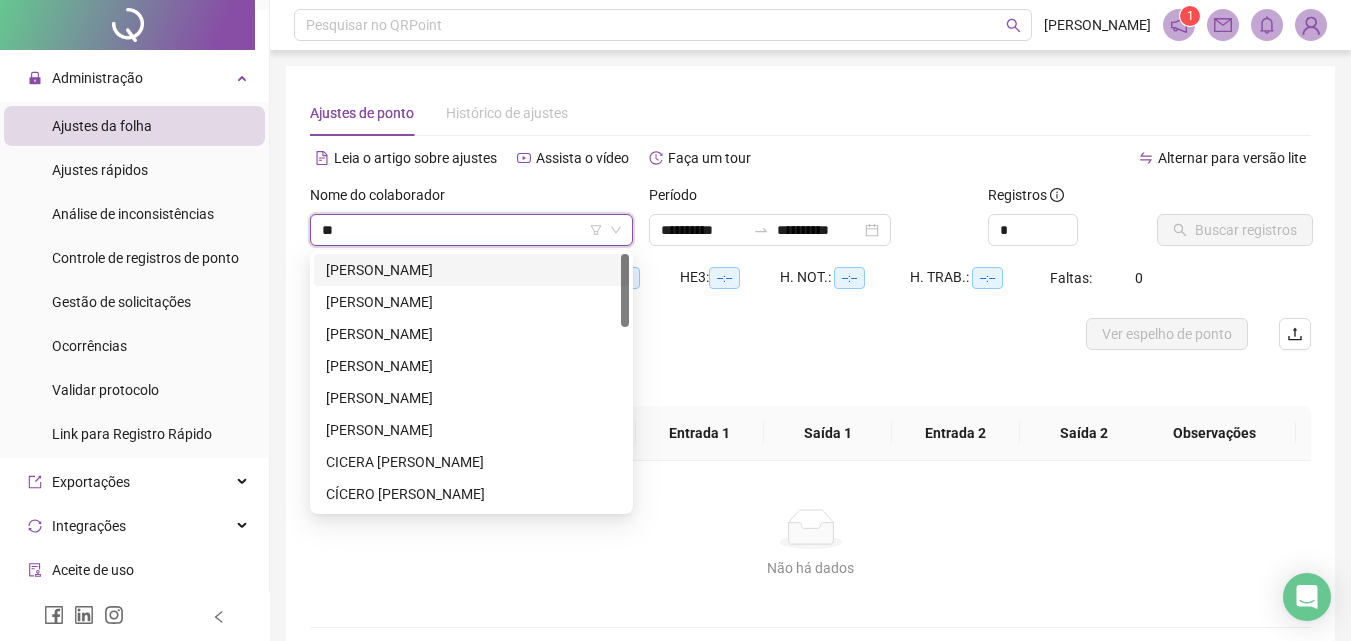 type on "***" 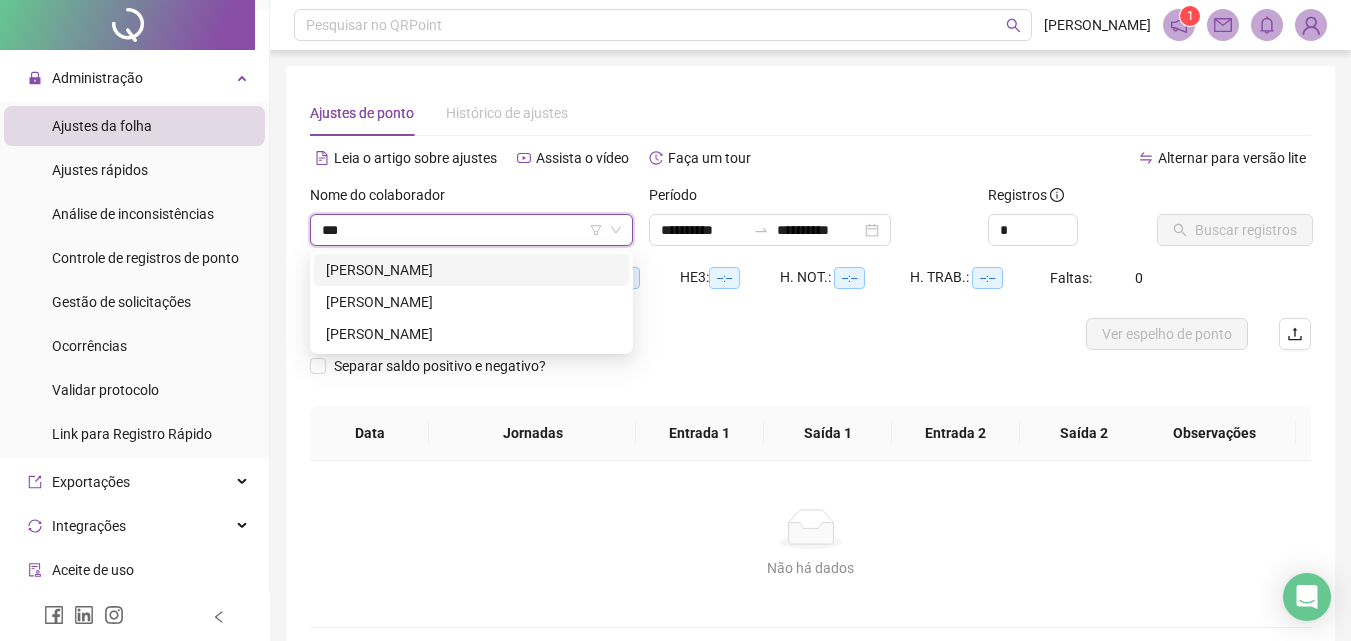 click on "[PERSON_NAME]" at bounding box center (471, 270) 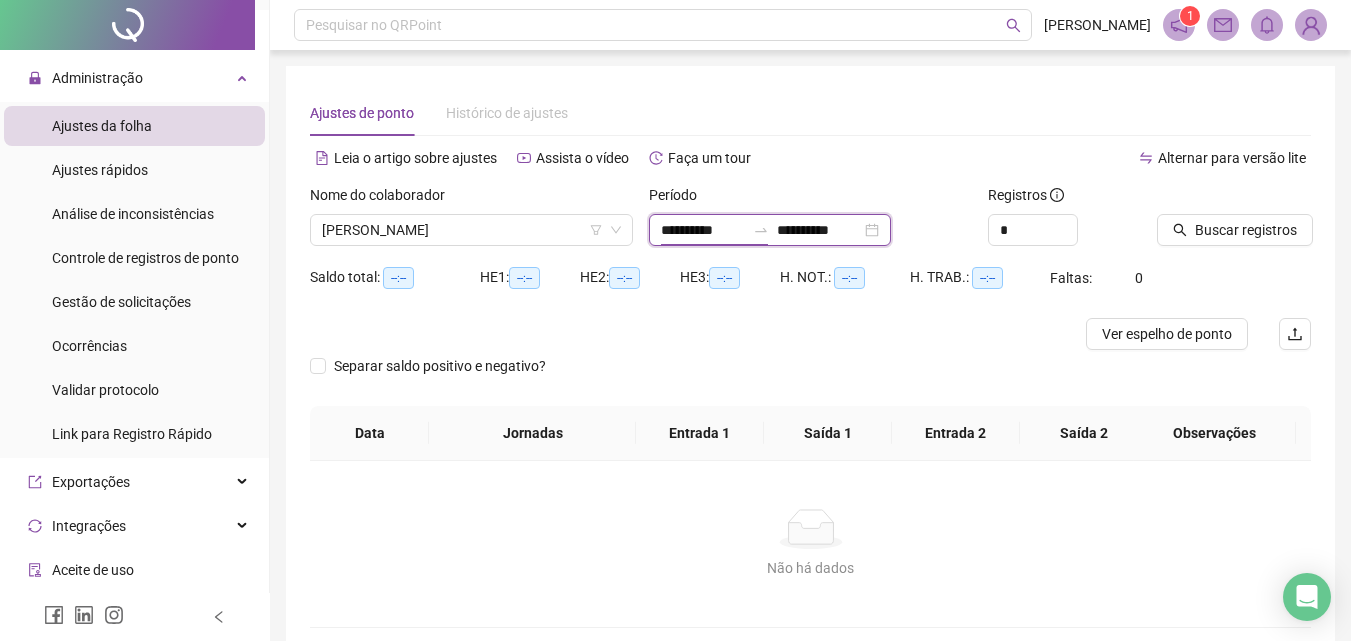 click on "**********" at bounding box center [703, 230] 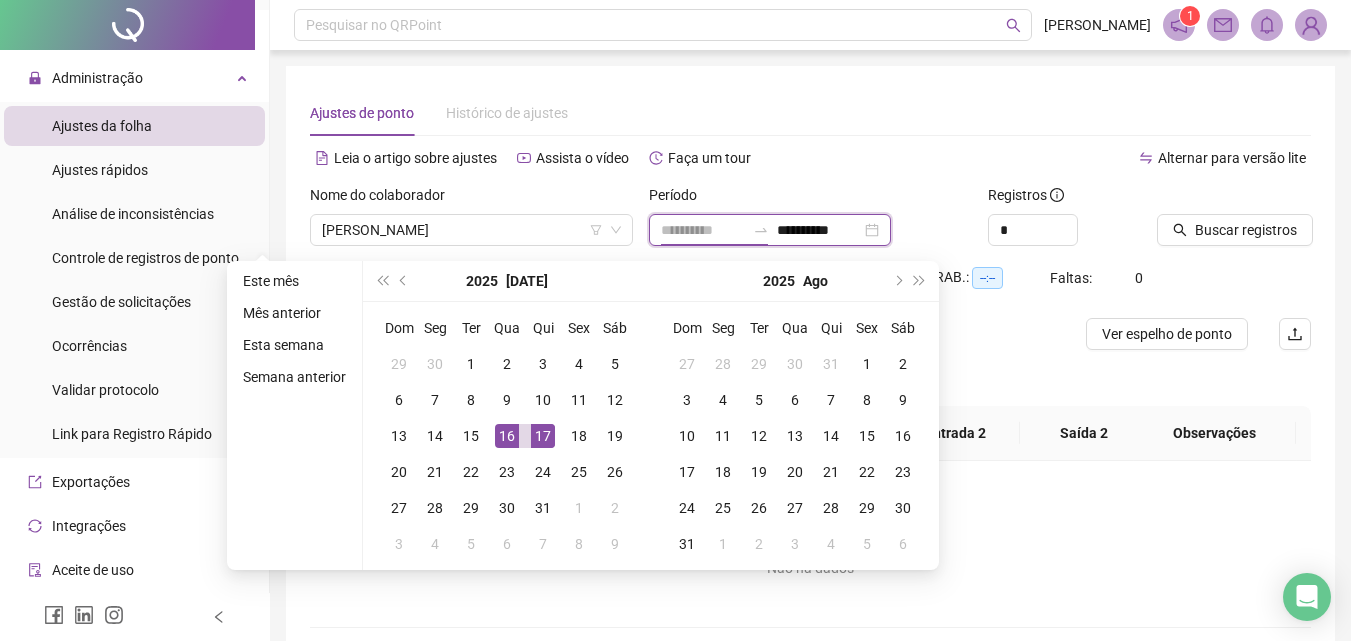 type on "**********" 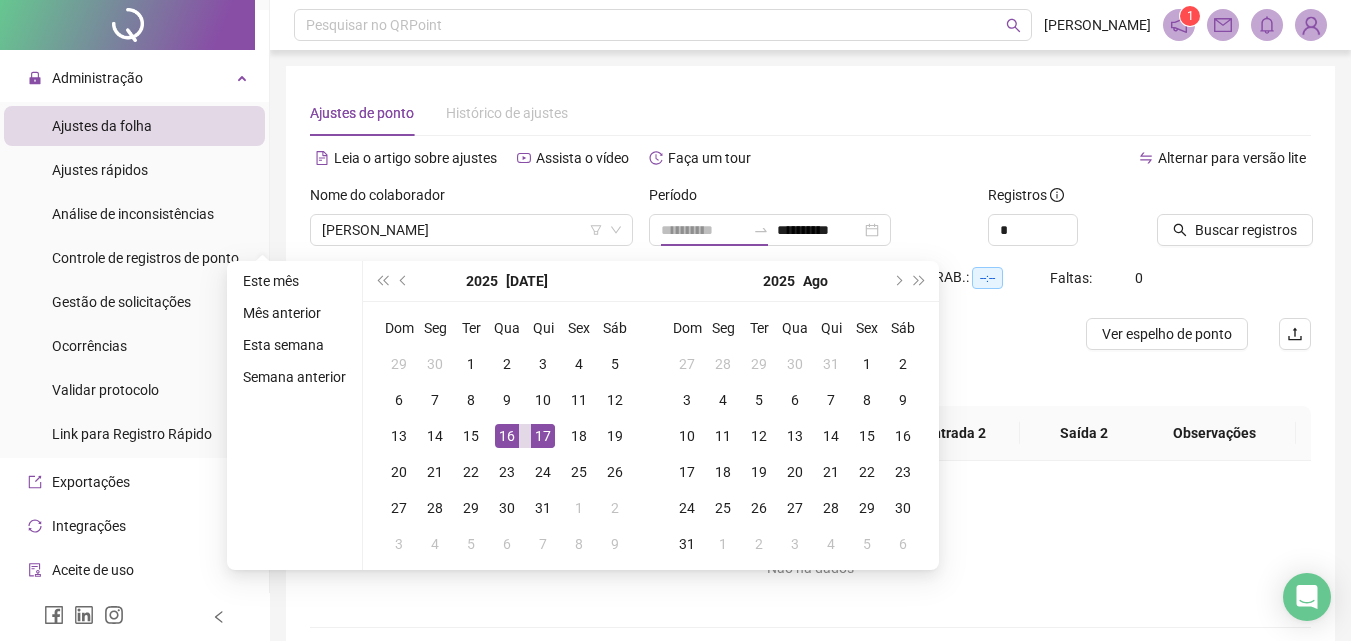 click on "16" at bounding box center (507, 436) 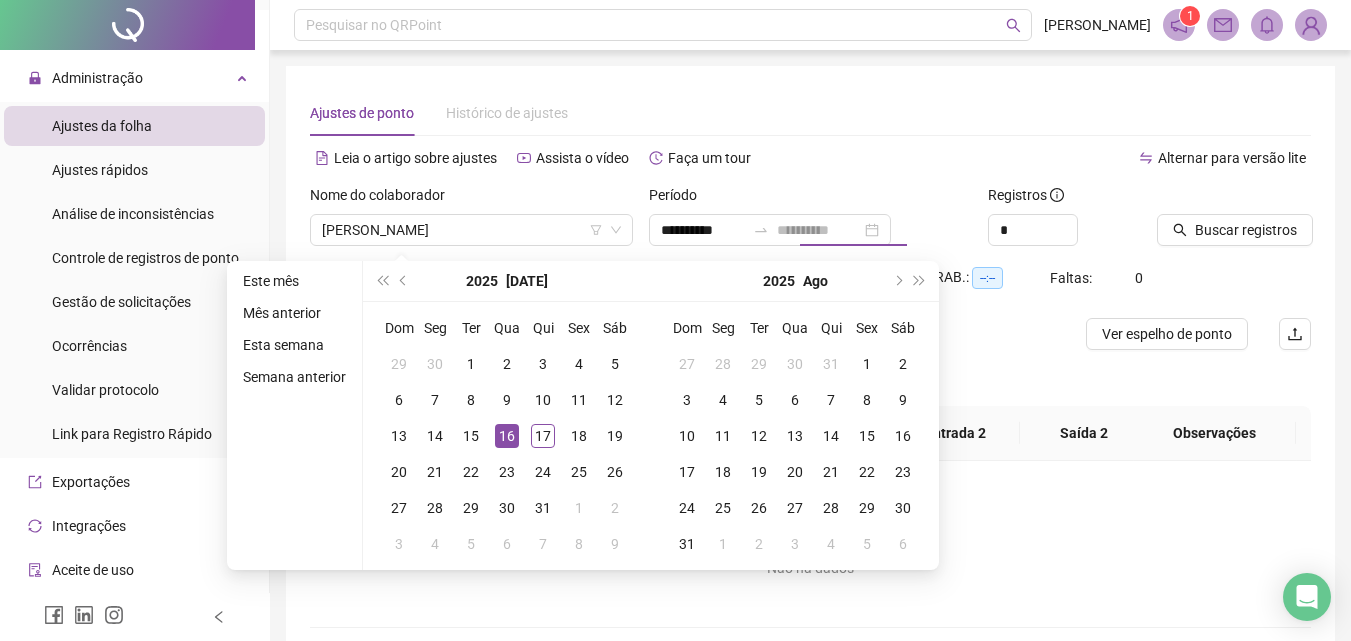 click on "16" at bounding box center [507, 436] 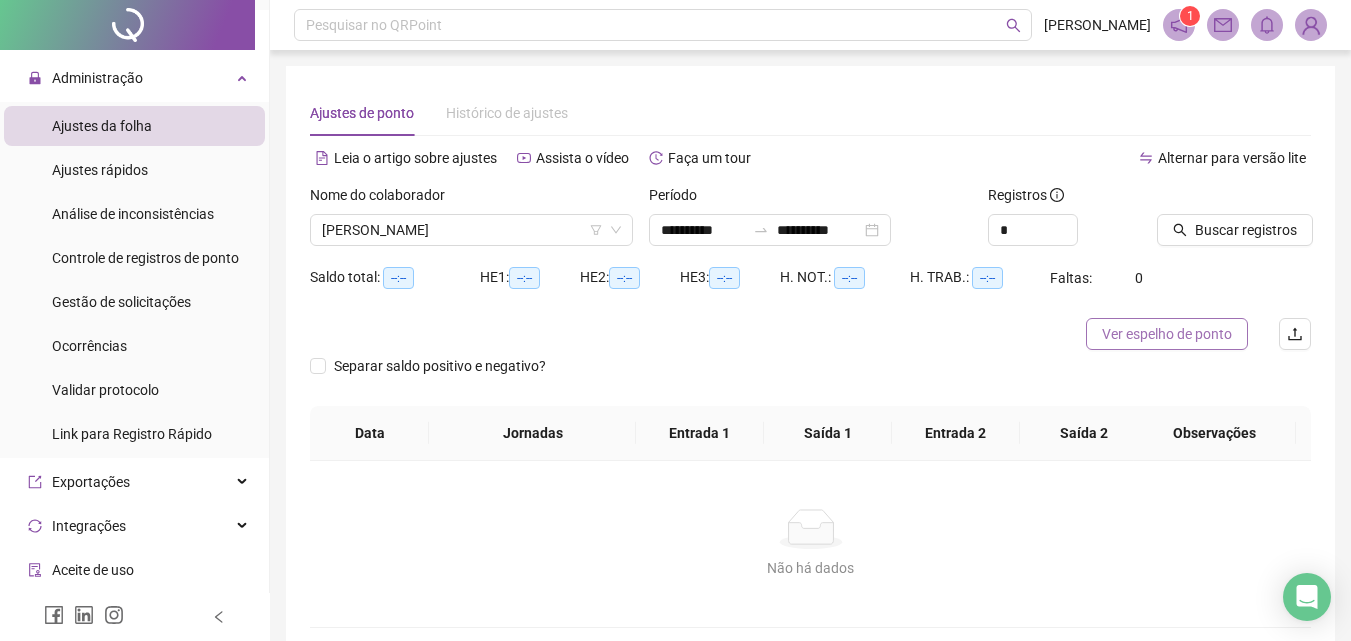 click on "Ver espelho de ponto" at bounding box center [1167, 334] 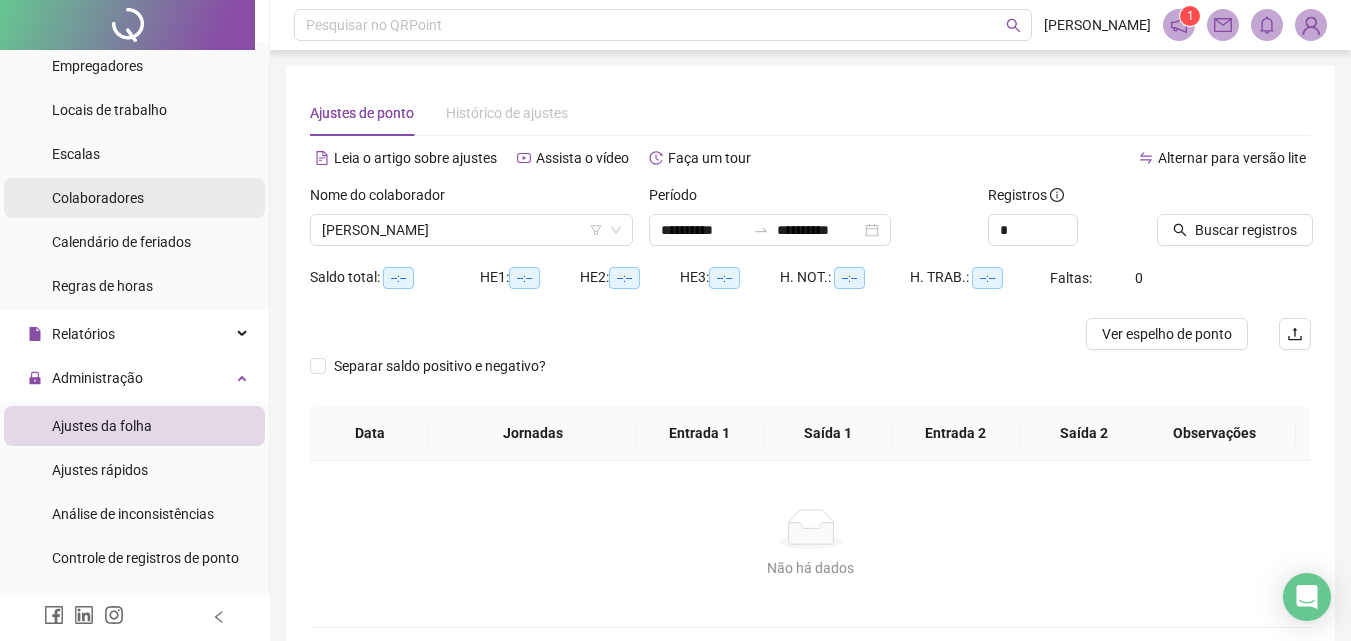 scroll, scrollTop: 0, scrollLeft: 0, axis: both 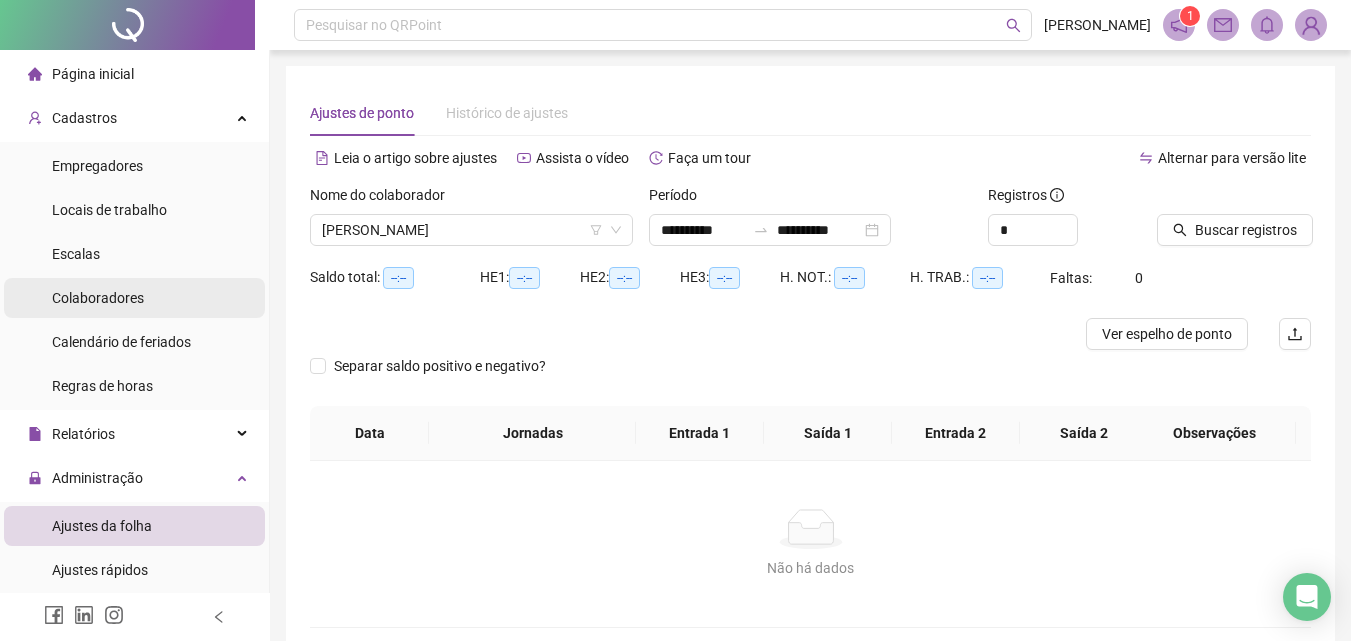 click on "Colaboradores" at bounding box center [98, 298] 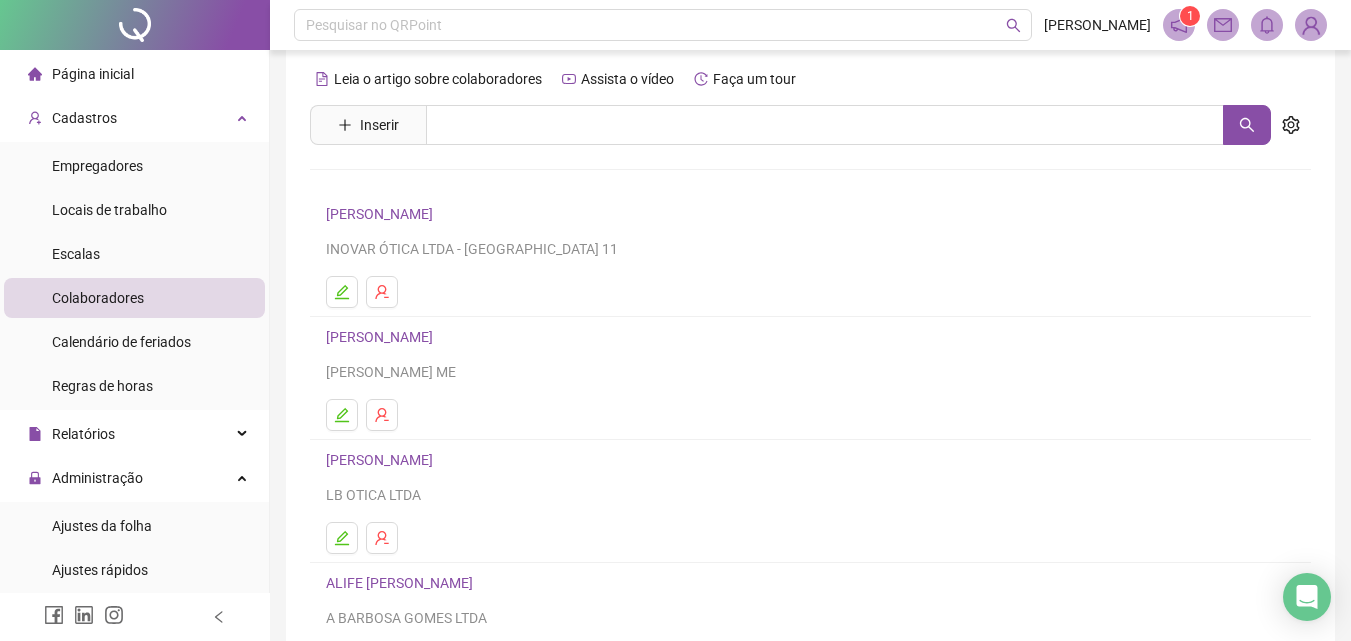 scroll, scrollTop: 326, scrollLeft: 0, axis: vertical 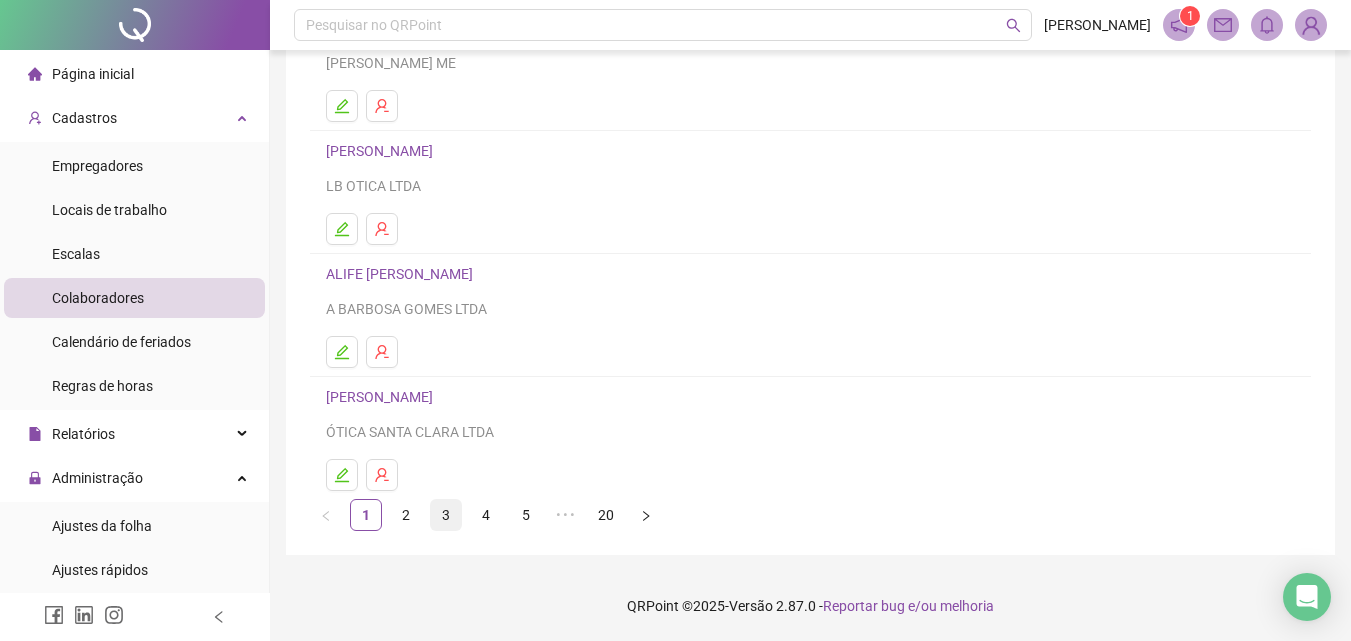 click on "3" at bounding box center [446, 515] 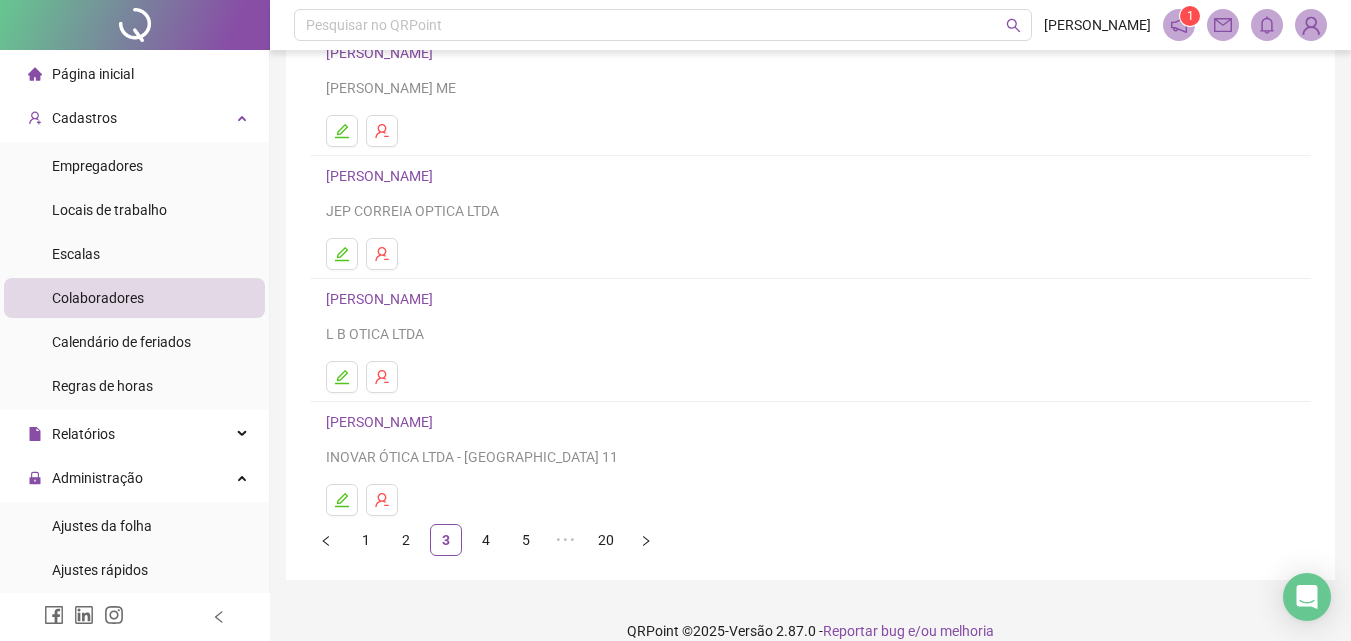 scroll, scrollTop: 326, scrollLeft: 0, axis: vertical 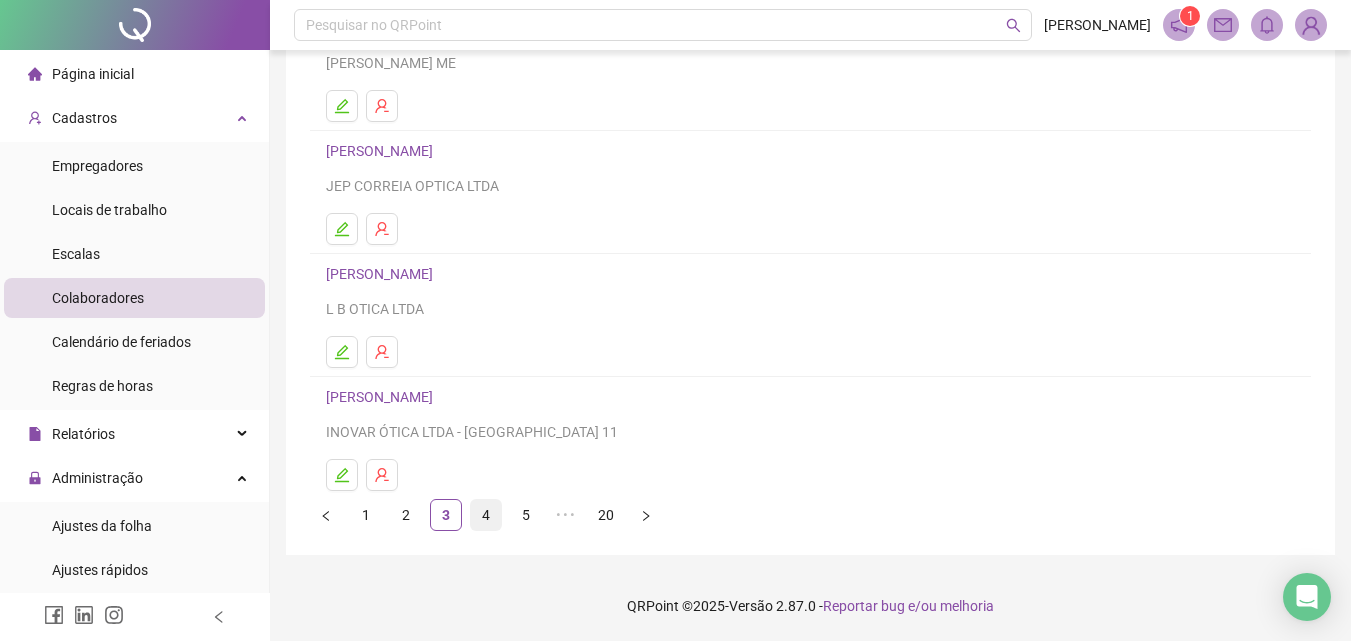 click on "4" at bounding box center [486, 515] 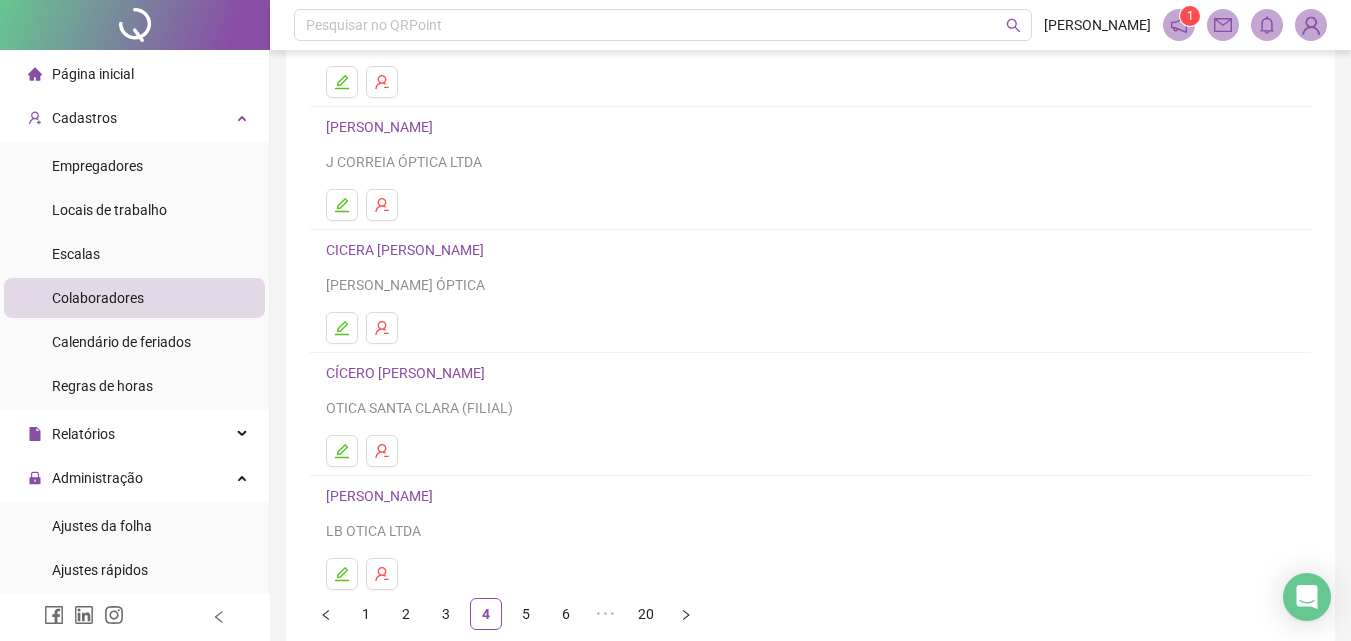 scroll, scrollTop: 326, scrollLeft: 0, axis: vertical 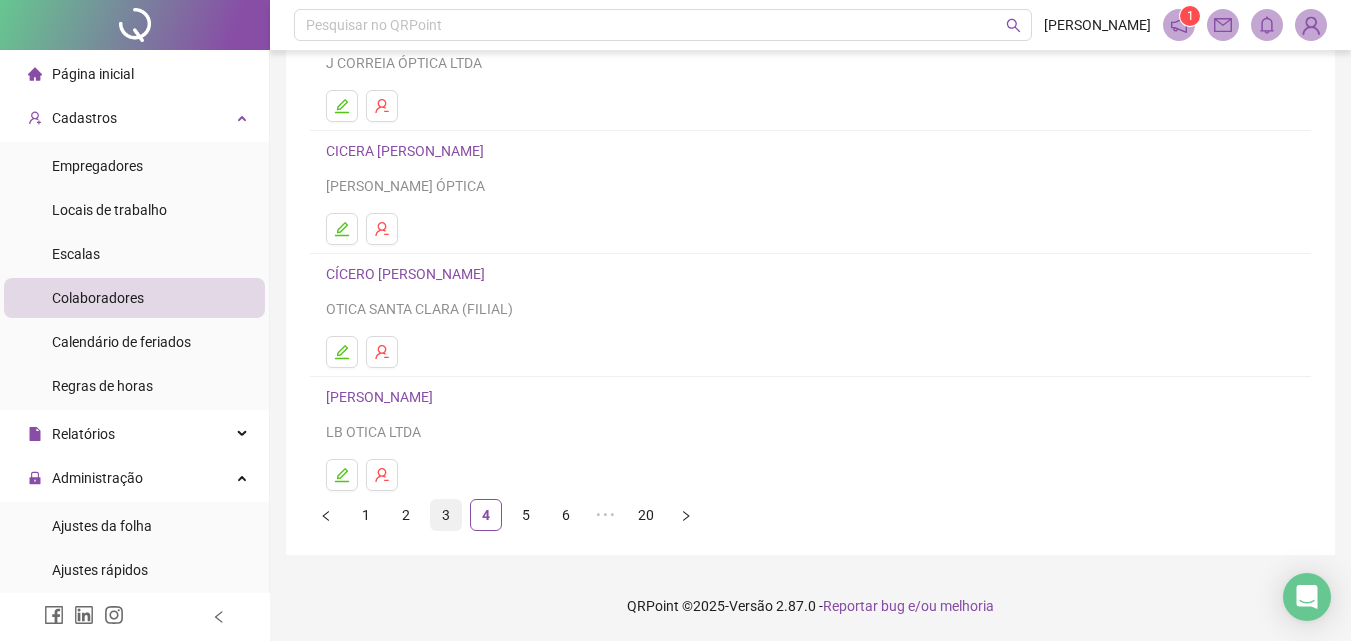 click on "3" at bounding box center [446, 515] 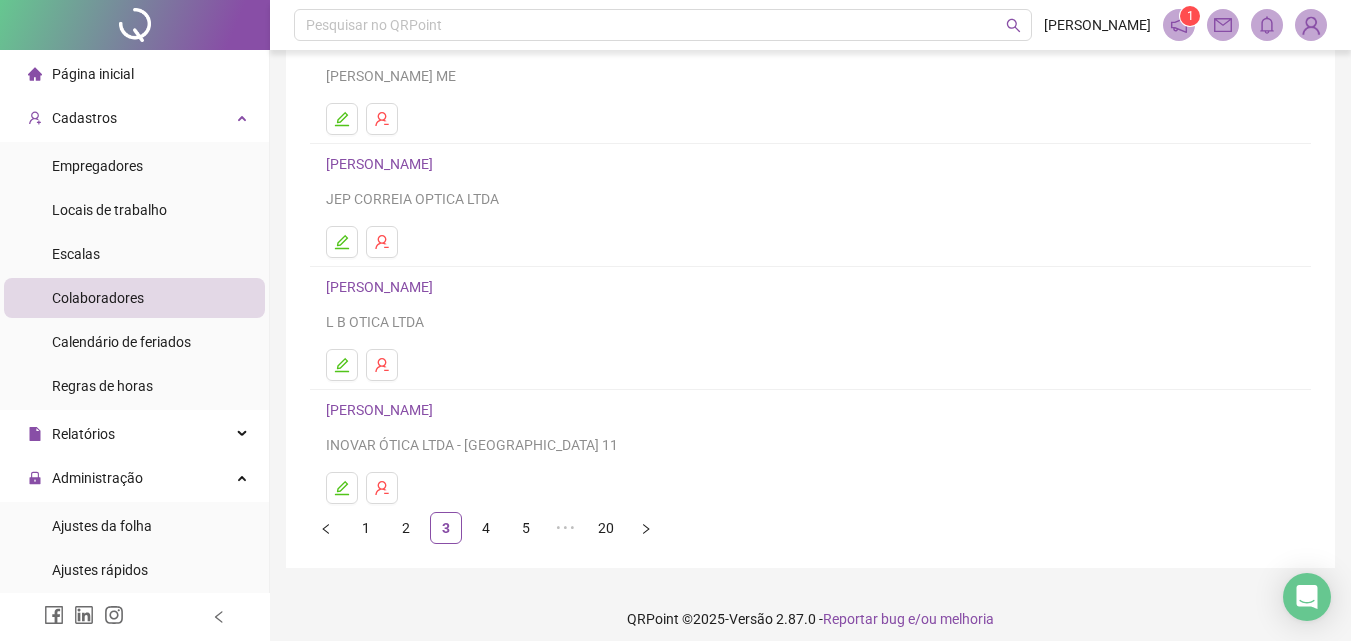 scroll, scrollTop: 326, scrollLeft: 0, axis: vertical 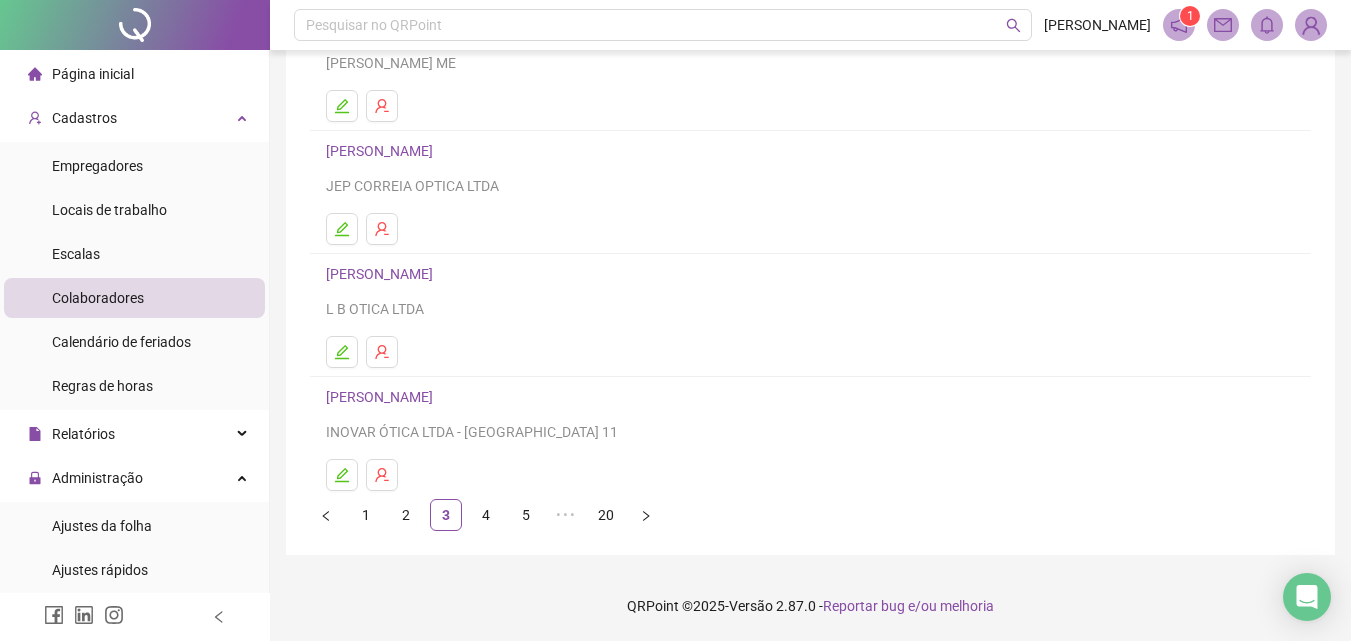 click on "[PERSON_NAME]" at bounding box center (382, 274) 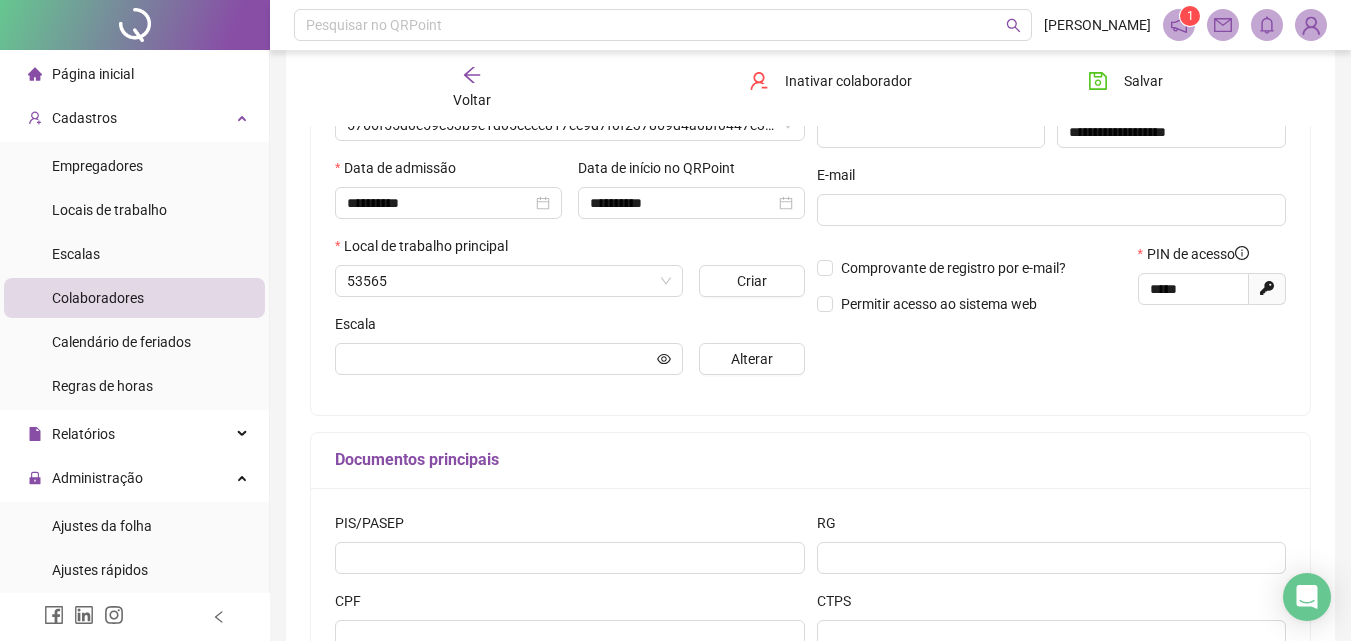 scroll, scrollTop: 336, scrollLeft: 0, axis: vertical 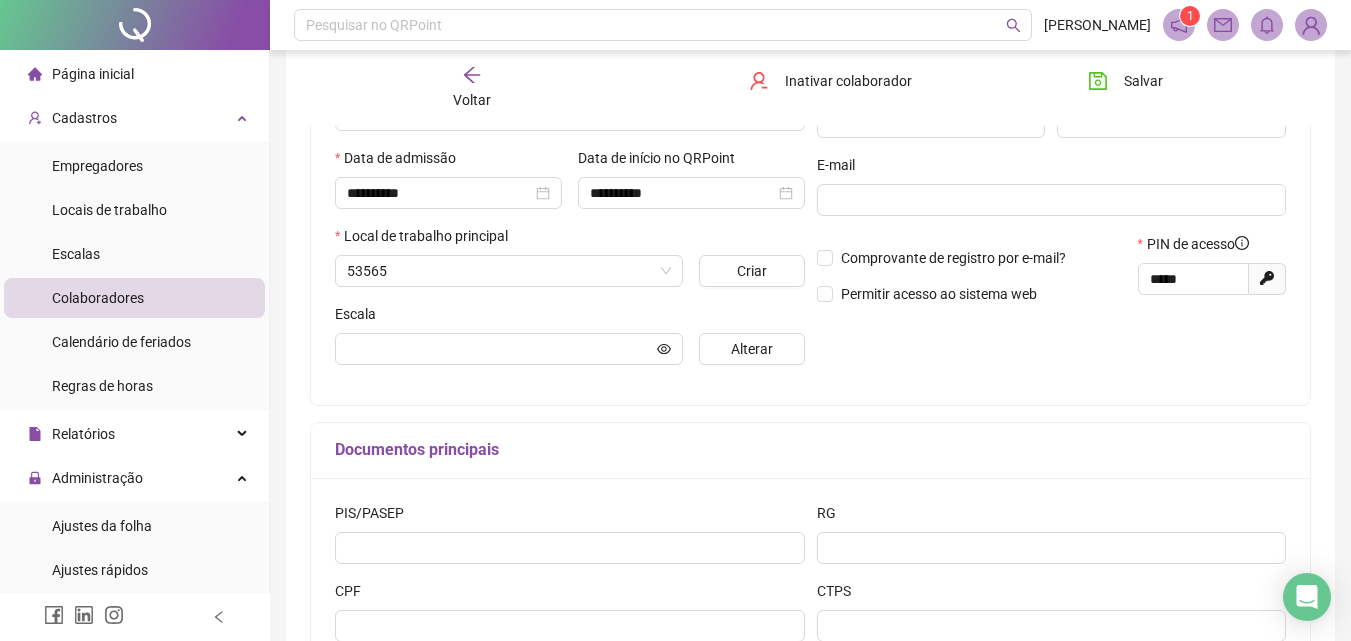type on "*****" 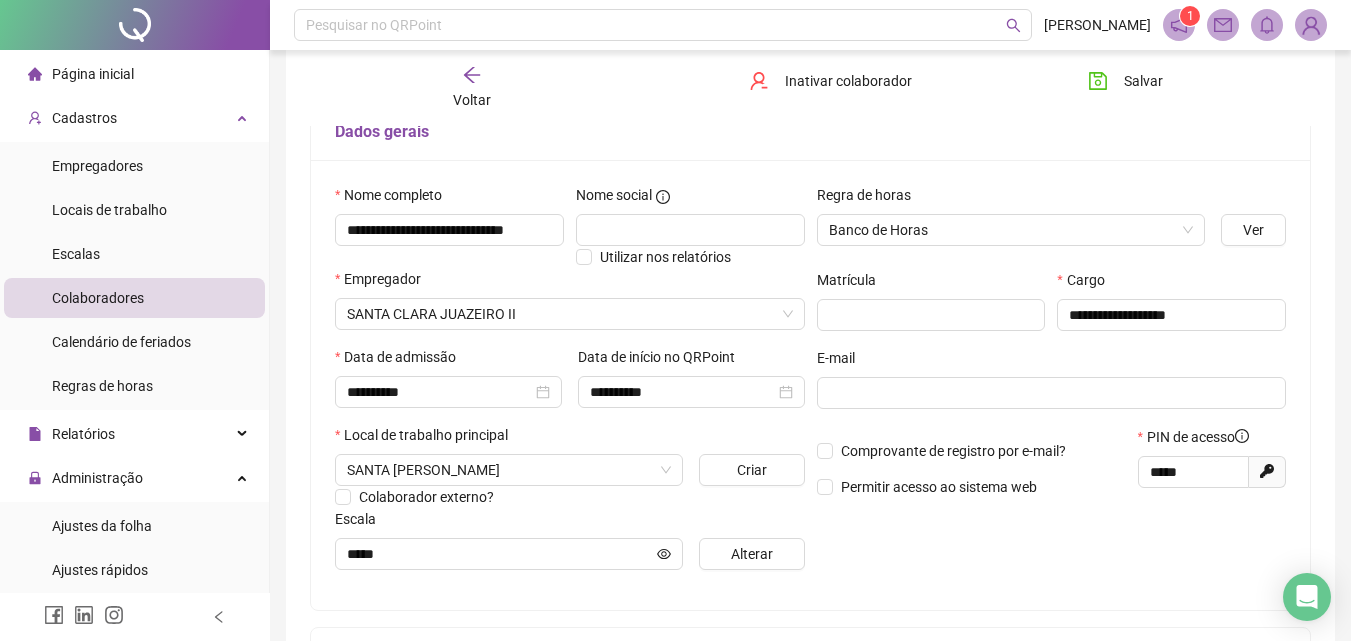 scroll, scrollTop: 0, scrollLeft: 0, axis: both 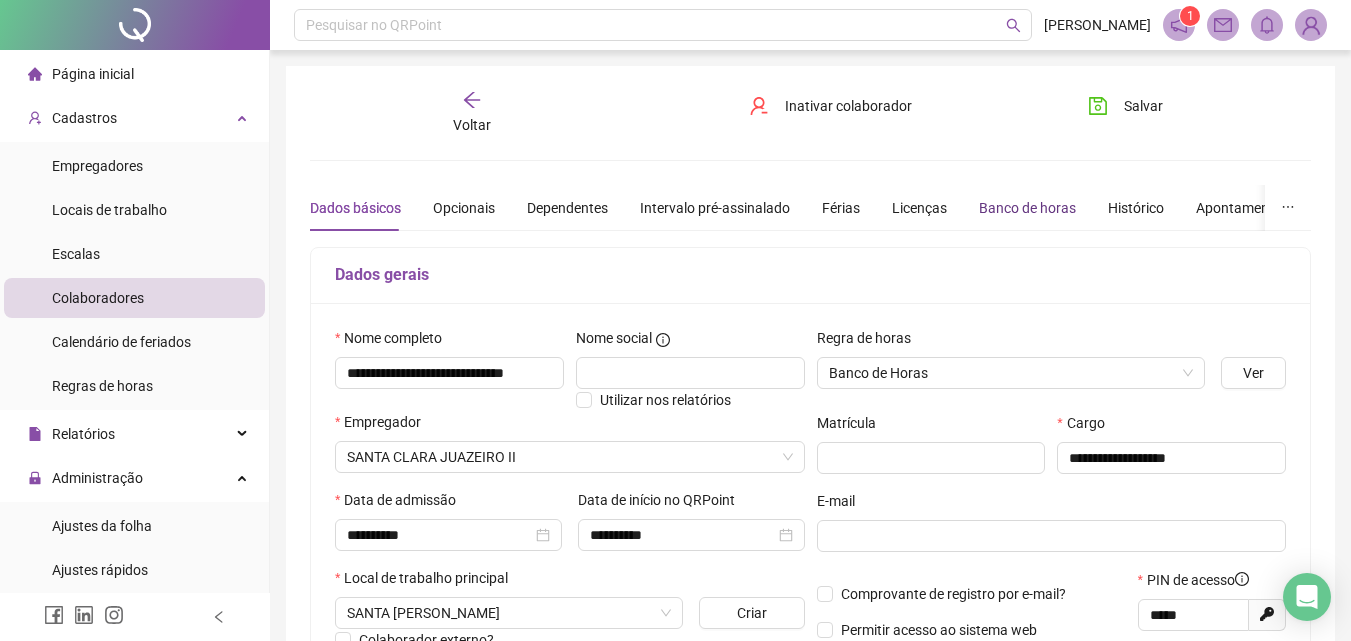 click on "Banco de horas" at bounding box center (1027, 208) 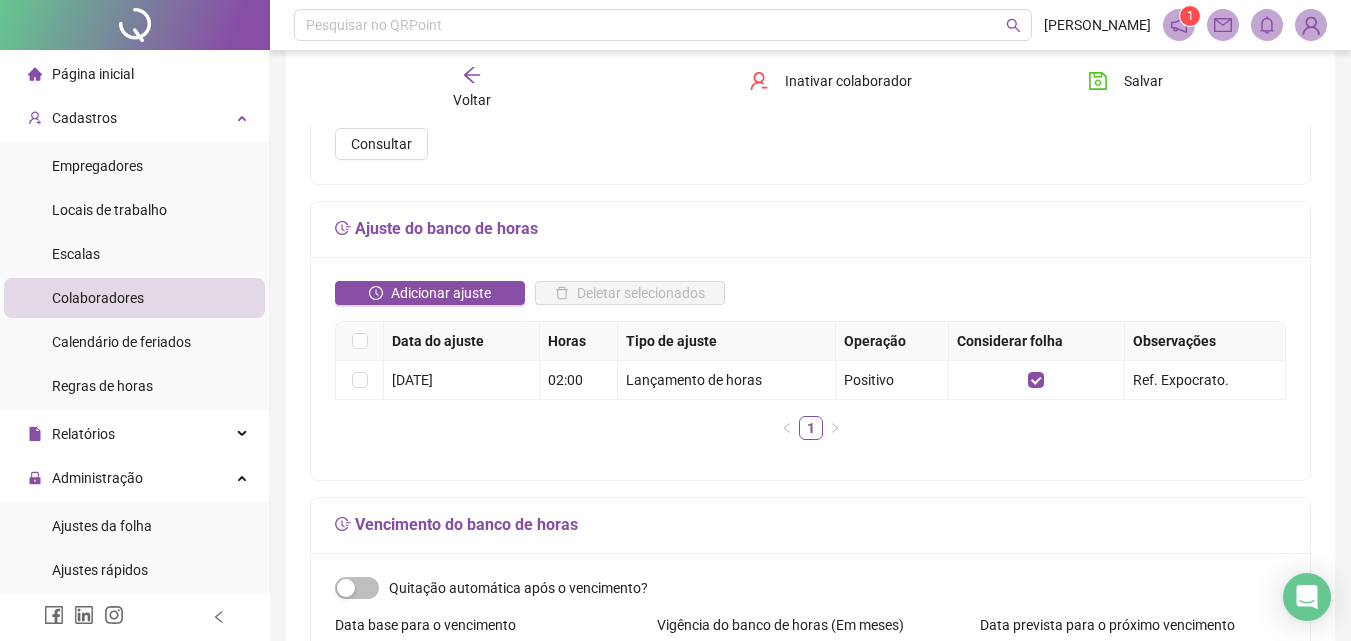 scroll, scrollTop: 300, scrollLeft: 0, axis: vertical 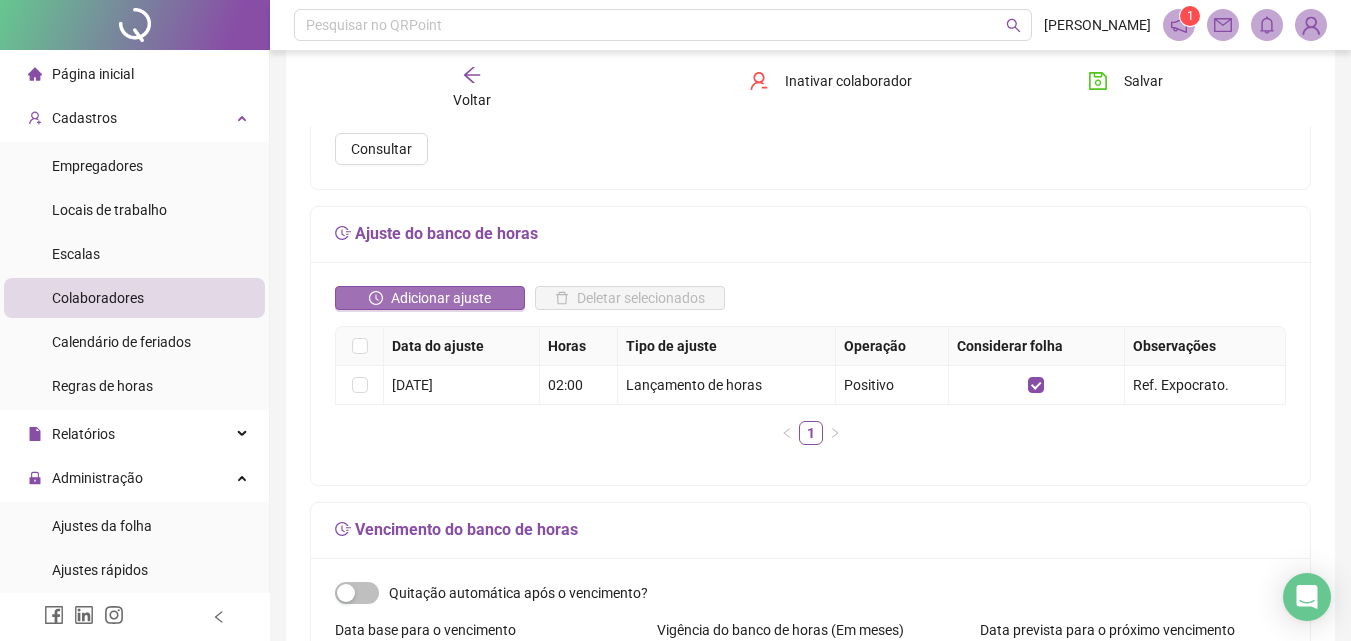click on "Adicionar ajuste" at bounding box center (441, 298) 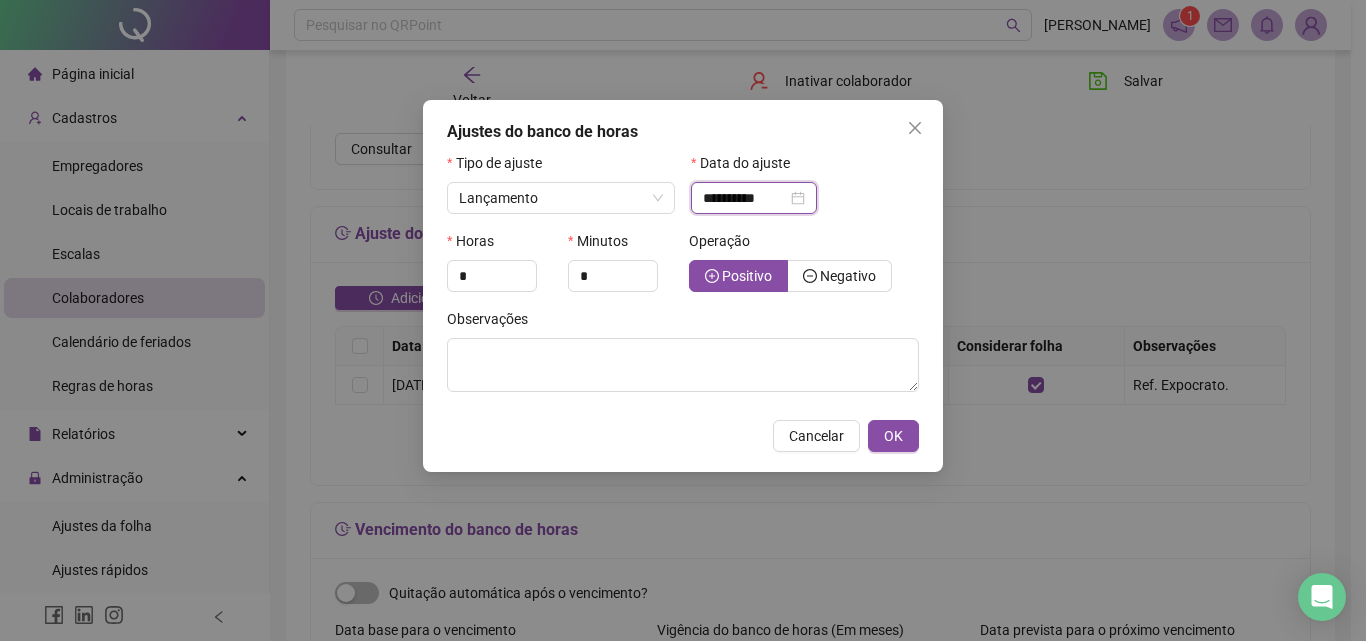 click on "**********" at bounding box center (745, 198) 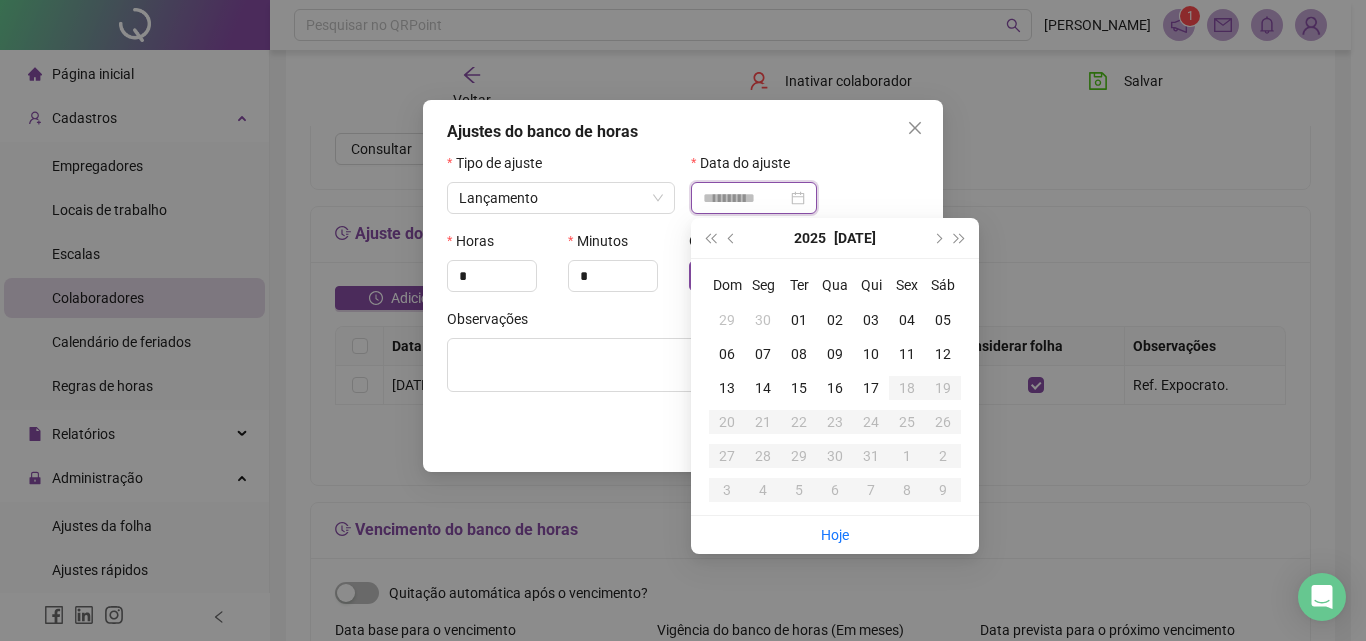type on "**********" 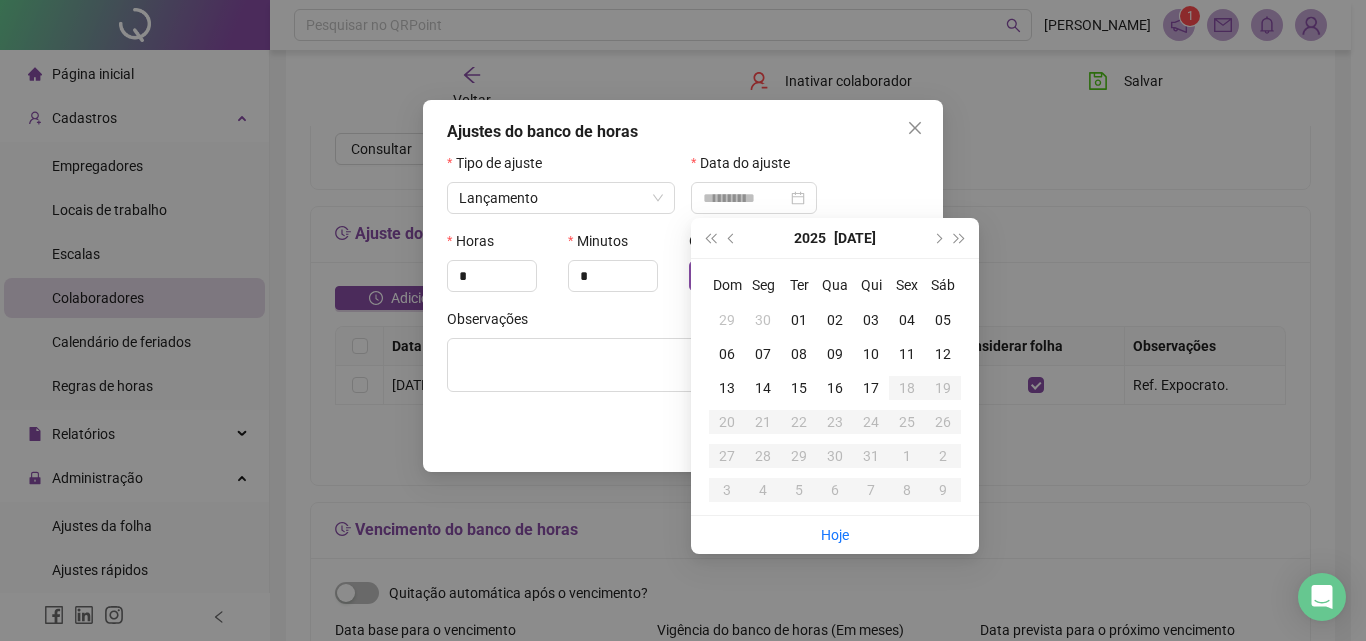 click on "16" at bounding box center (835, 388) 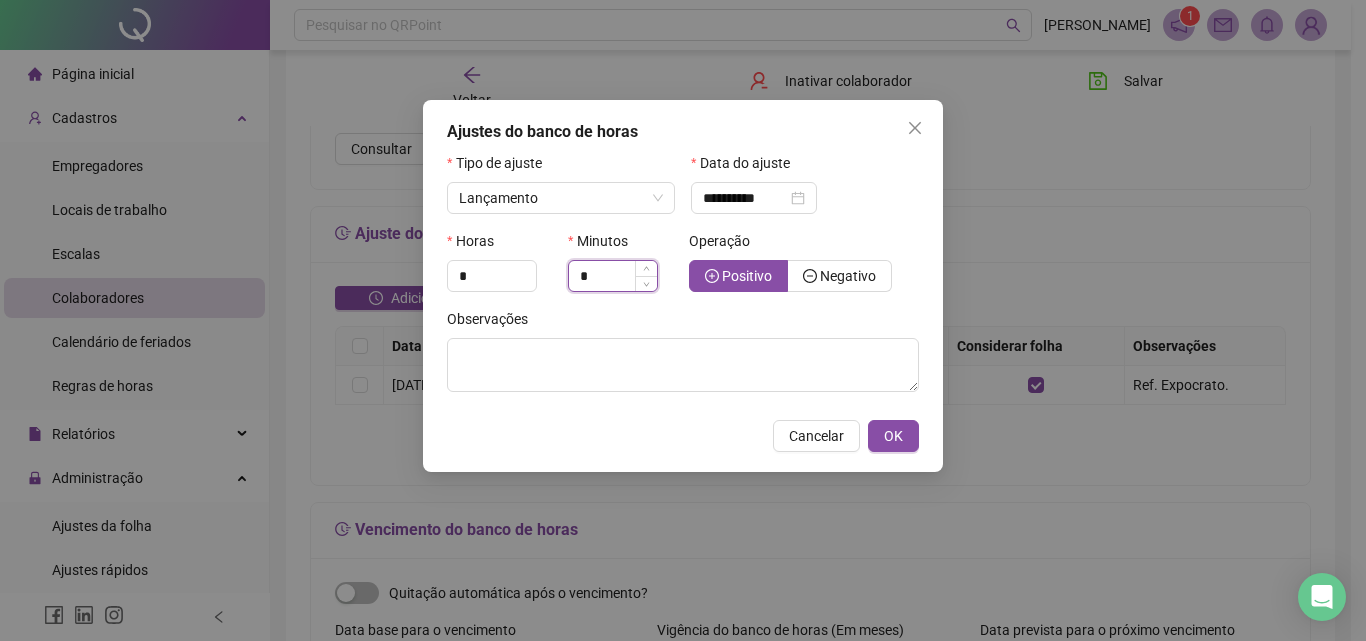 drag, startPoint x: 606, startPoint y: 272, endPoint x: 575, endPoint y: 274, distance: 31.06445 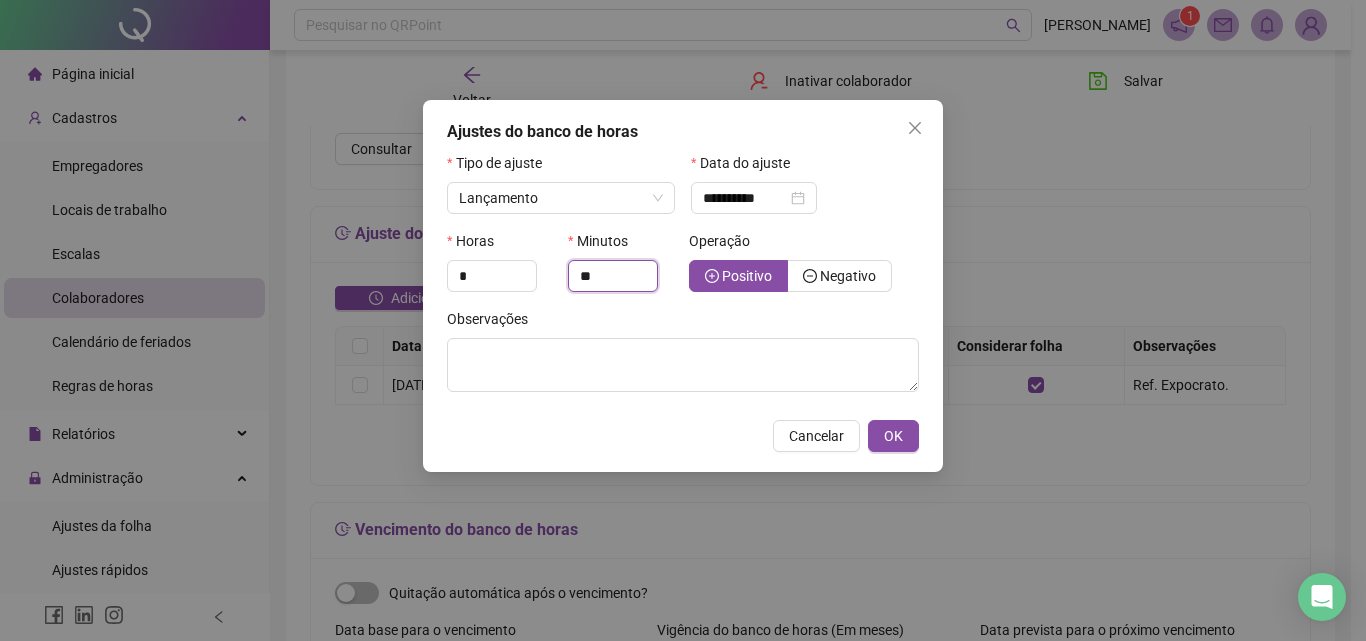 type on "**" 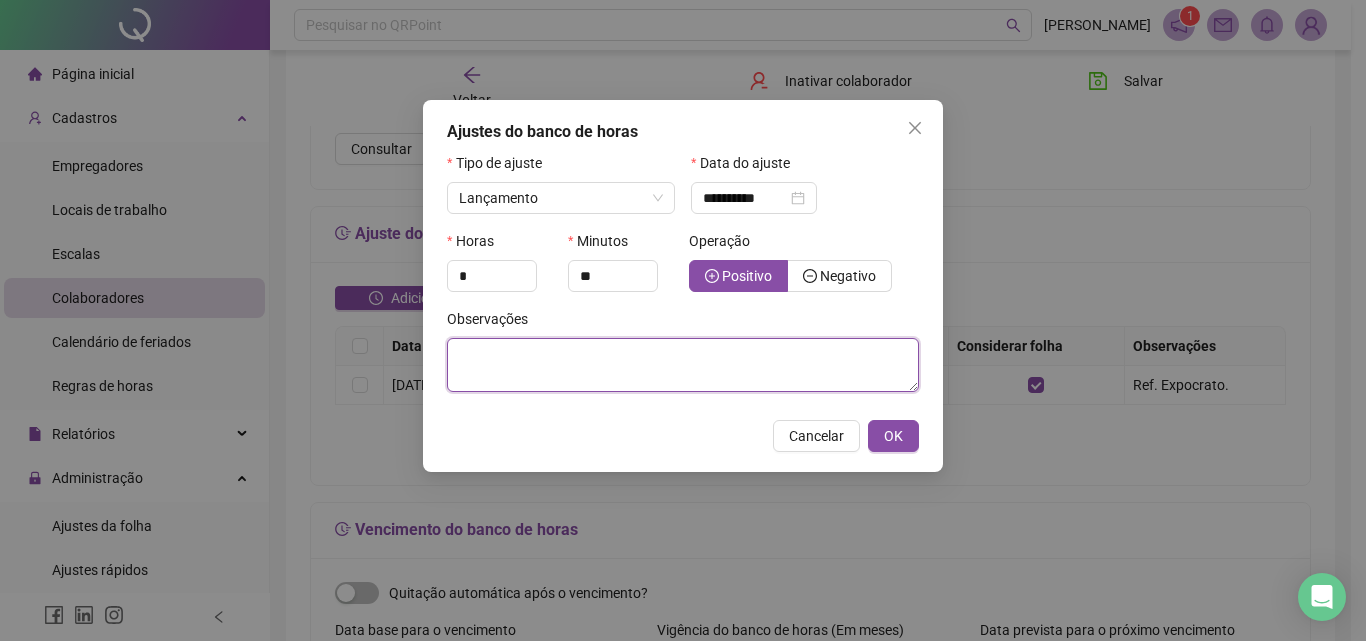 click at bounding box center (683, 365) 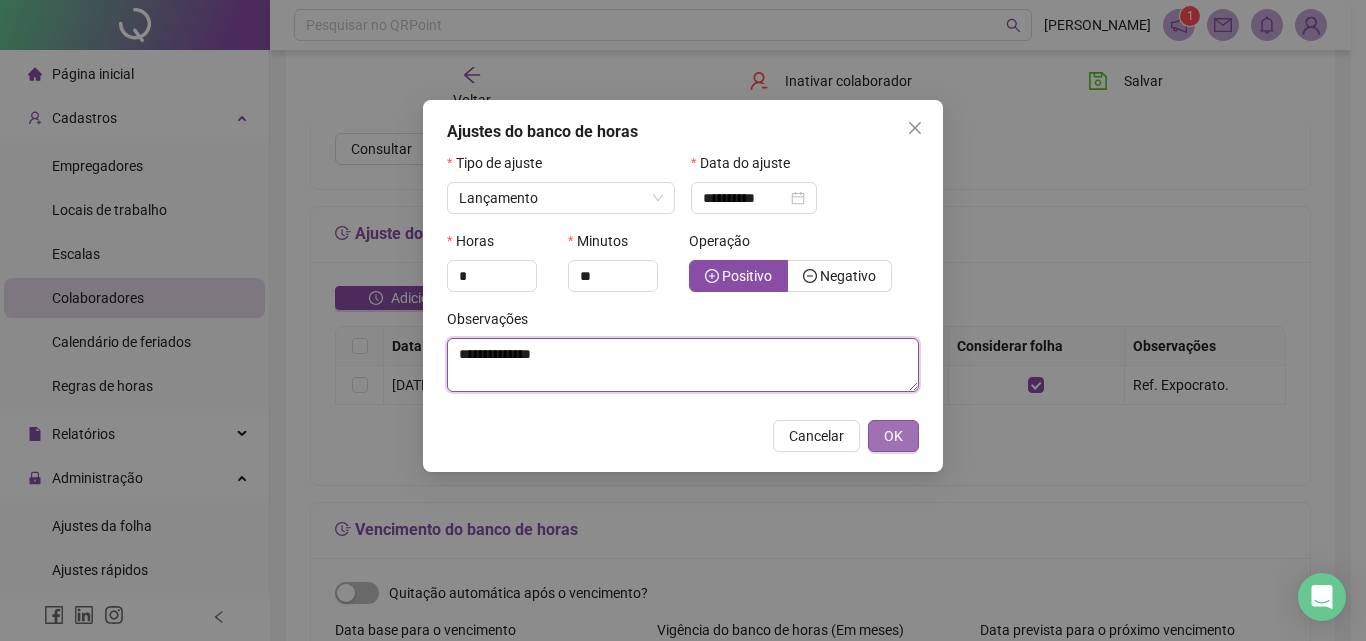 type on "**********" 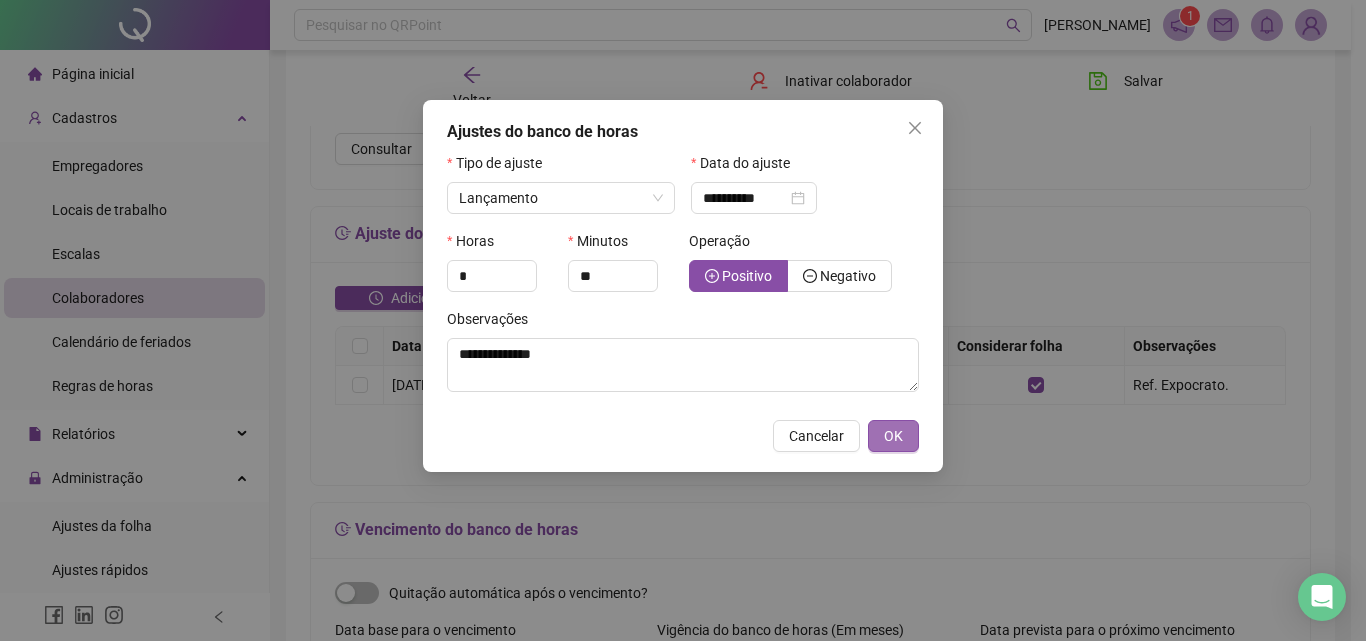 click on "OK" at bounding box center (893, 436) 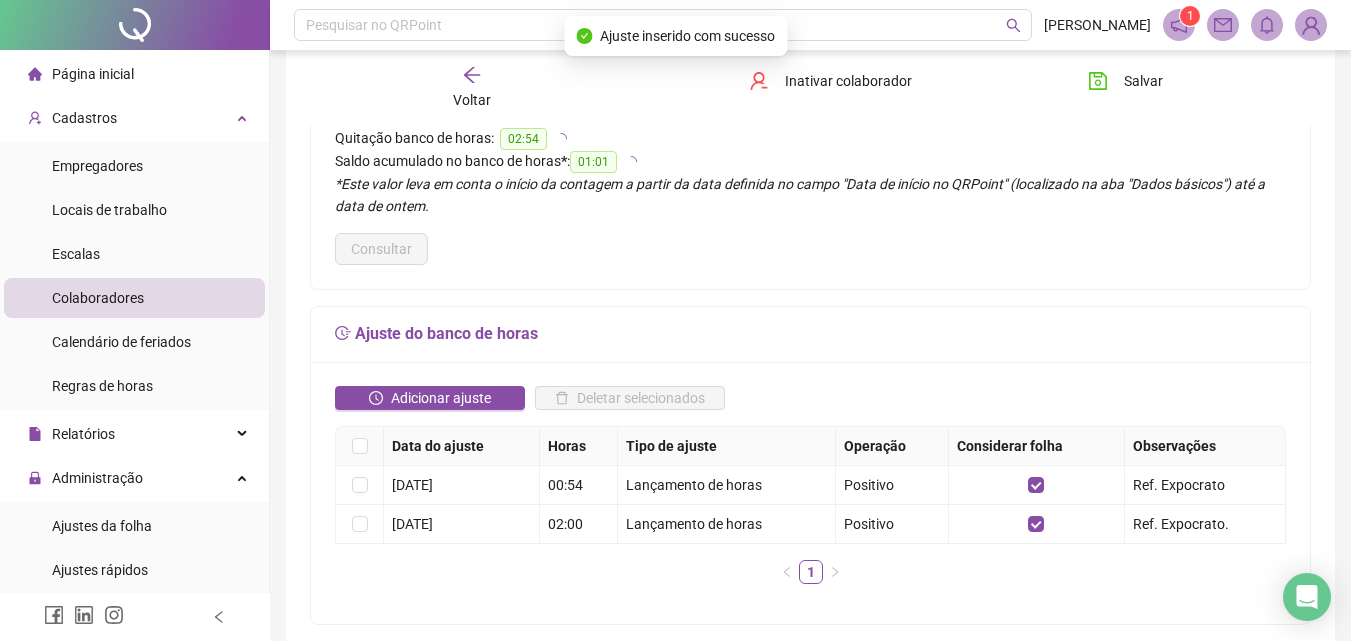 scroll, scrollTop: 100, scrollLeft: 0, axis: vertical 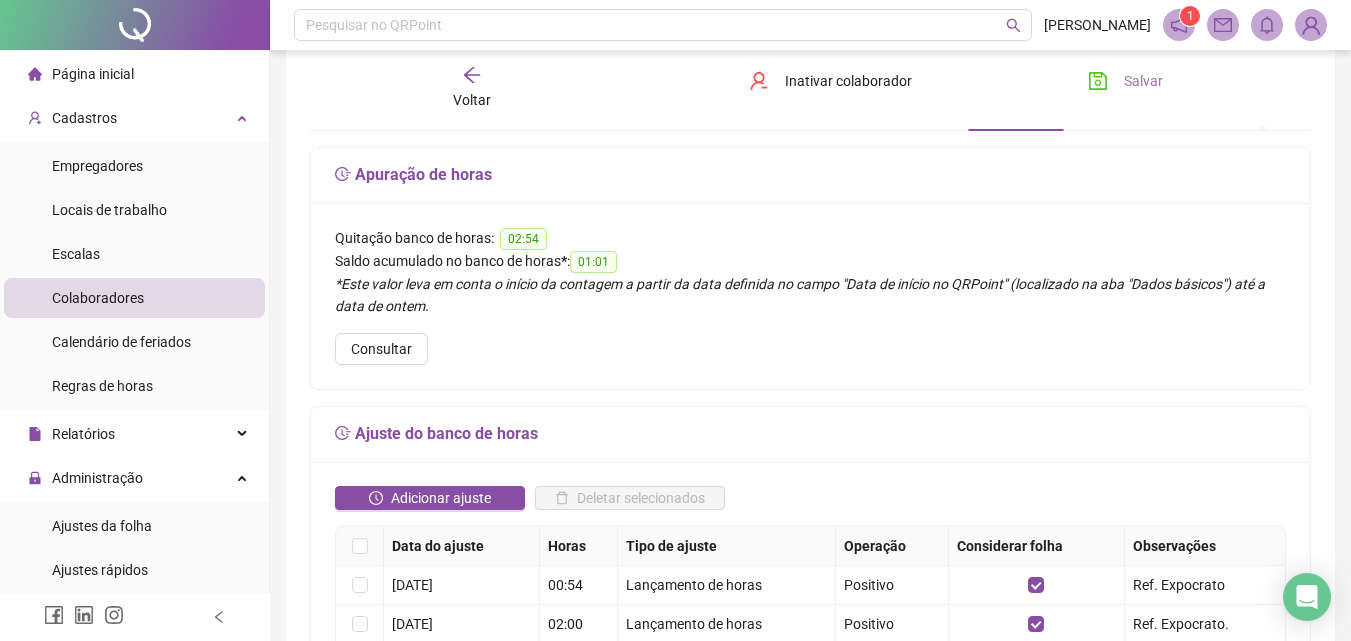 click on "Salvar" at bounding box center (1143, 81) 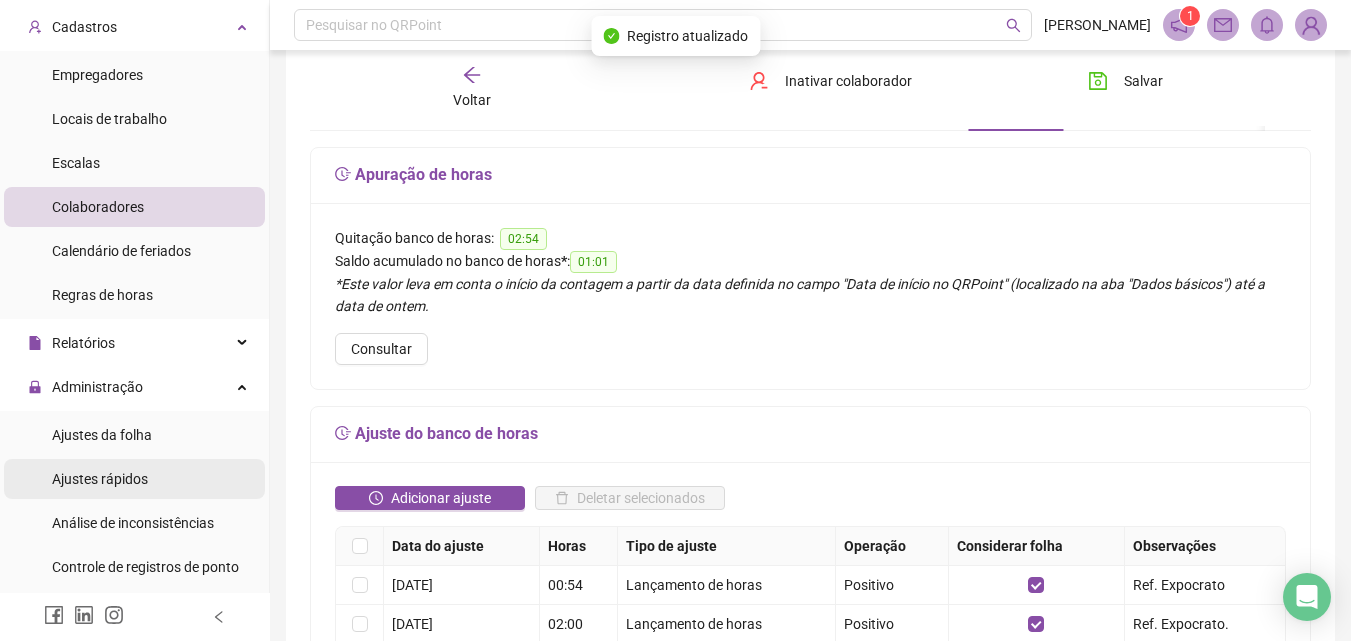 scroll, scrollTop: 200, scrollLeft: 0, axis: vertical 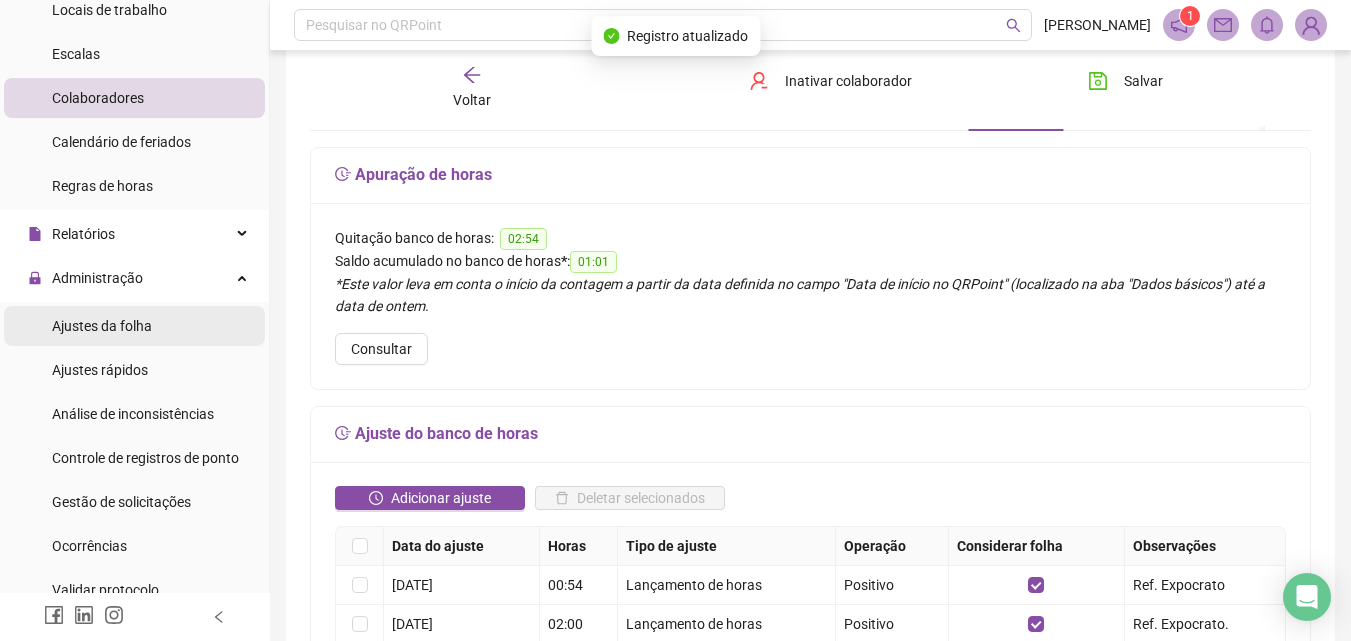 click on "Ajustes da folha" at bounding box center [102, 326] 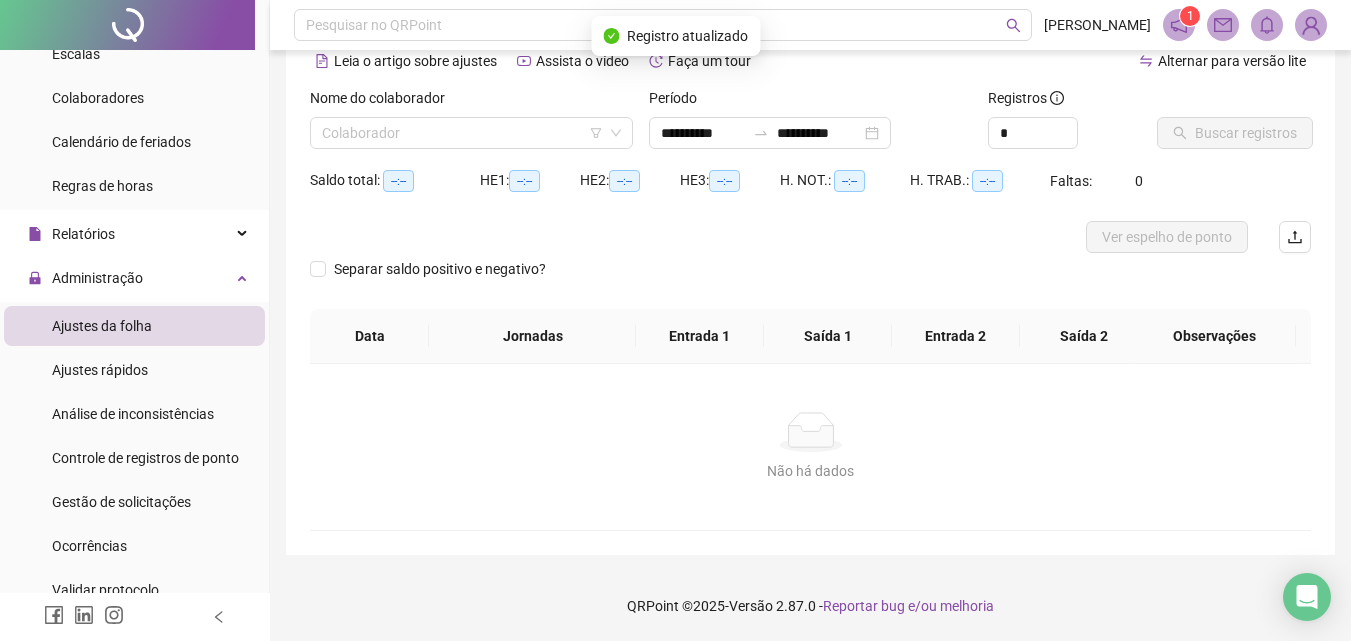 scroll, scrollTop: 97, scrollLeft: 0, axis: vertical 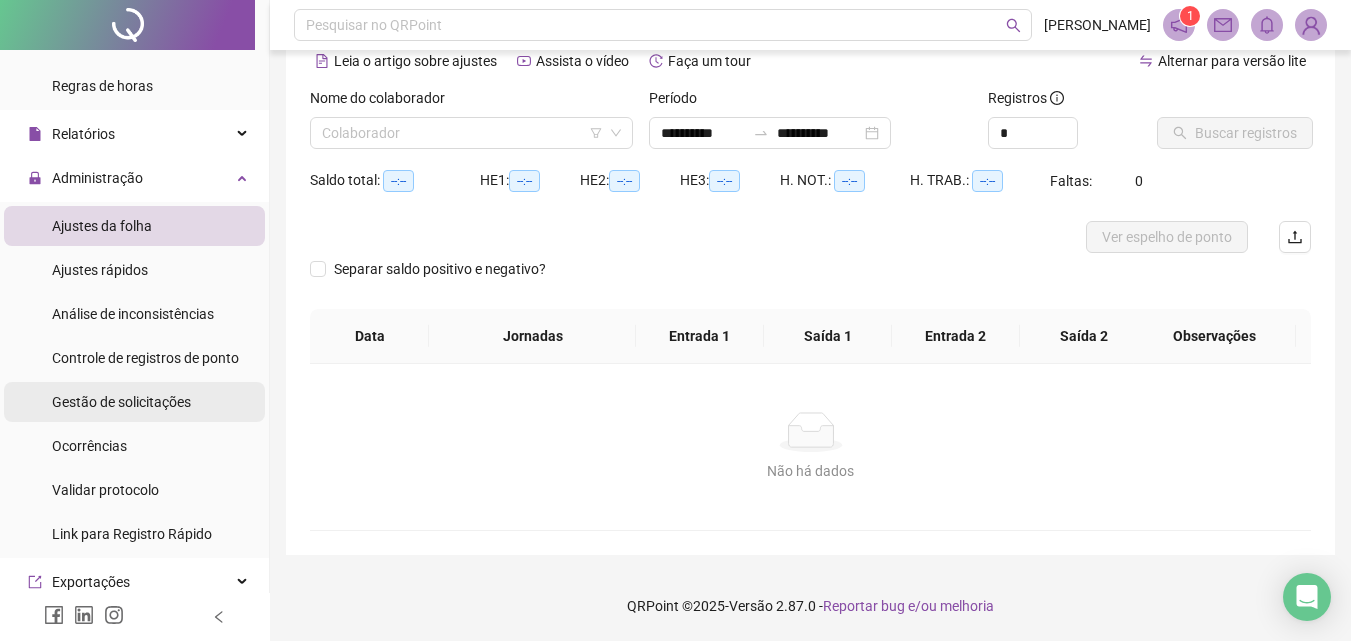 click on "Gestão de solicitações" at bounding box center [121, 402] 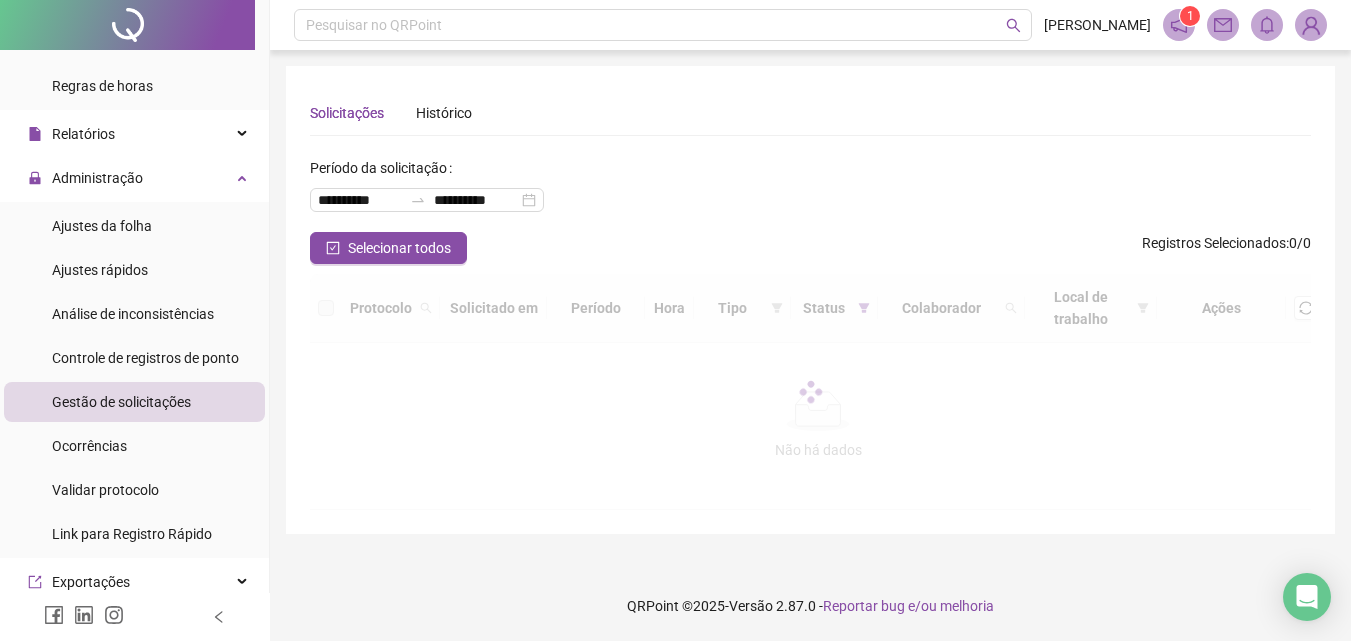 scroll, scrollTop: 0, scrollLeft: 0, axis: both 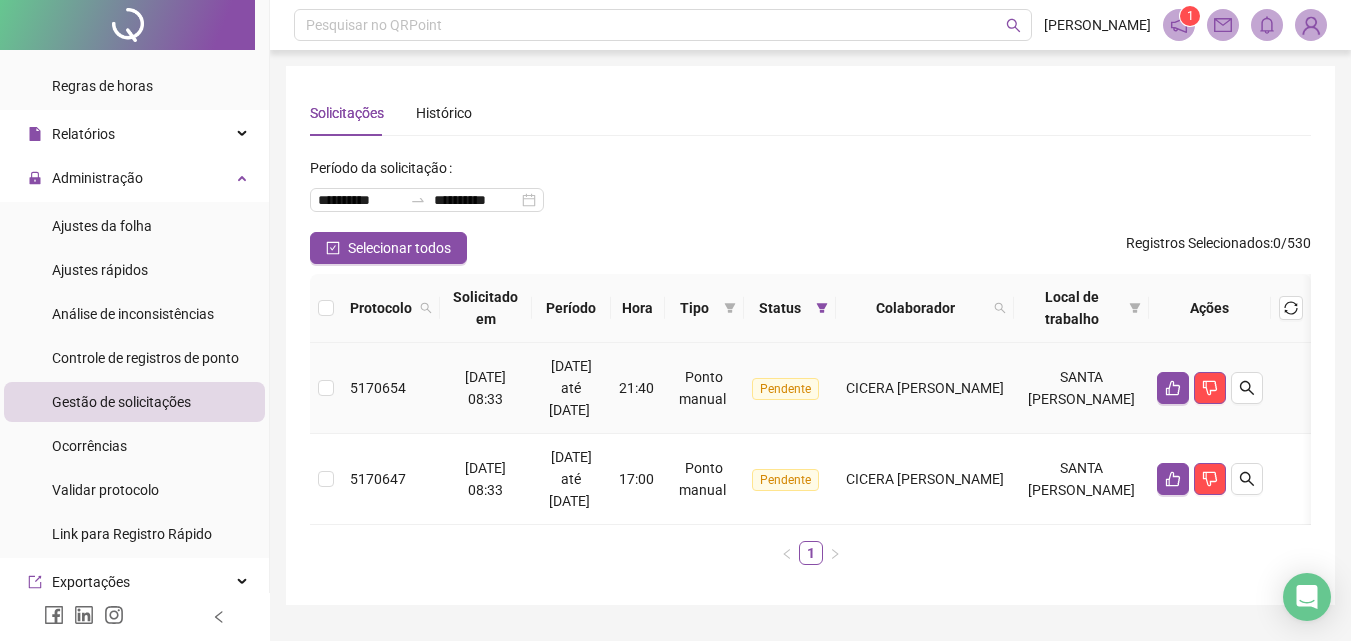 click on "CICERA [PERSON_NAME]" at bounding box center [925, 388] 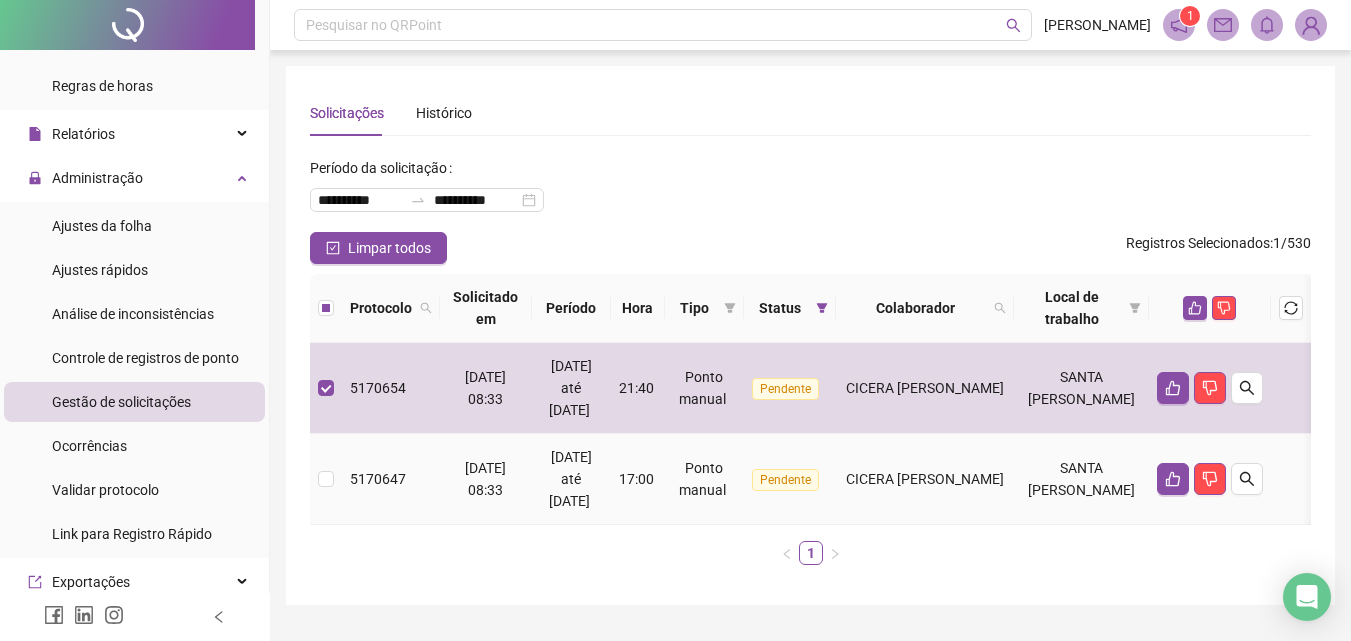 click on "CICERA [PERSON_NAME]" at bounding box center (925, 479) 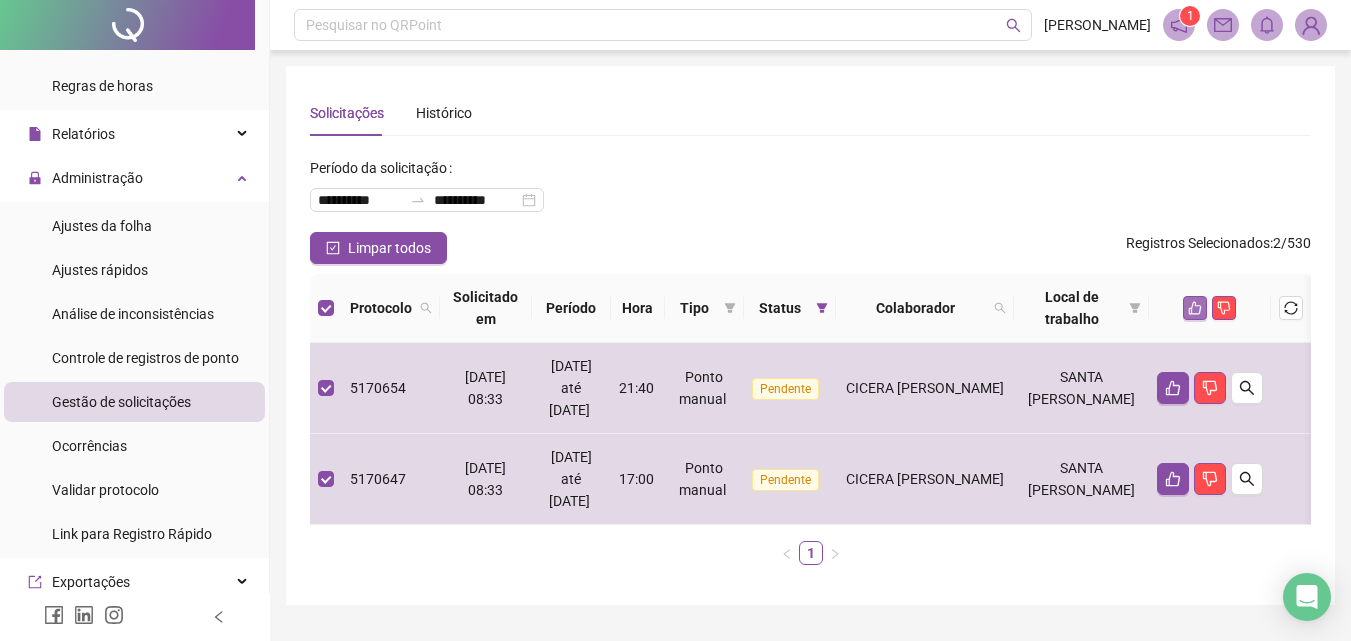 click 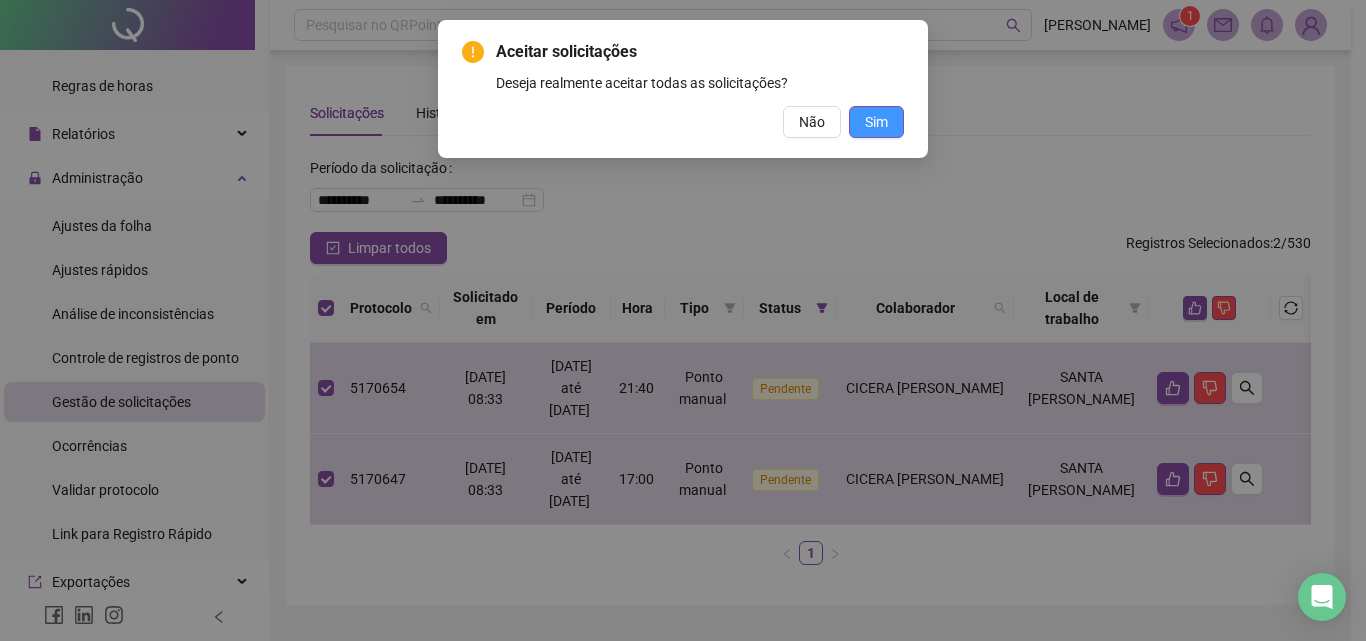click on "Sim" at bounding box center [876, 122] 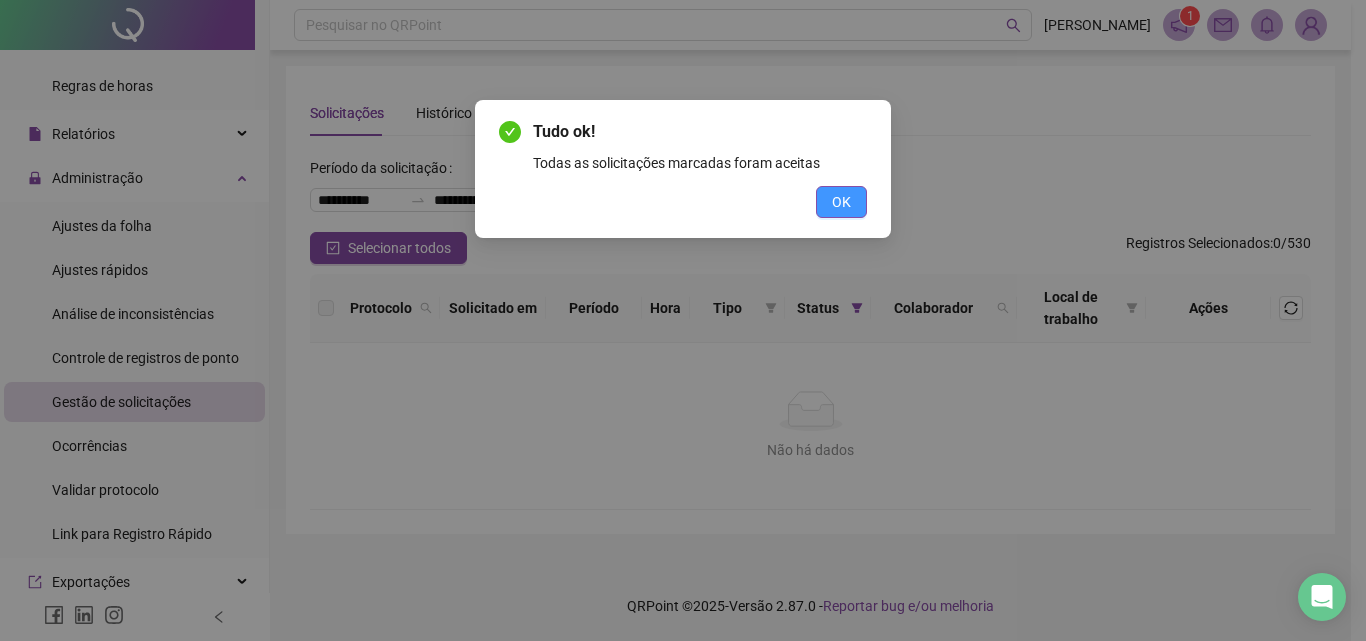 click on "OK" at bounding box center (841, 202) 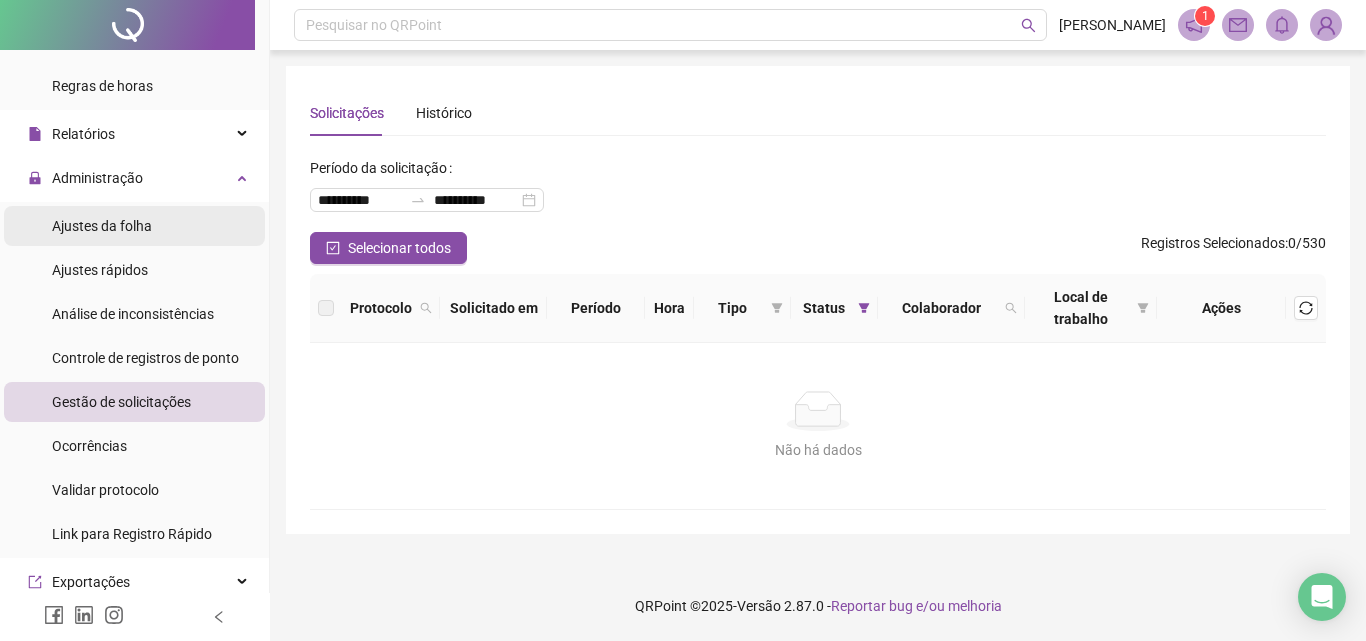 click on "Ajustes da folha" at bounding box center (134, 226) 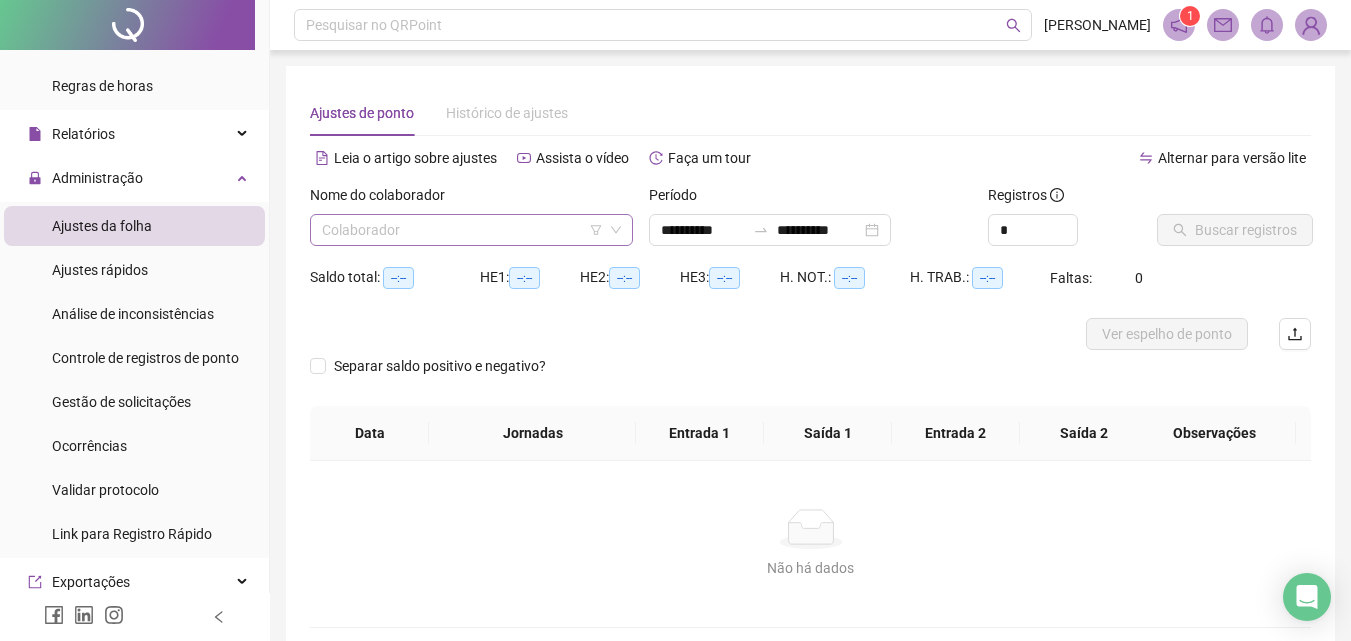 click at bounding box center [465, 230] 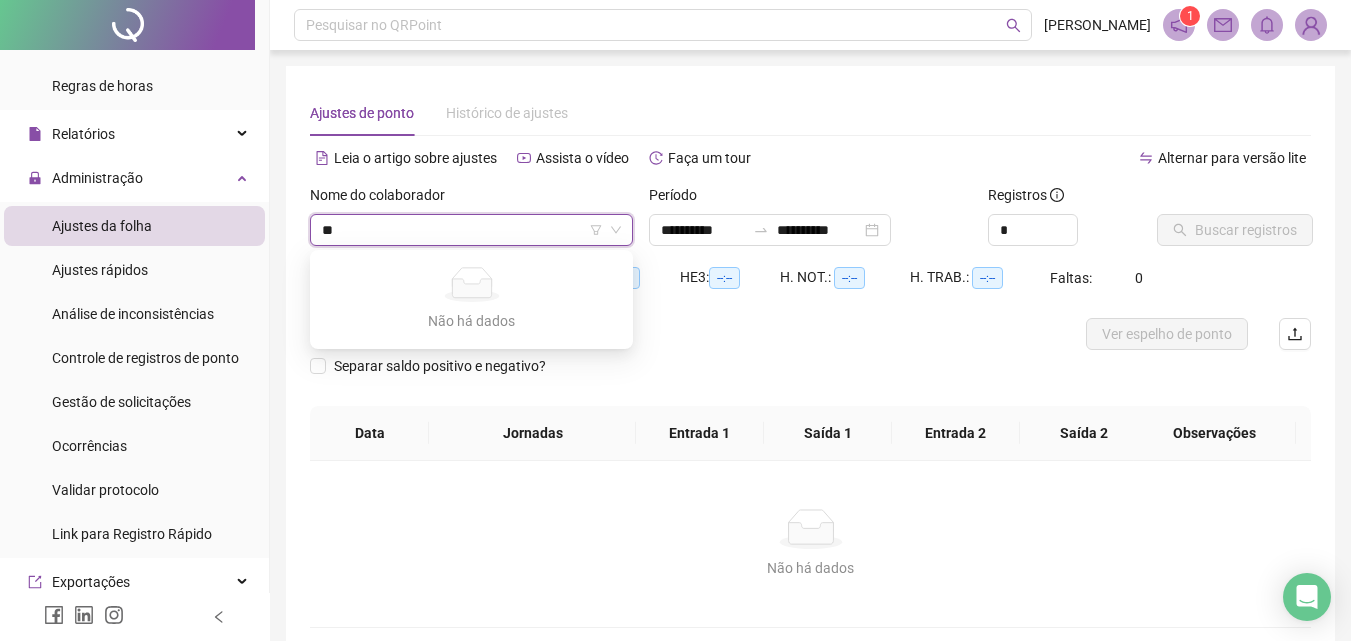 type on "***" 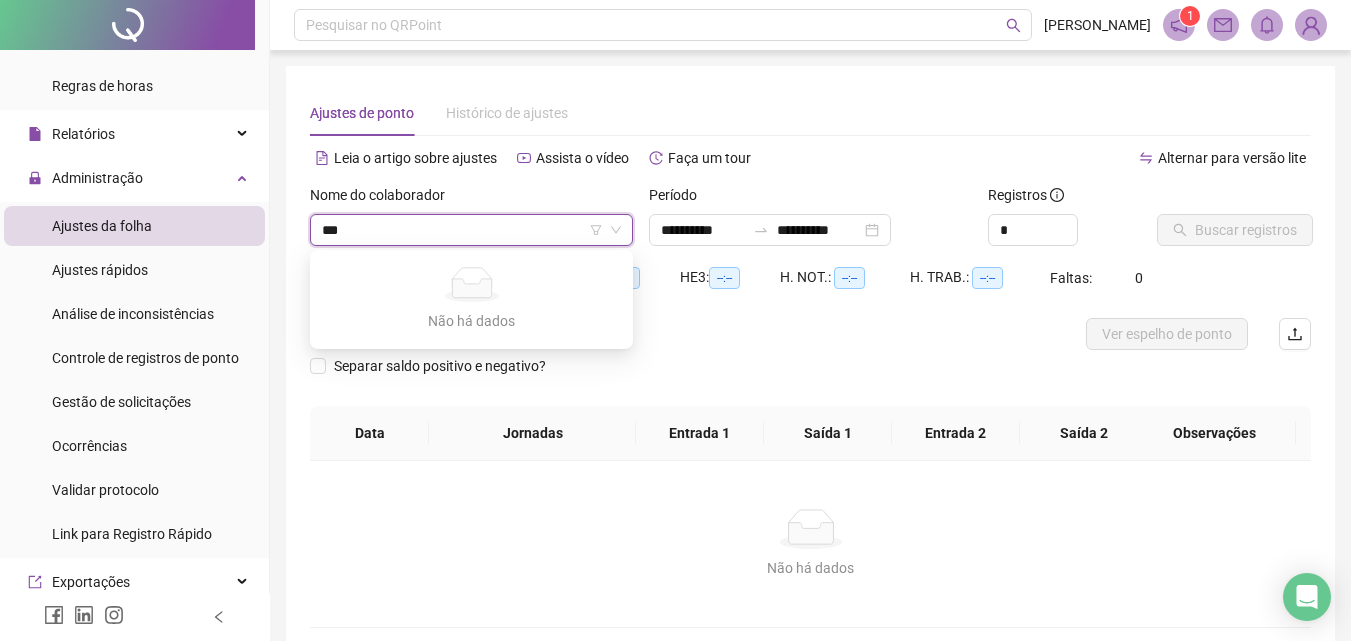type on "**********" 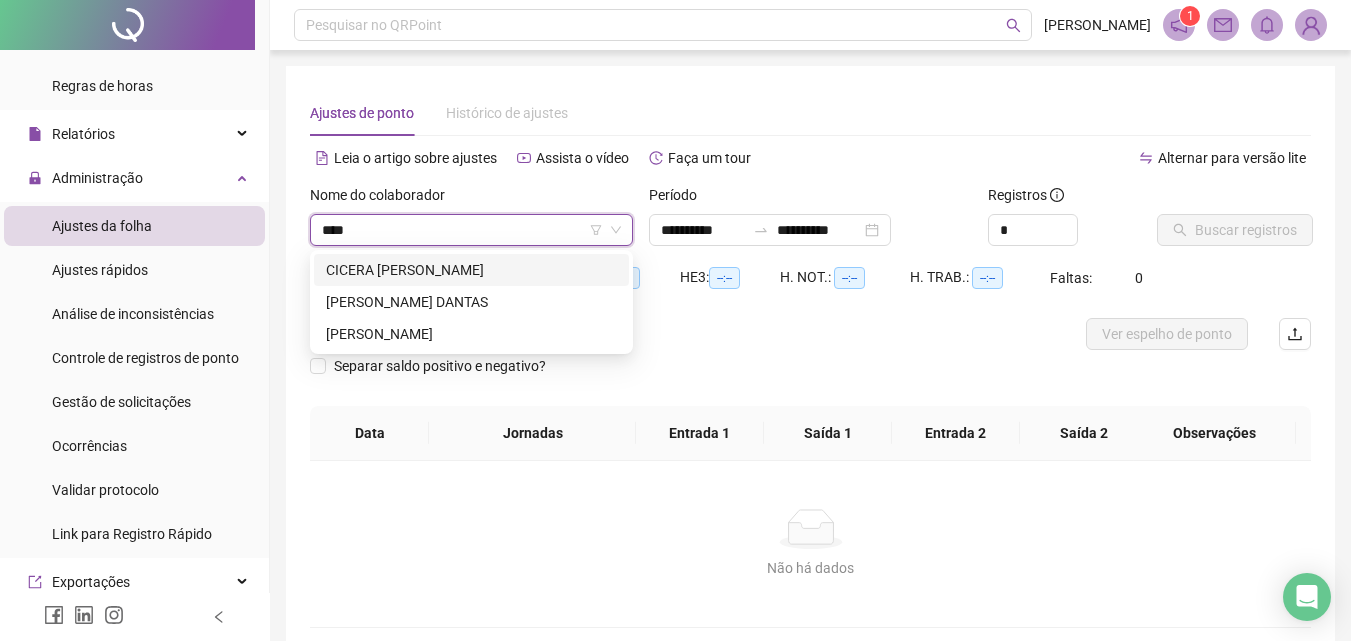 click on "CICERA [PERSON_NAME]" at bounding box center (471, 270) 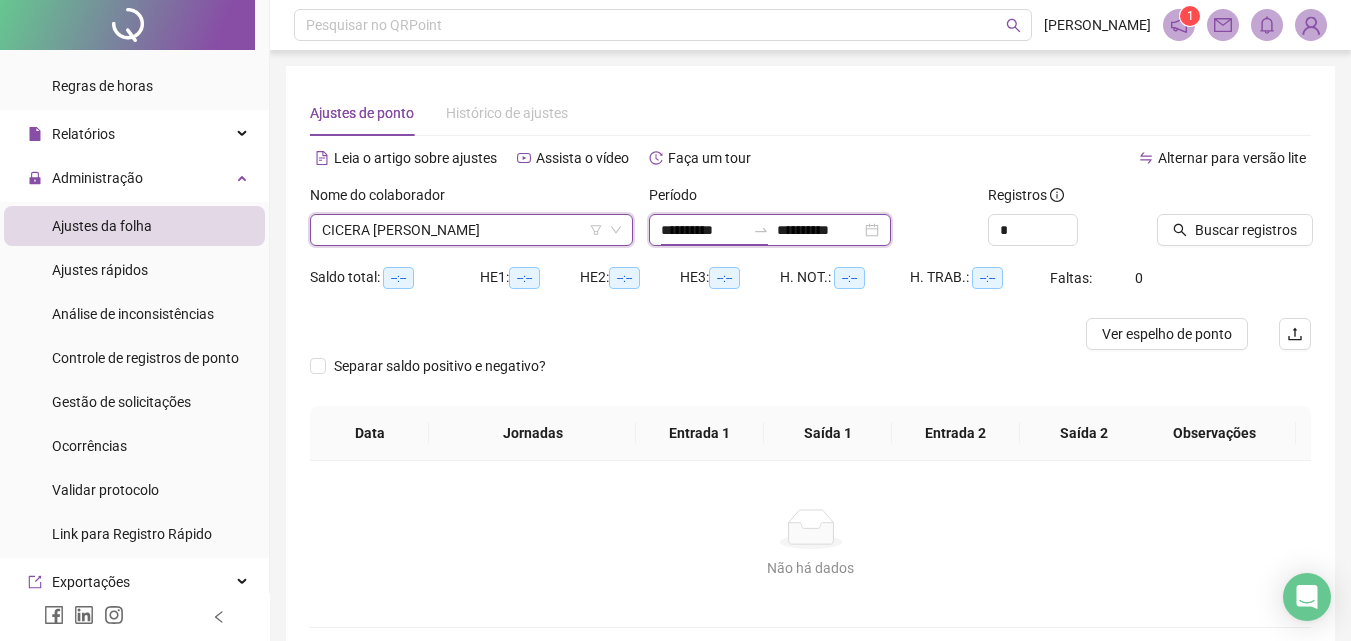 click on "**********" at bounding box center (703, 230) 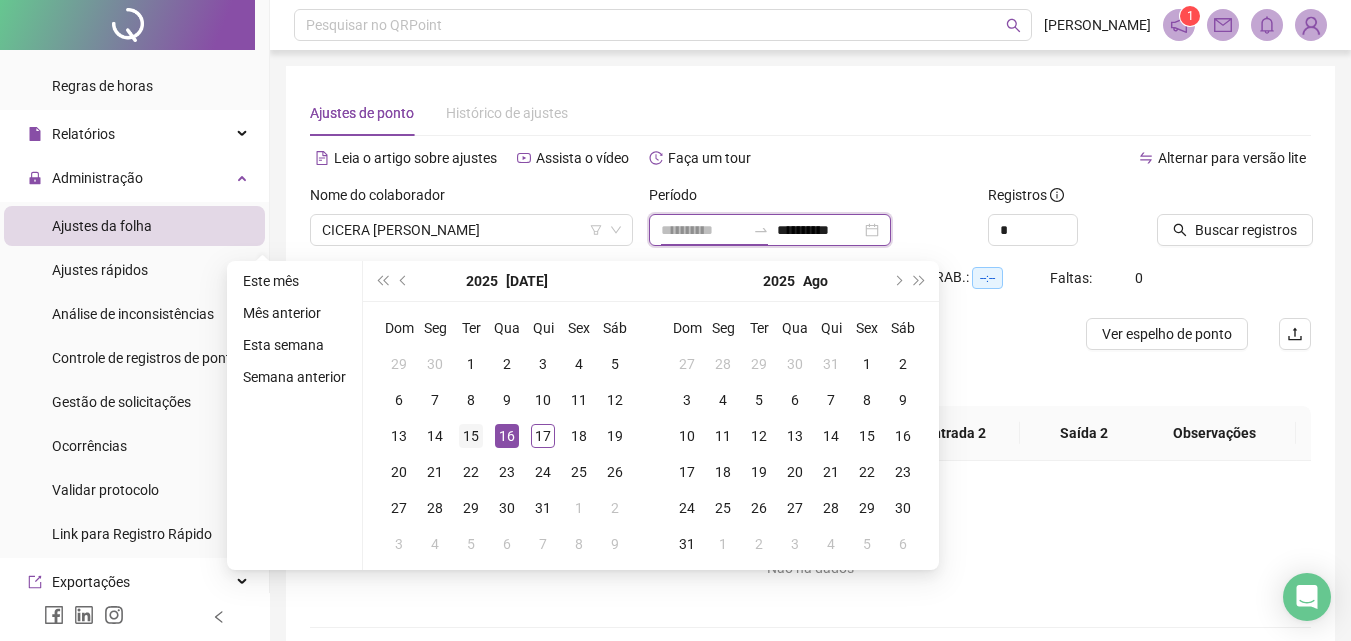 type on "**********" 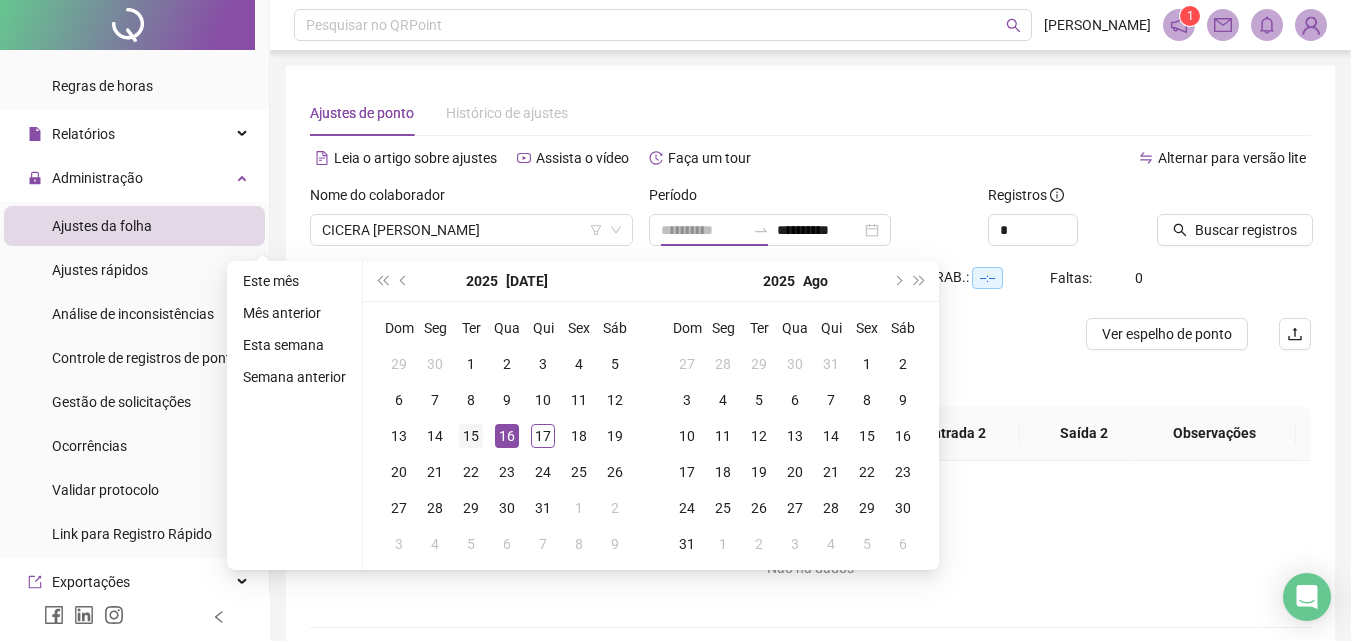click on "15" at bounding box center (471, 436) 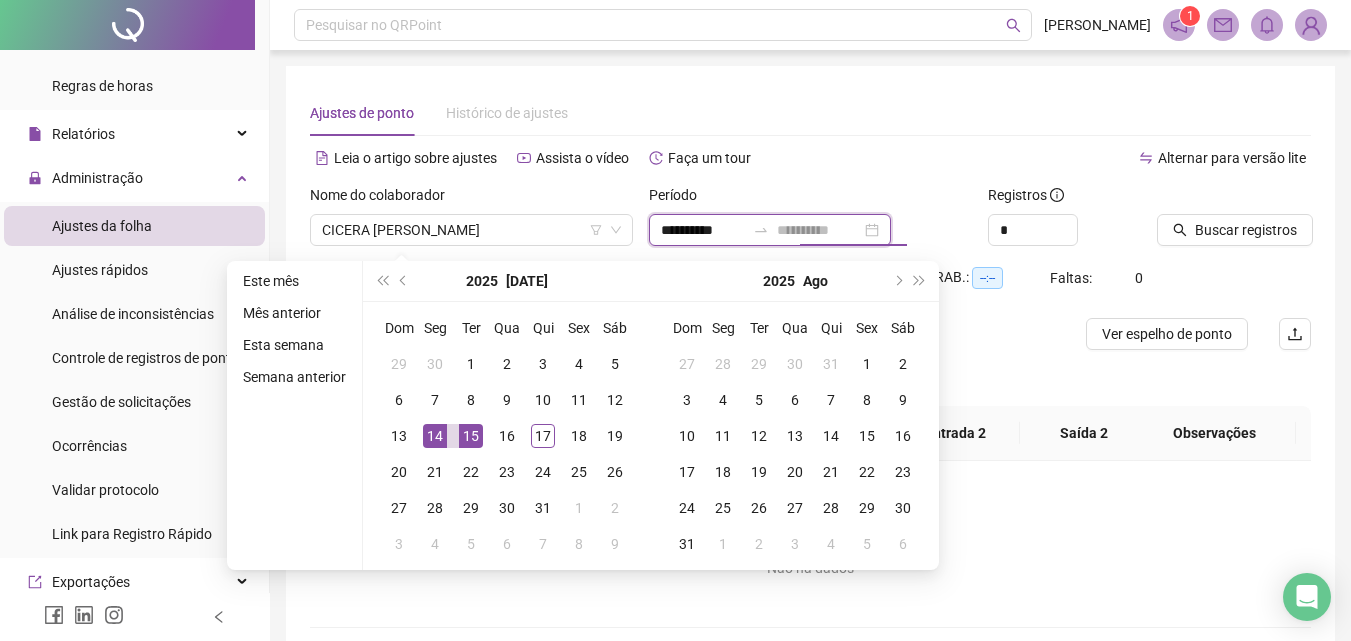 type on "**********" 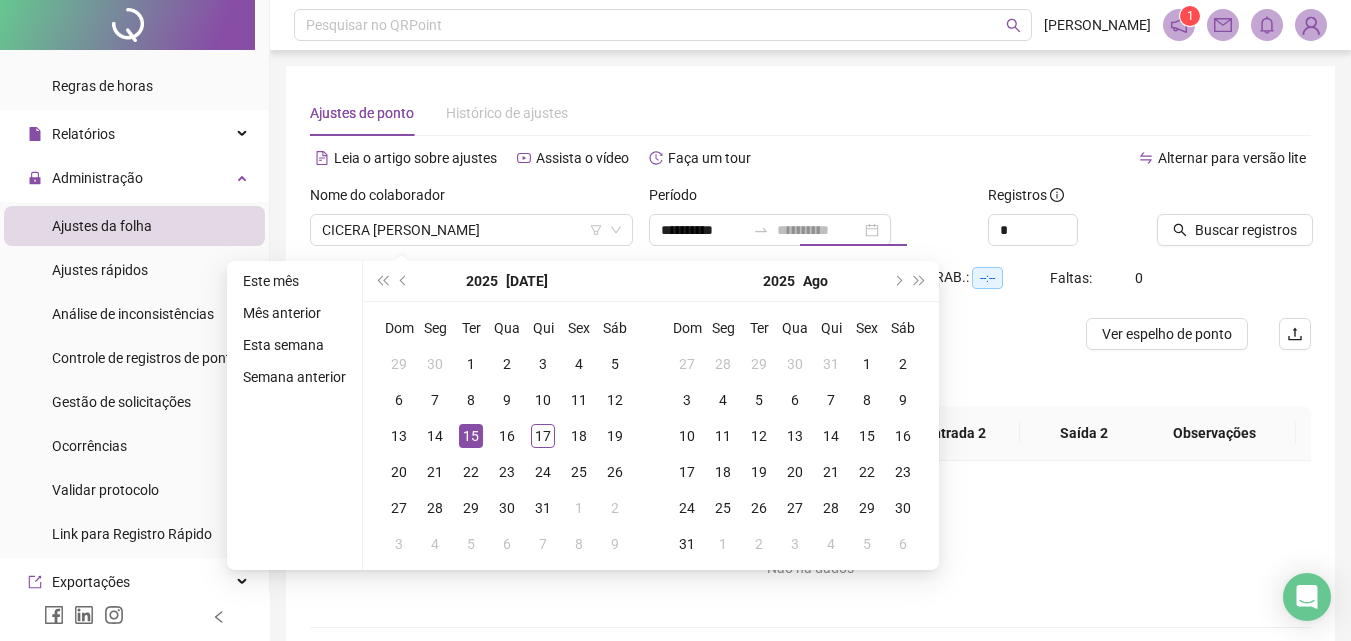click on "15" at bounding box center (471, 436) 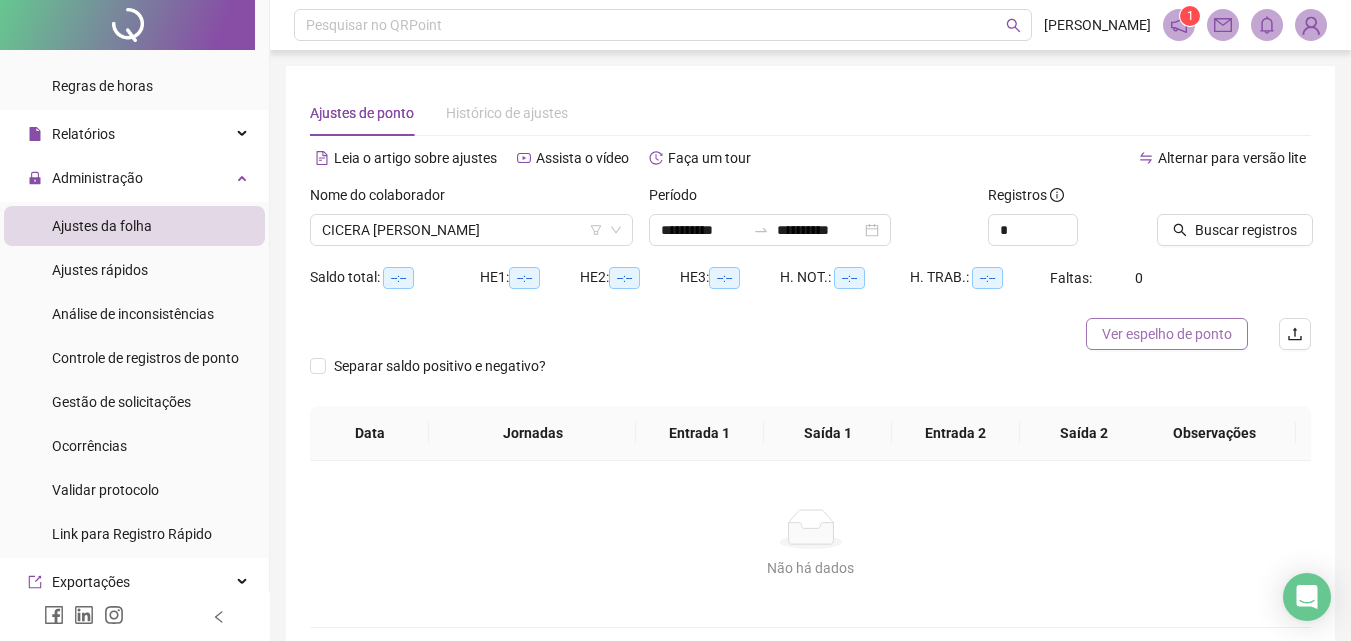 click on "Ver espelho de ponto" at bounding box center (1167, 334) 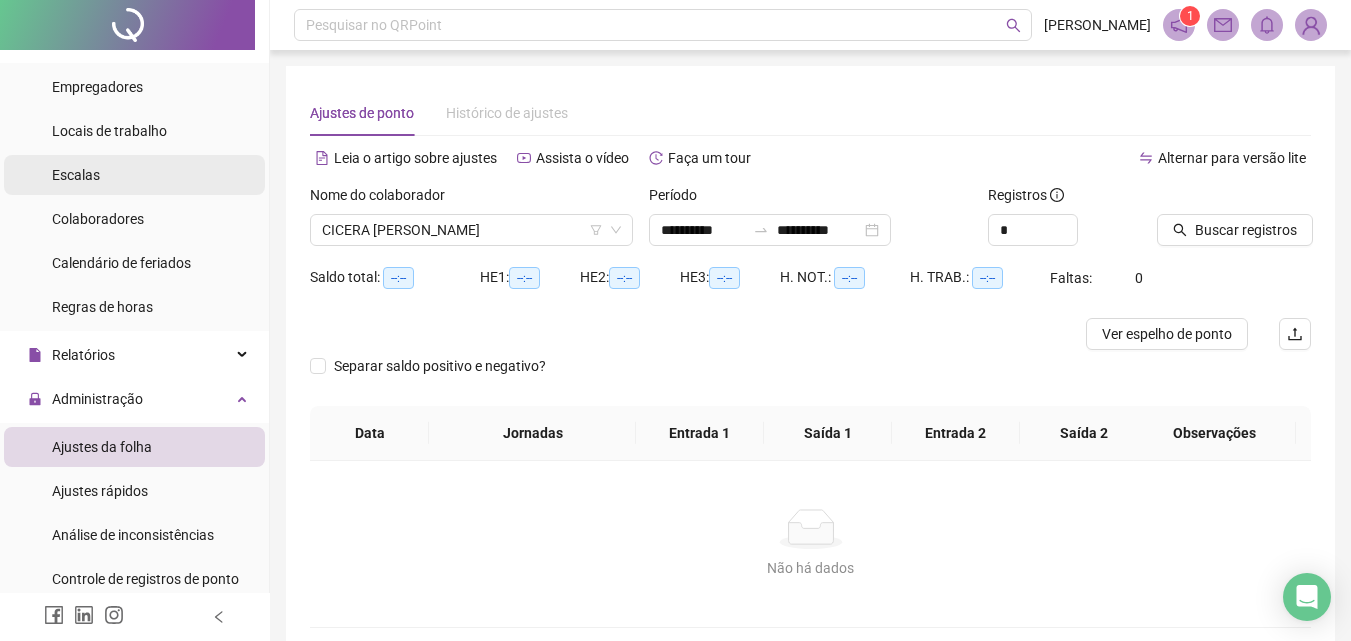 scroll, scrollTop: 0, scrollLeft: 0, axis: both 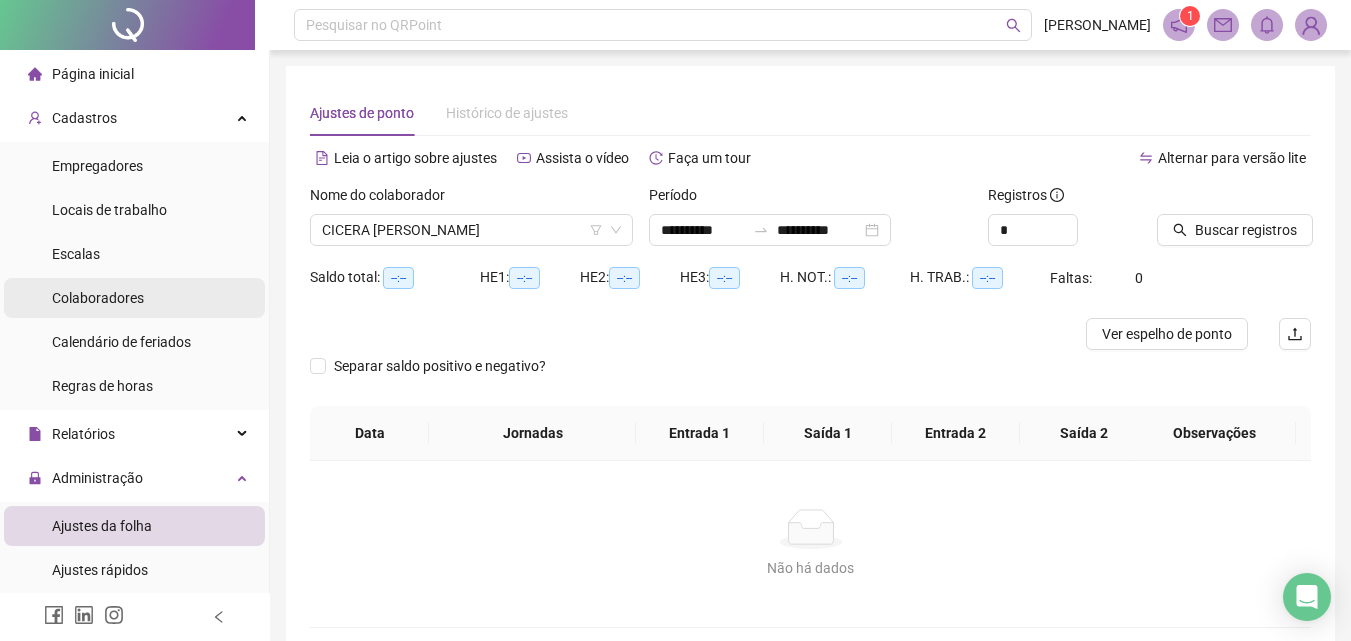 click on "Colaboradores" at bounding box center (98, 298) 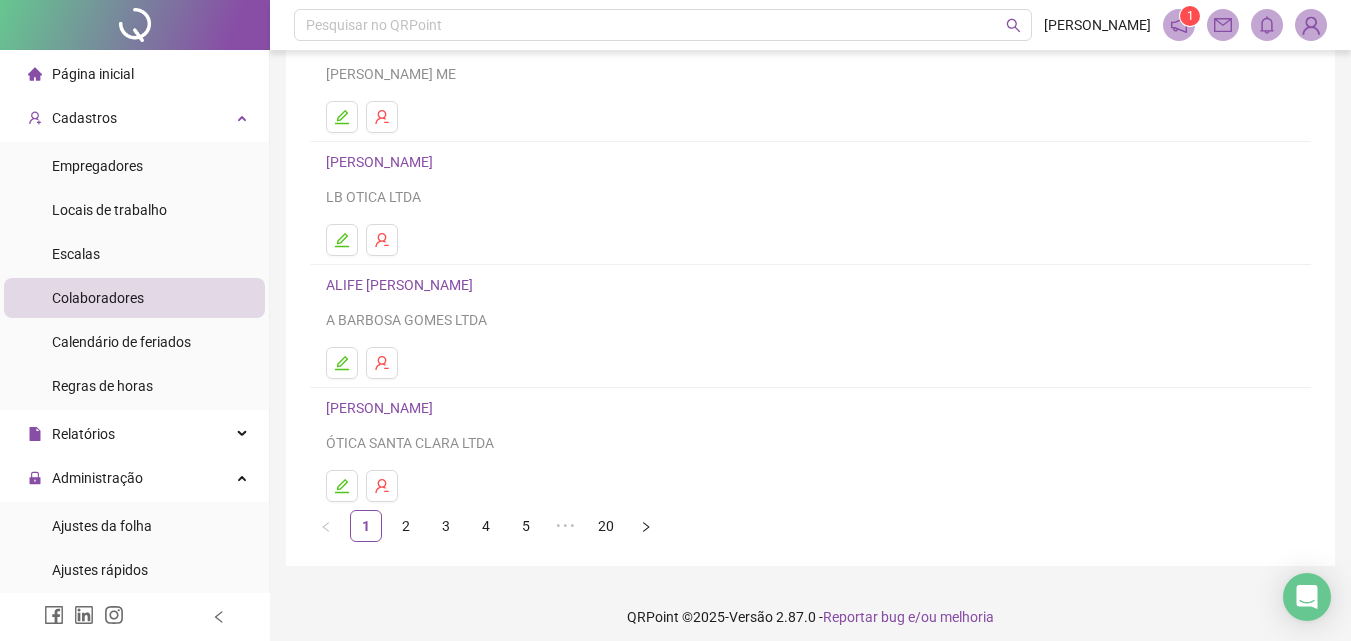 scroll, scrollTop: 326, scrollLeft: 0, axis: vertical 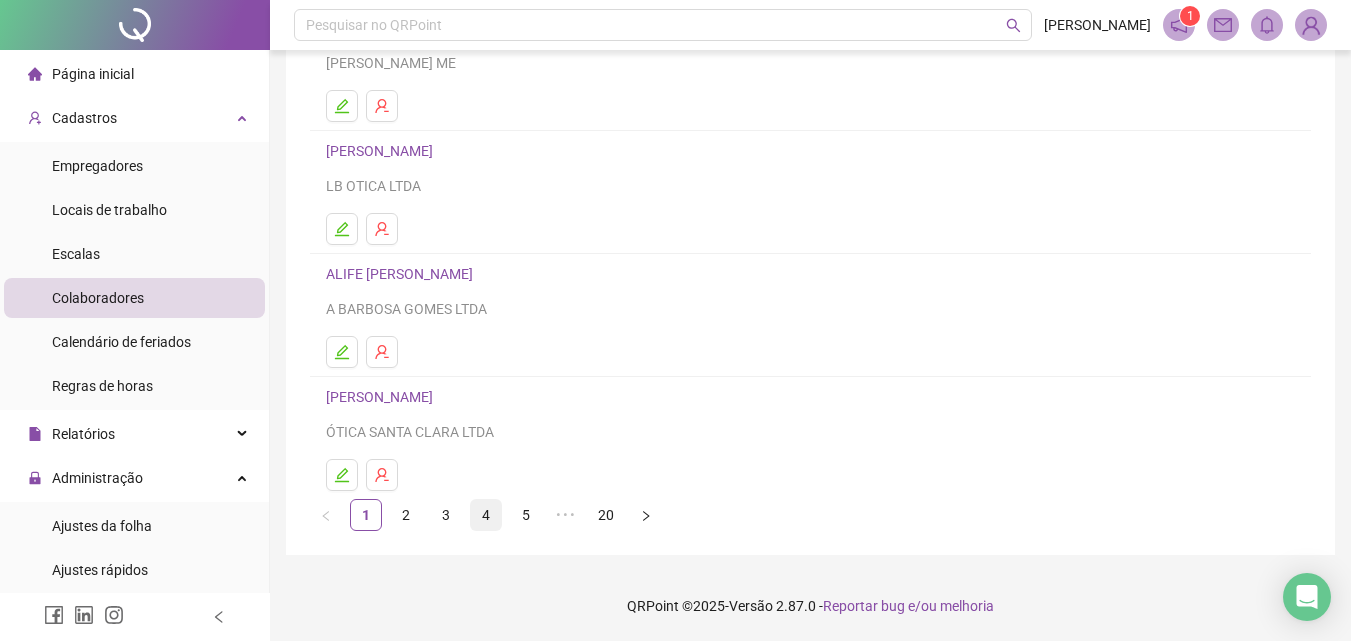 click on "4" at bounding box center [486, 515] 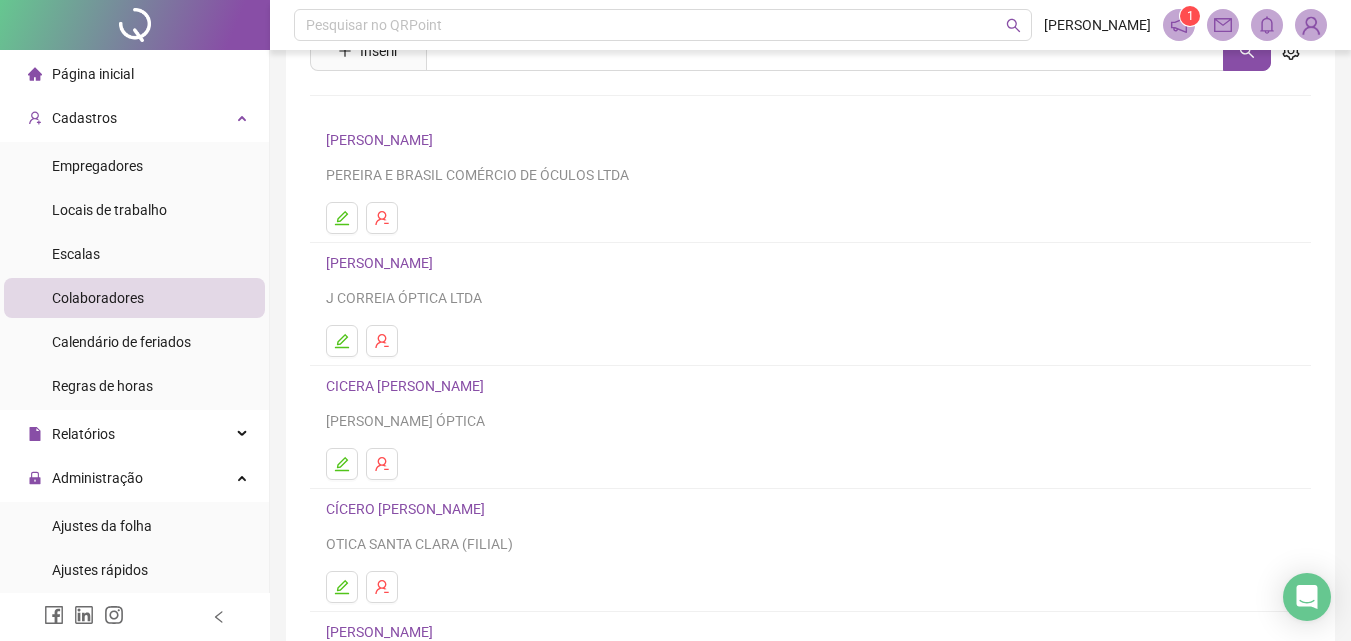 scroll, scrollTop: 200, scrollLeft: 0, axis: vertical 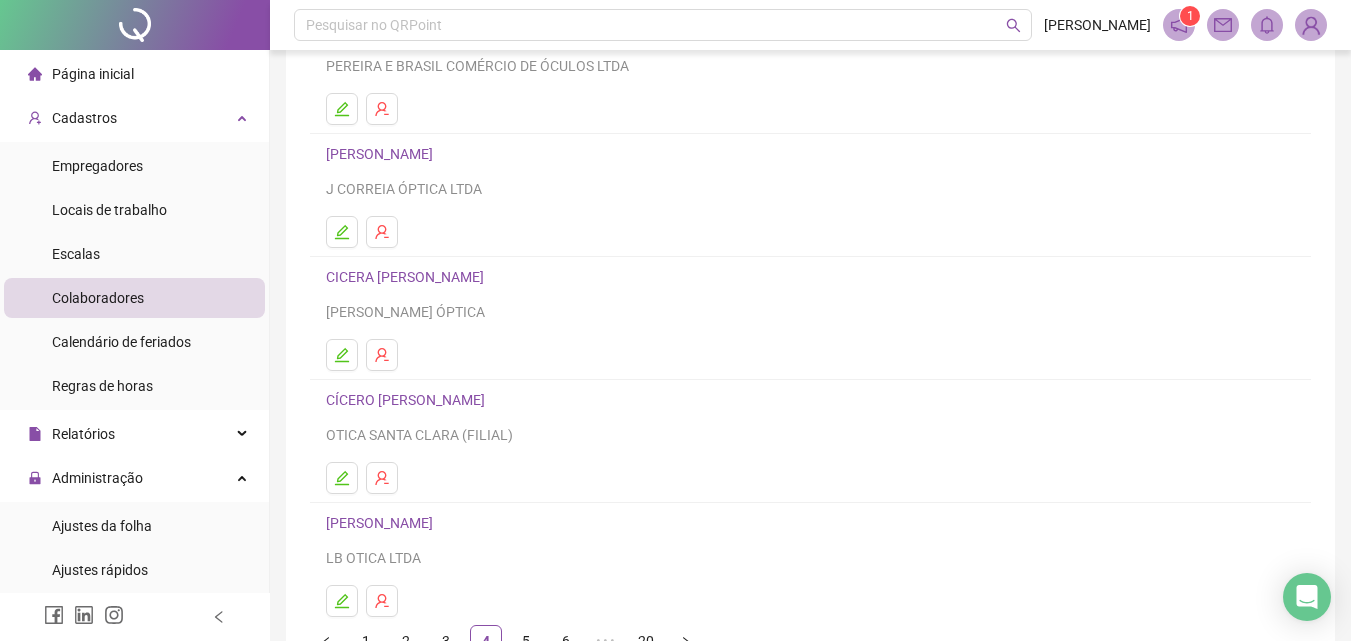 click on "CICERA [PERSON_NAME]" at bounding box center (408, 277) 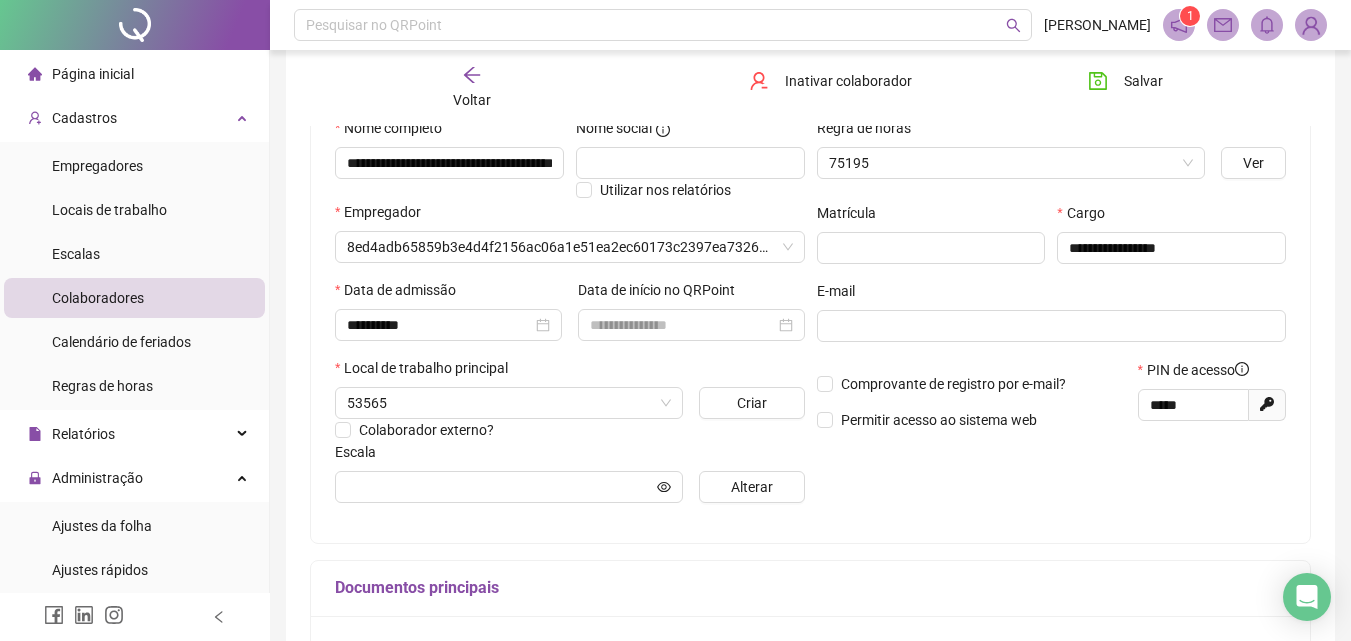 type on "*****" 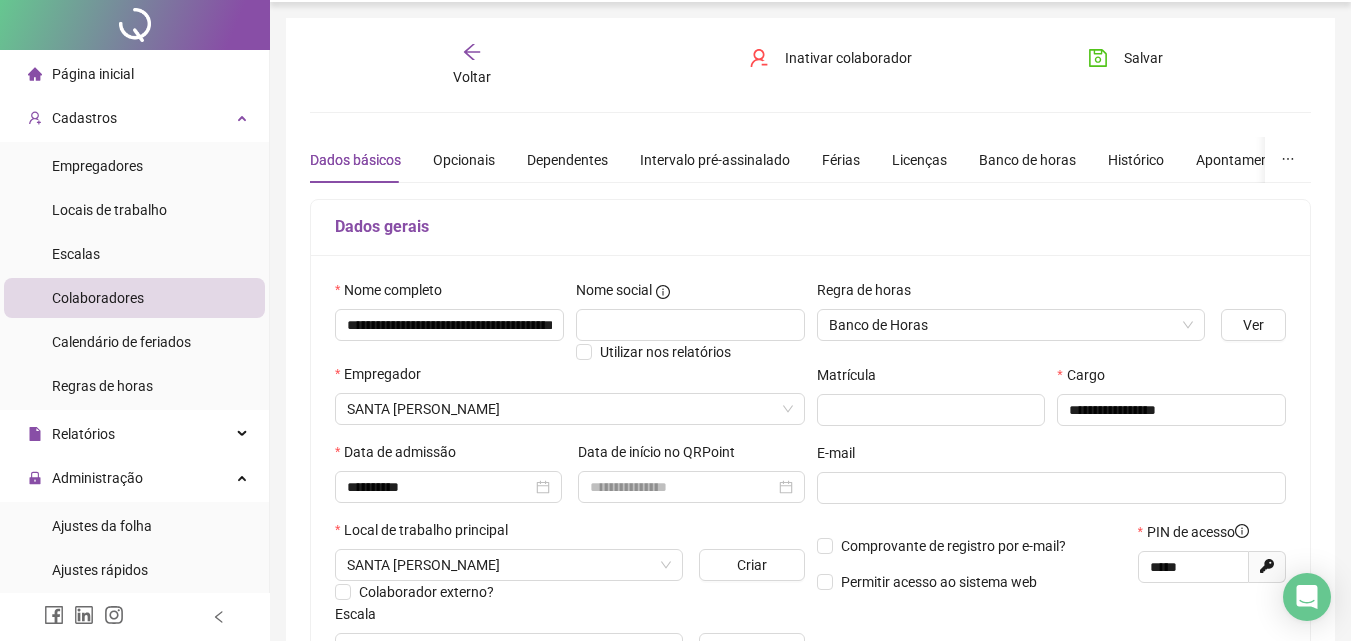 scroll, scrollTop: 0, scrollLeft: 0, axis: both 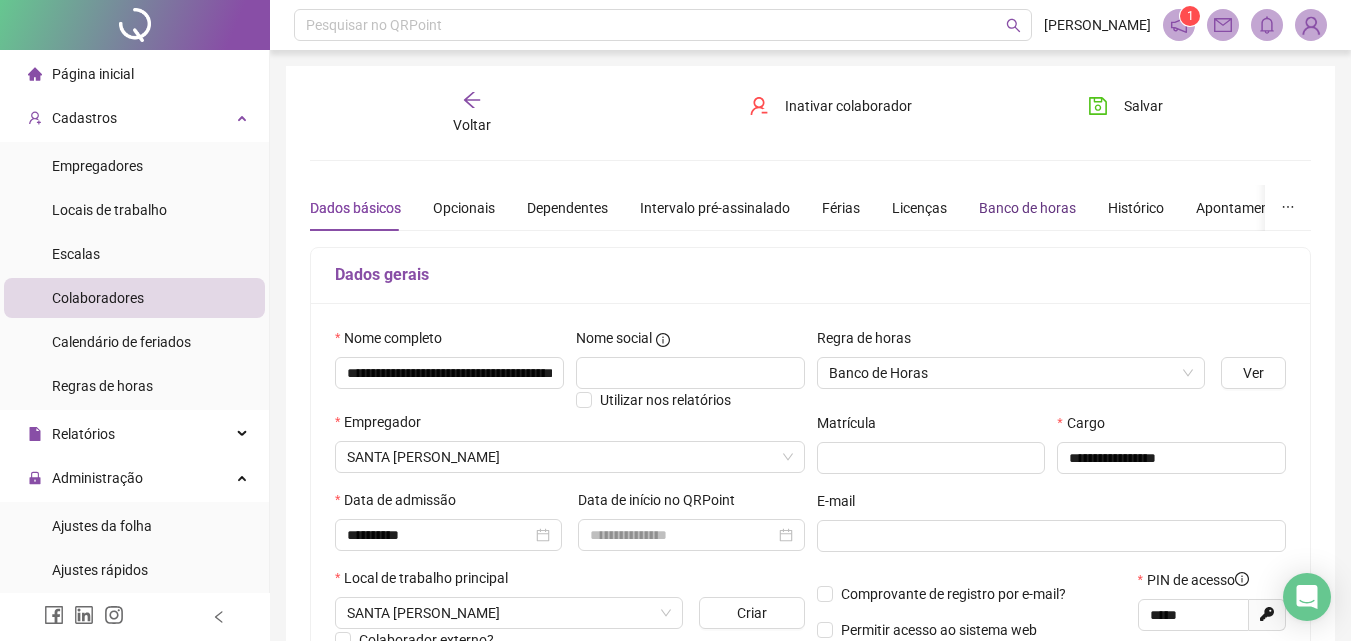 click on "Banco de horas" at bounding box center [1027, 208] 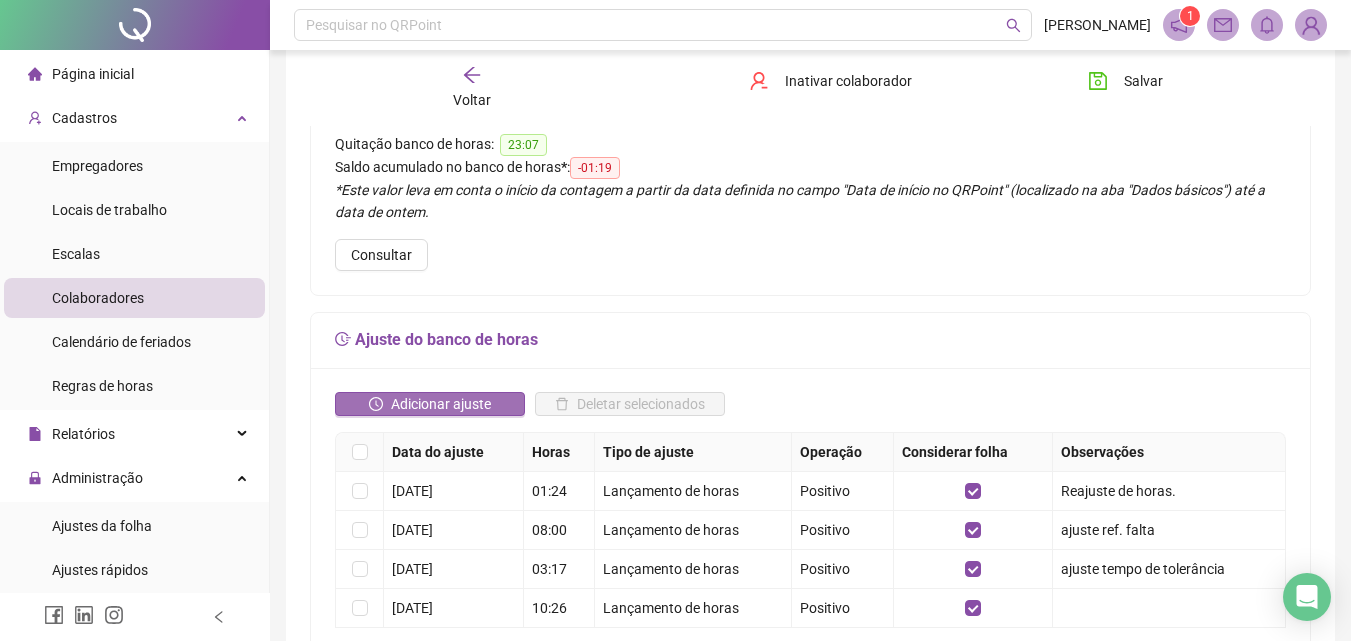 scroll, scrollTop: 200, scrollLeft: 0, axis: vertical 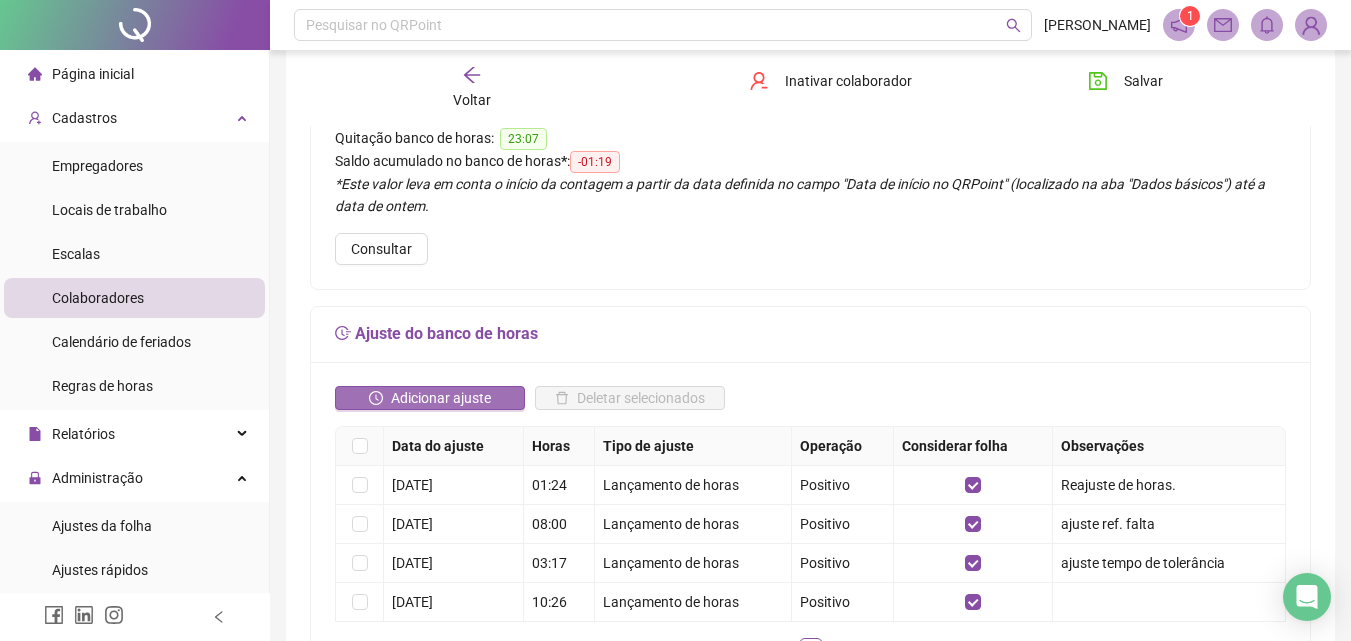 click on "Adicionar ajuste" at bounding box center (441, 398) 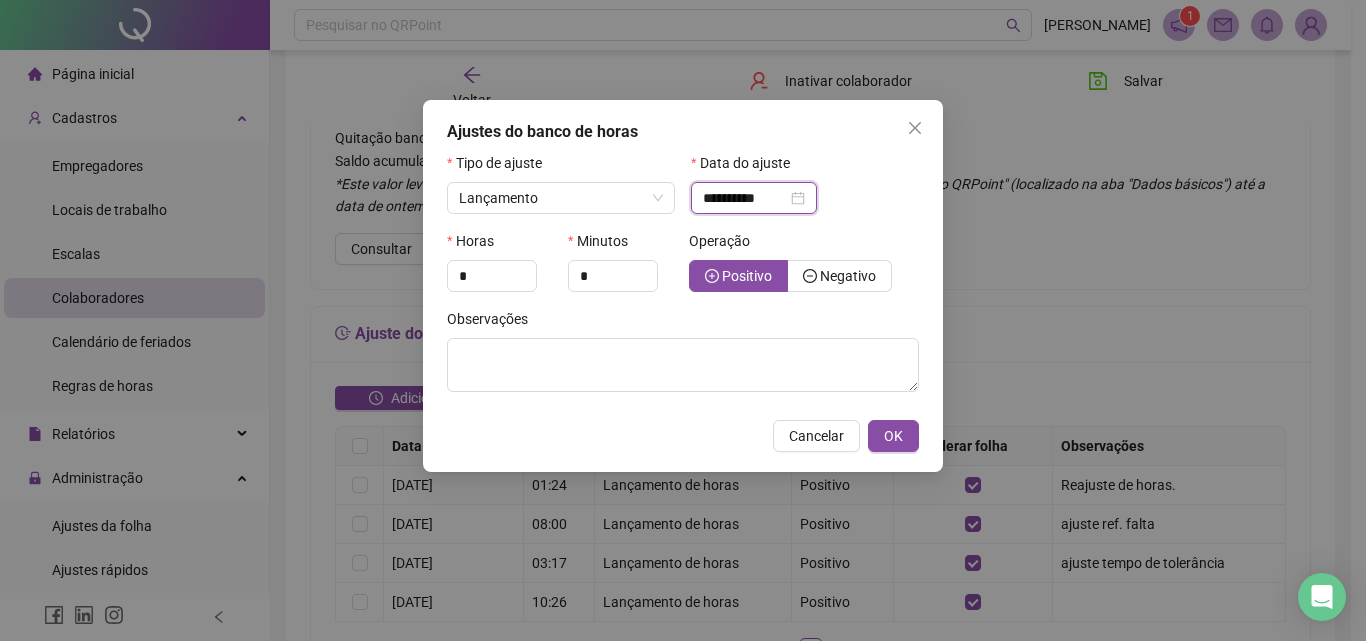 click on "**********" at bounding box center (745, 198) 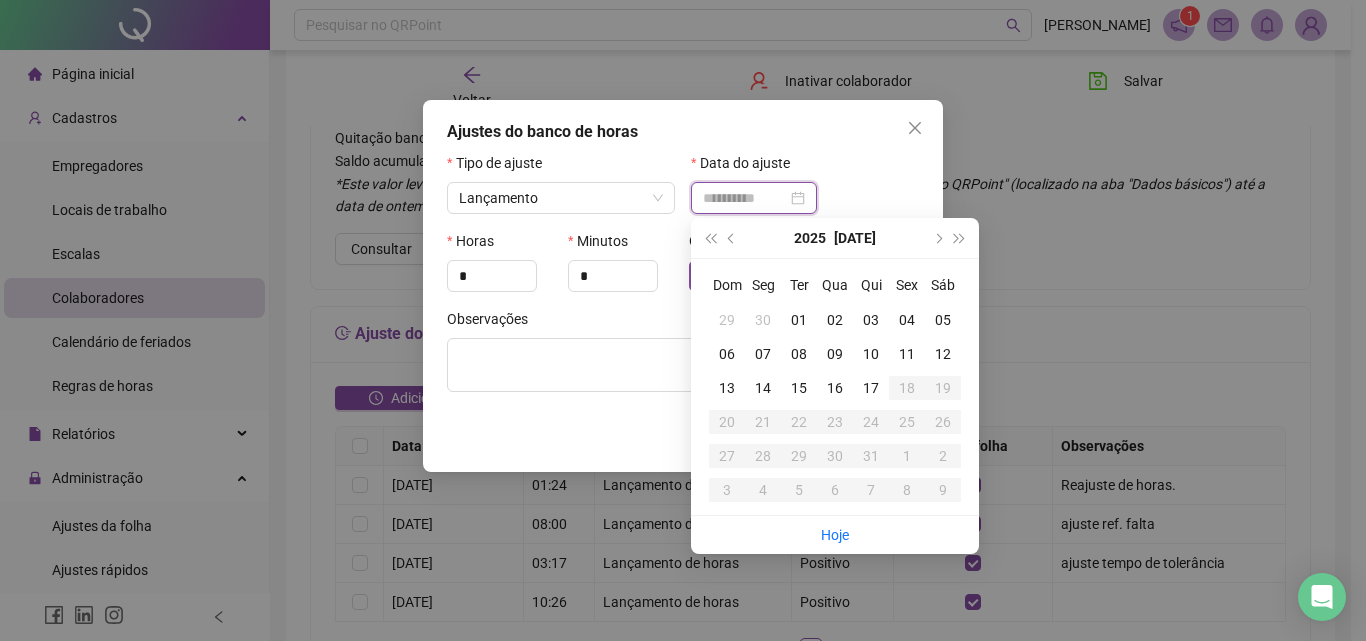 type on "**********" 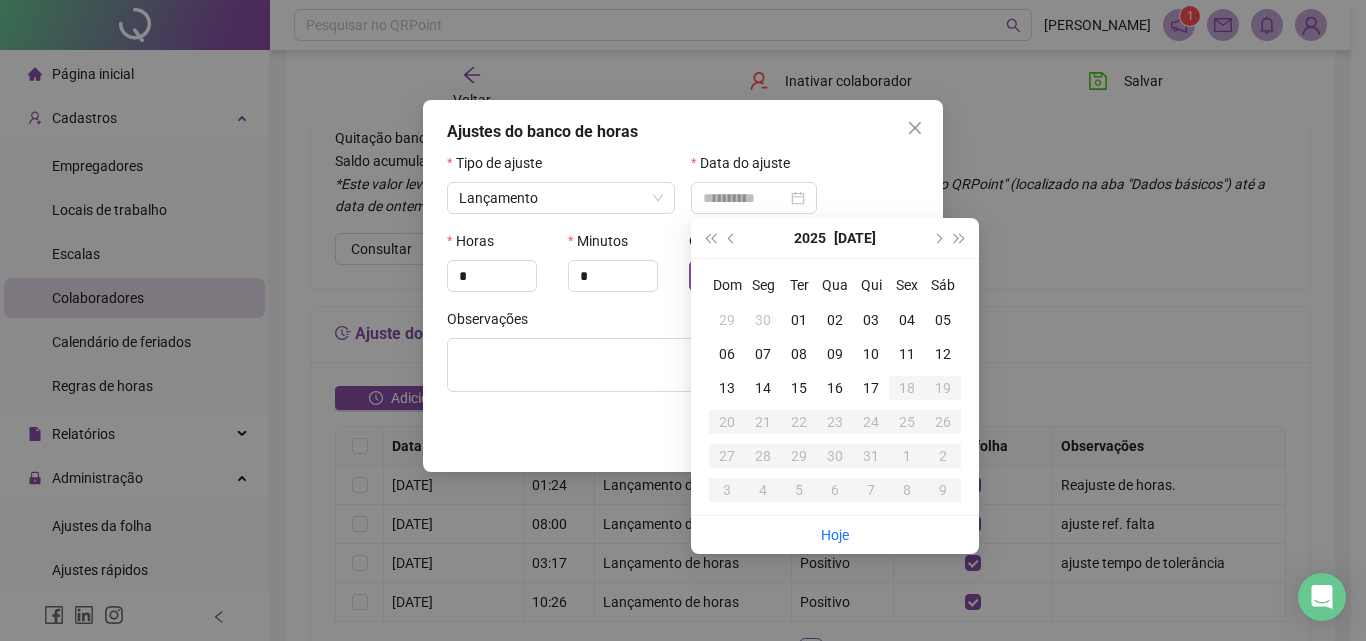 click on "15" at bounding box center [799, 388] 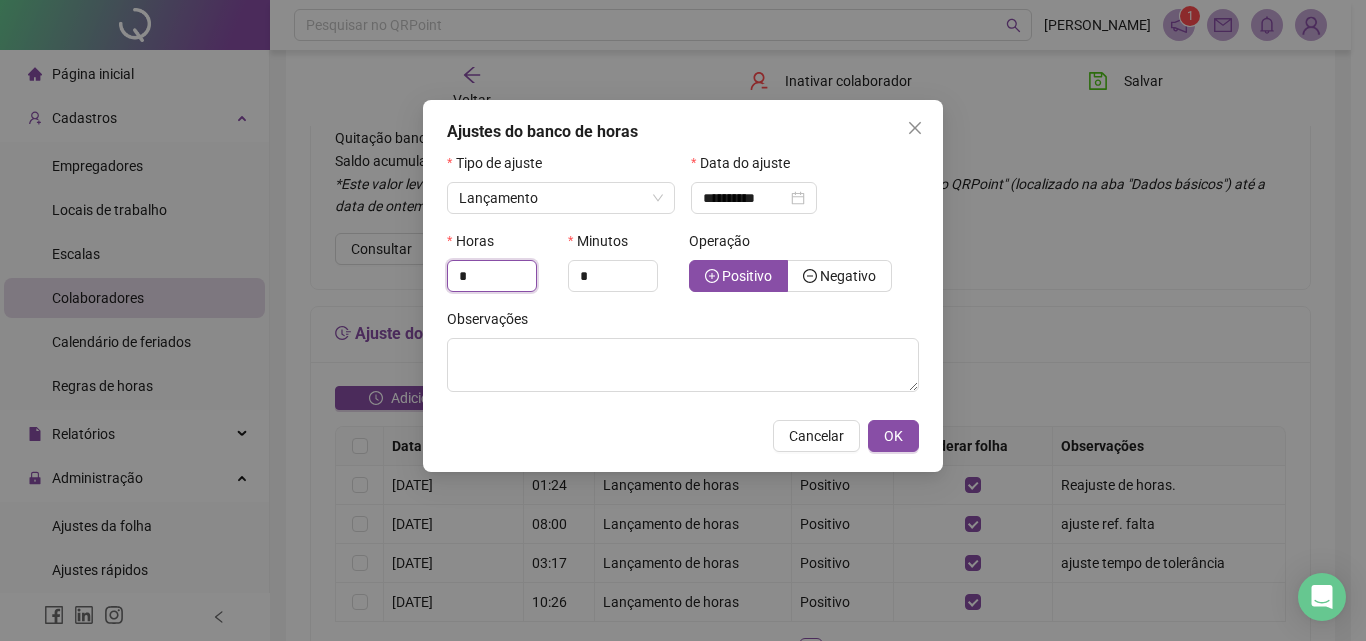 drag, startPoint x: 483, startPoint y: 277, endPoint x: 430, endPoint y: 277, distance: 53 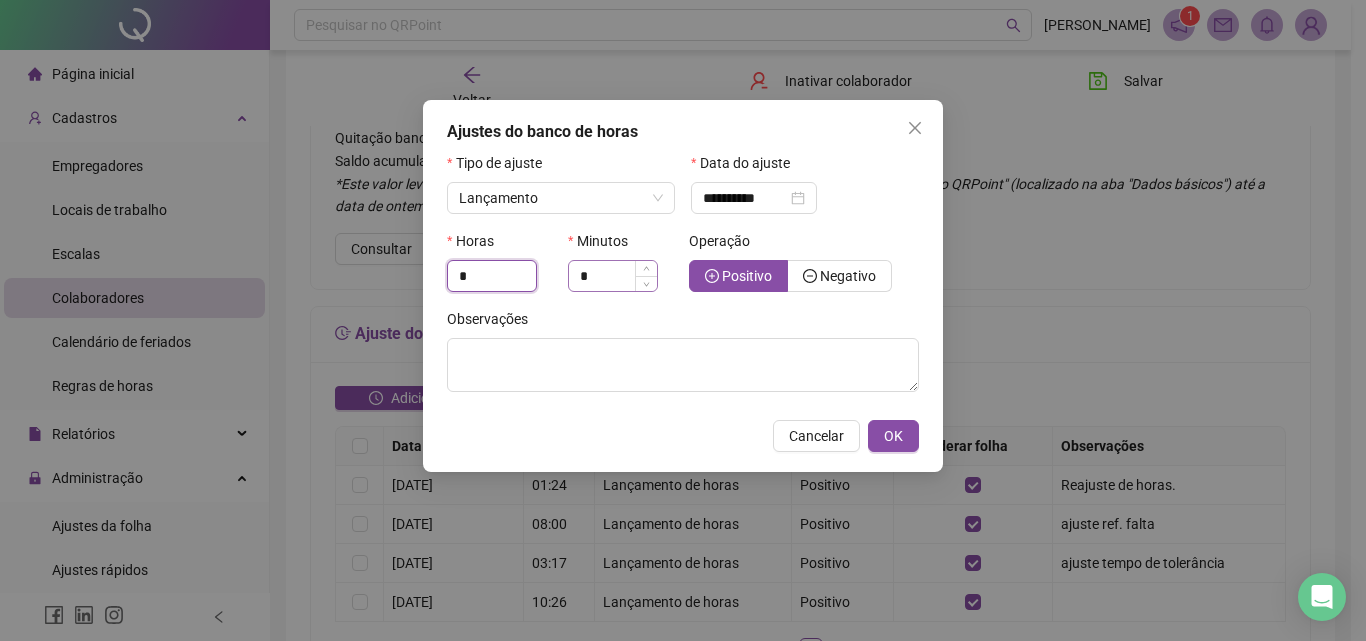 type on "*" 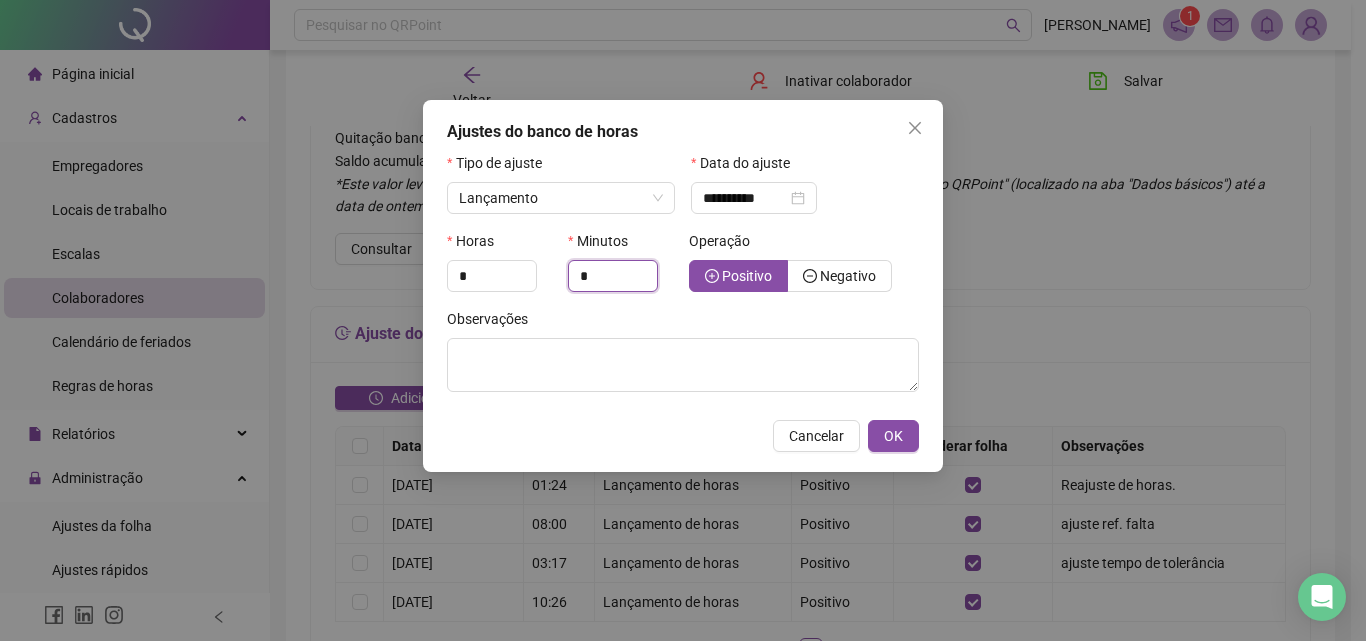 drag, startPoint x: 607, startPoint y: 280, endPoint x: 552, endPoint y: 284, distance: 55.145264 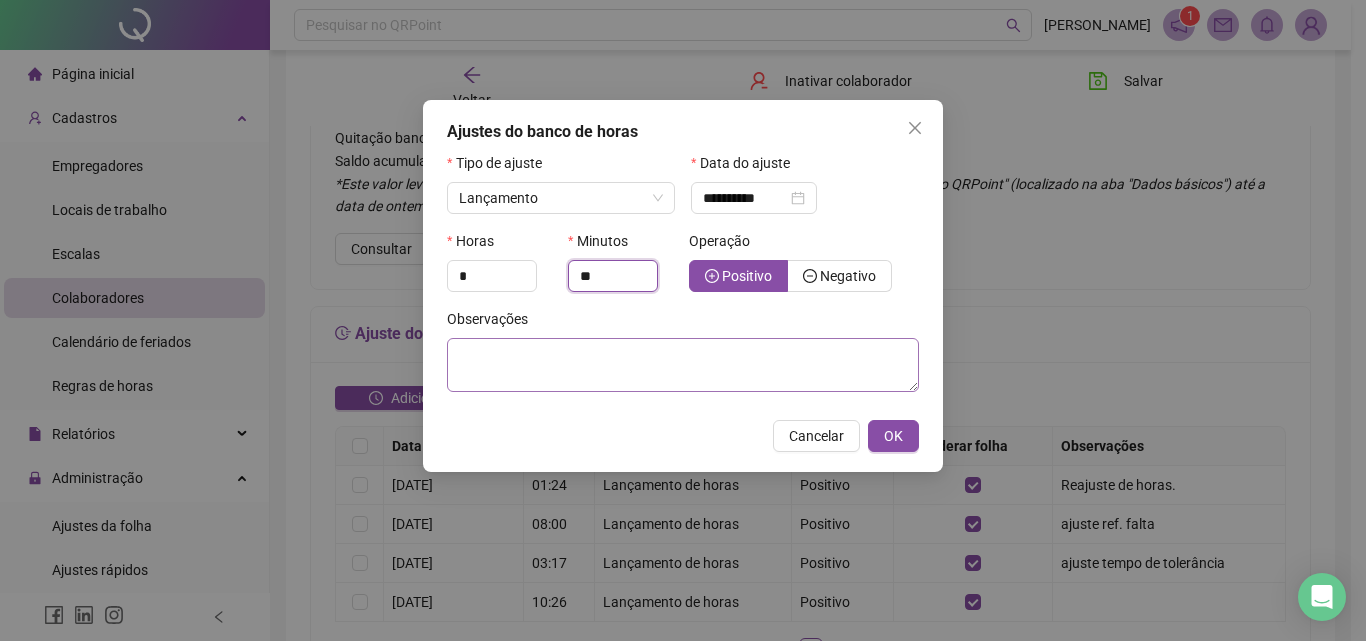 type on "**" 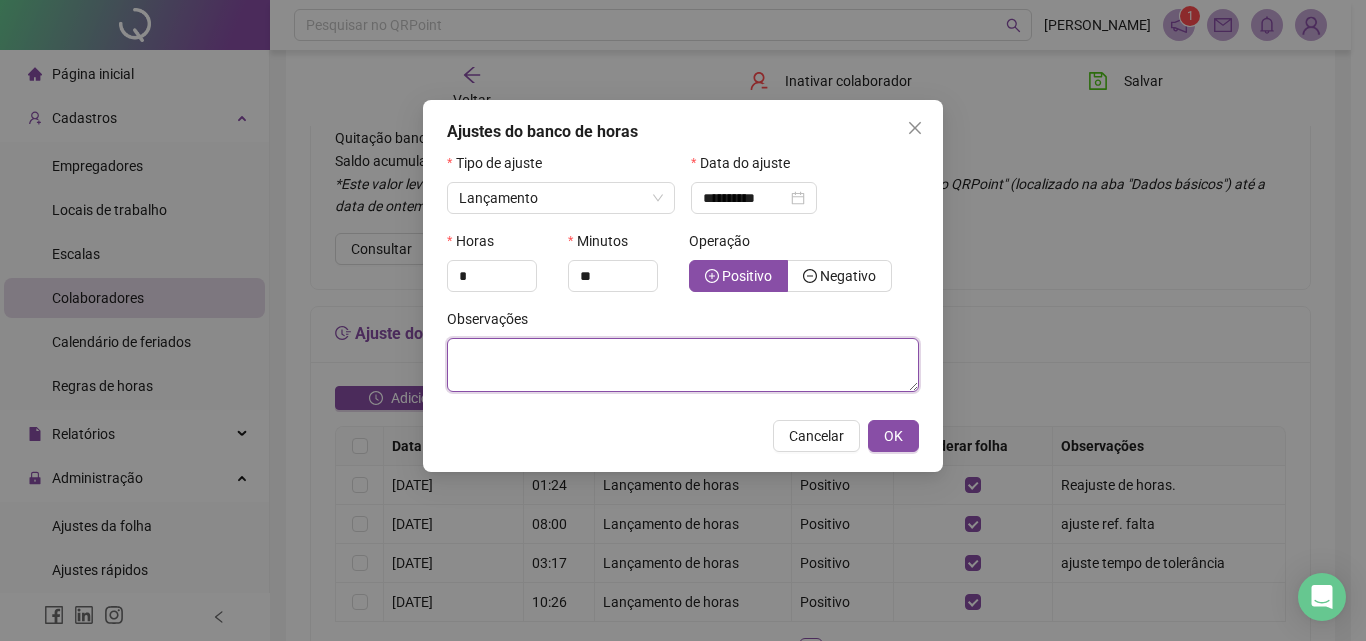 click at bounding box center (683, 365) 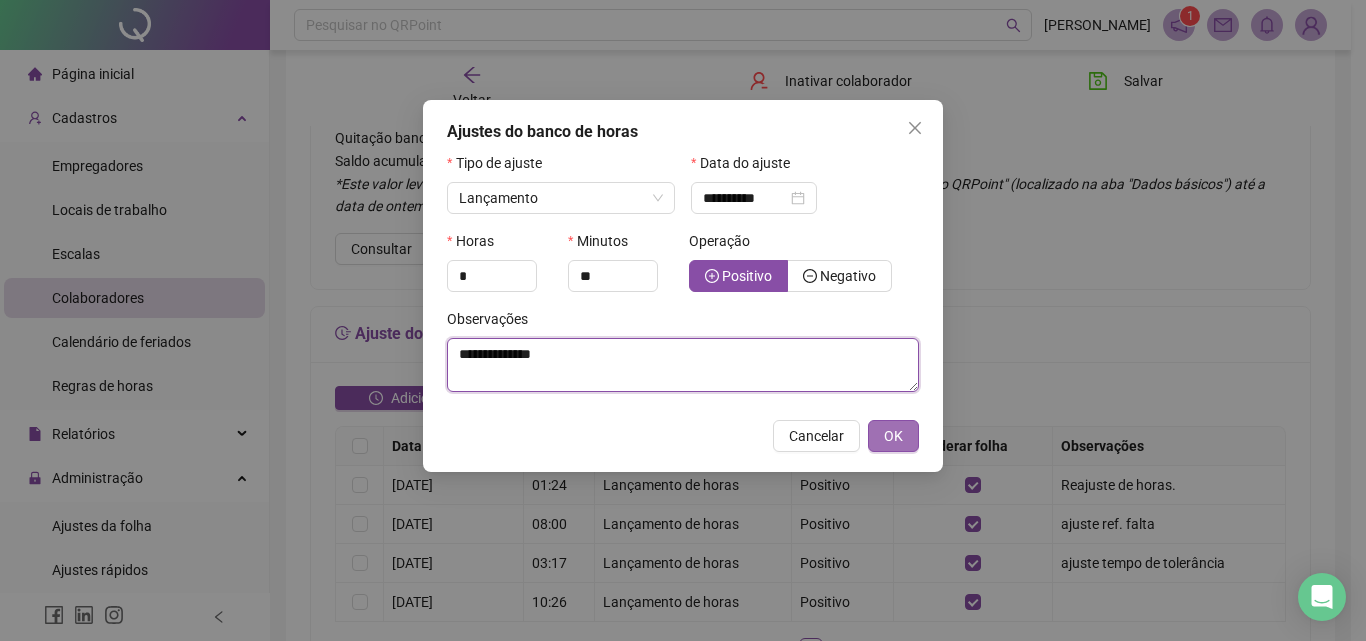 type on "**********" 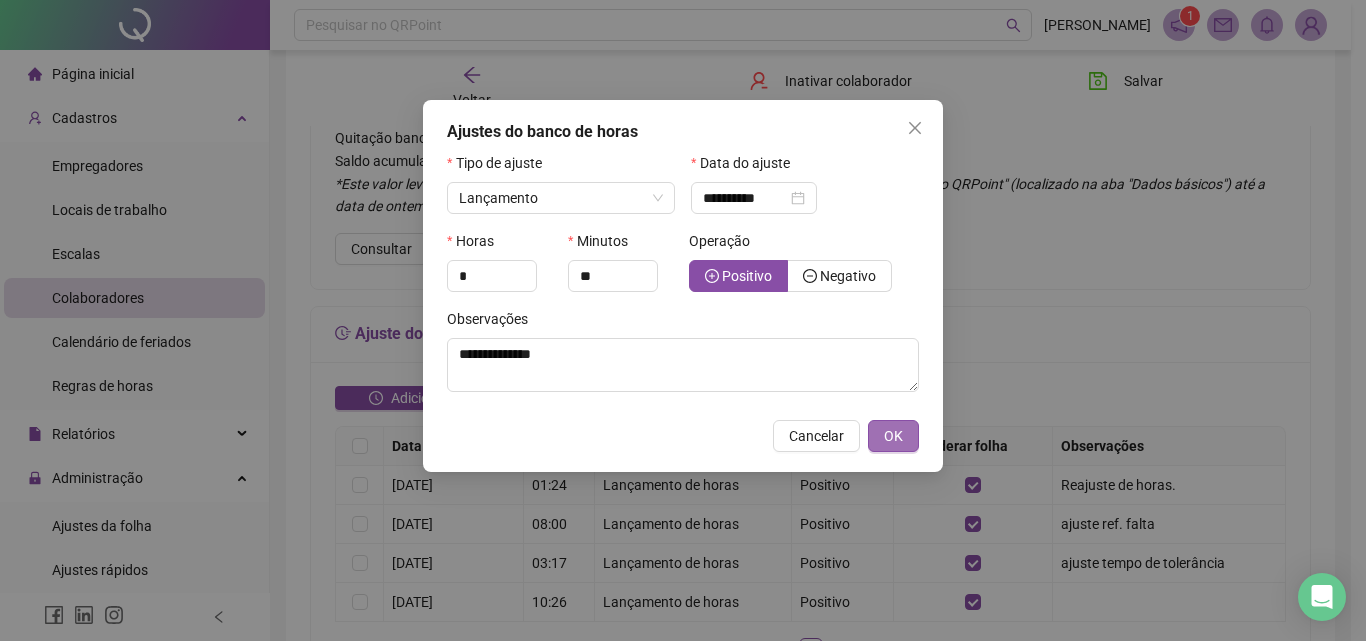 click on "OK" at bounding box center [893, 436] 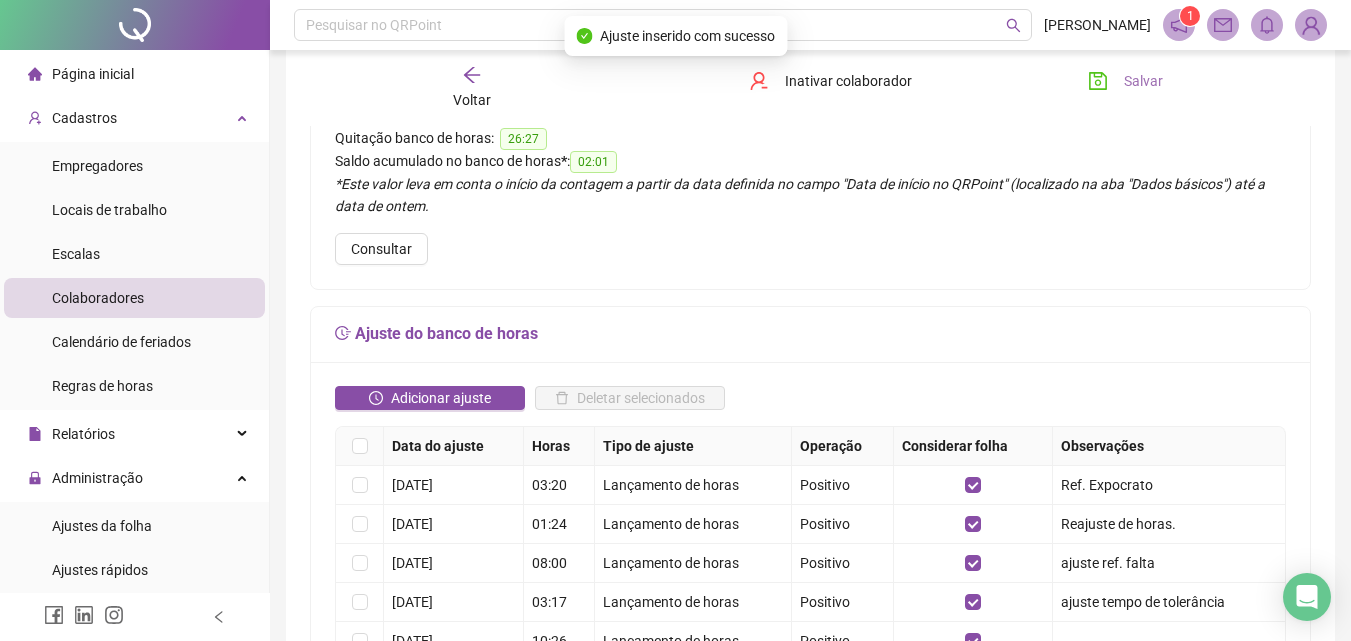 click on "Salvar" at bounding box center (1143, 81) 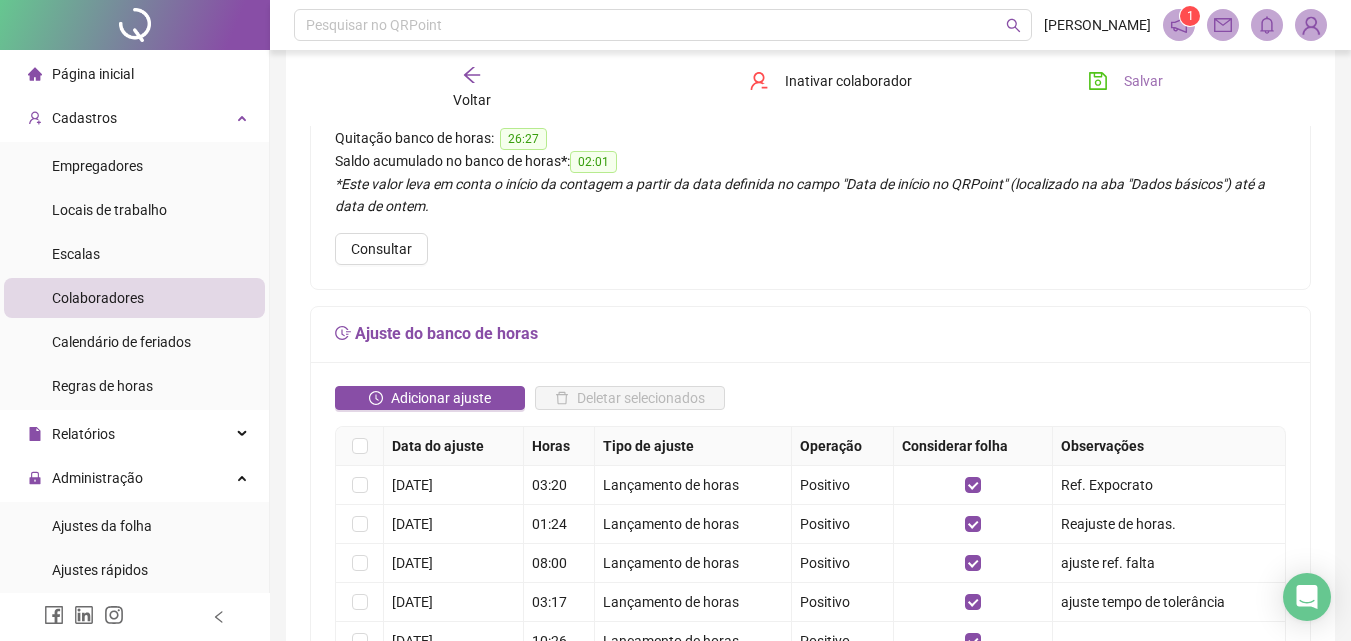 click on "Salvar" at bounding box center (1143, 81) 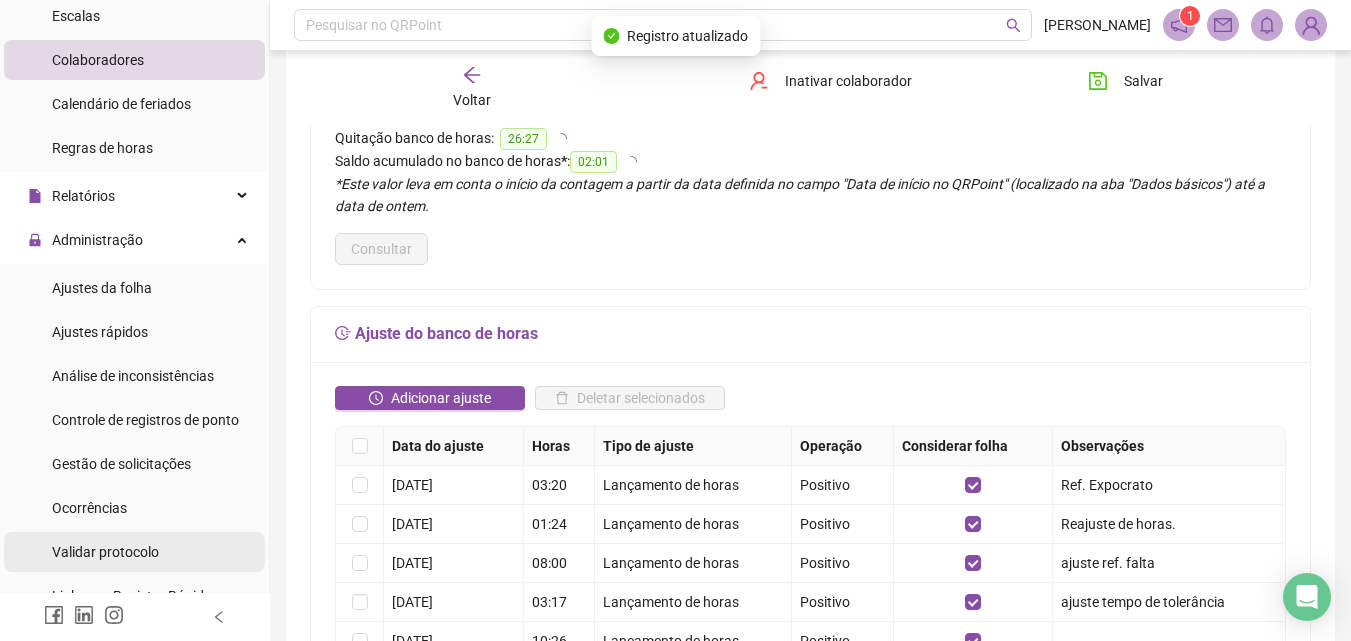 scroll, scrollTop: 400, scrollLeft: 0, axis: vertical 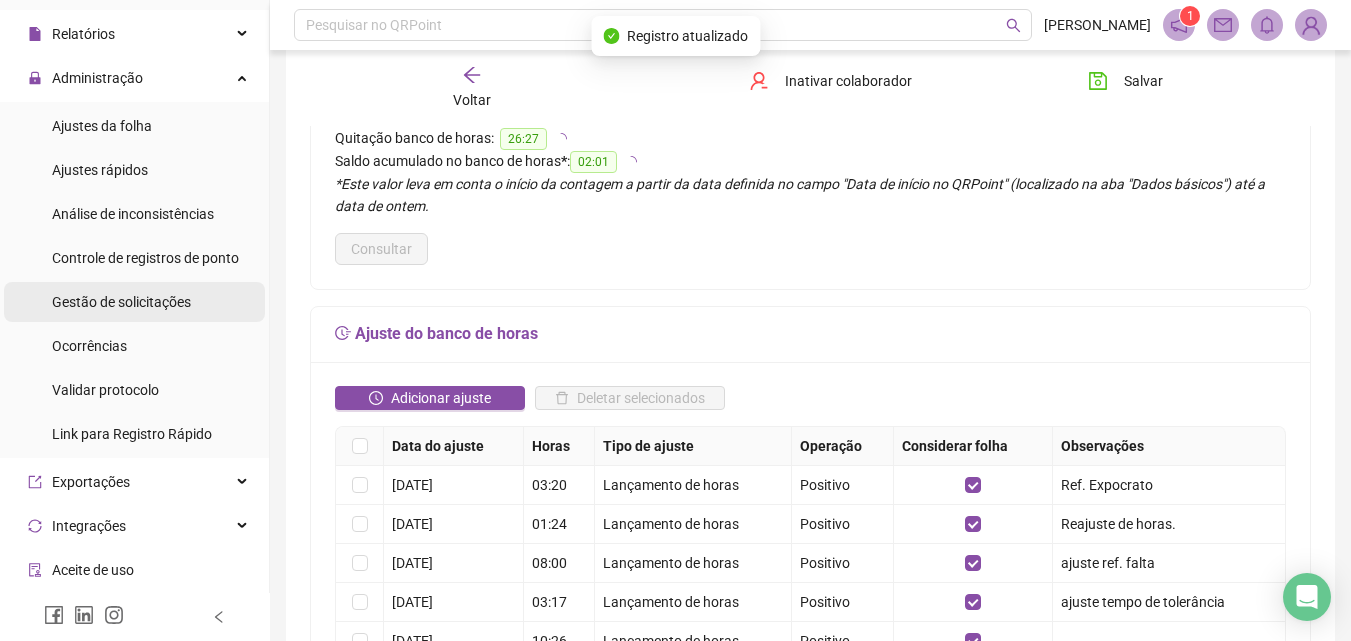 click on "Gestão de solicitações" at bounding box center (121, 302) 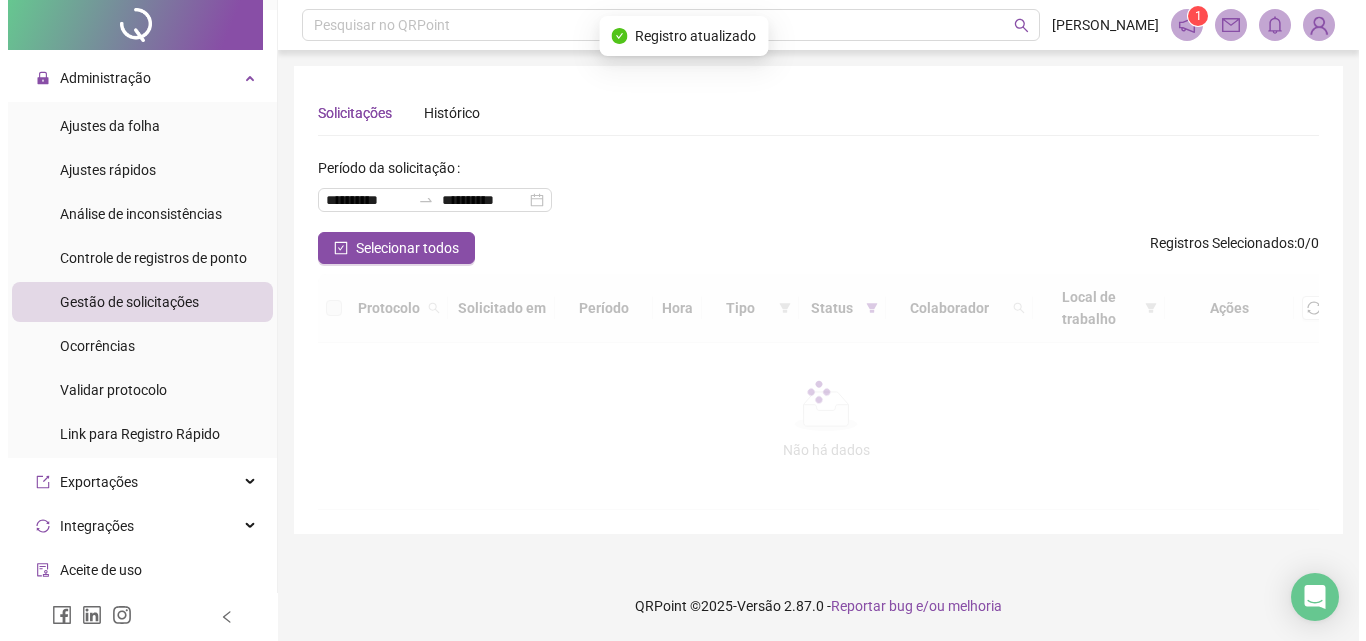 scroll, scrollTop: 0, scrollLeft: 0, axis: both 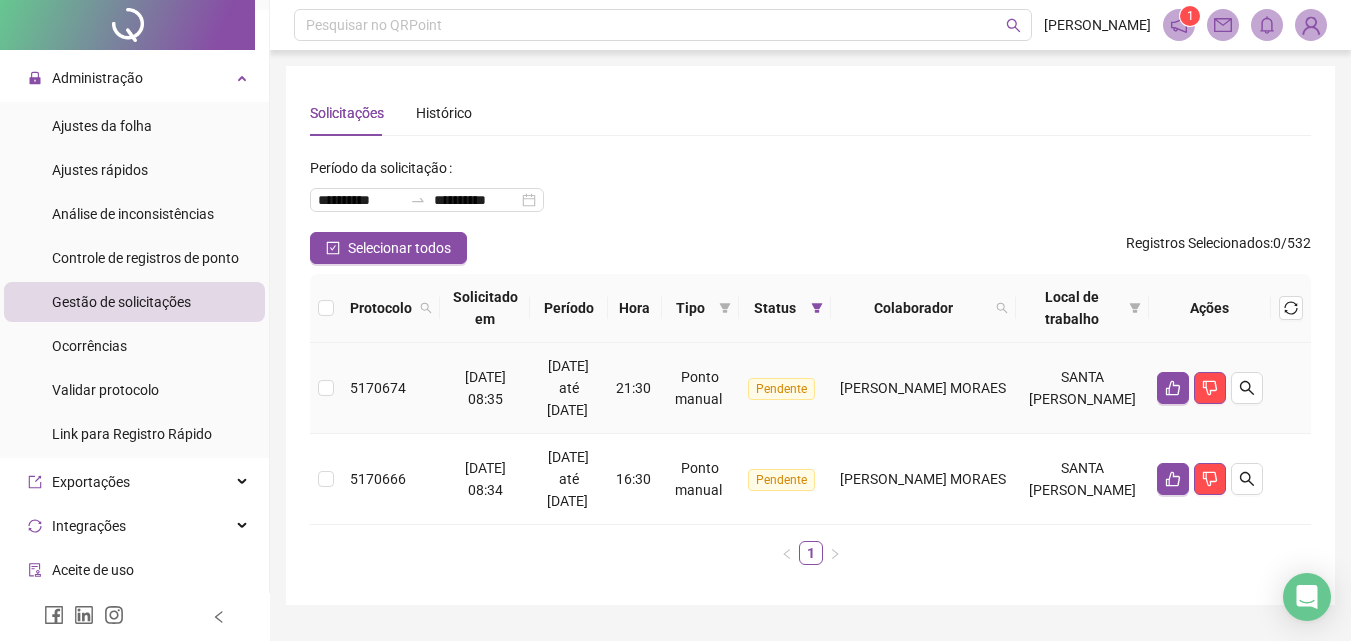 click on "[PERSON_NAME] MORAES" at bounding box center (923, 388) 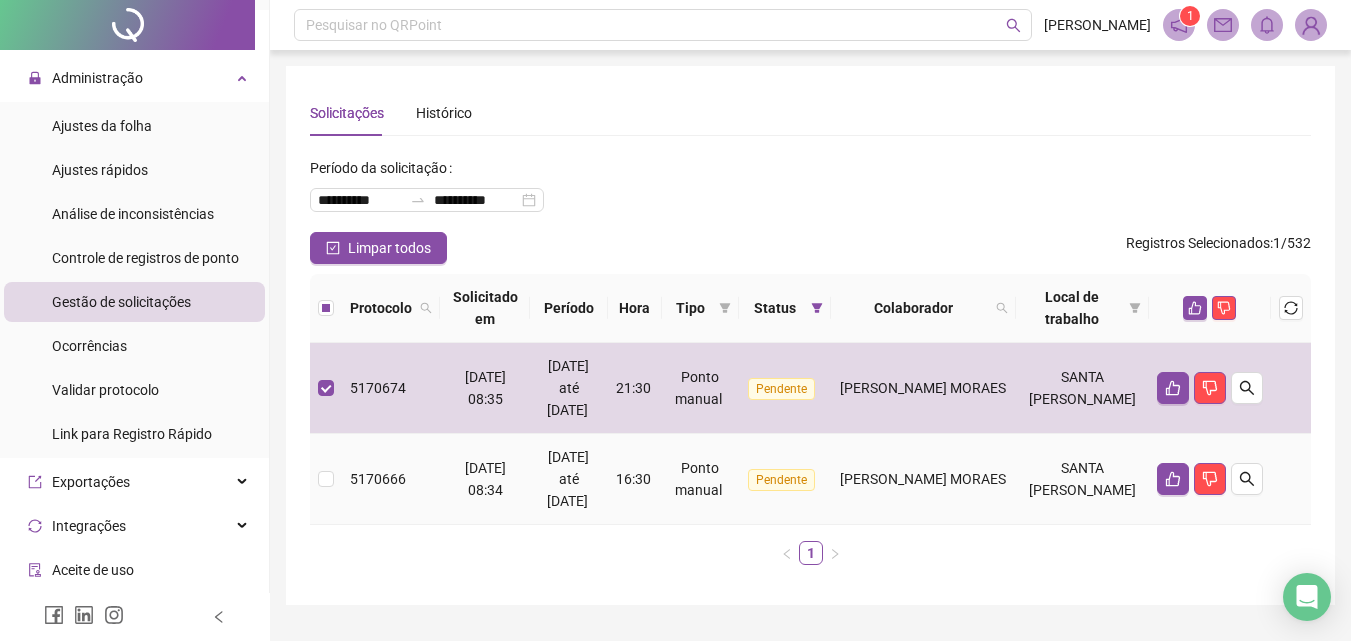 click on "[PERSON_NAME] MORAES" at bounding box center [923, 479] 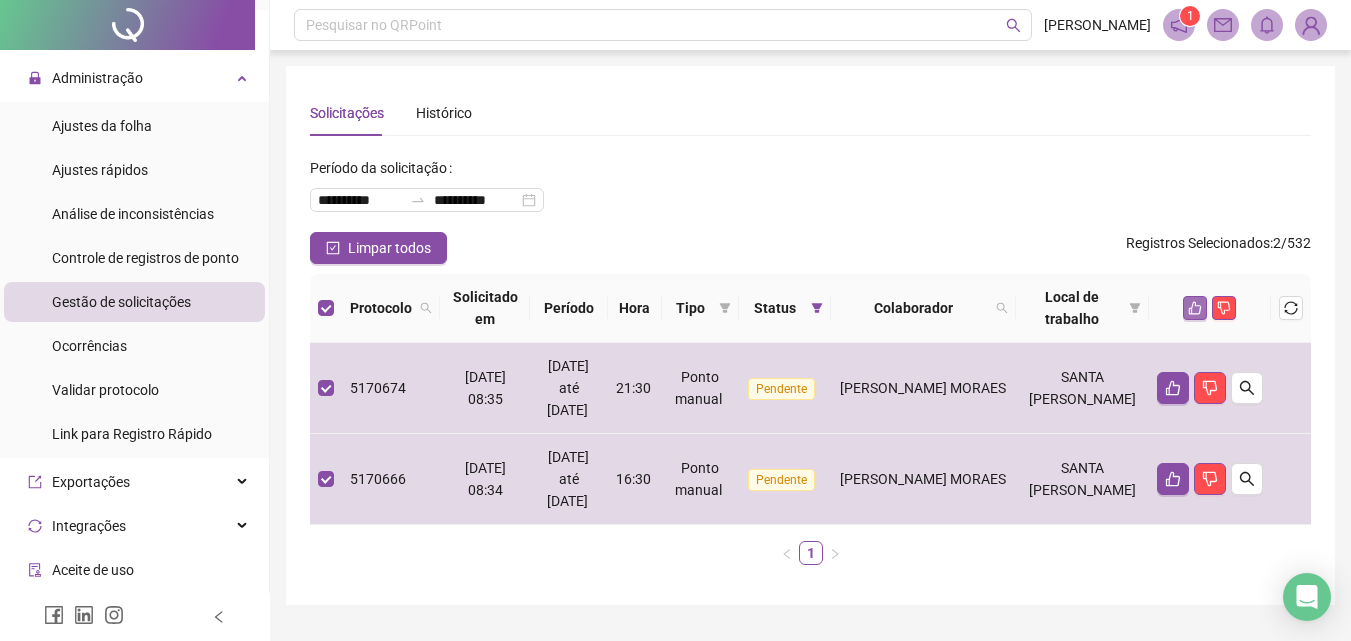 click 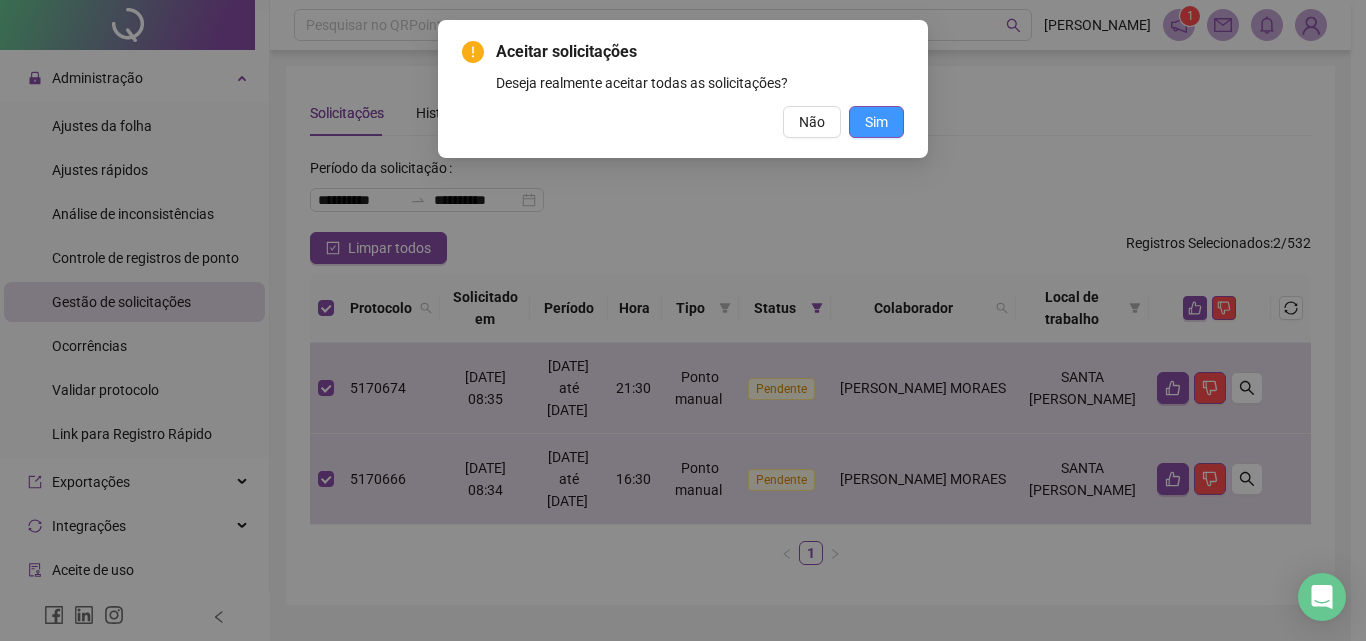click on "Sim" at bounding box center (876, 122) 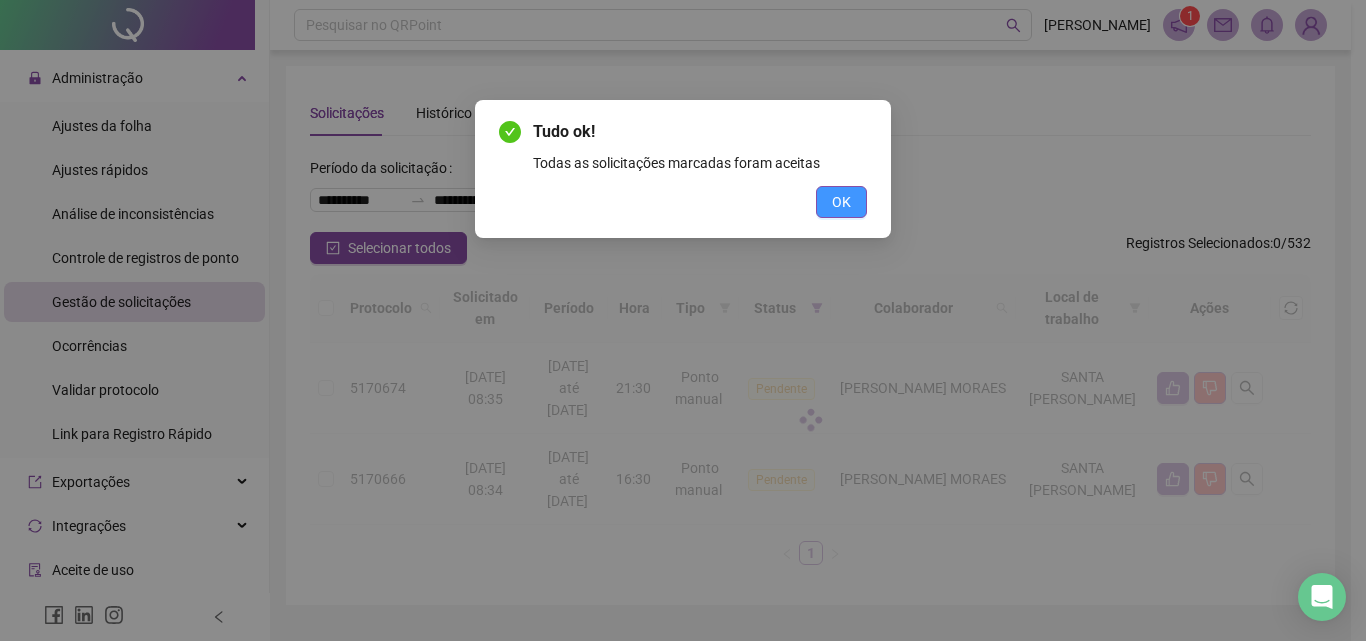 click on "OK" at bounding box center [841, 202] 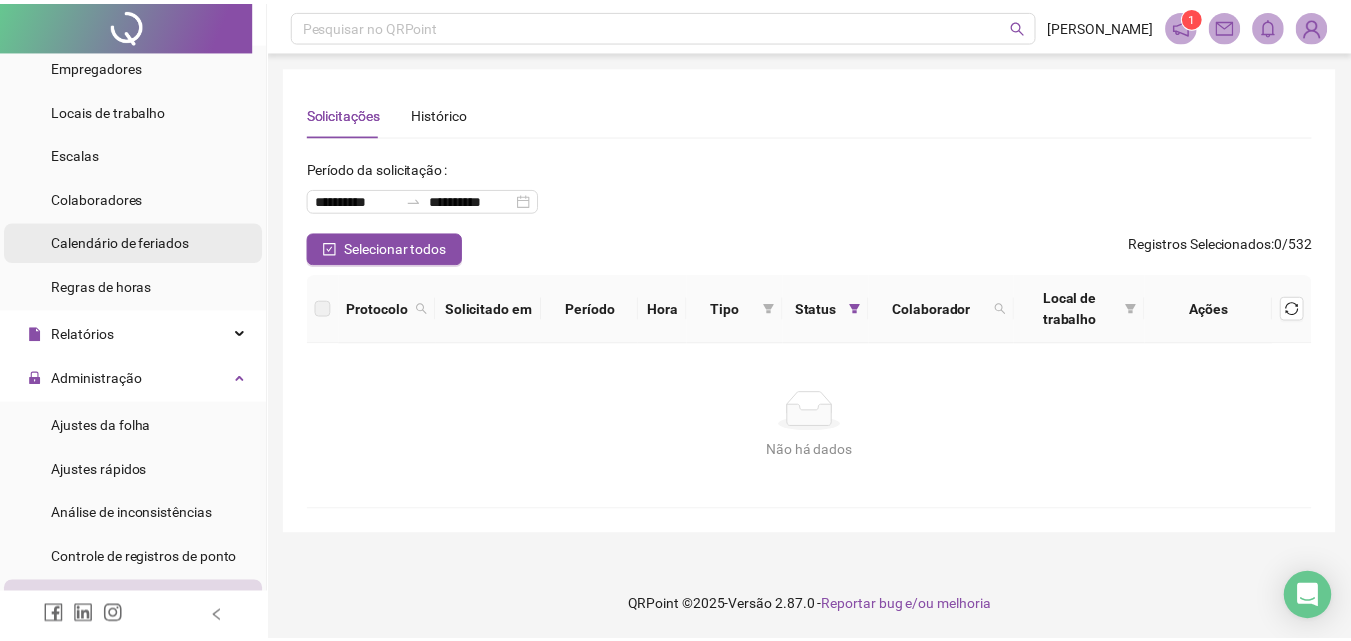 scroll, scrollTop: 0, scrollLeft: 0, axis: both 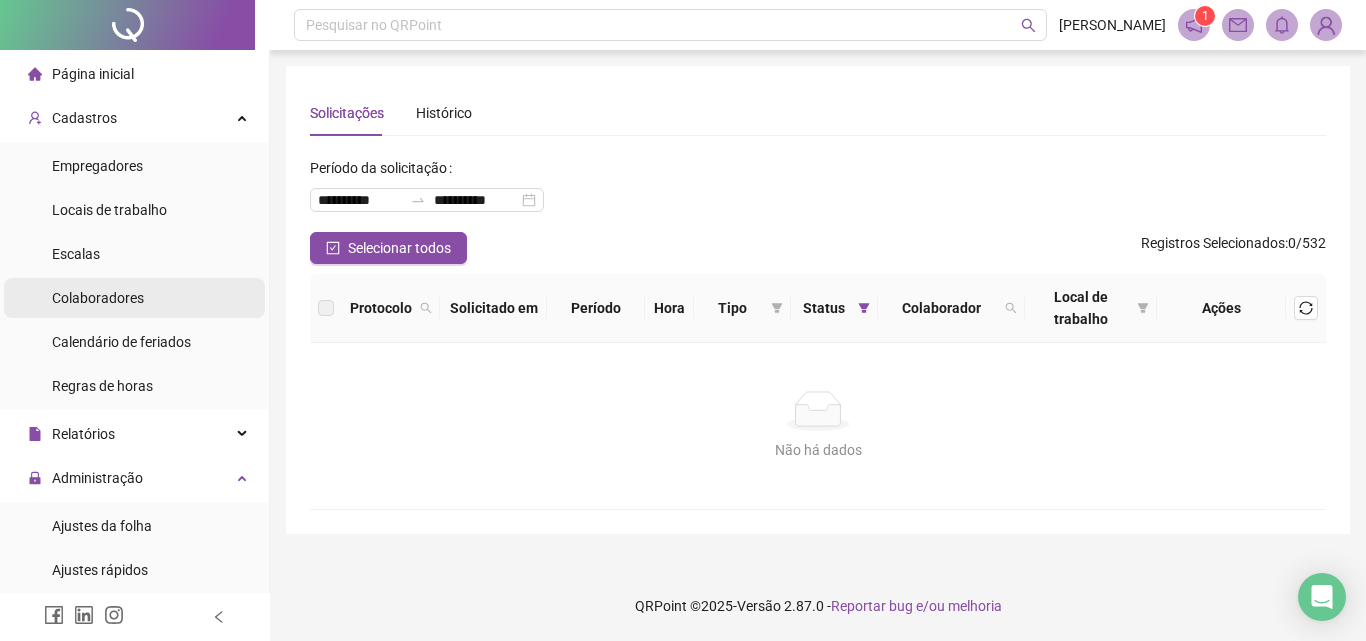click on "Colaboradores" at bounding box center (98, 298) 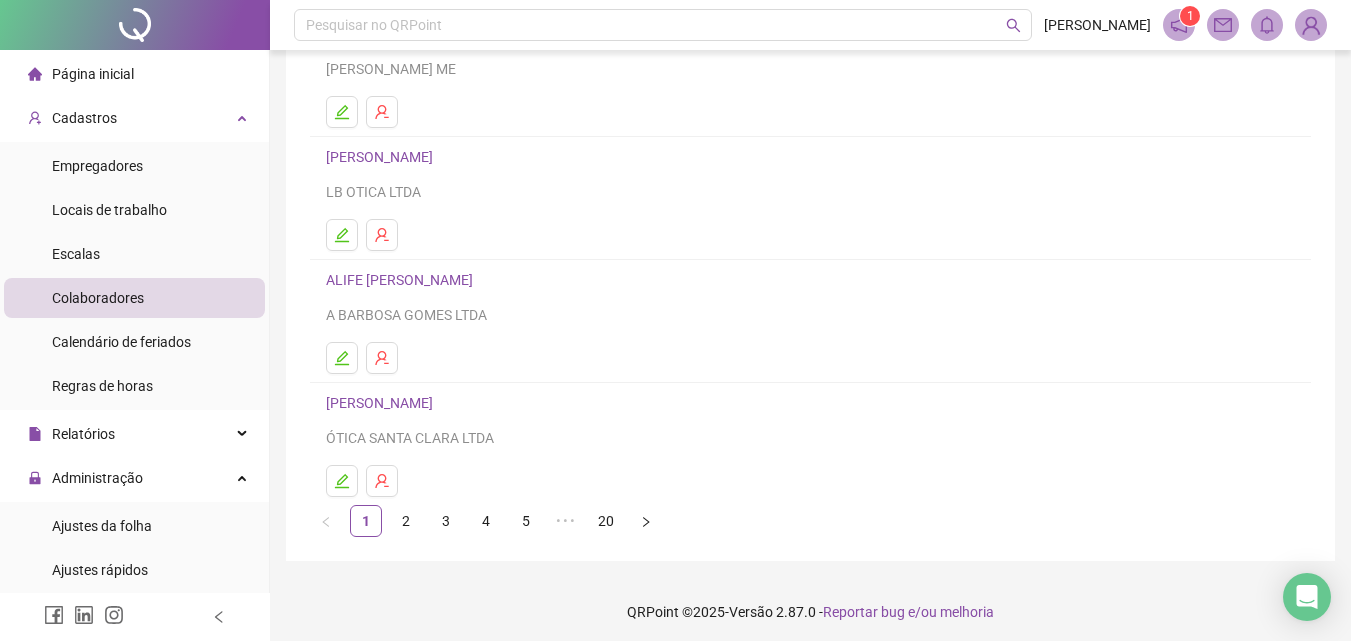 scroll, scrollTop: 326, scrollLeft: 0, axis: vertical 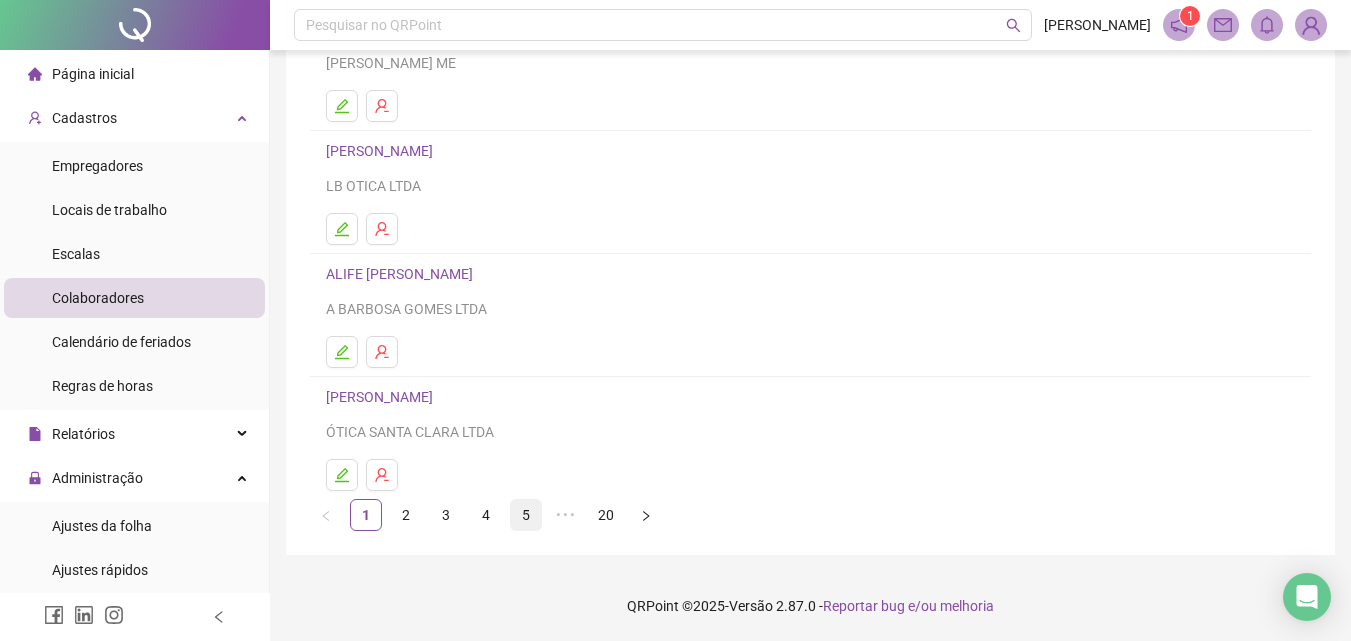 click on "5" at bounding box center (526, 515) 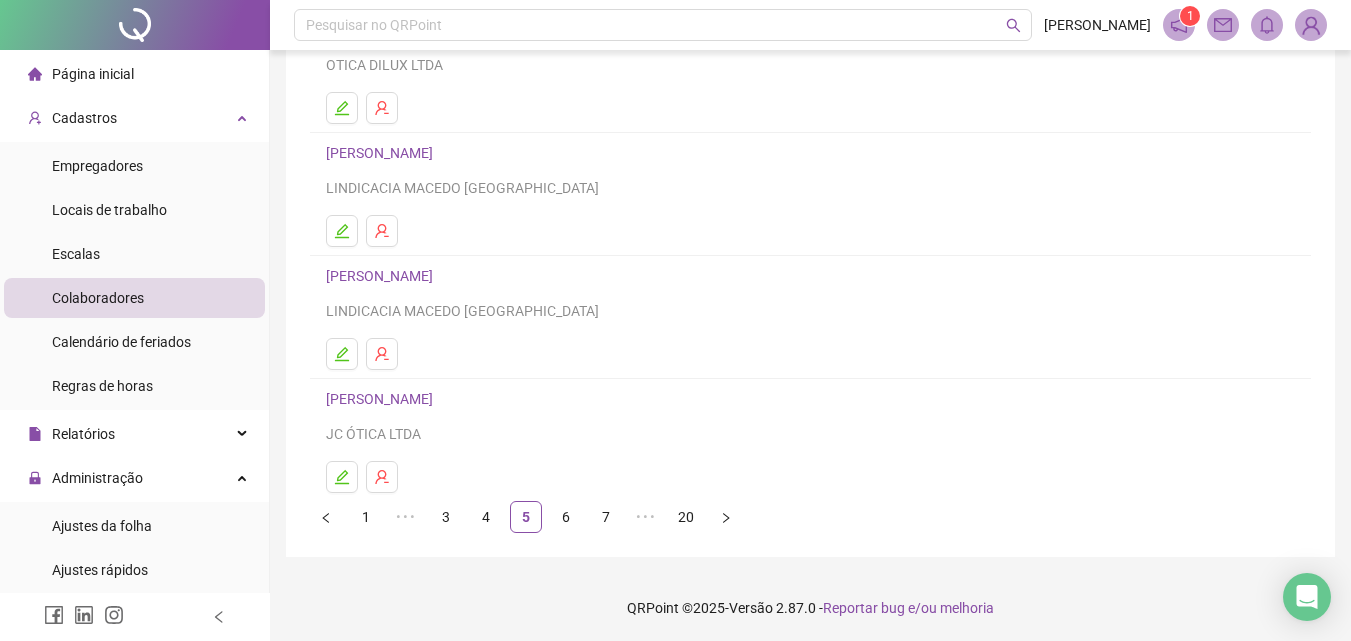 scroll, scrollTop: 326, scrollLeft: 0, axis: vertical 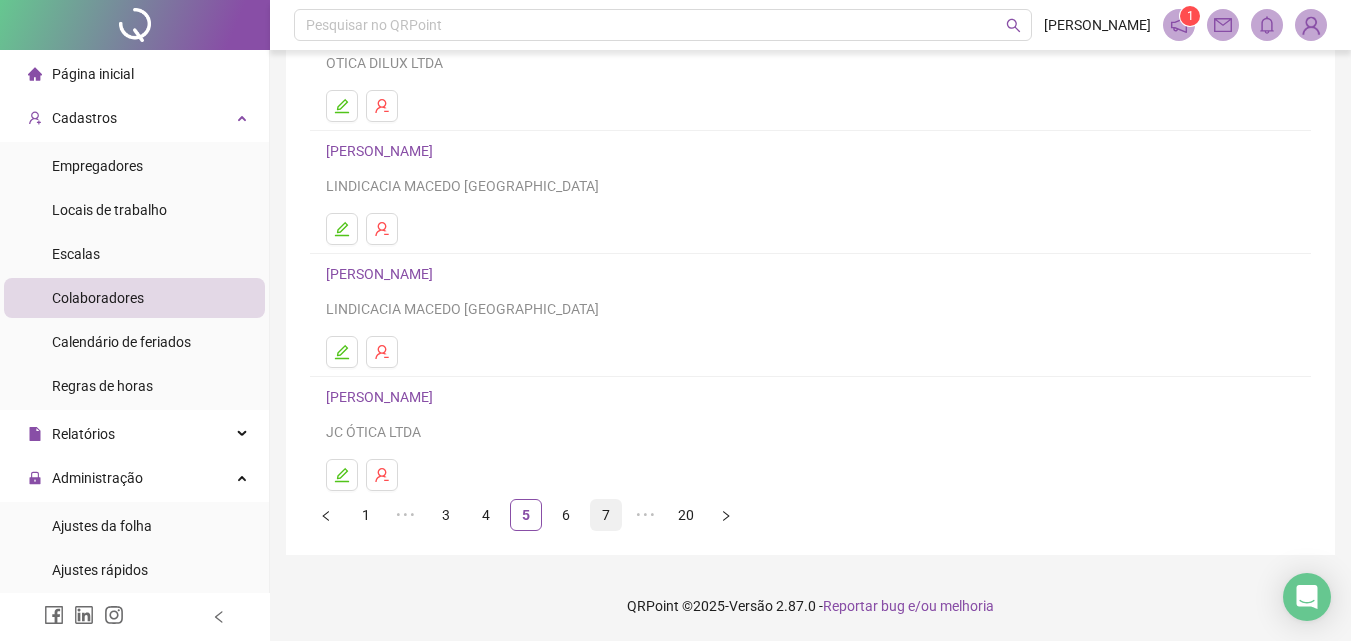 click on "7" at bounding box center (606, 515) 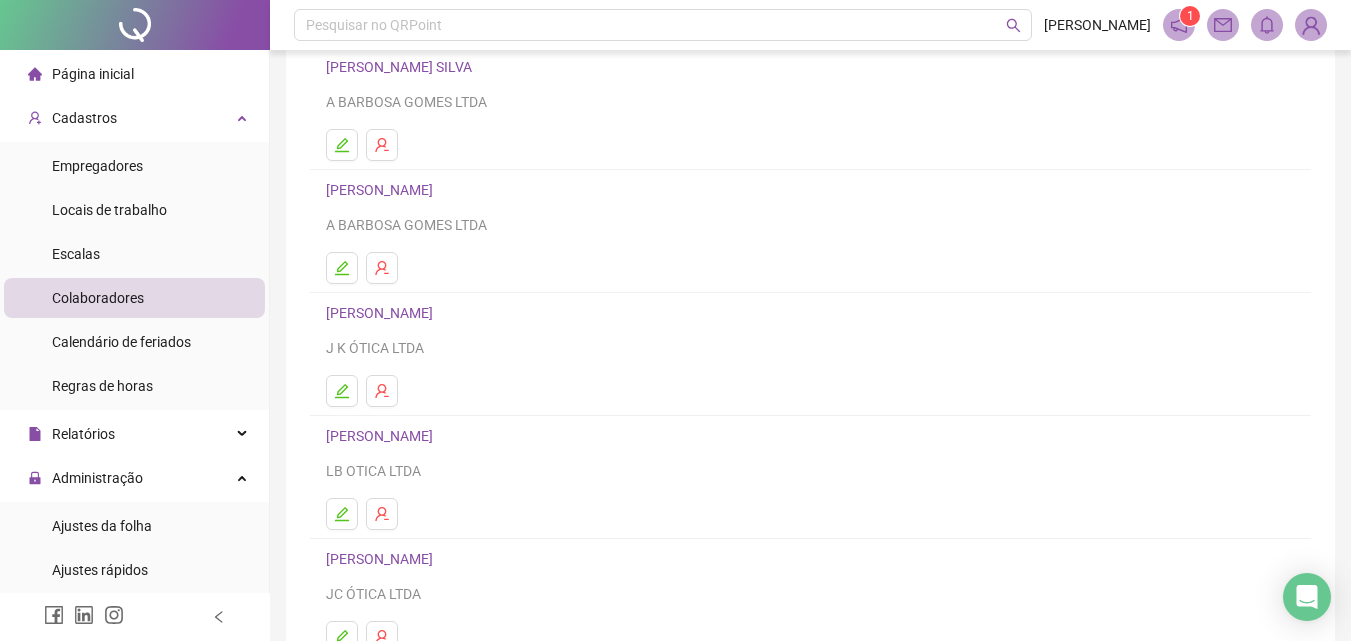 scroll, scrollTop: 326, scrollLeft: 0, axis: vertical 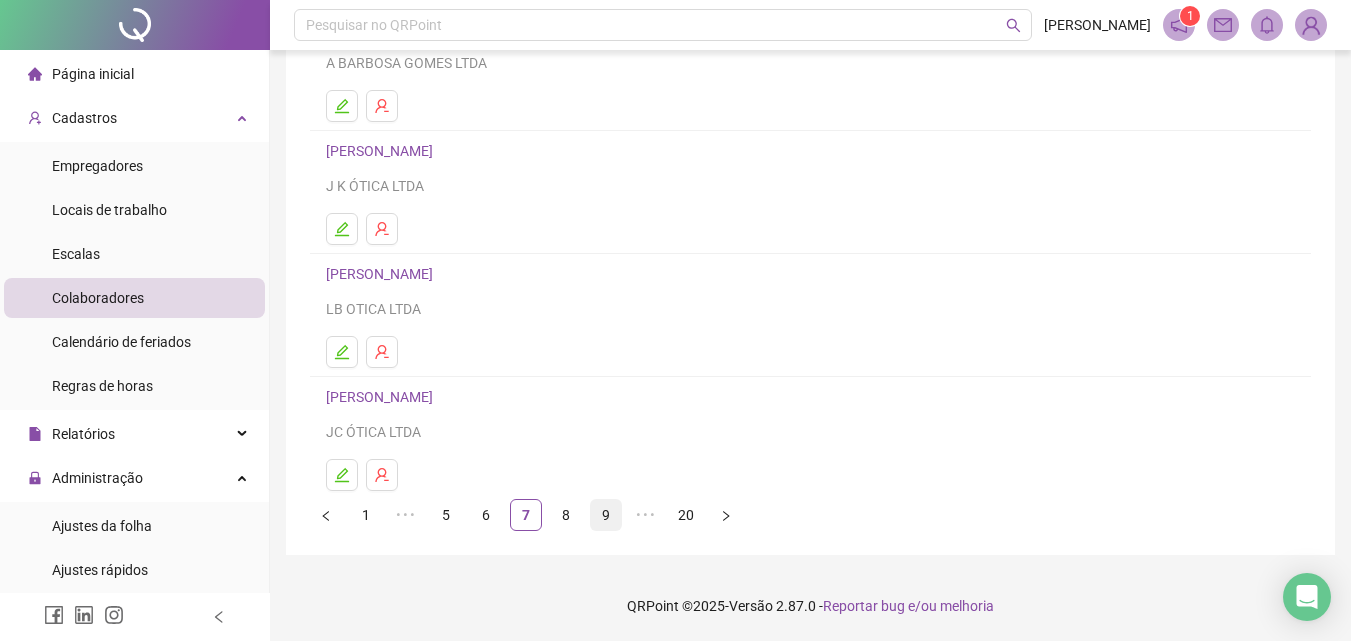 click on "9" at bounding box center [606, 515] 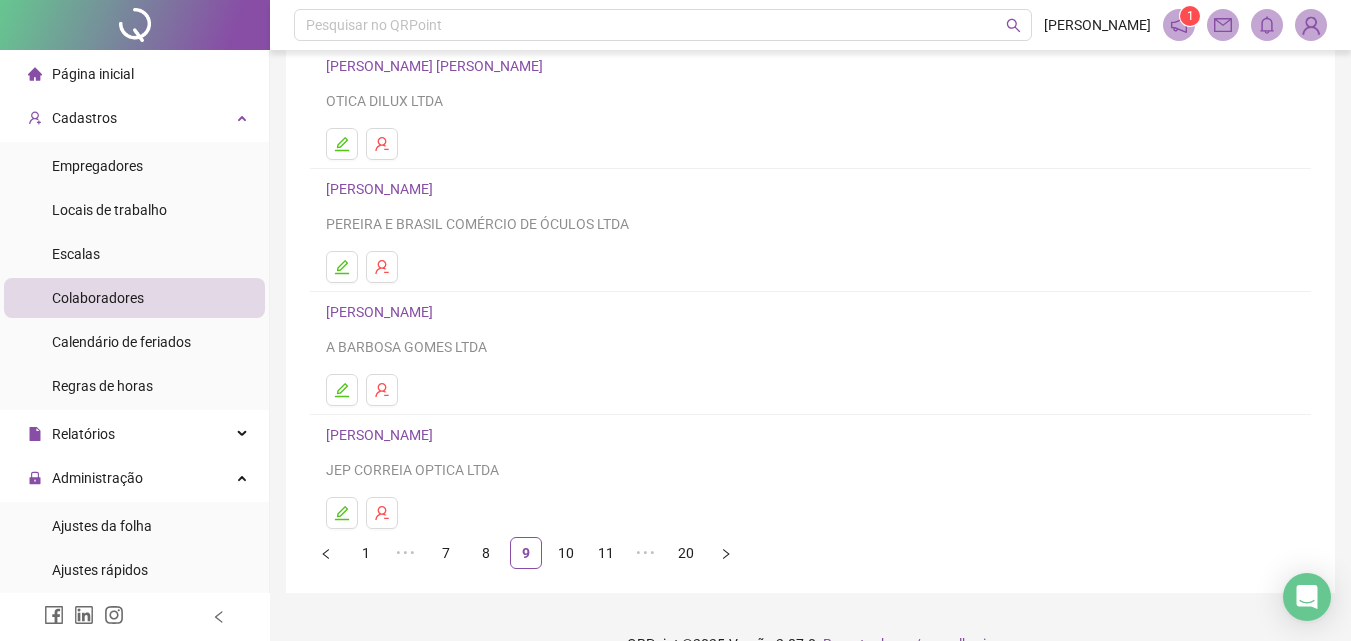 scroll, scrollTop: 326, scrollLeft: 0, axis: vertical 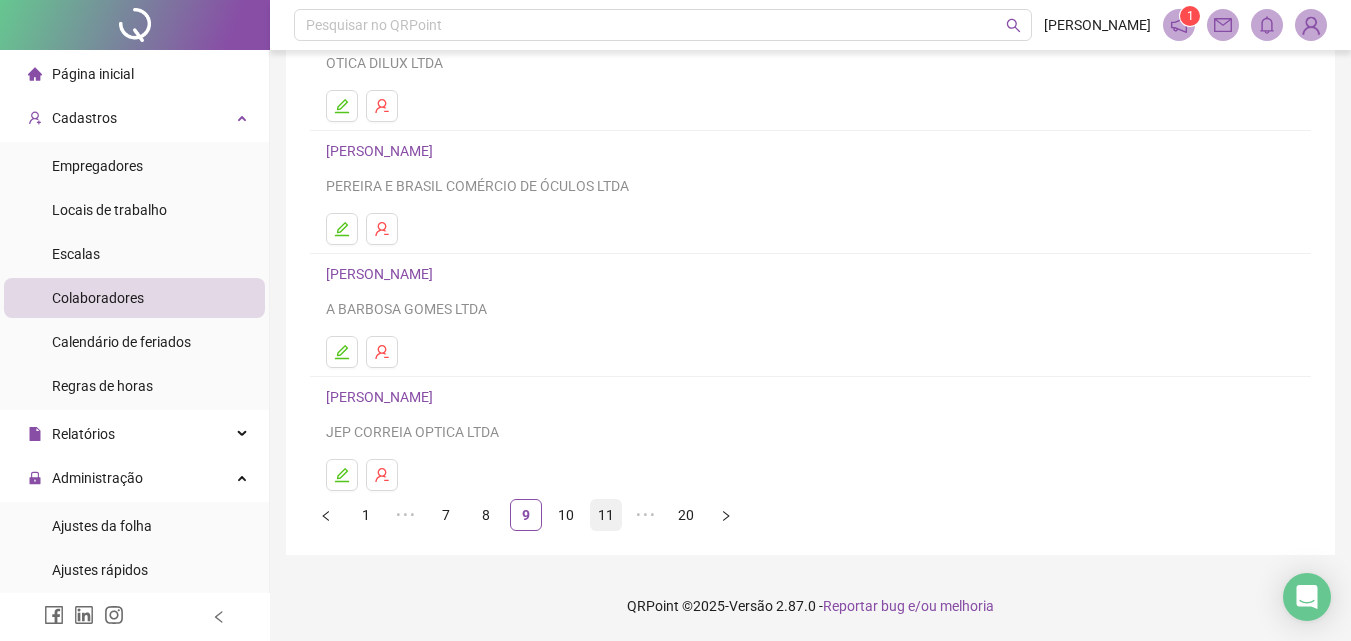click on "11" at bounding box center [606, 515] 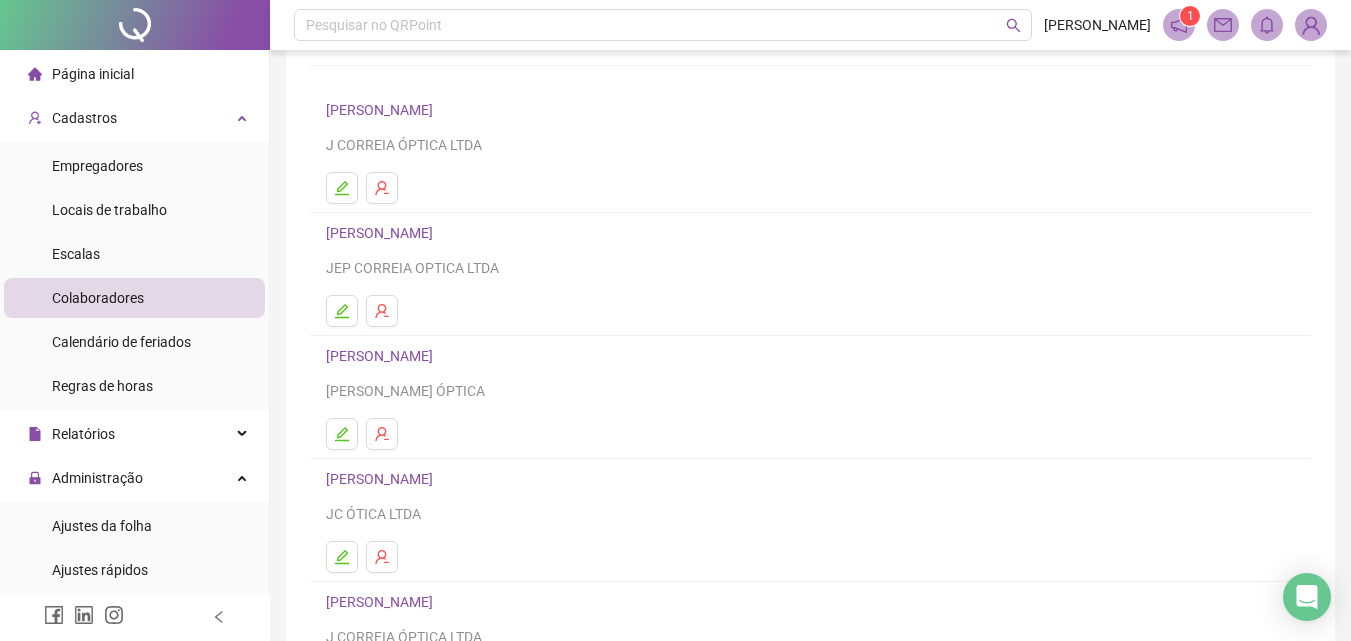 scroll, scrollTop: 326, scrollLeft: 0, axis: vertical 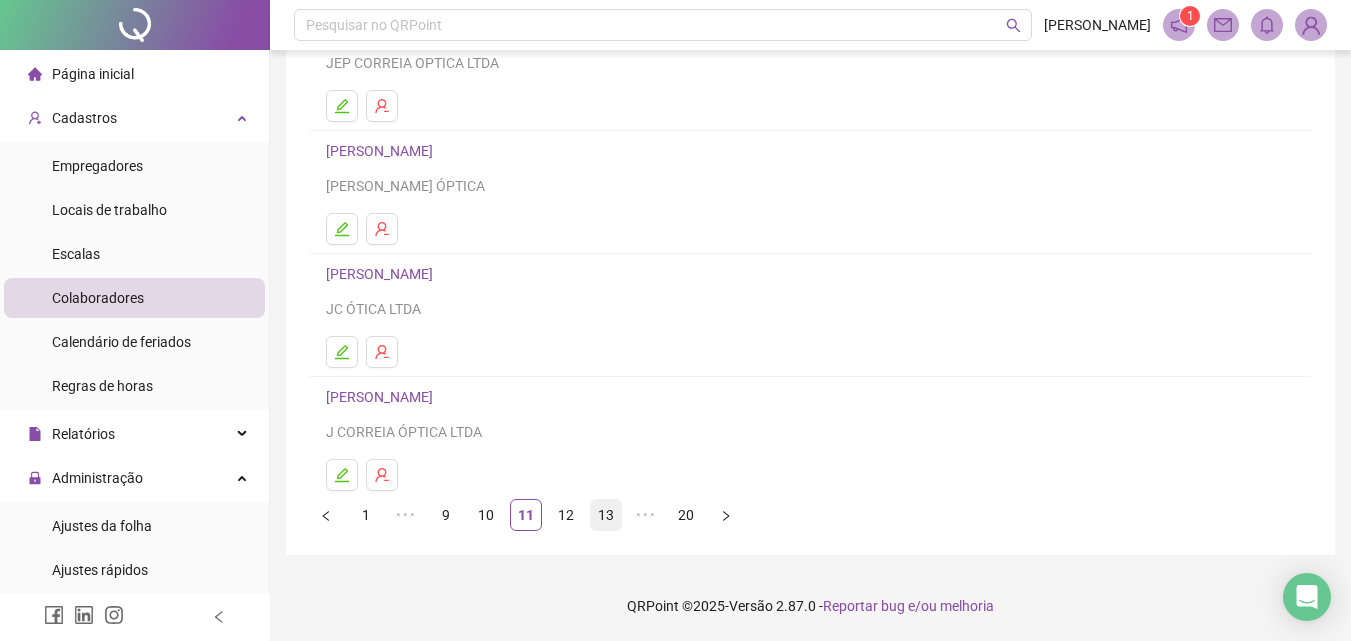 click on "13" at bounding box center (606, 515) 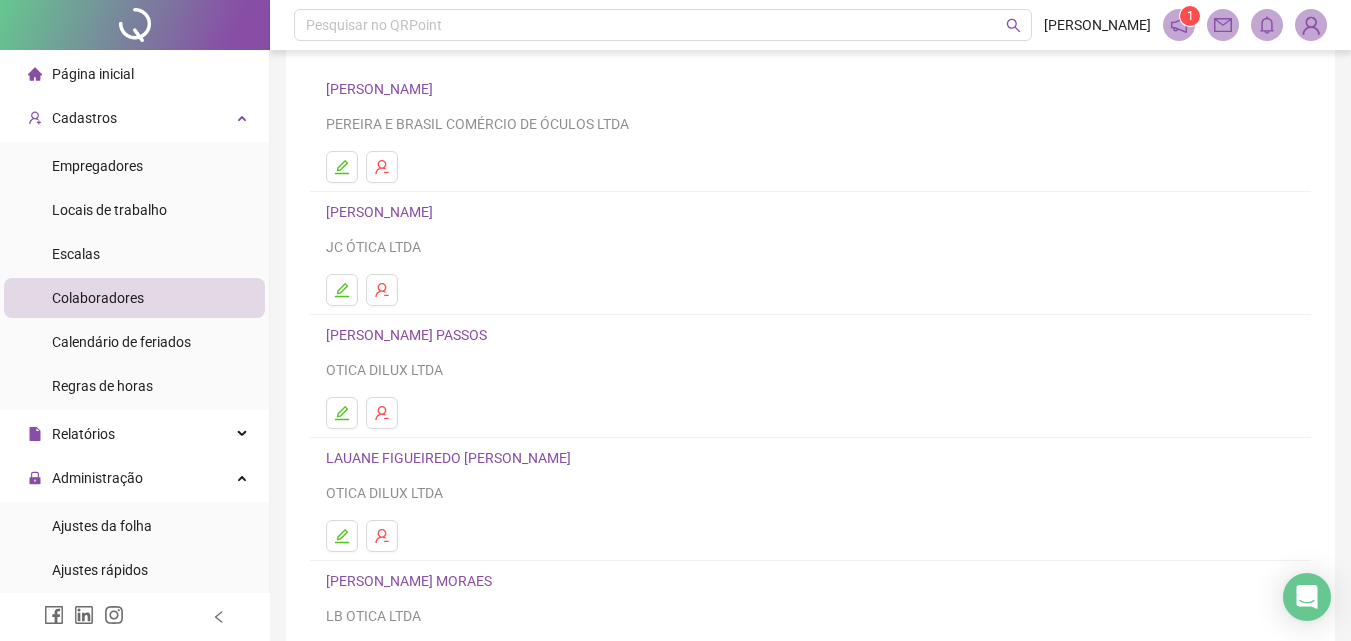 scroll, scrollTop: 326, scrollLeft: 0, axis: vertical 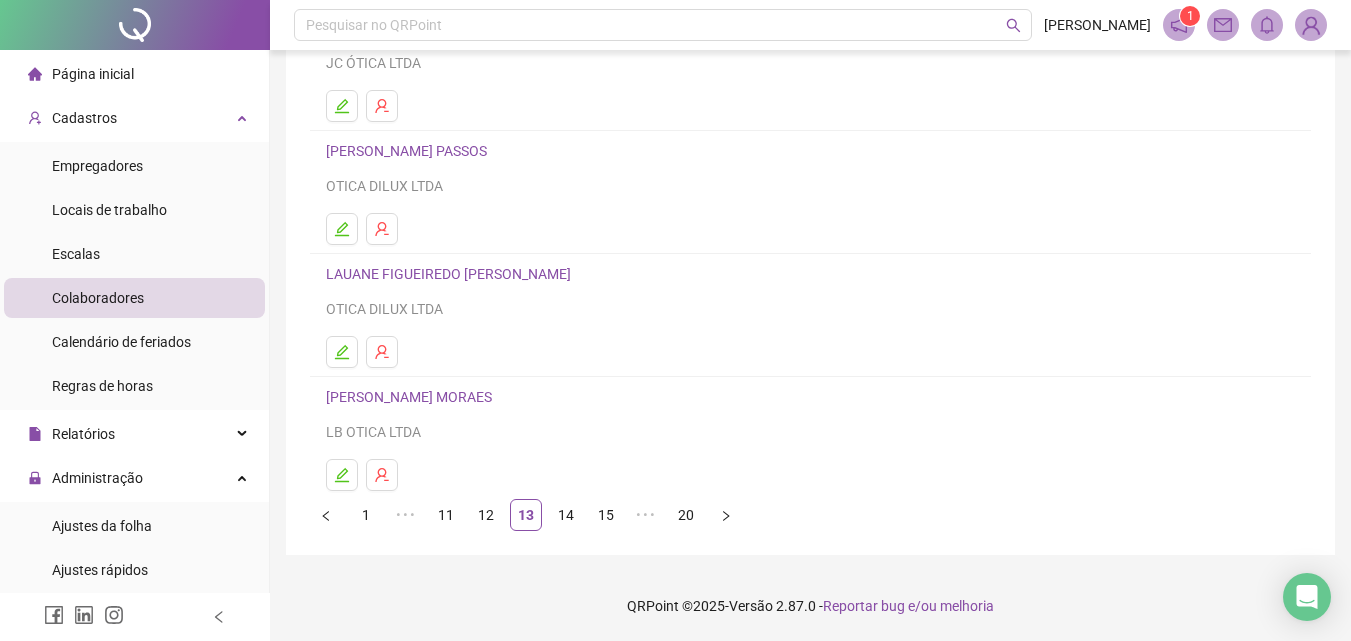click on "[PERSON_NAME] MORAES" at bounding box center [412, 397] 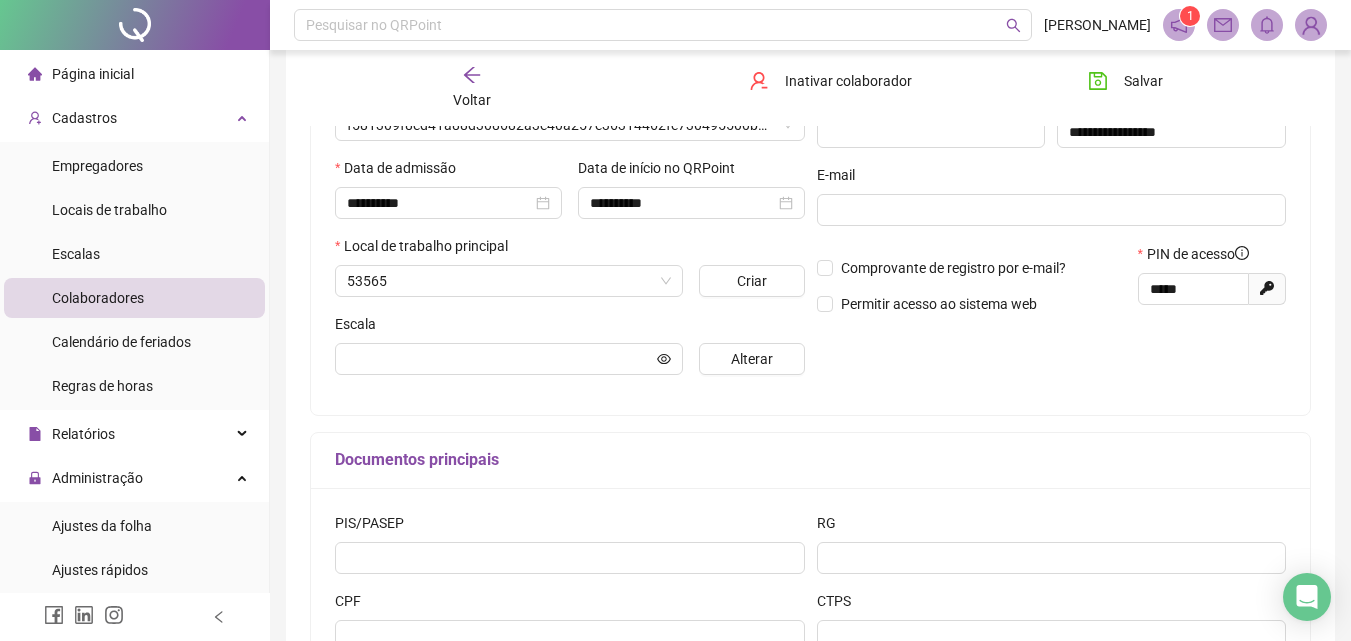 scroll, scrollTop: 336, scrollLeft: 0, axis: vertical 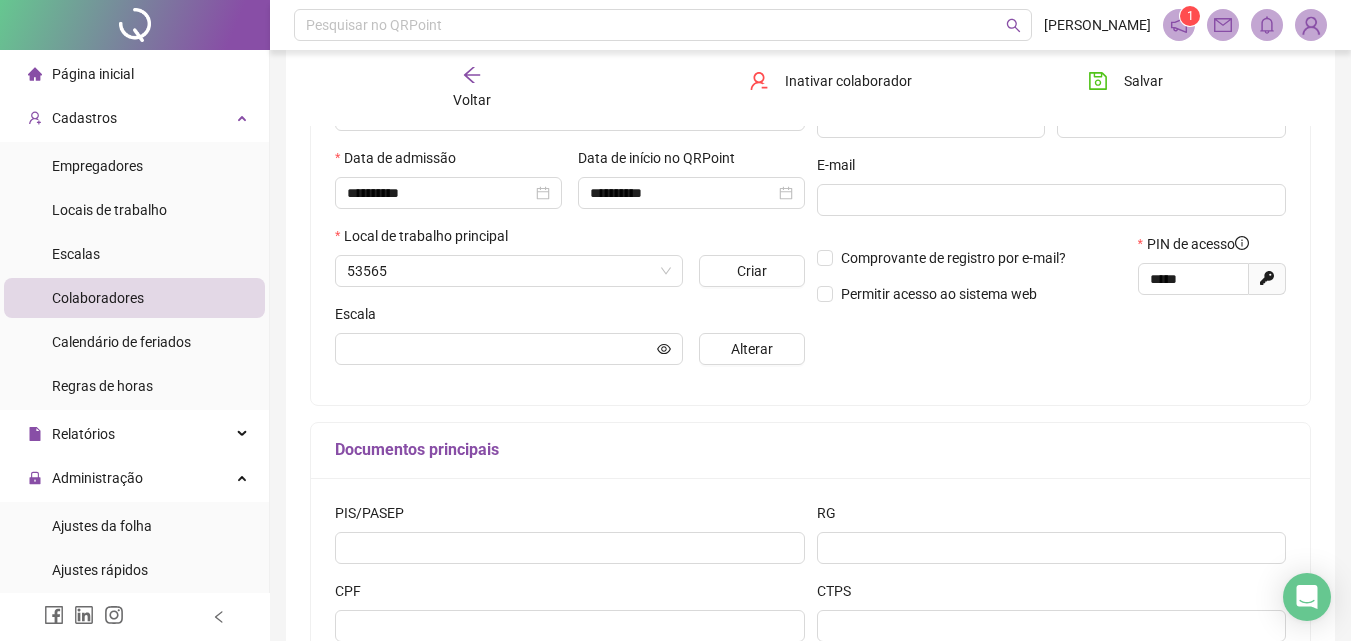 type on "********" 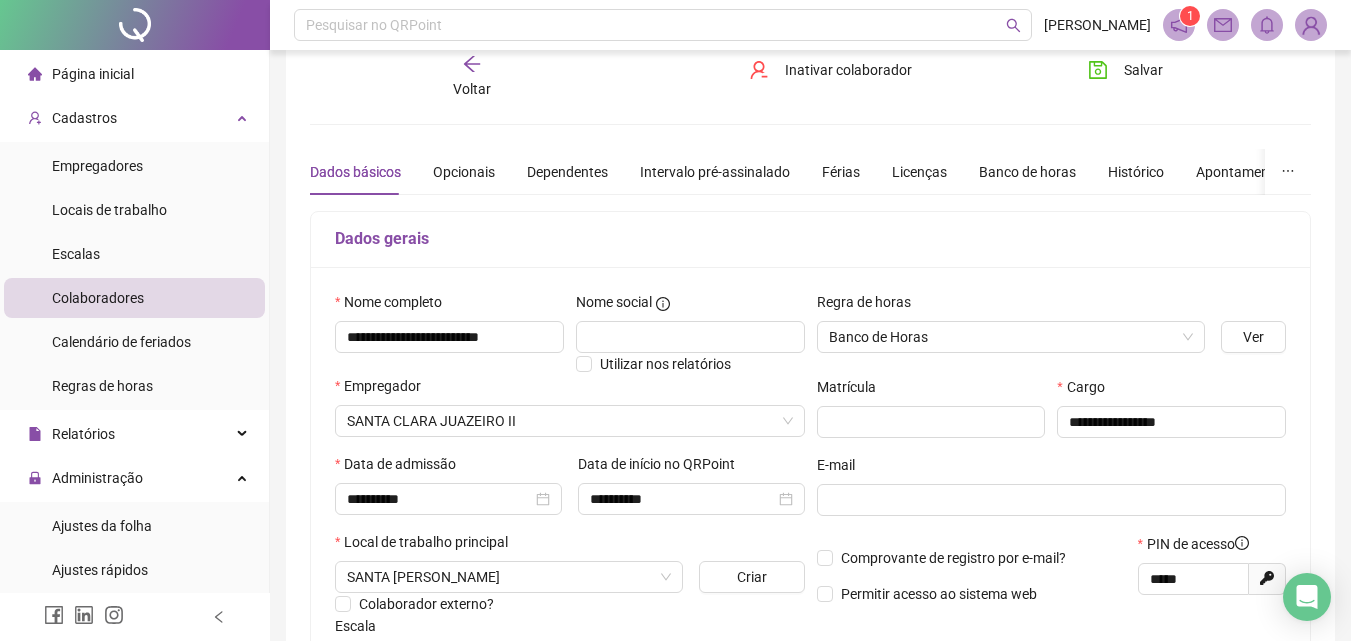 scroll, scrollTop: 0, scrollLeft: 0, axis: both 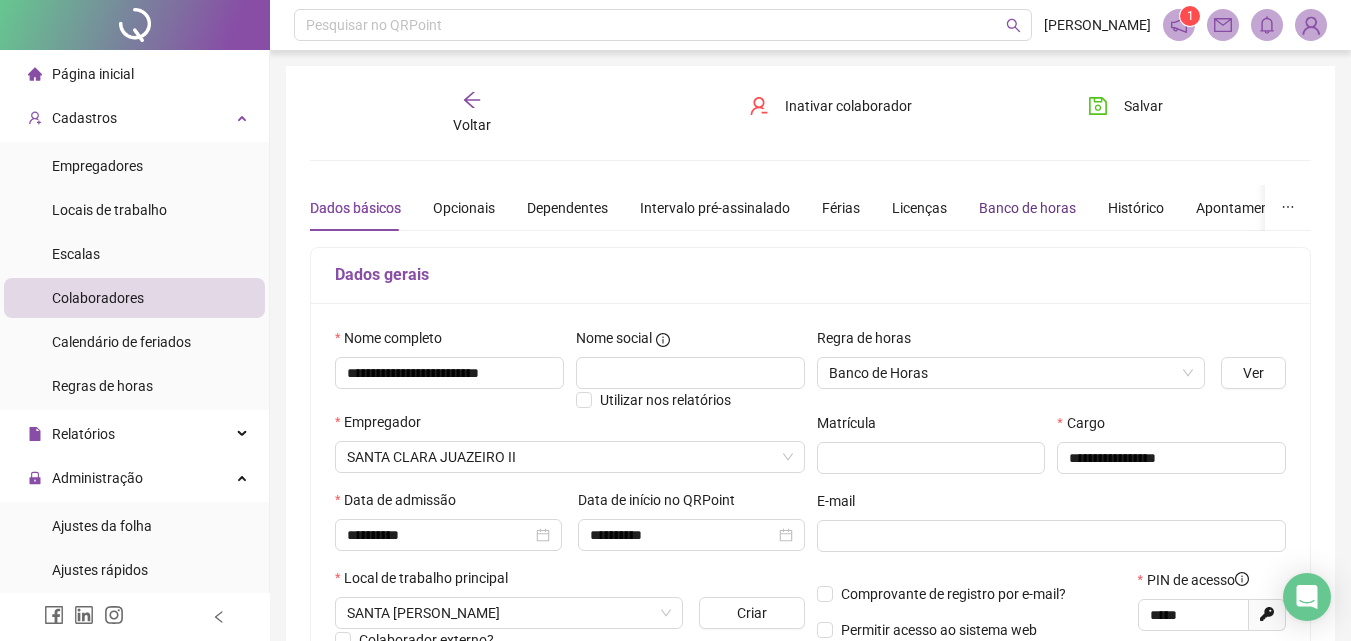 click on "Banco de horas" at bounding box center [1027, 208] 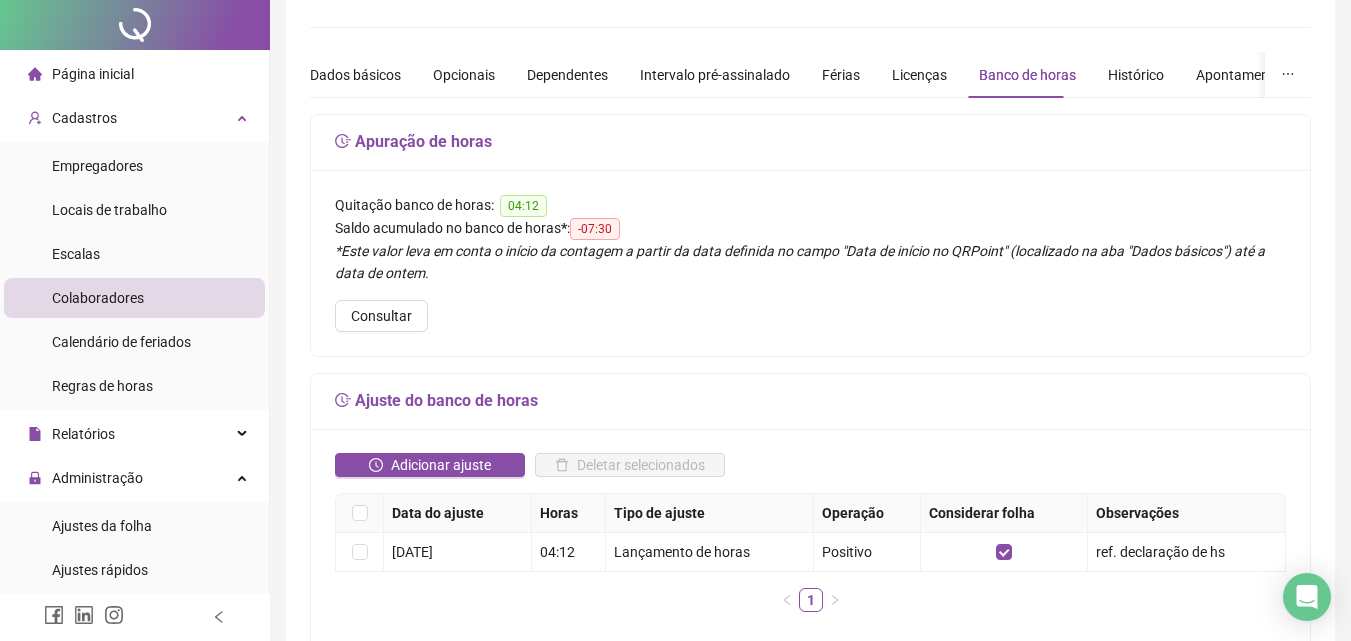 scroll, scrollTop: 200, scrollLeft: 0, axis: vertical 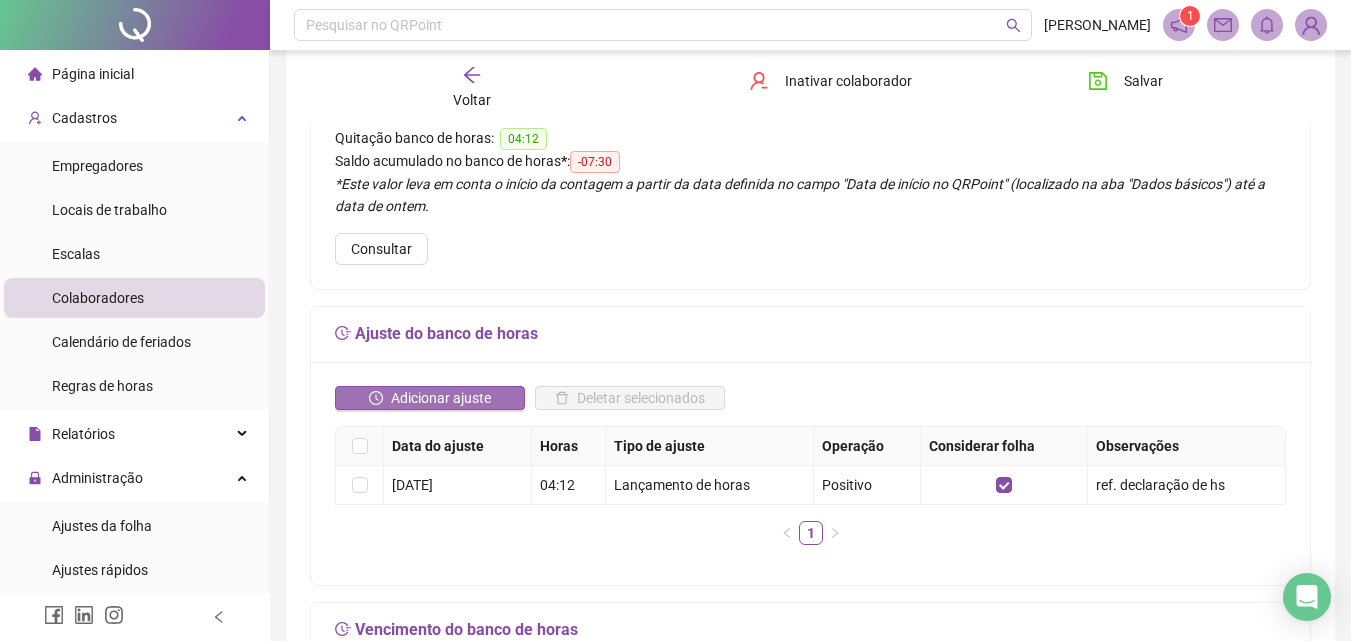 click on "Adicionar ajuste" at bounding box center (430, 398) 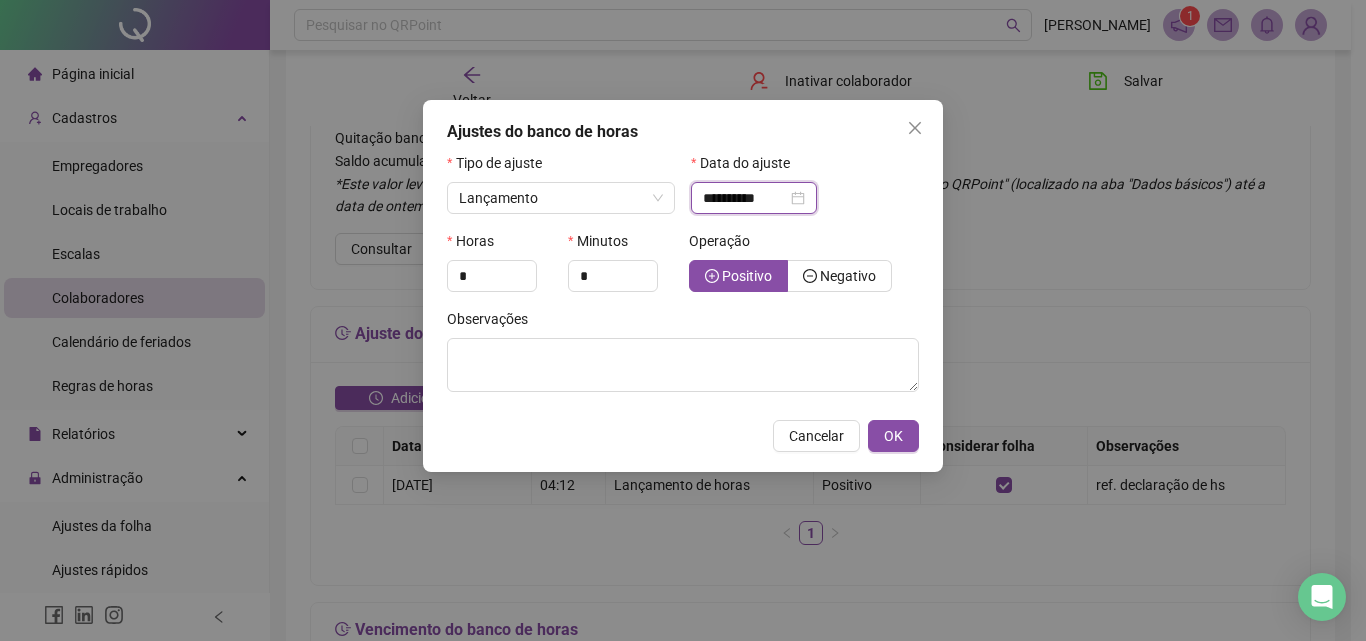 click on "**********" at bounding box center [745, 198] 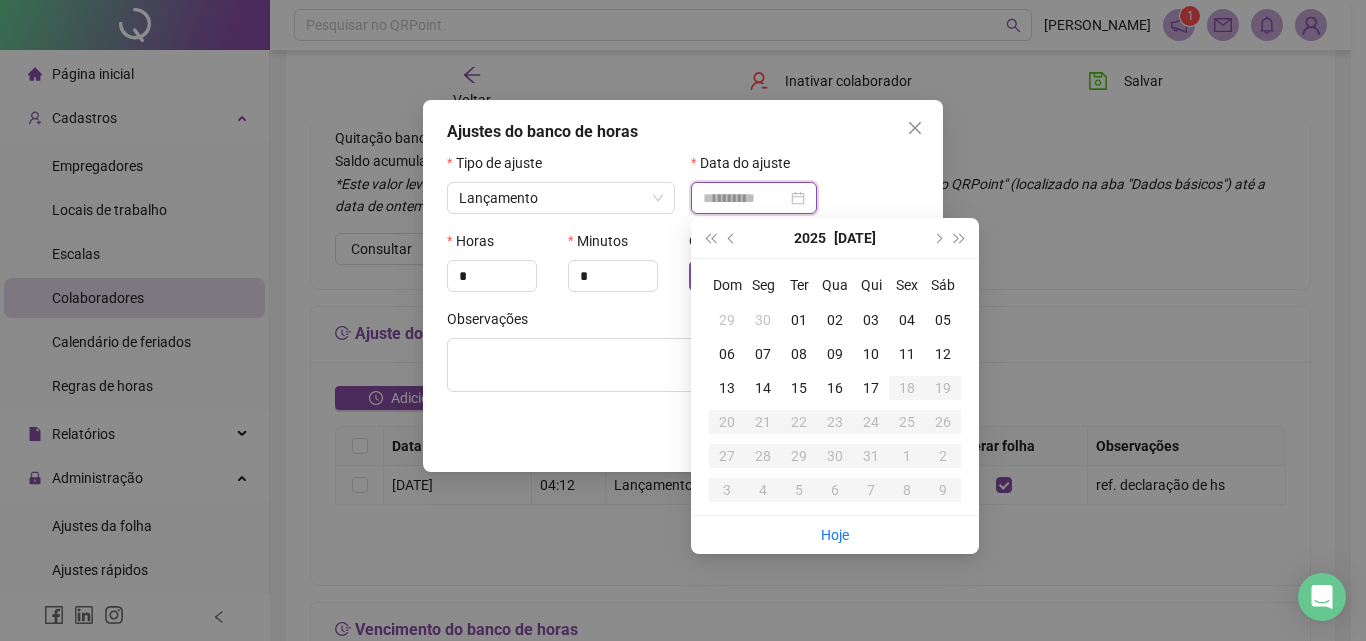 type on "**********" 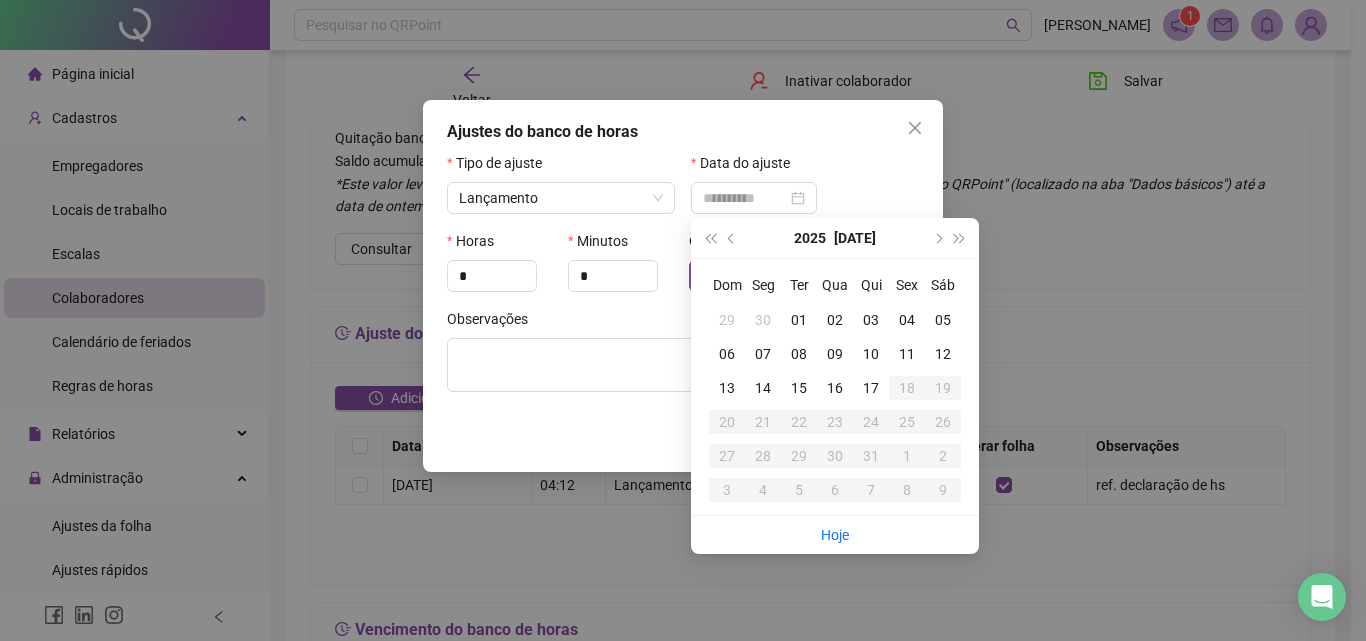click on "16" at bounding box center [835, 388] 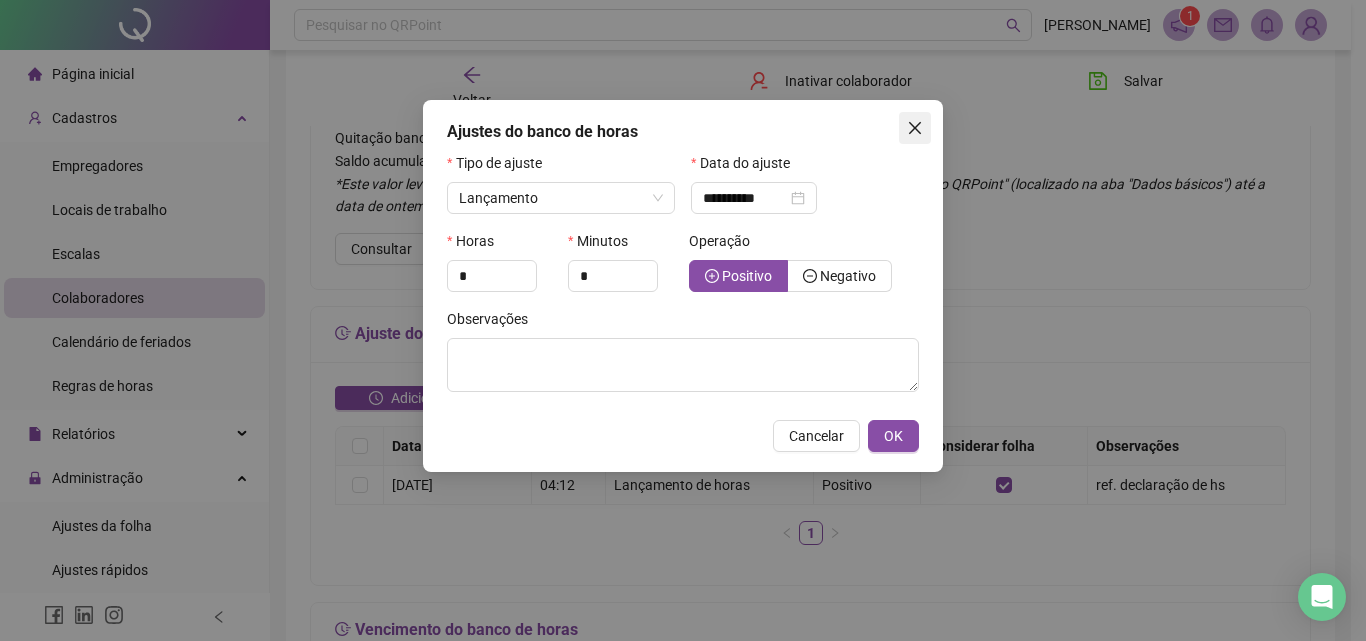 click at bounding box center [915, 128] 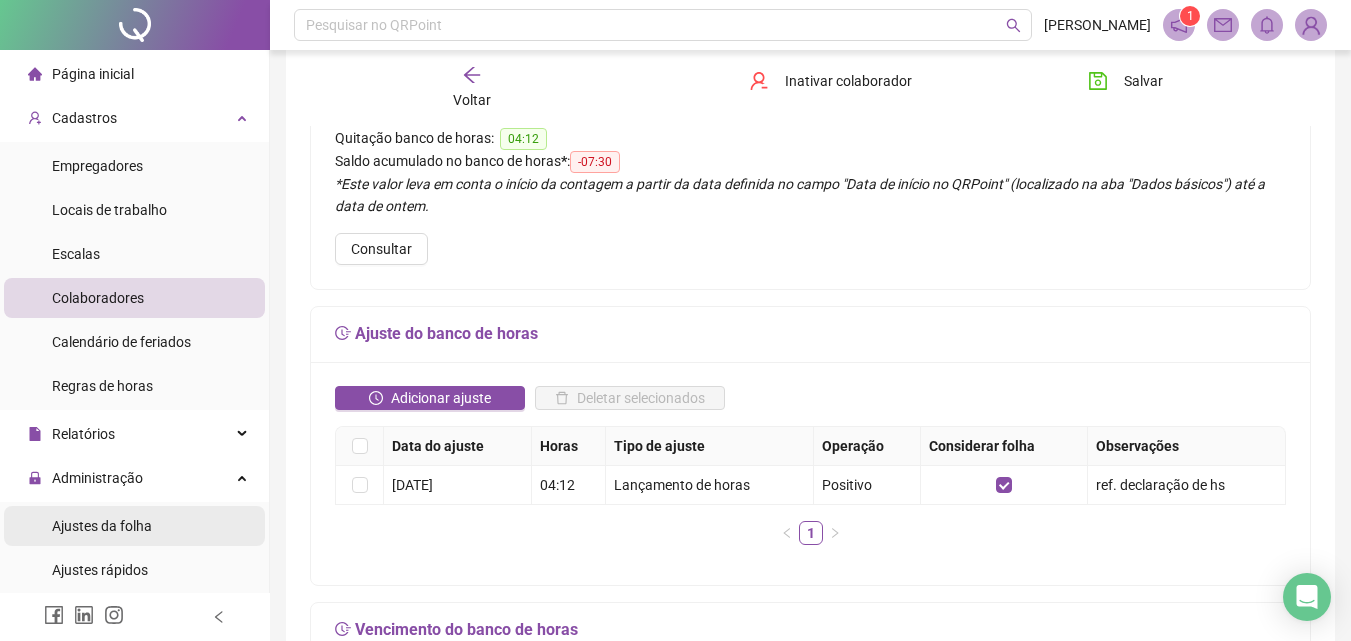 click on "Ajustes da folha" at bounding box center [134, 526] 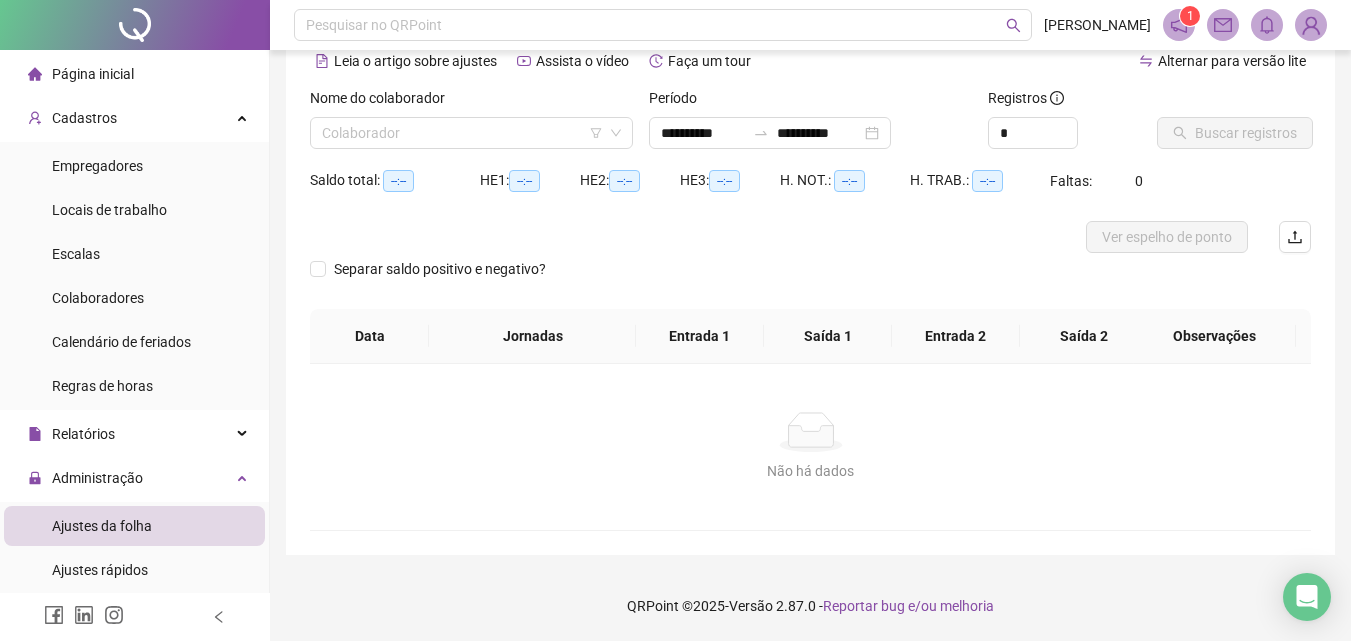 scroll, scrollTop: 97, scrollLeft: 0, axis: vertical 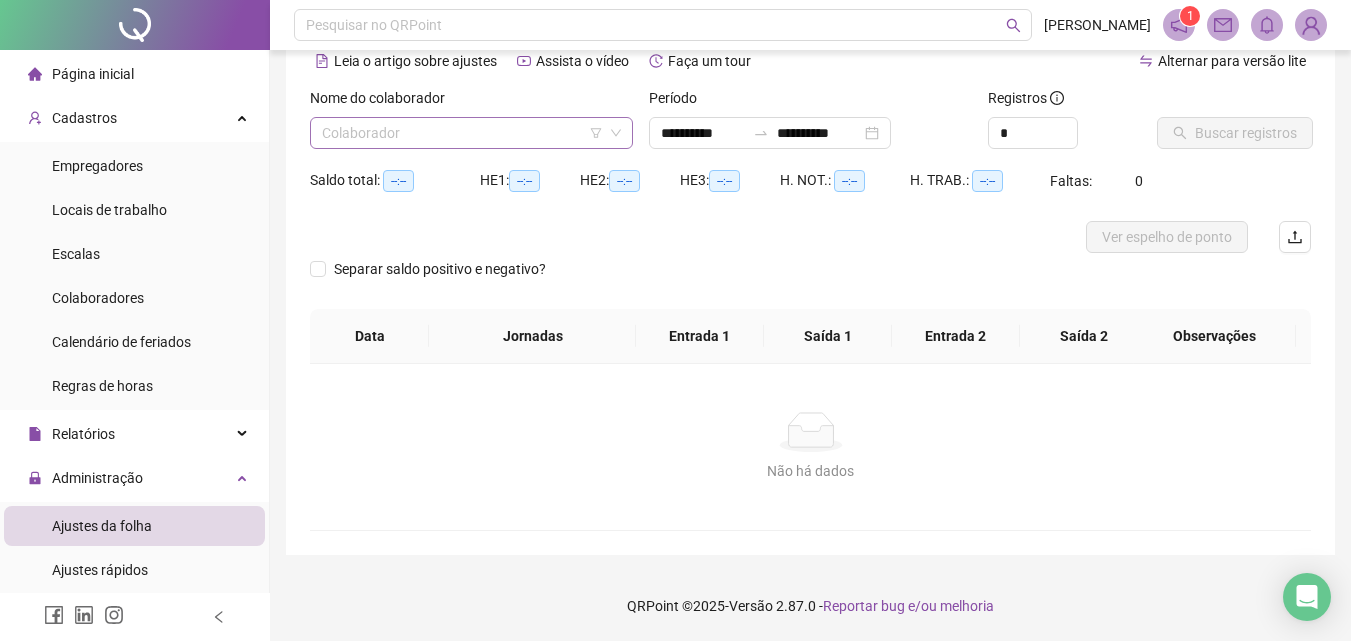 click at bounding box center [465, 133] 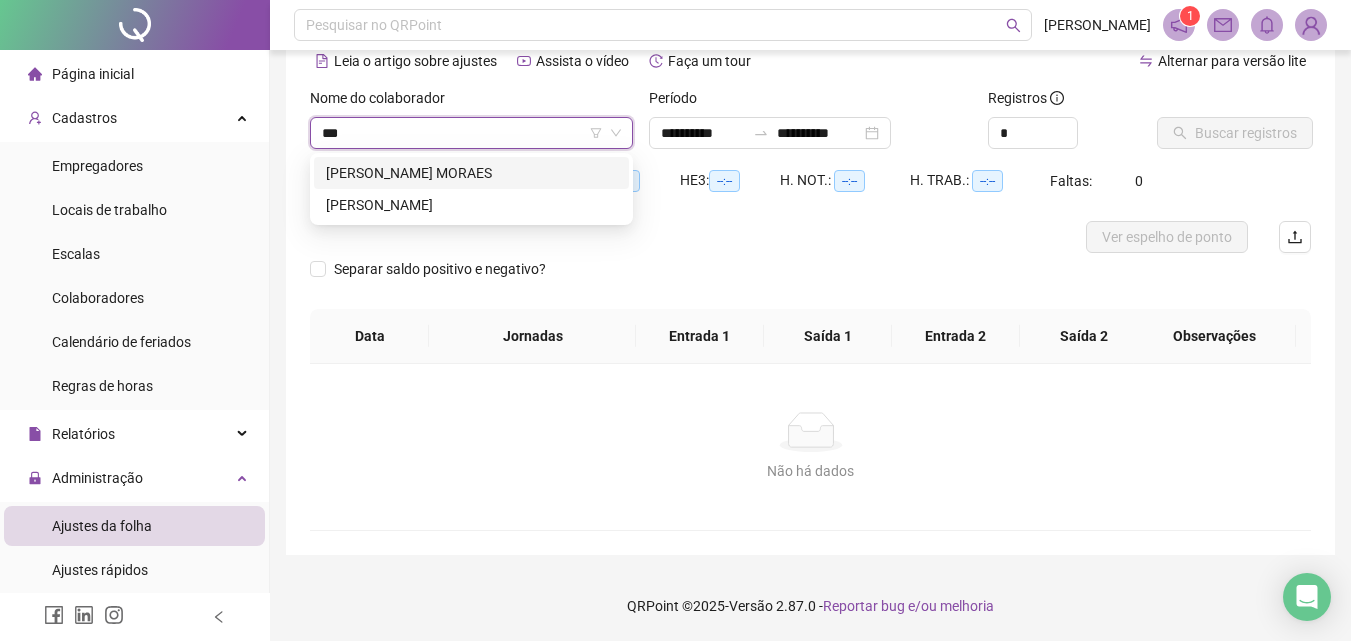 type on "****" 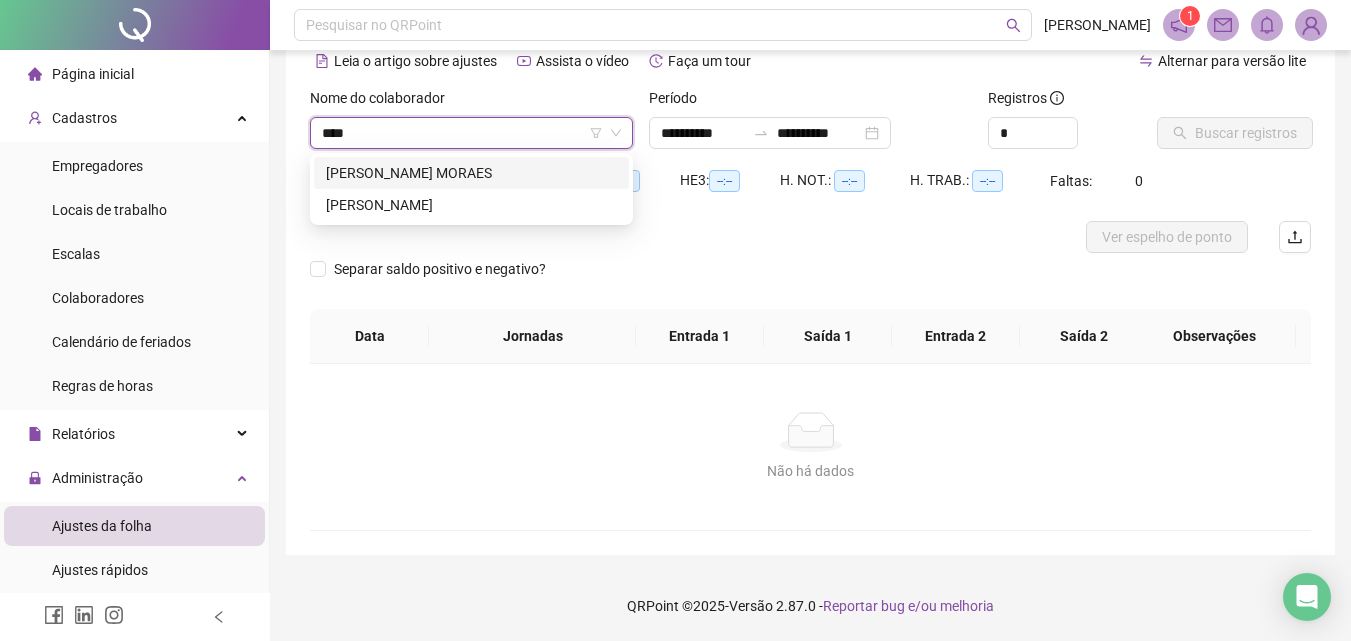 click on "[PERSON_NAME] MORAES" at bounding box center [471, 173] 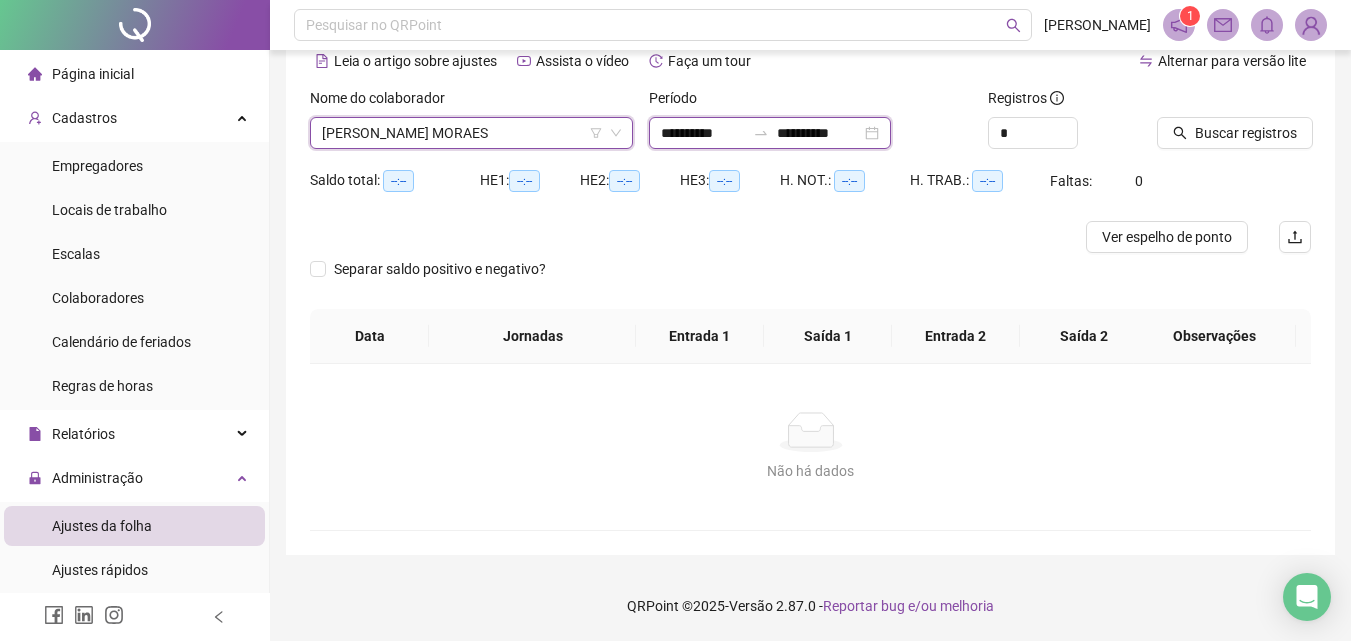click on "**********" at bounding box center [703, 133] 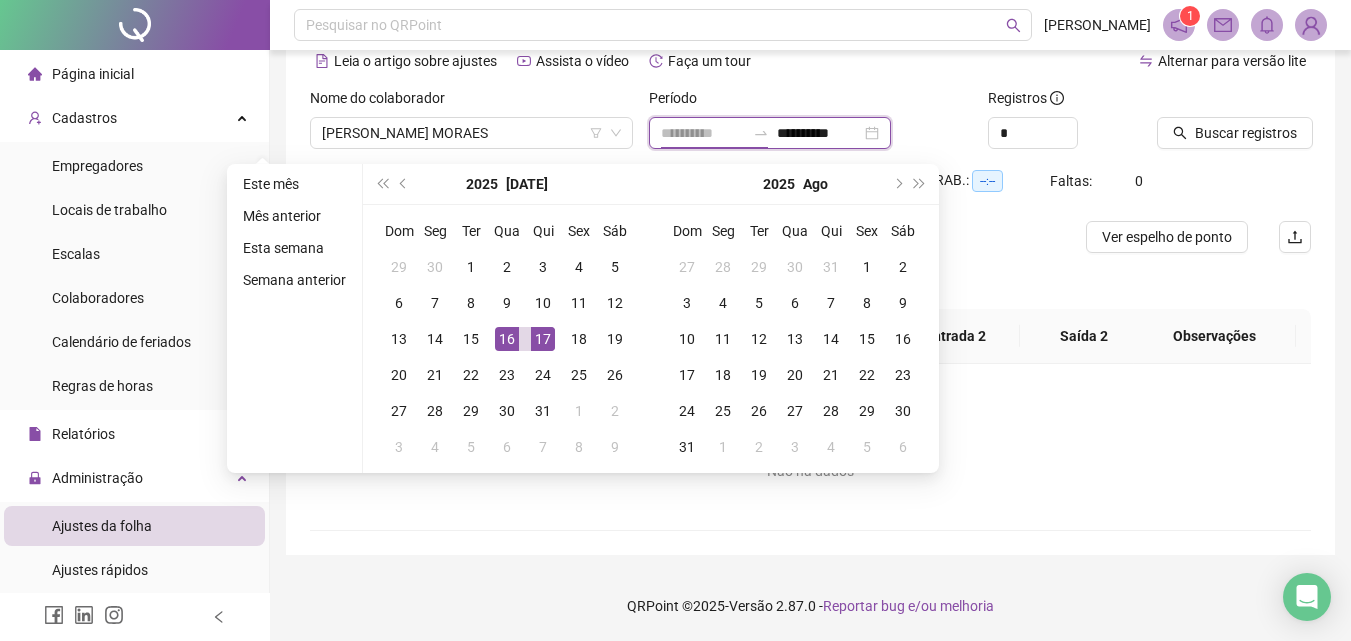 type on "**********" 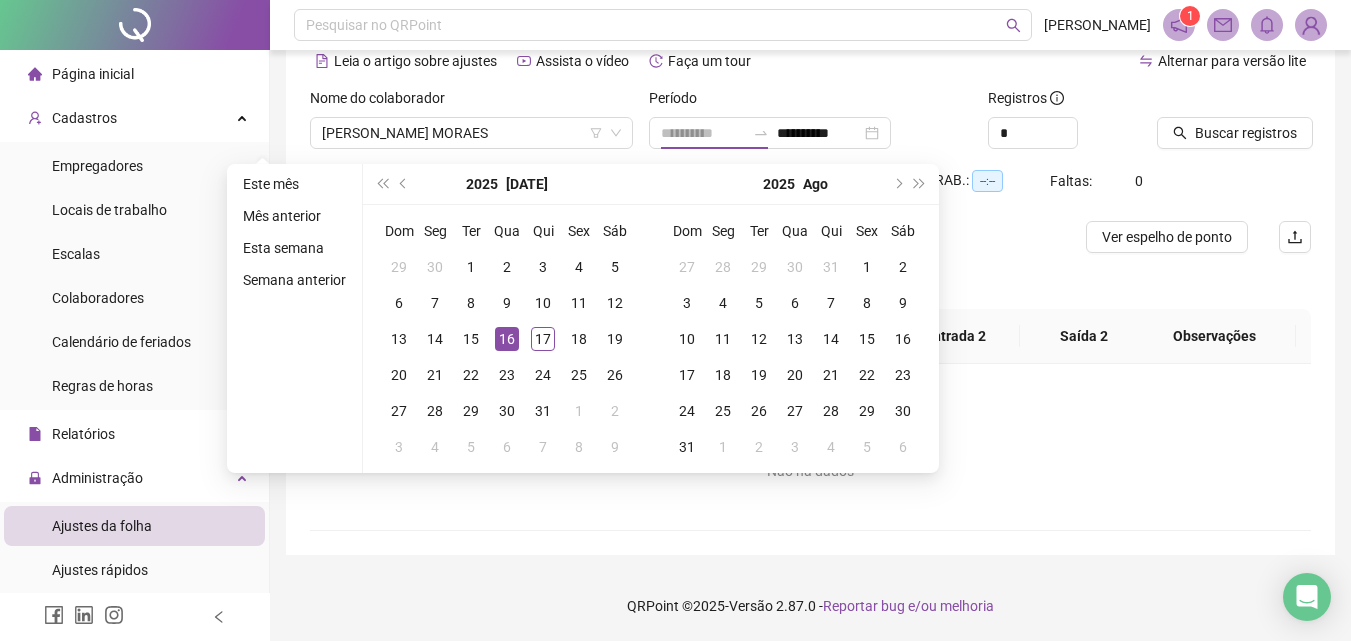 click on "16" at bounding box center [507, 339] 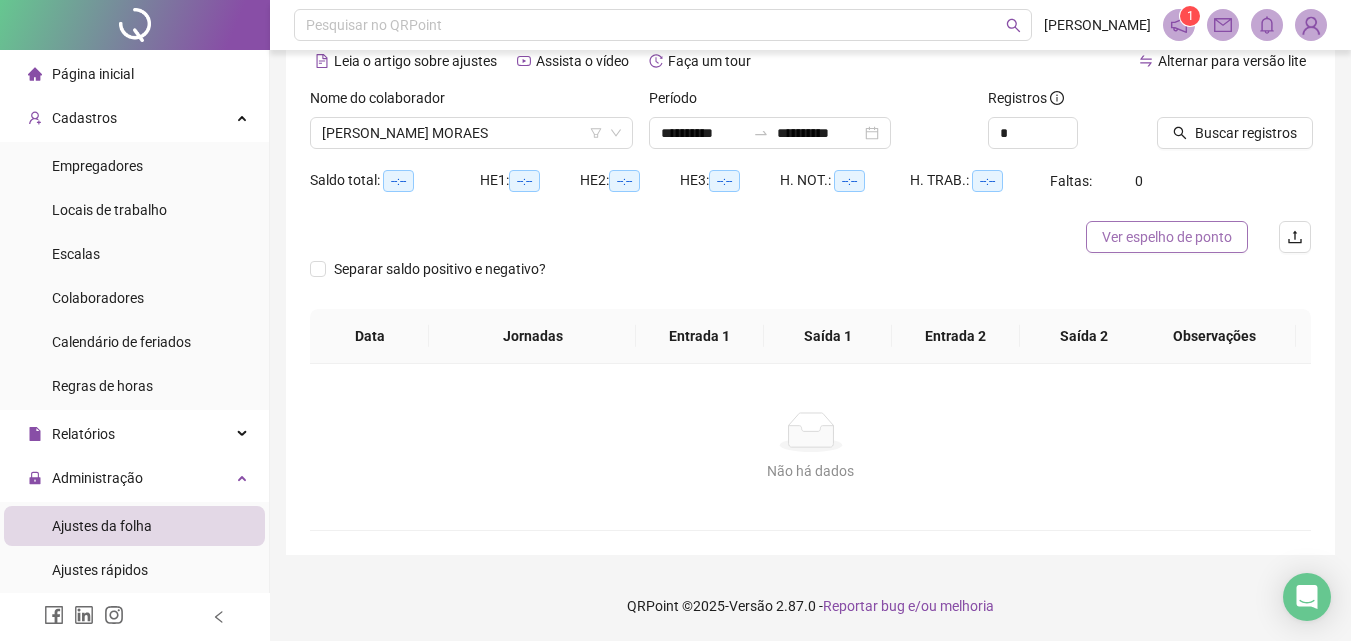 click on "Ver espelho de ponto" at bounding box center [1167, 237] 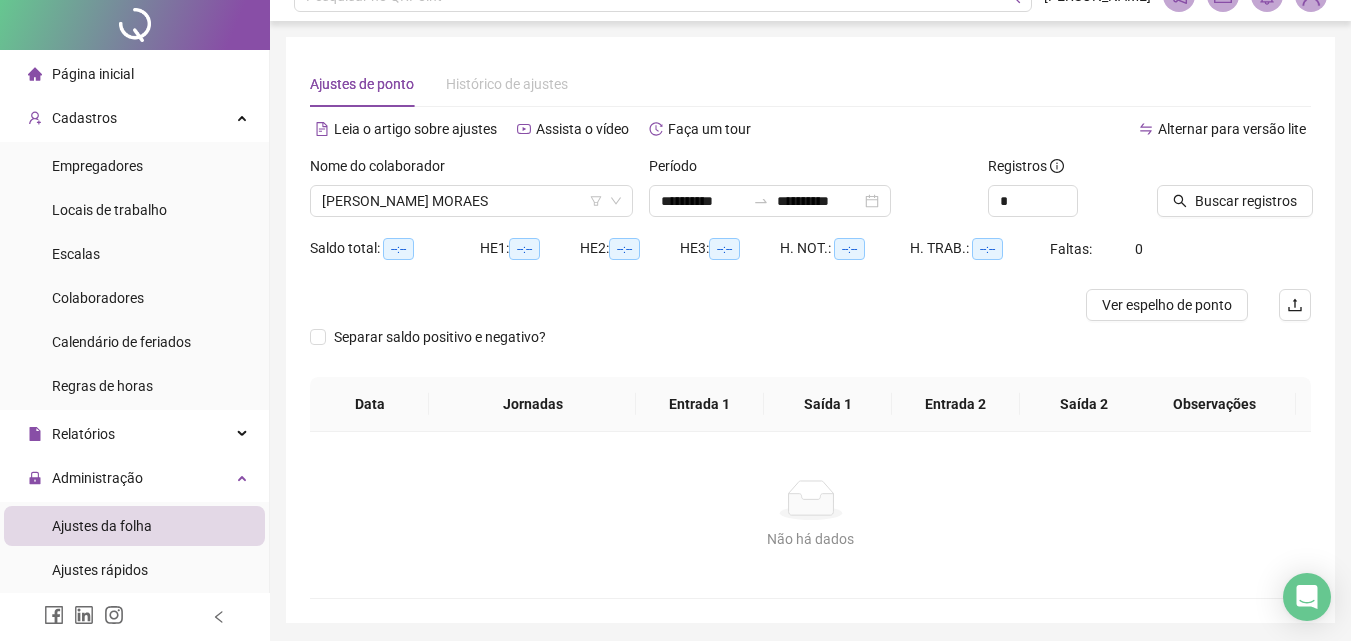 scroll, scrollTop: 0, scrollLeft: 0, axis: both 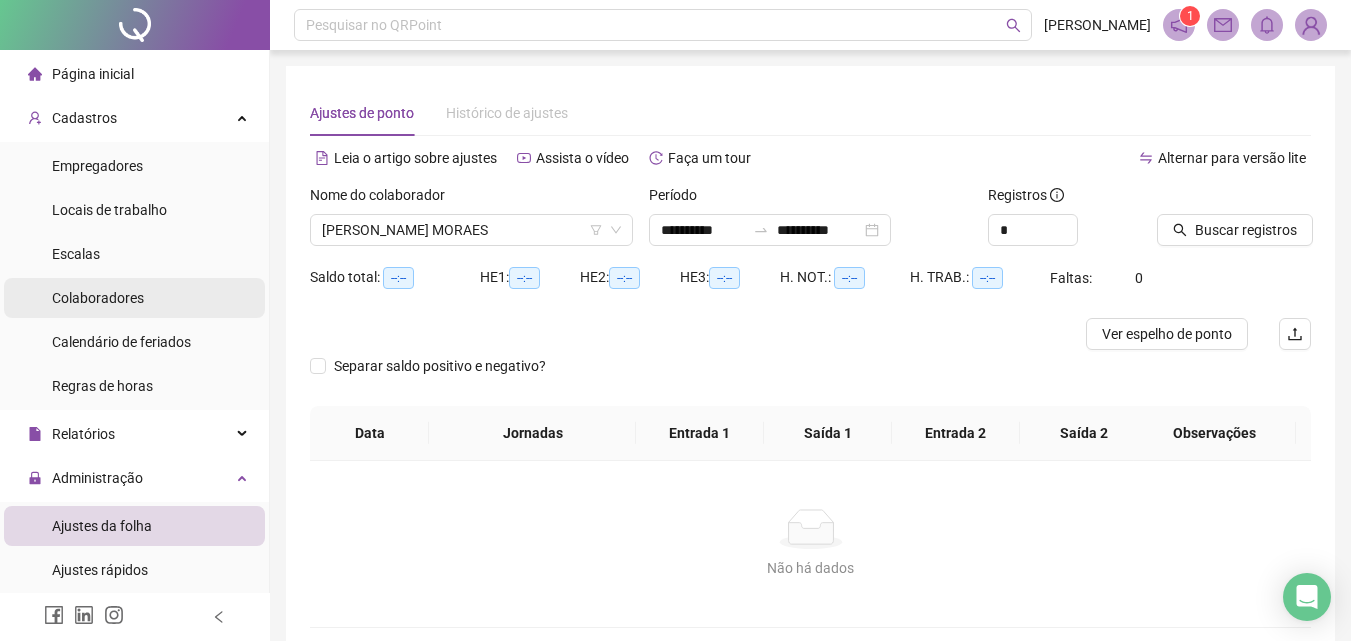 click on "Colaboradores" at bounding box center [134, 298] 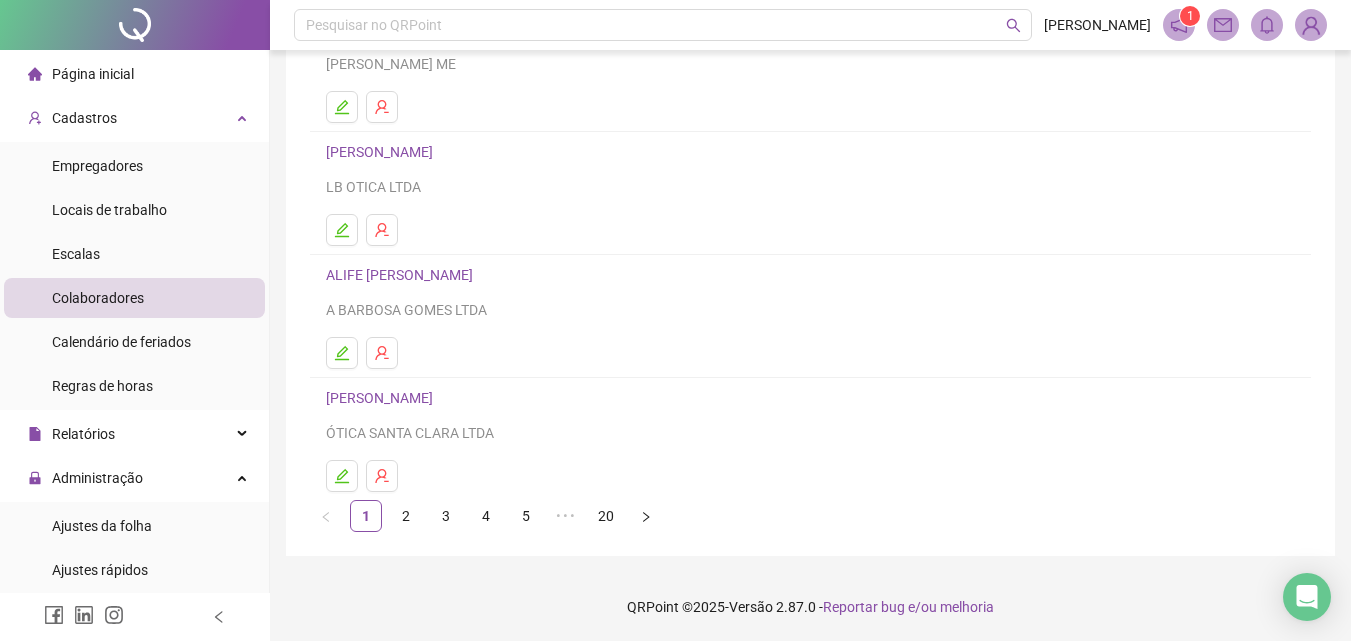 scroll, scrollTop: 326, scrollLeft: 0, axis: vertical 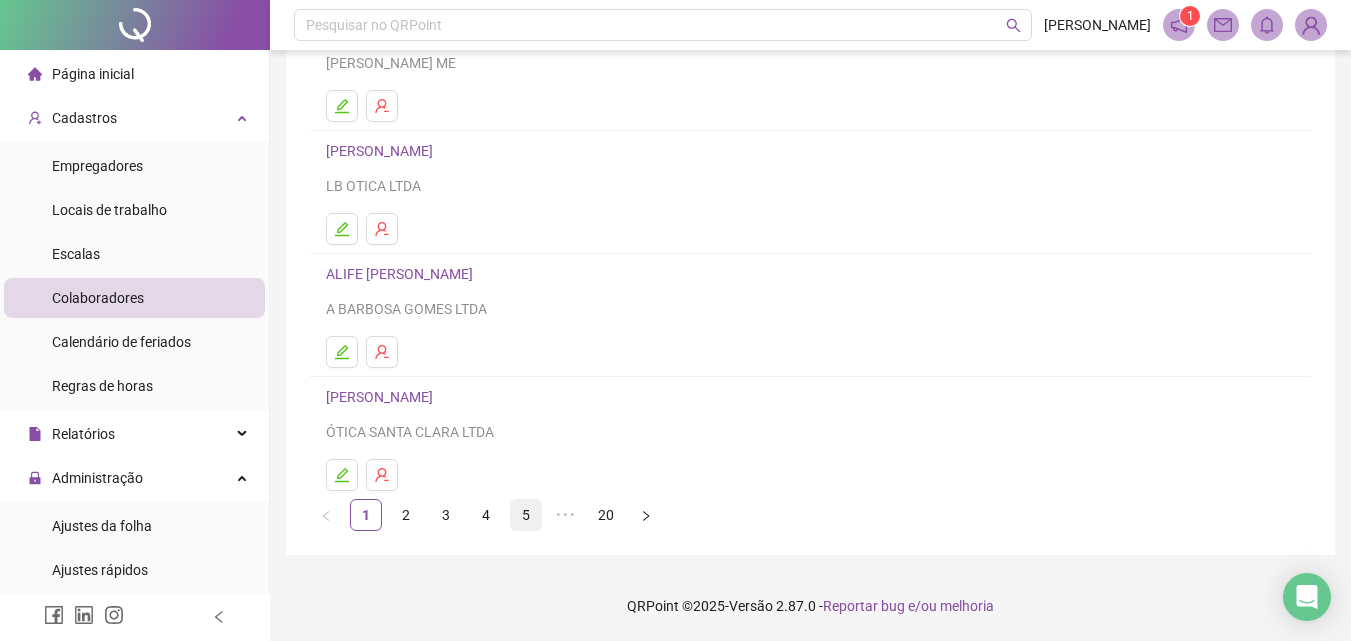 click on "5" at bounding box center [526, 515] 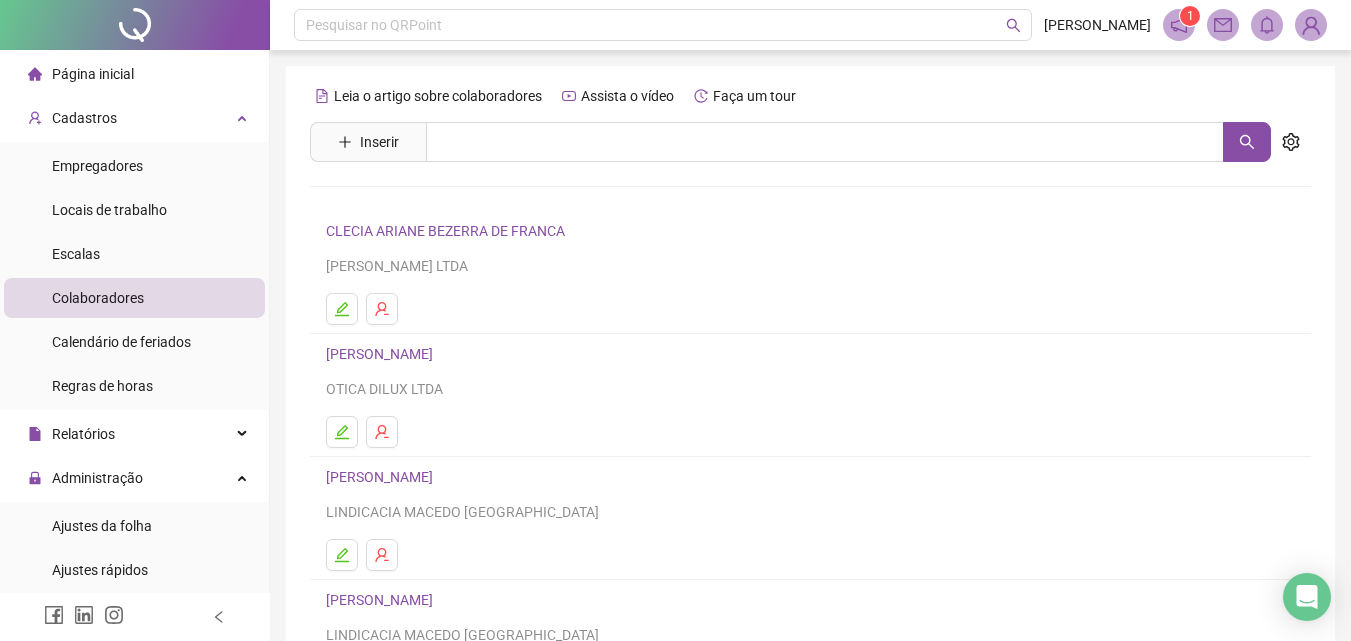 scroll, scrollTop: 326, scrollLeft: 0, axis: vertical 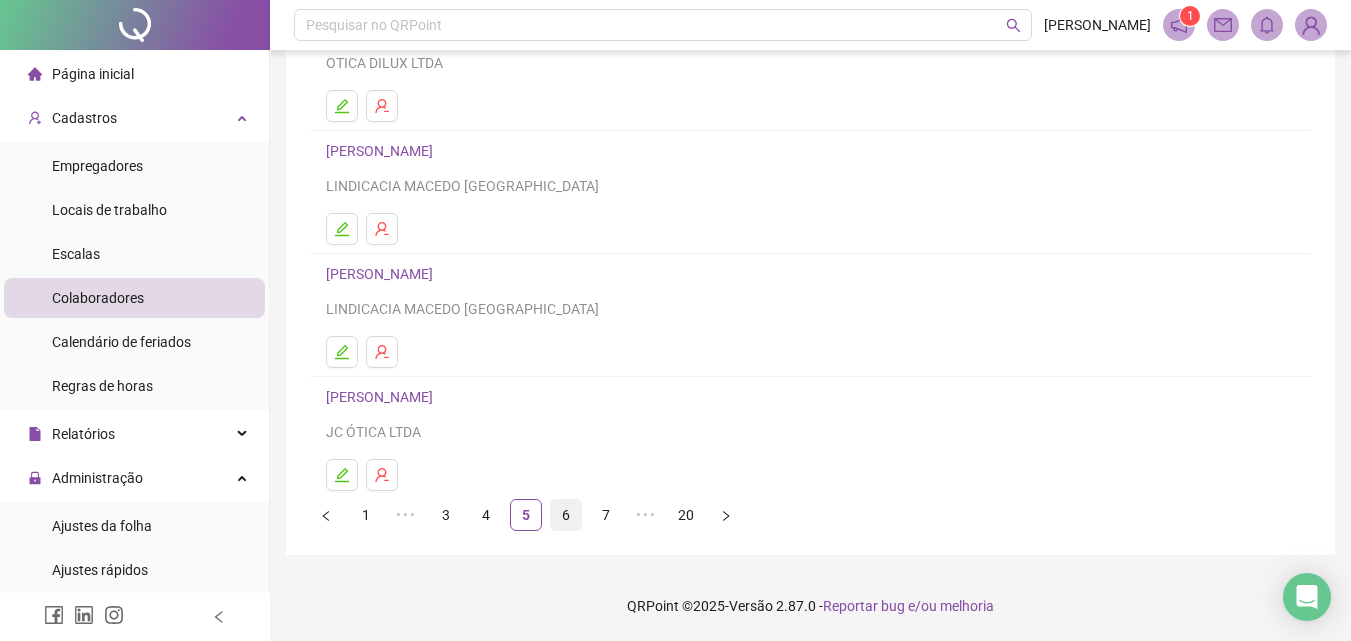 click on "6" at bounding box center (566, 515) 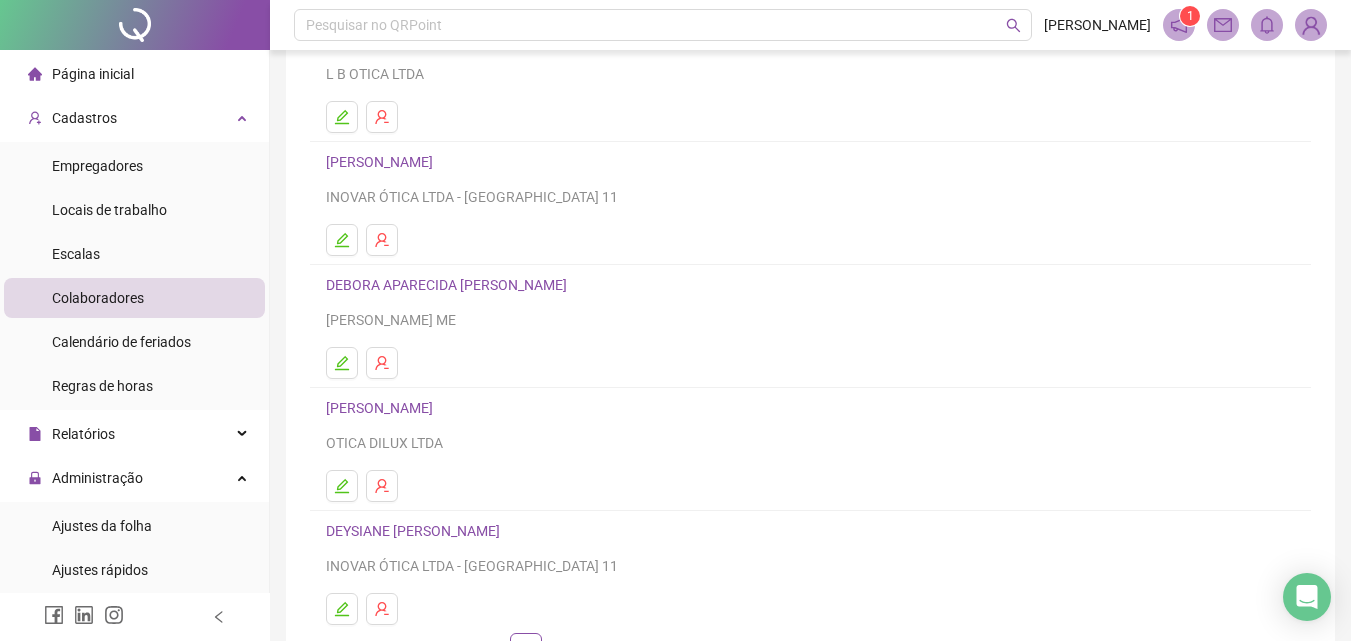 scroll, scrollTop: 326, scrollLeft: 0, axis: vertical 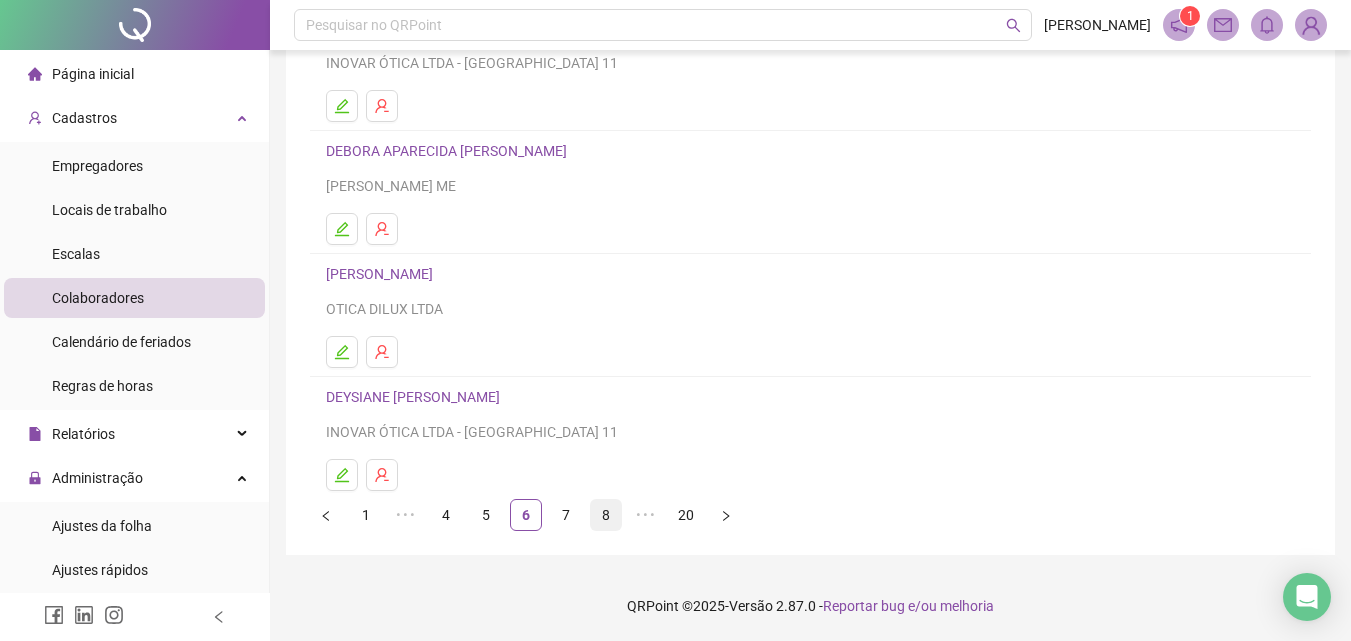 click on "8" at bounding box center [606, 515] 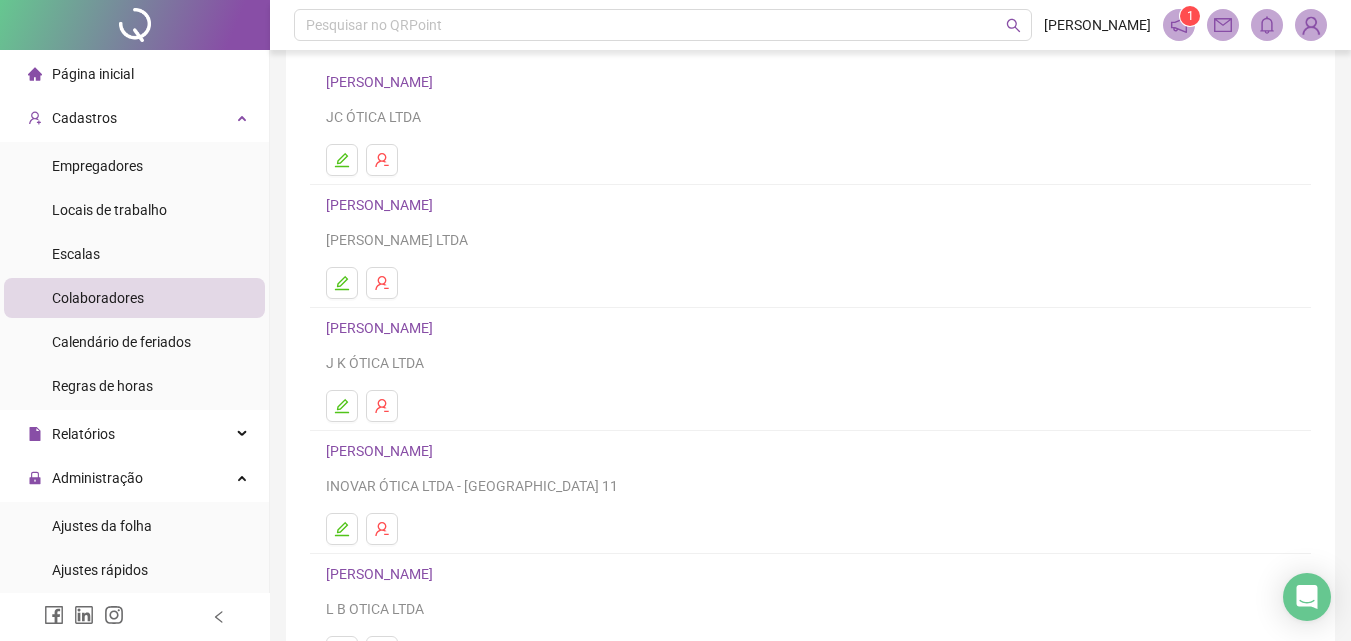 scroll, scrollTop: 300, scrollLeft: 0, axis: vertical 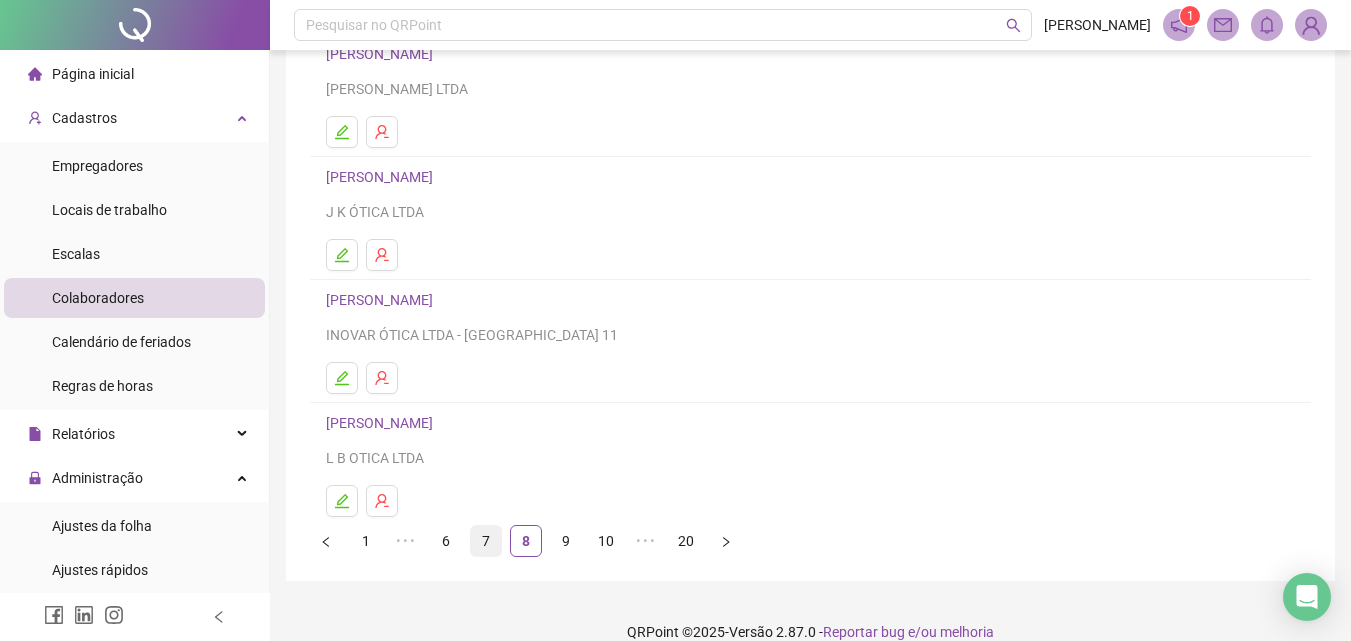 click on "7" at bounding box center (486, 541) 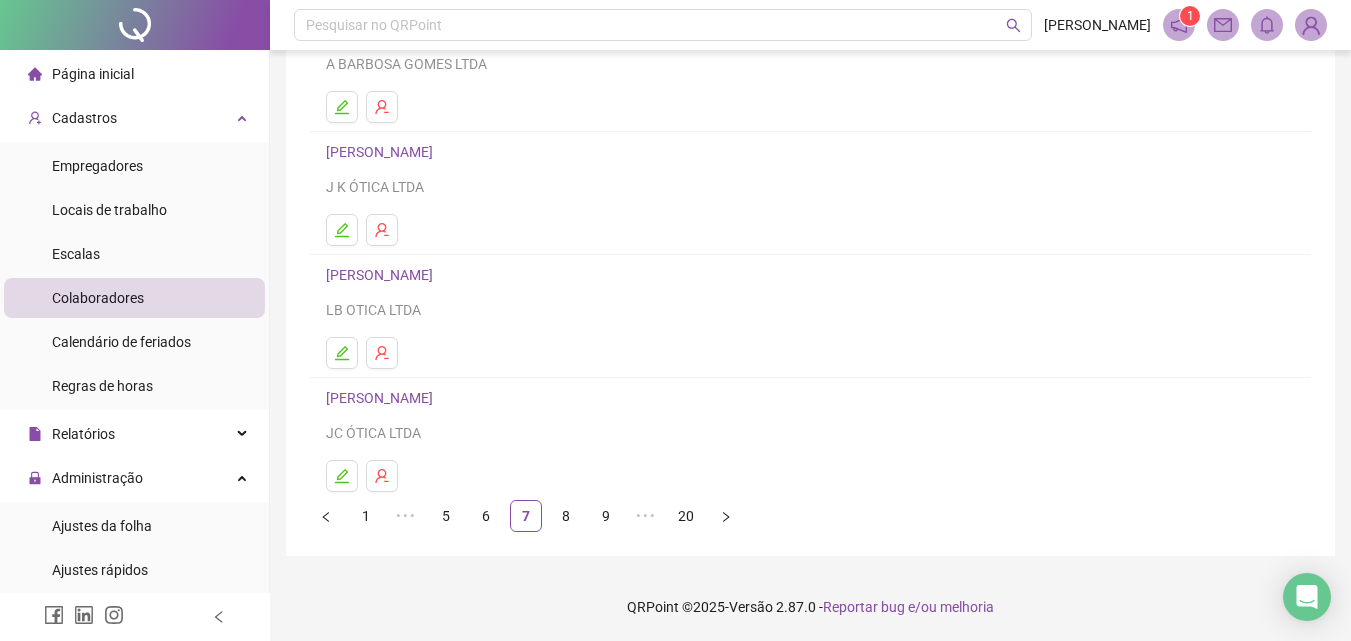 scroll, scrollTop: 326, scrollLeft: 0, axis: vertical 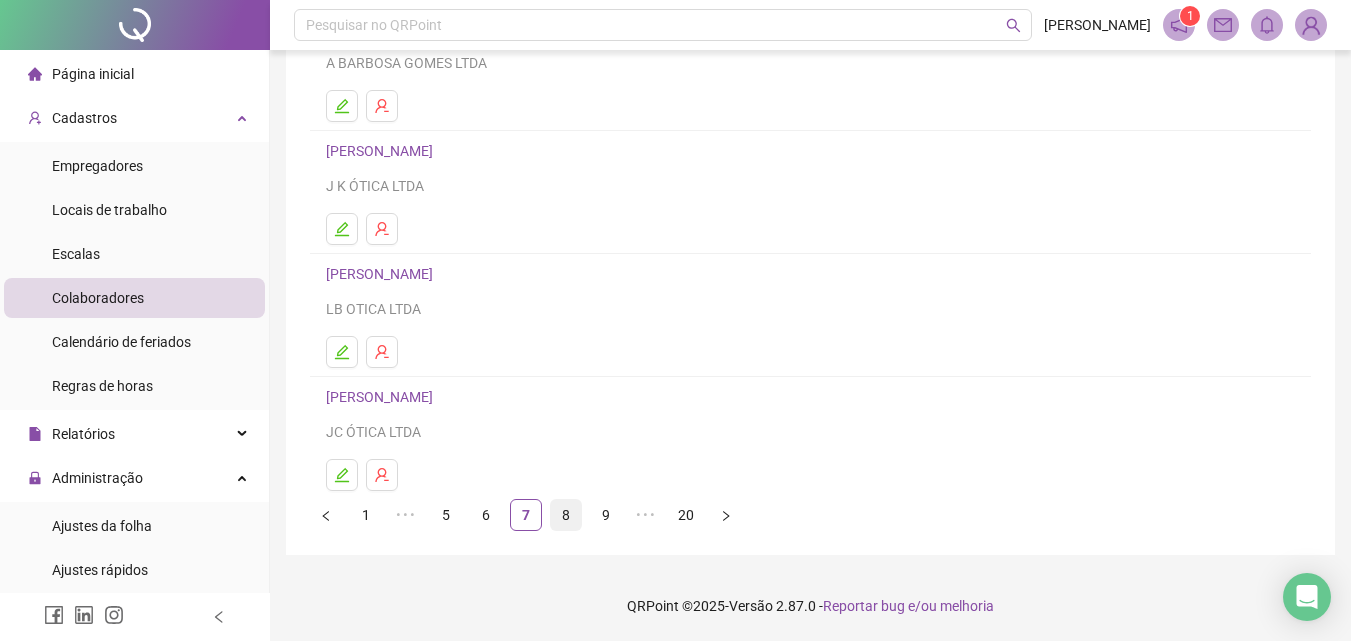 click on "8" at bounding box center (566, 515) 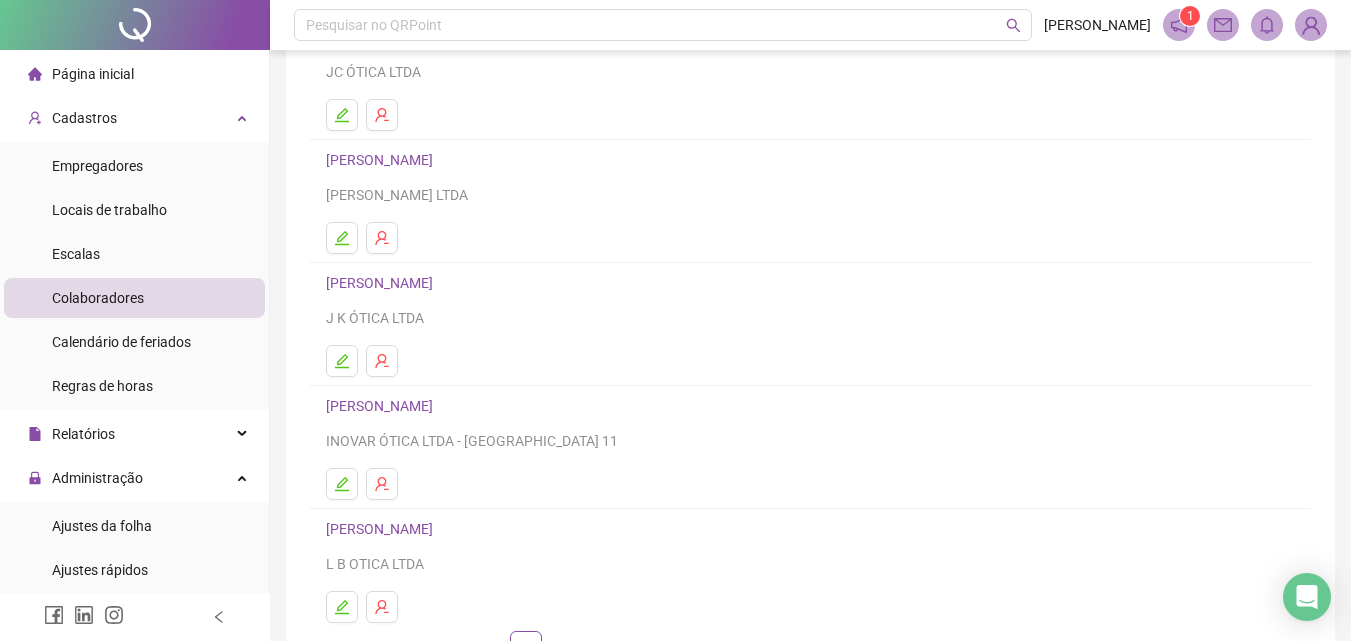 scroll, scrollTop: 326, scrollLeft: 0, axis: vertical 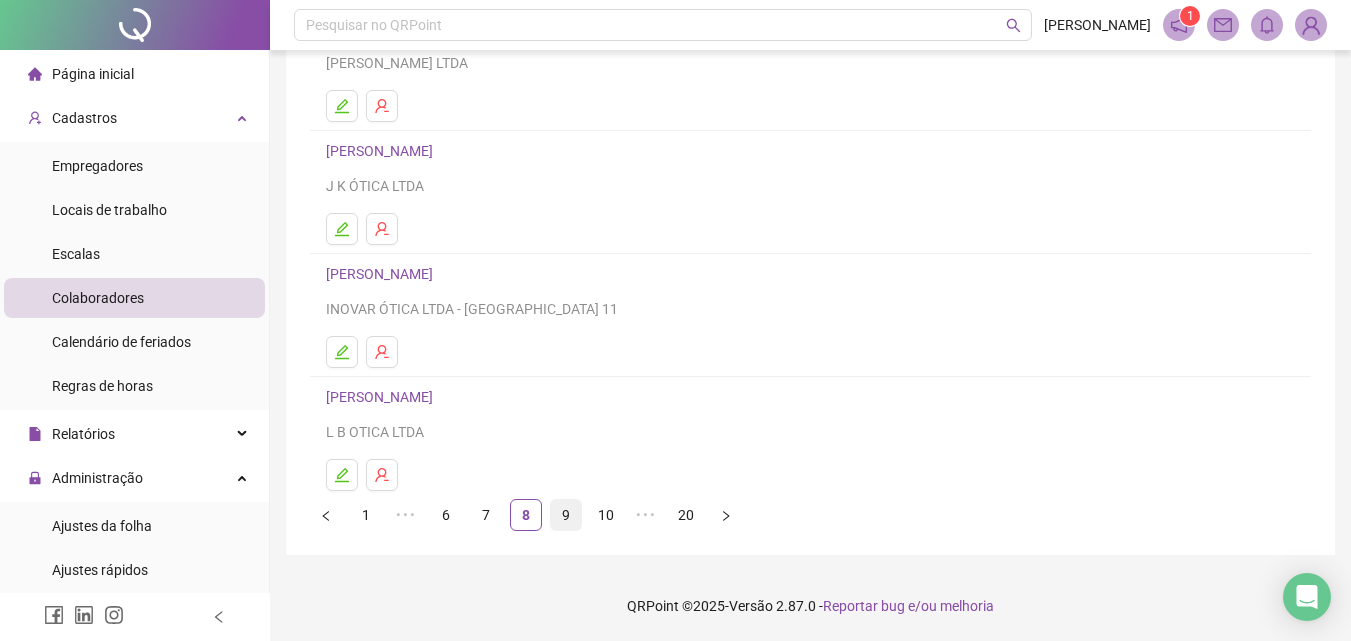 click on "9" at bounding box center (566, 515) 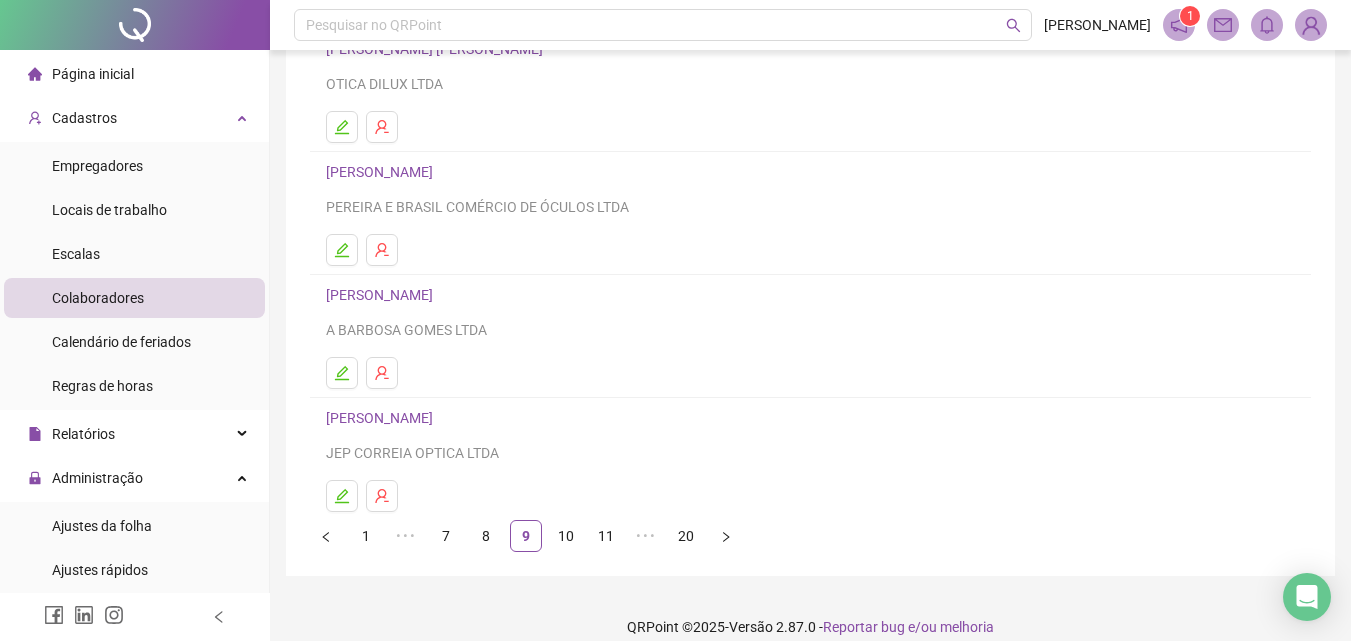 scroll, scrollTop: 326, scrollLeft: 0, axis: vertical 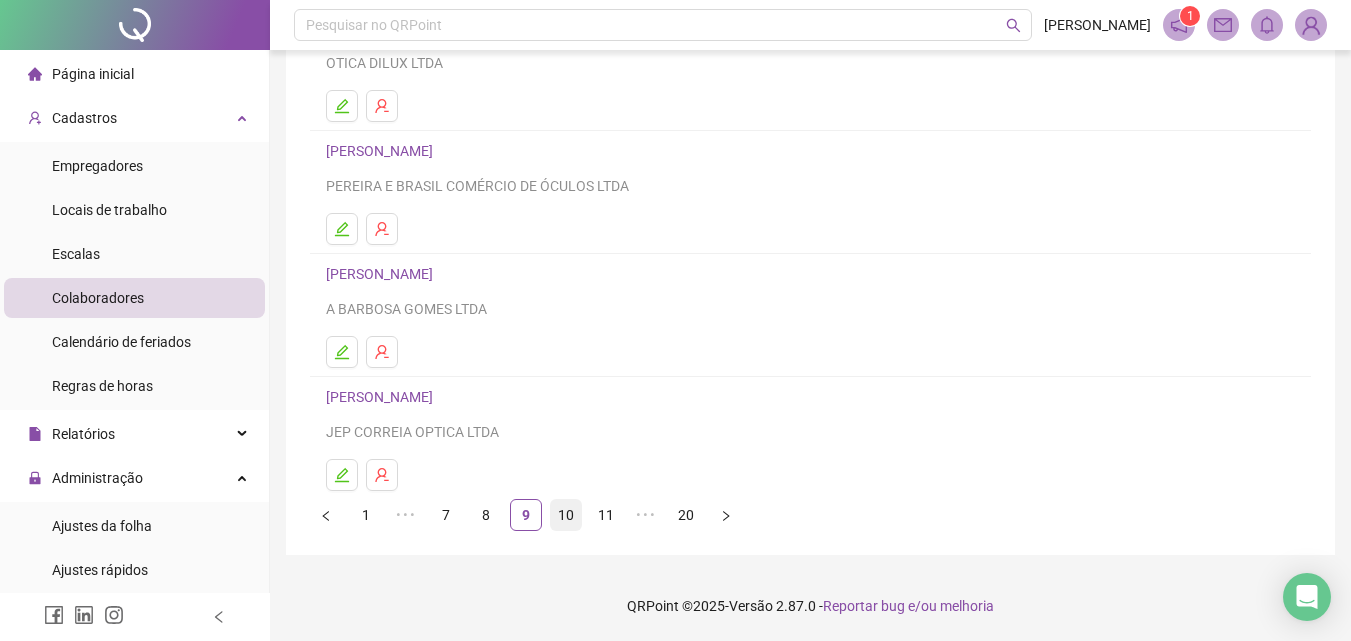 click on "10" at bounding box center (566, 515) 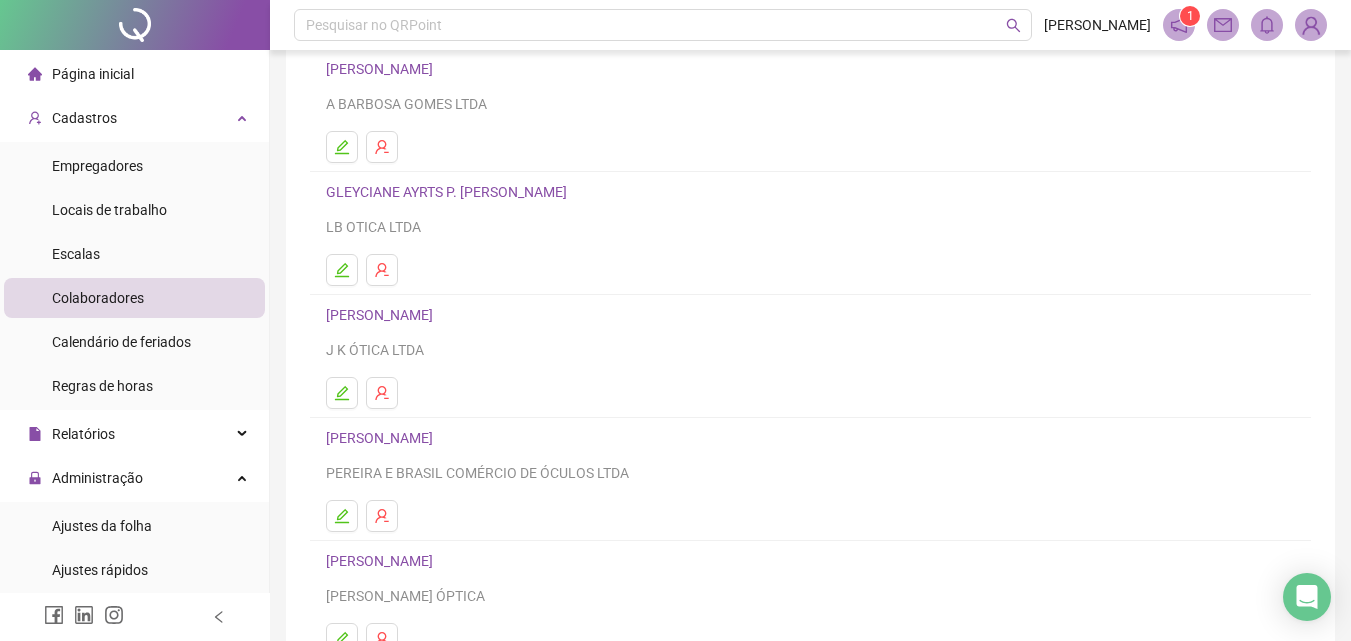 scroll, scrollTop: 326, scrollLeft: 0, axis: vertical 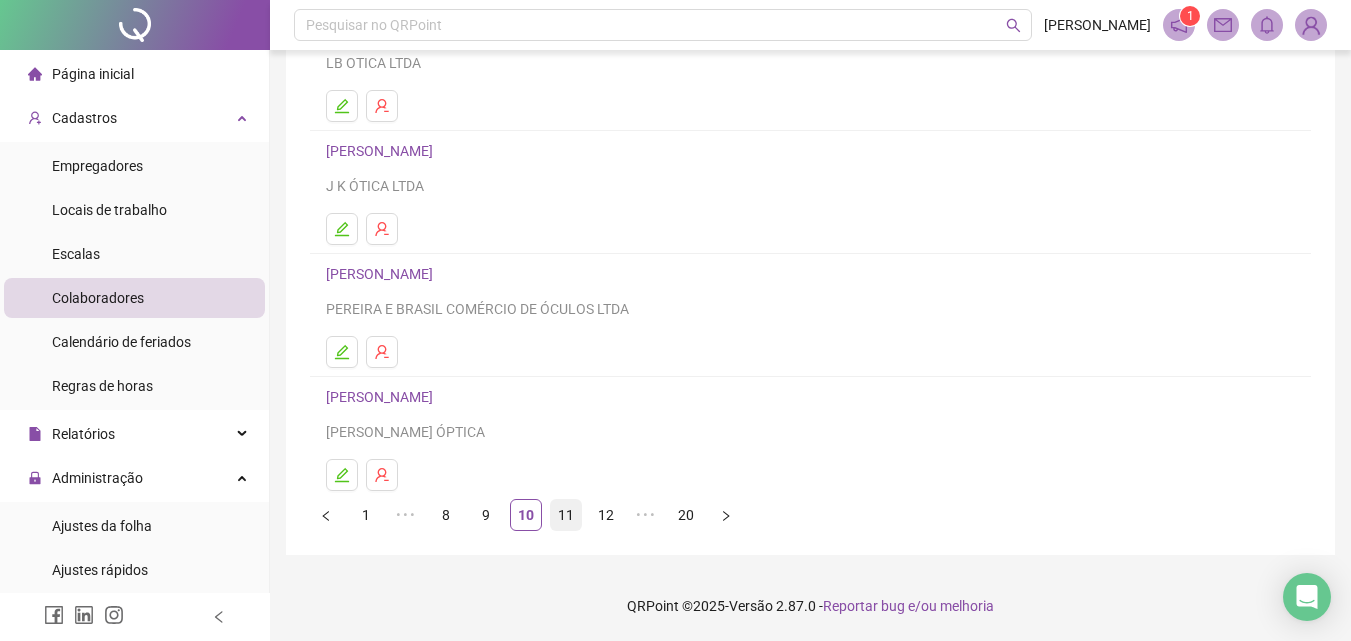 click on "11" at bounding box center (566, 515) 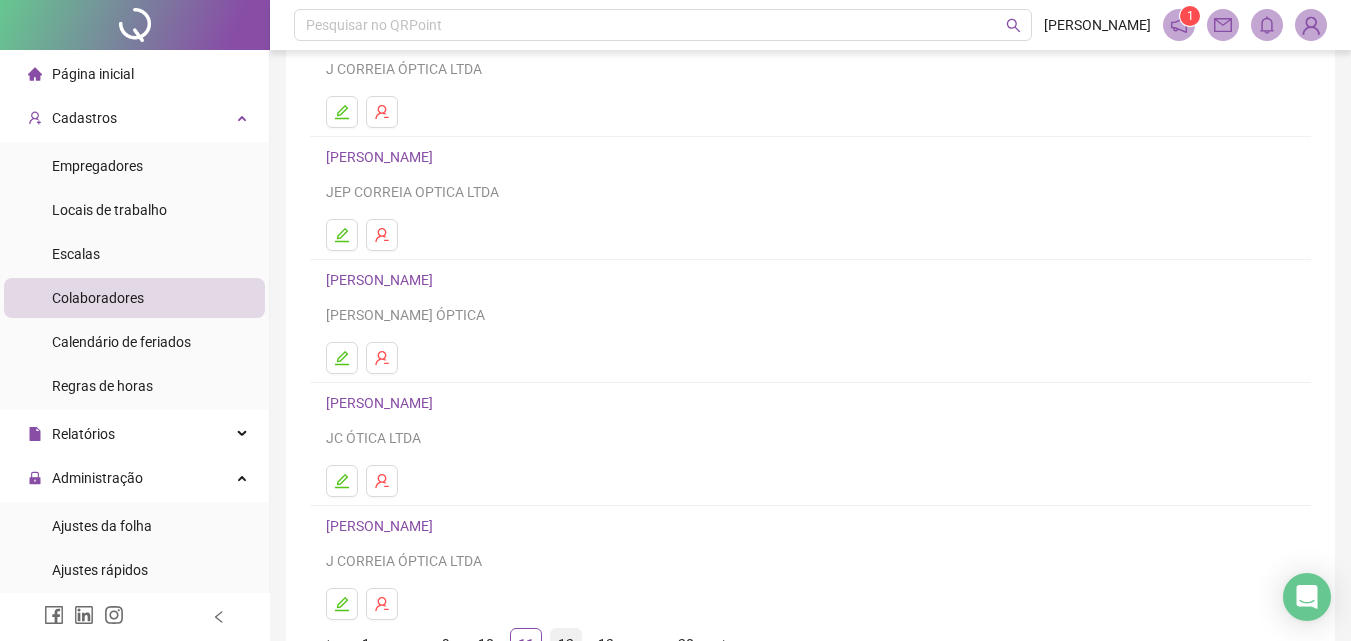 scroll, scrollTop: 326, scrollLeft: 0, axis: vertical 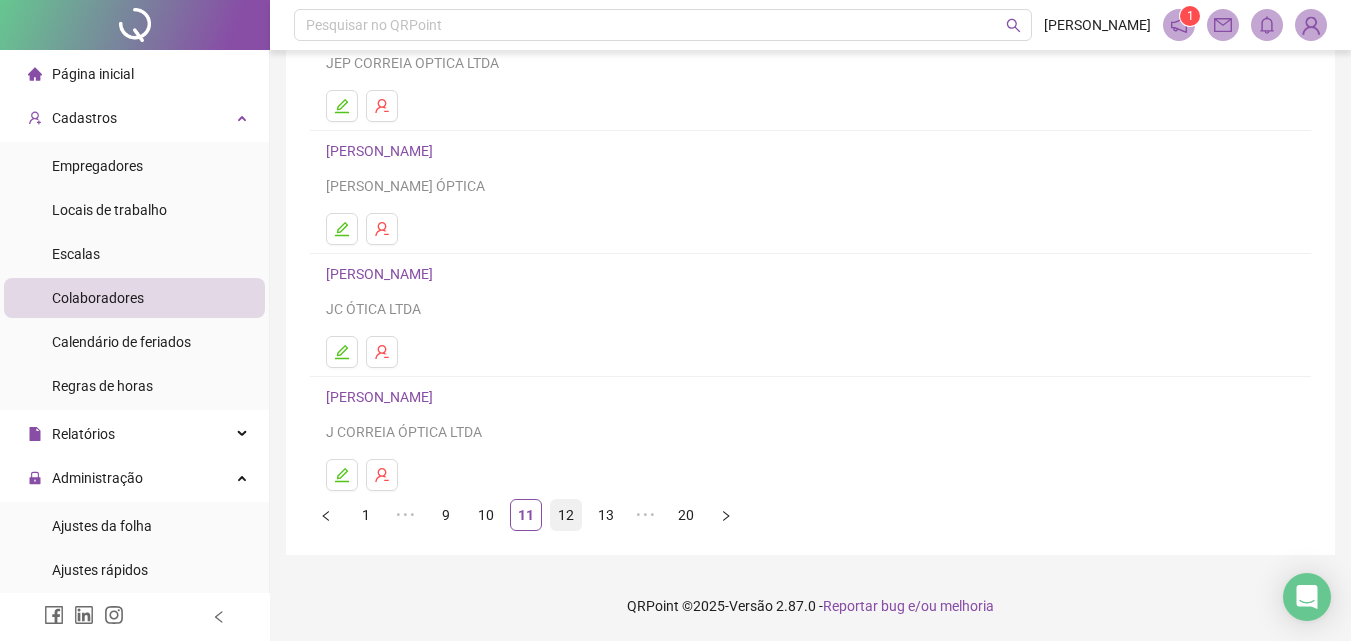click on "12" at bounding box center (566, 515) 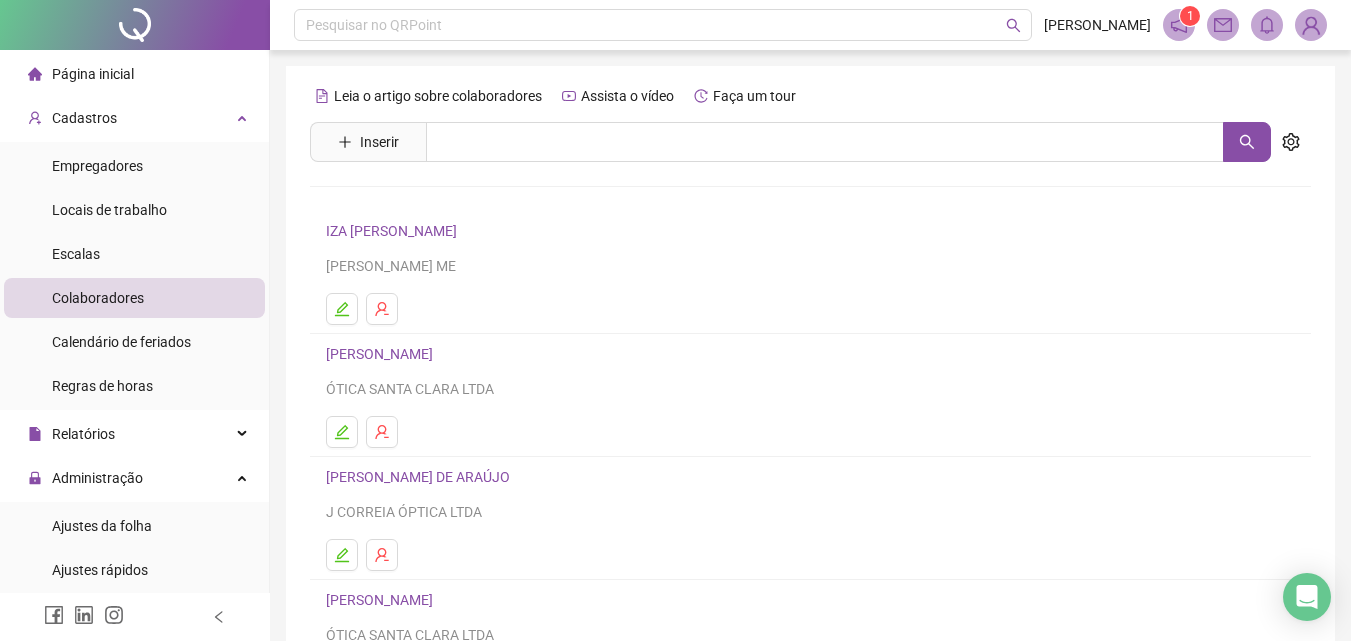 scroll, scrollTop: 326, scrollLeft: 0, axis: vertical 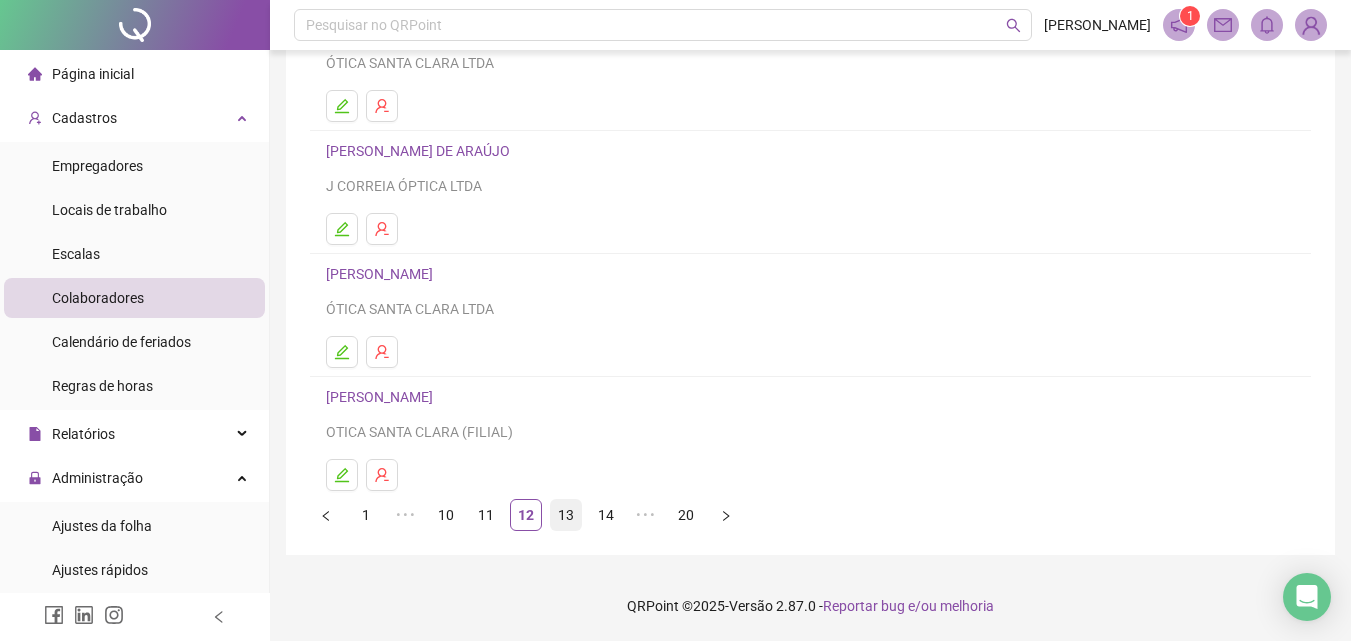 click on "13" at bounding box center (566, 515) 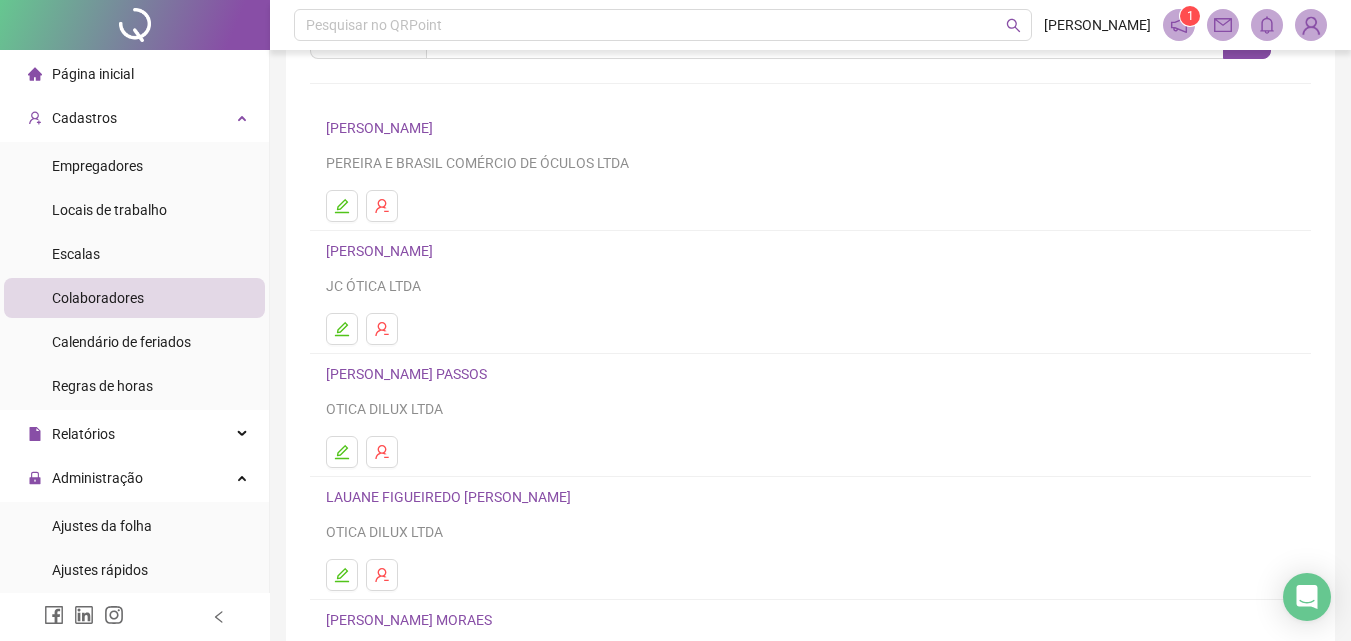 scroll, scrollTop: 200, scrollLeft: 0, axis: vertical 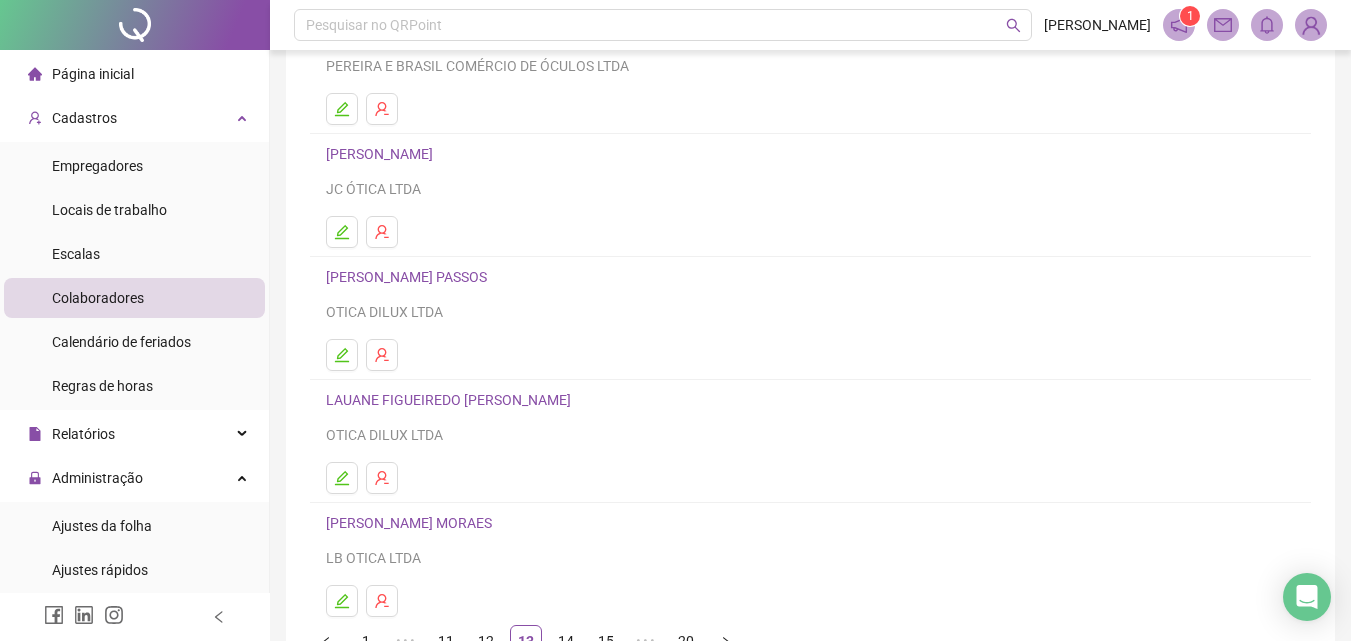 click on "[PERSON_NAME] MORAES" at bounding box center [412, 523] 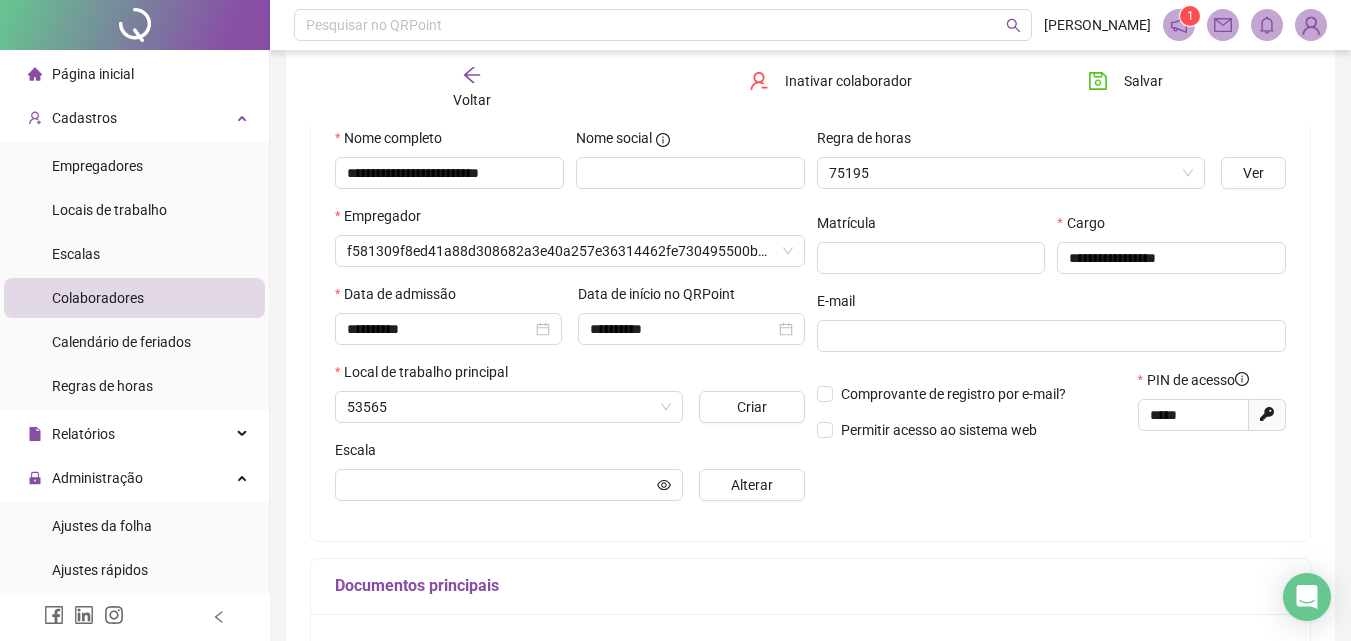scroll, scrollTop: 210, scrollLeft: 0, axis: vertical 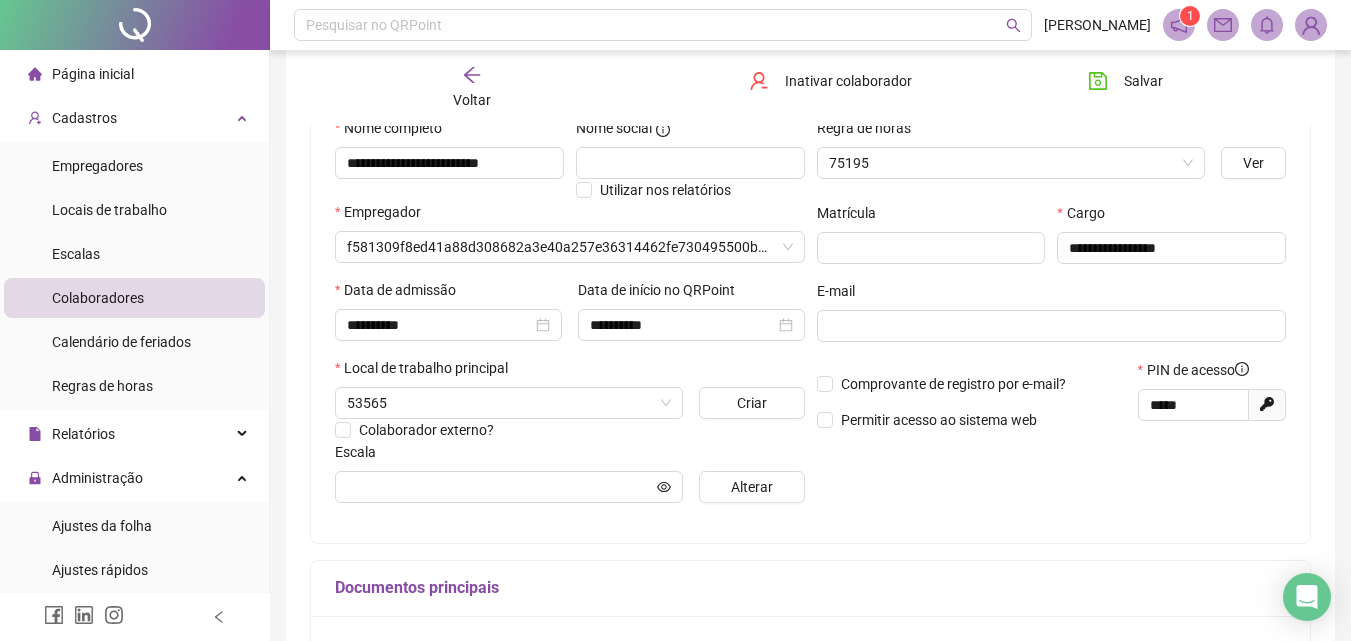 type on "********" 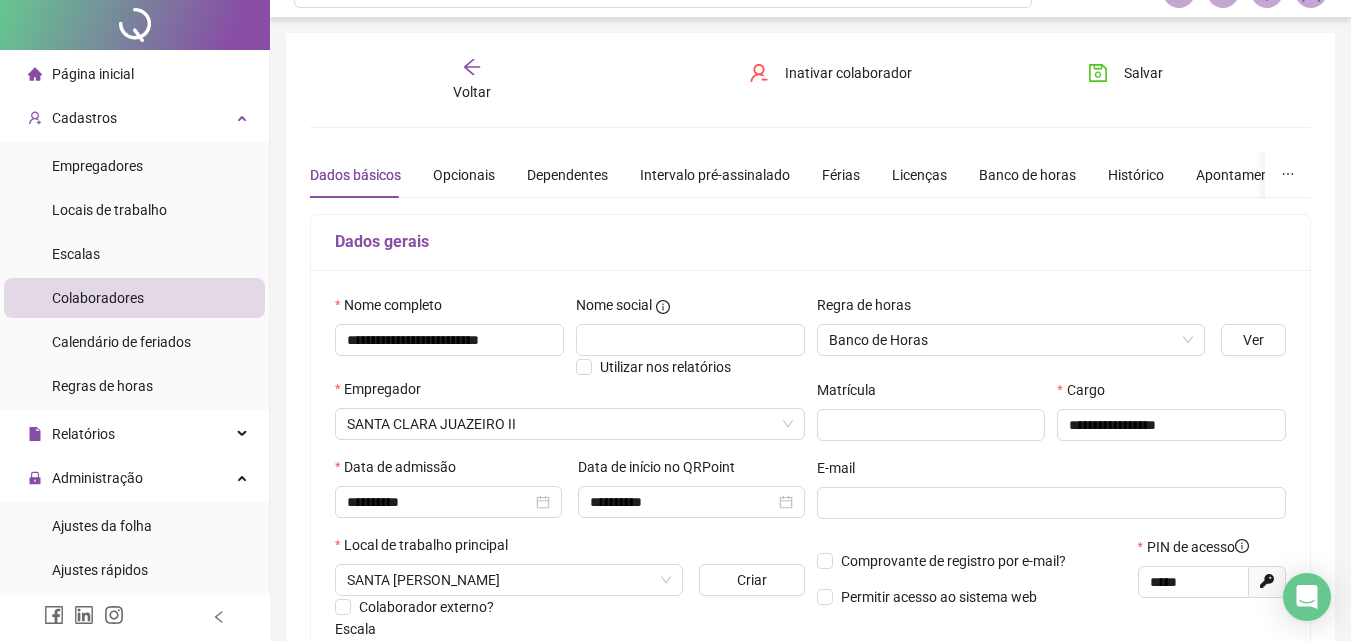 scroll, scrollTop: 0, scrollLeft: 0, axis: both 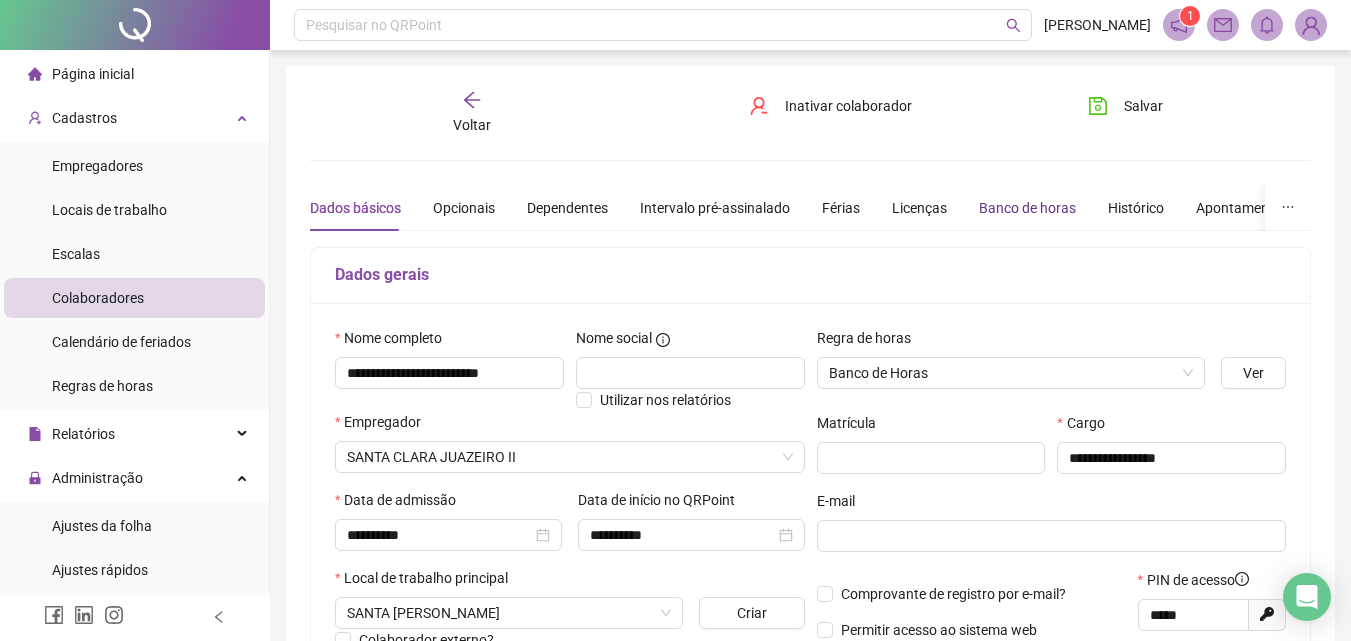 click on "Banco de horas" at bounding box center [1027, 208] 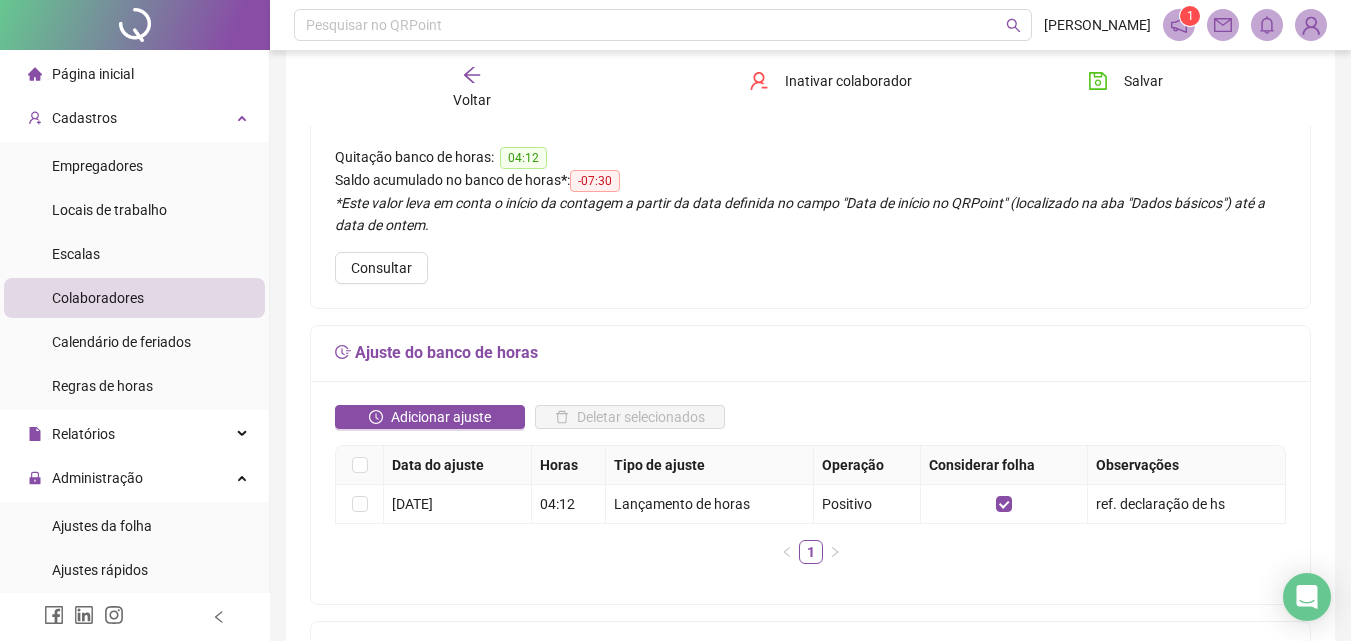 scroll, scrollTop: 400, scrollLeft: 0, axis: vertical 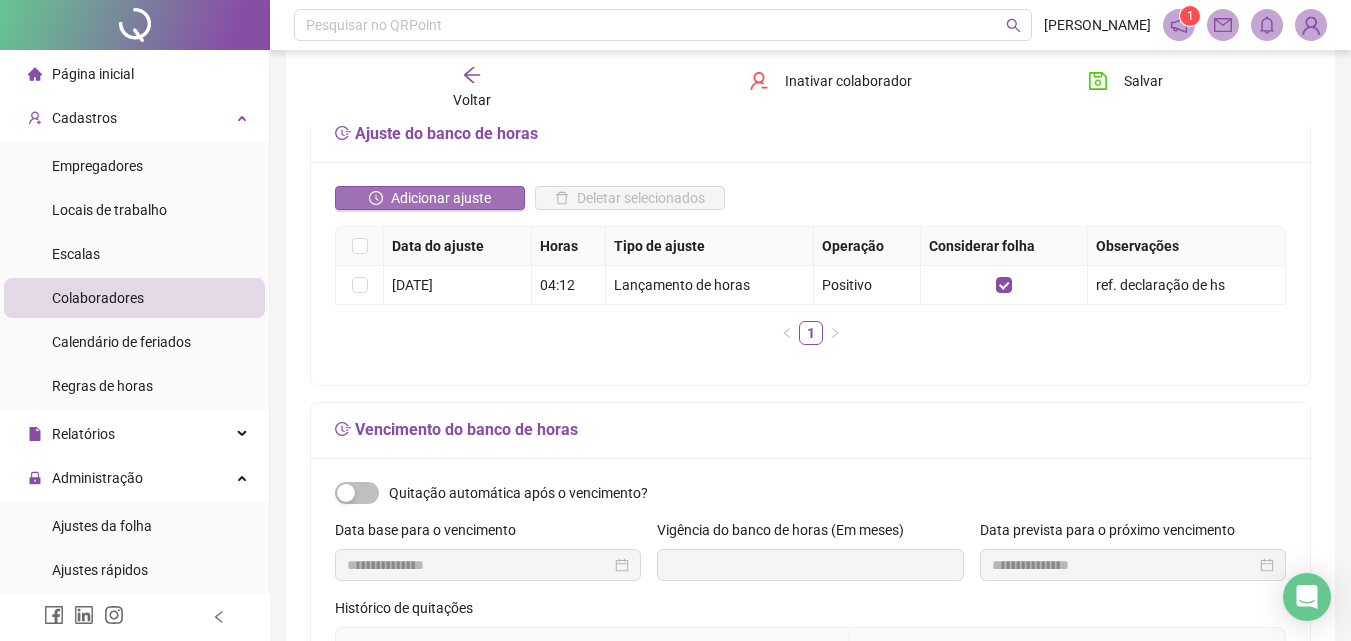 click on "Adicionar ajuste" at bounding box center [441, 198] 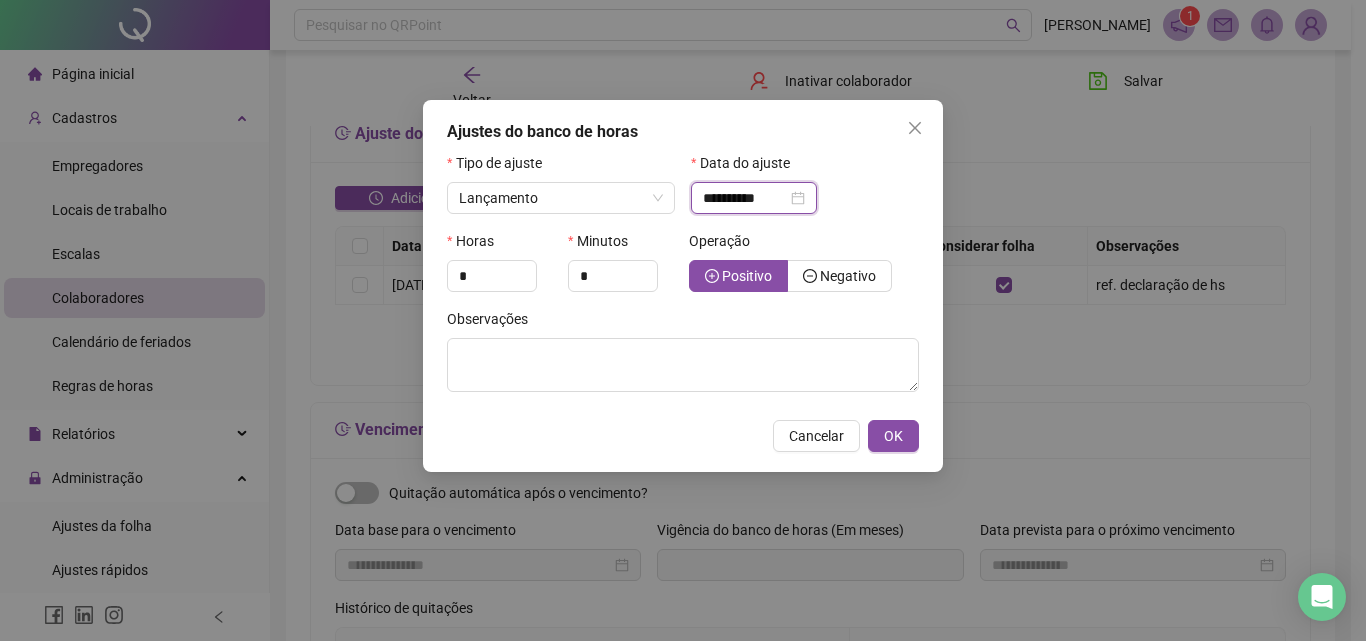 click on "**********" at bounding box center (745, 198) 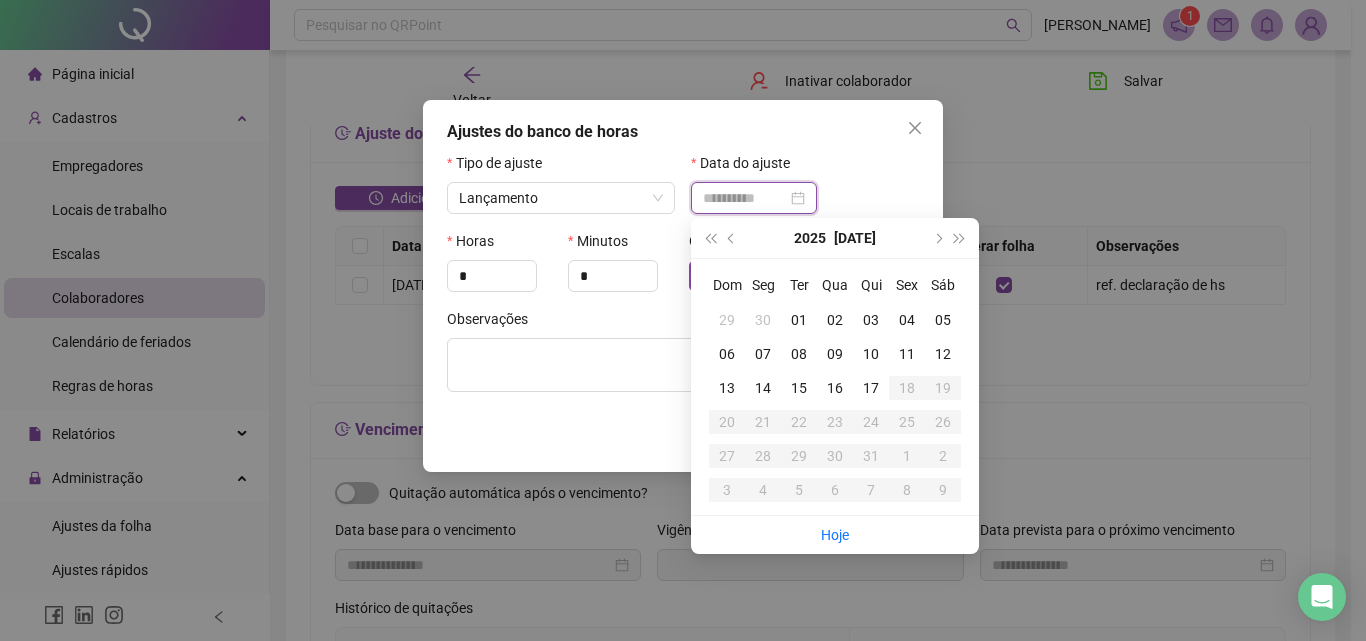 type on "**********" 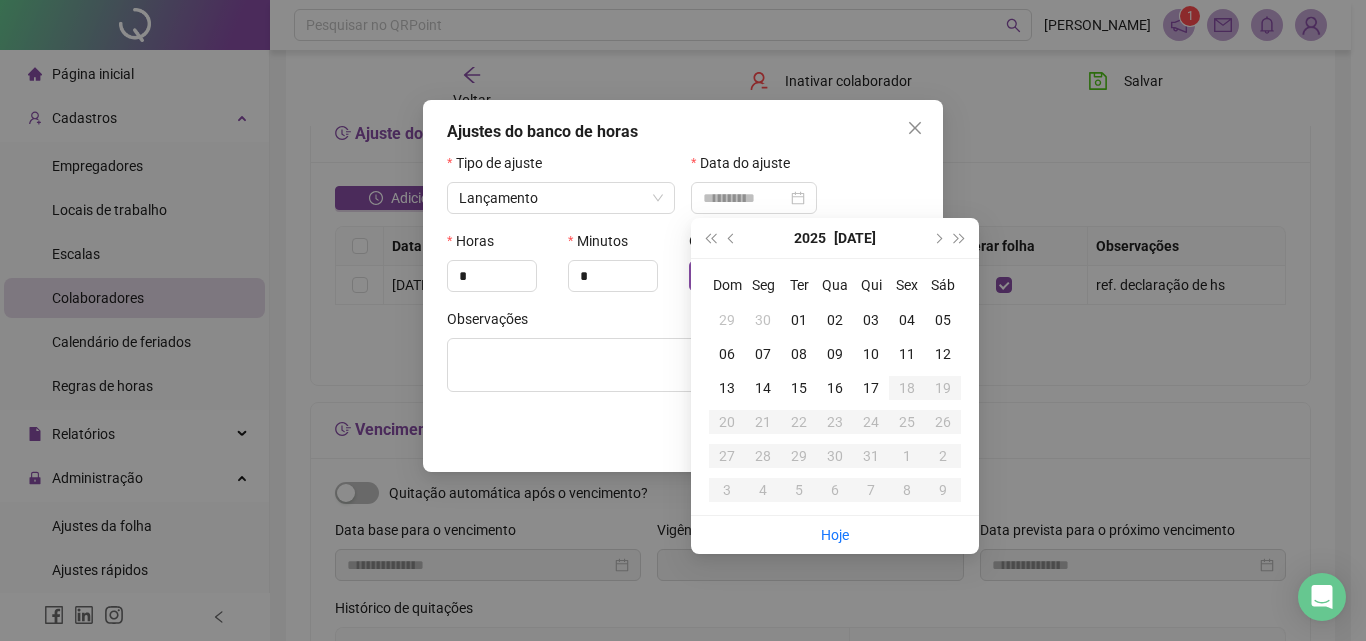 click on "16" at bounding box center (835, 388) 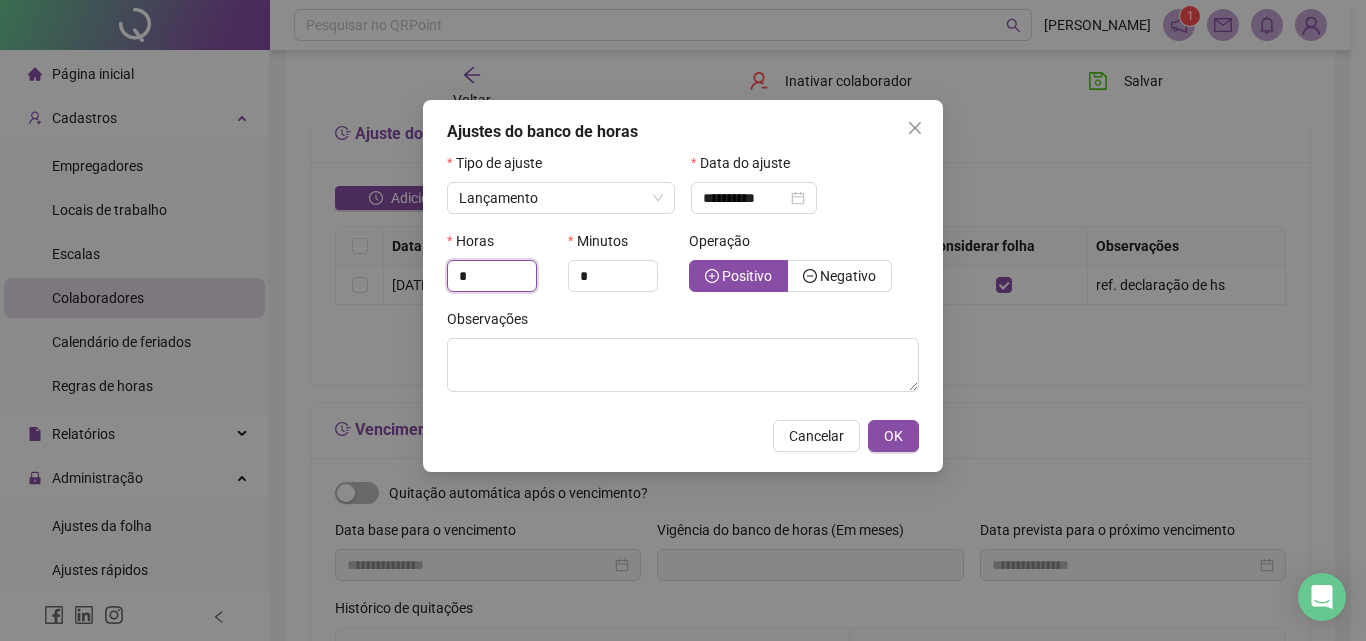 drag, startPoint x: 487, startPoint y: 276, endPoint x: 384, endPoint y: 276, distance: 103 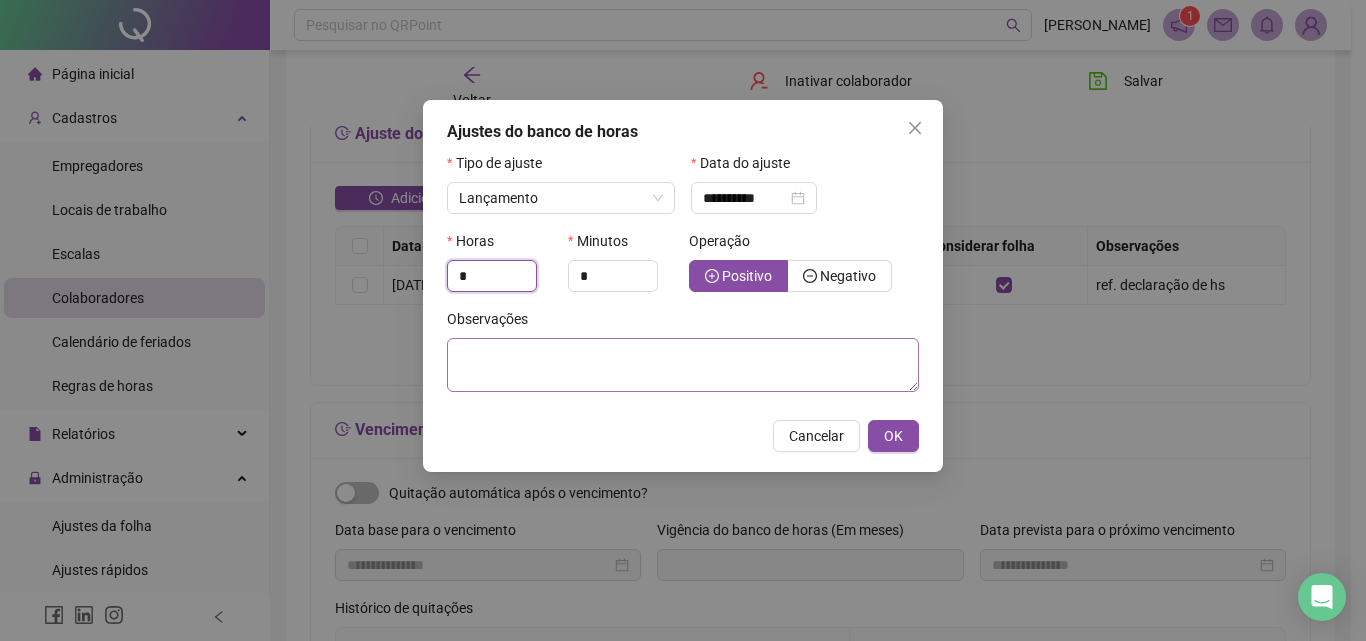 type on "*" 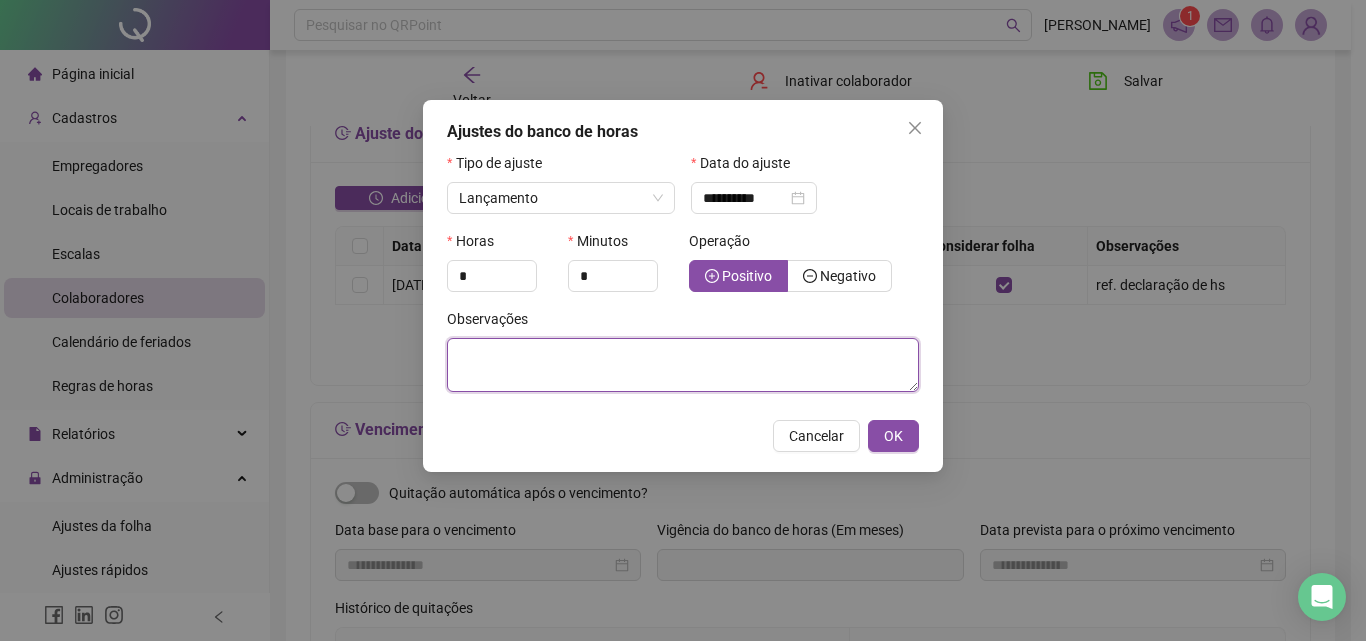 click at bounding box center [683, 365] 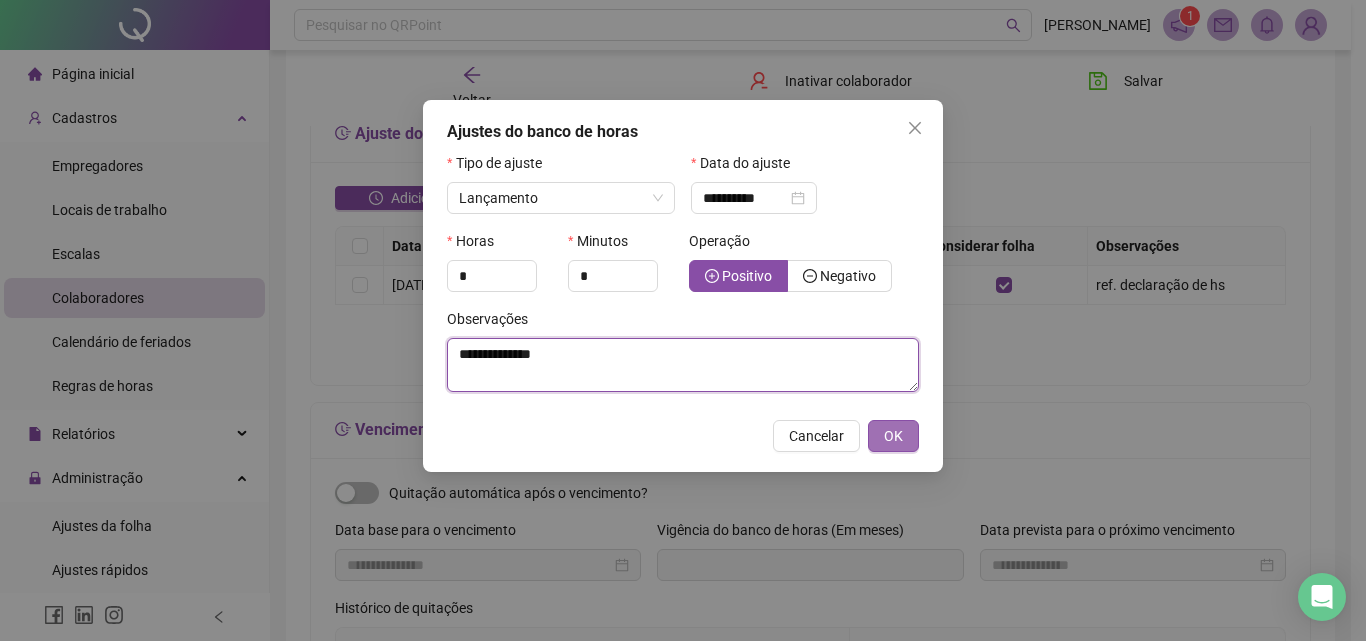 type on "**********" 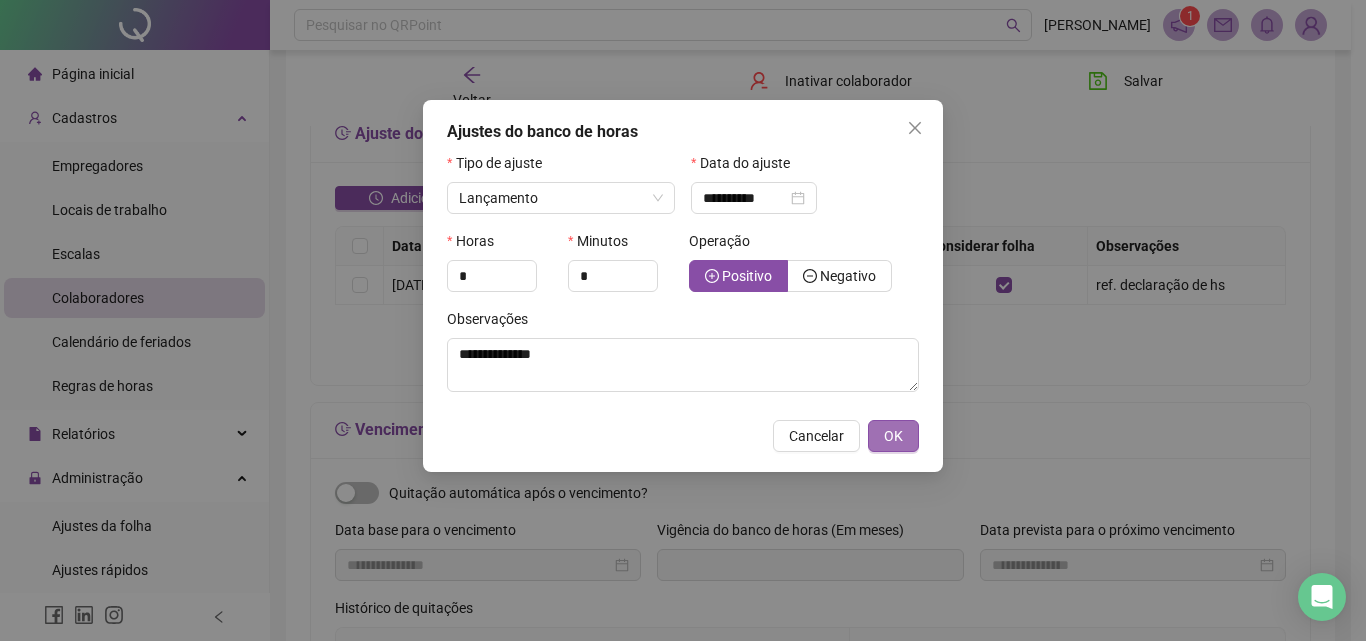 click on "OK" at bounding box center (893, 436) 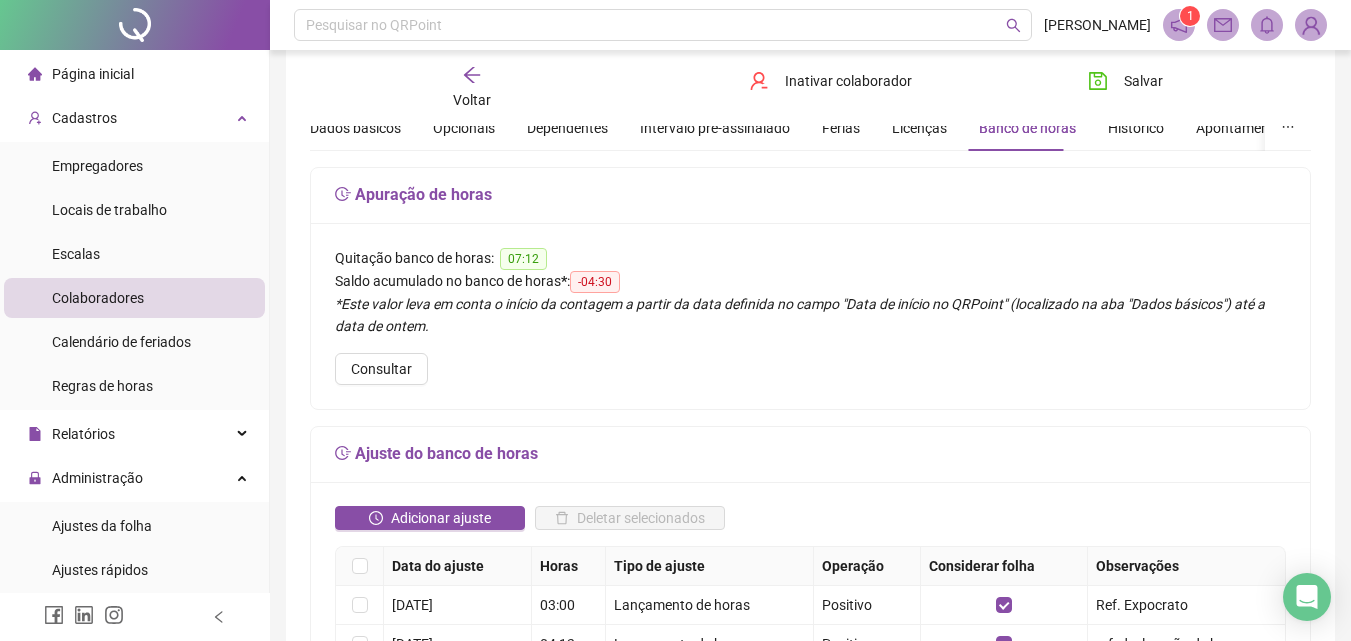 scroll, scrollTop: 0, scrollLeft: 0, axis: both 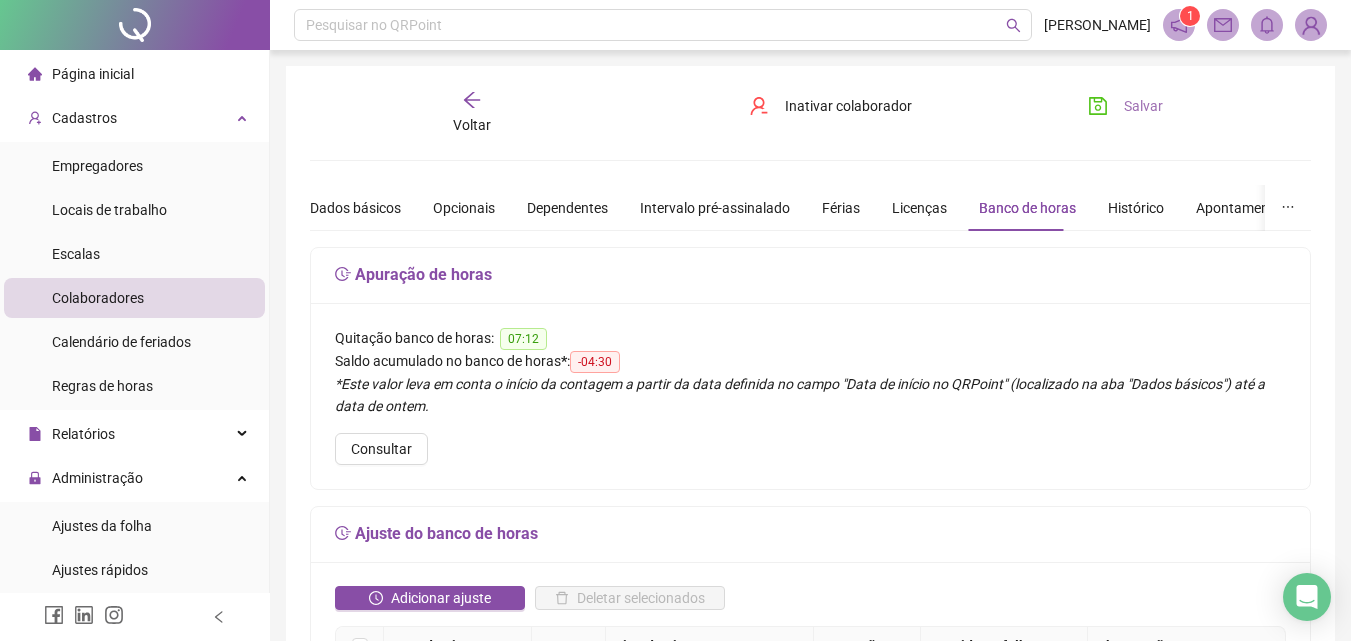 click on "Salvar" at bounding box center [1125, 106] 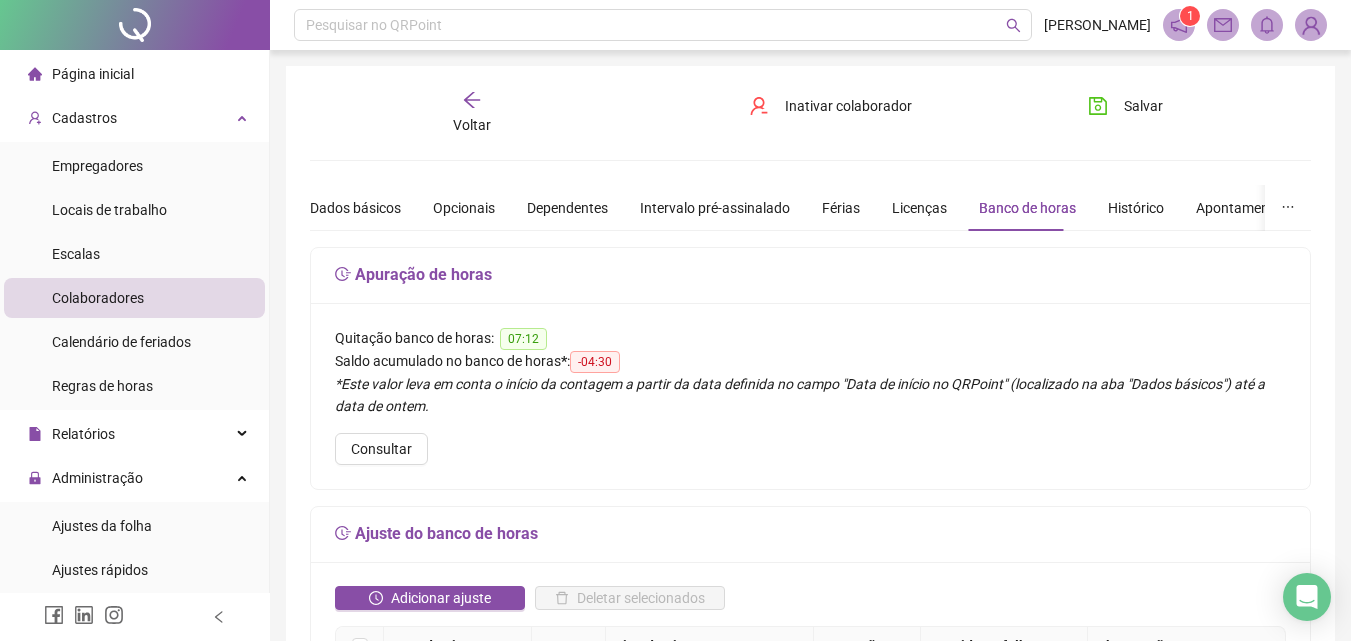 click on "Voltar" at bounding box center (472, 113) 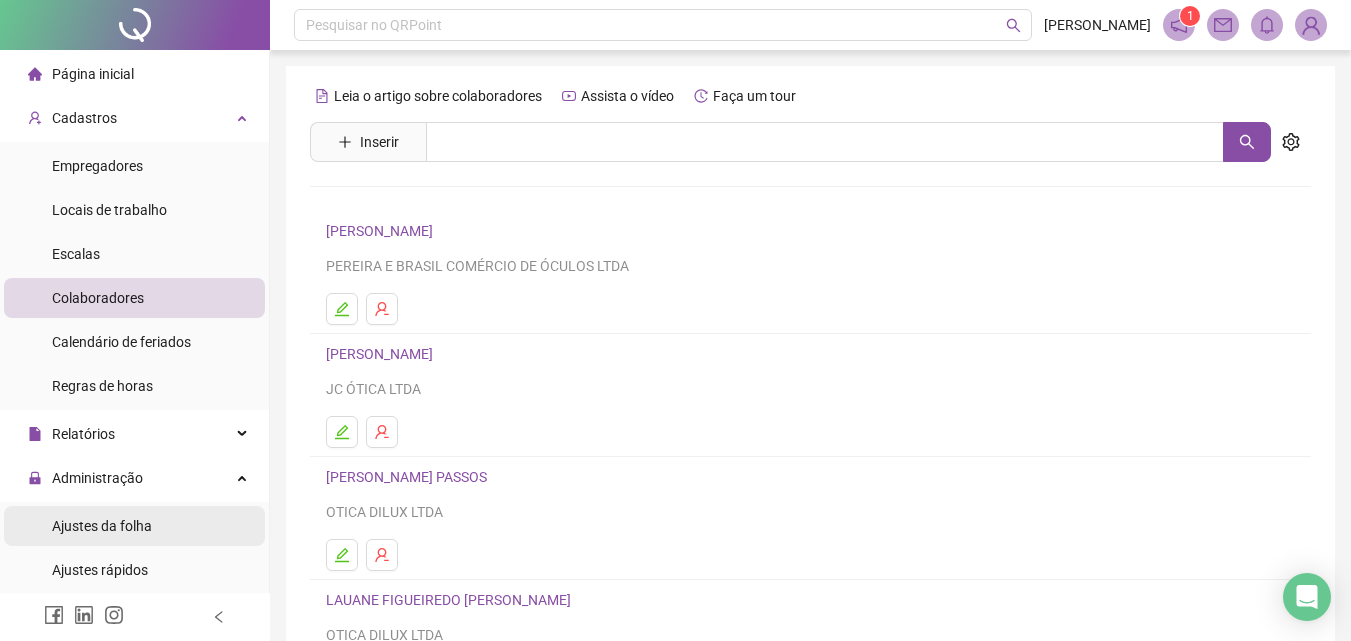 scroll, scrollTop: 100, scrollLeft: 0, axis: vertical 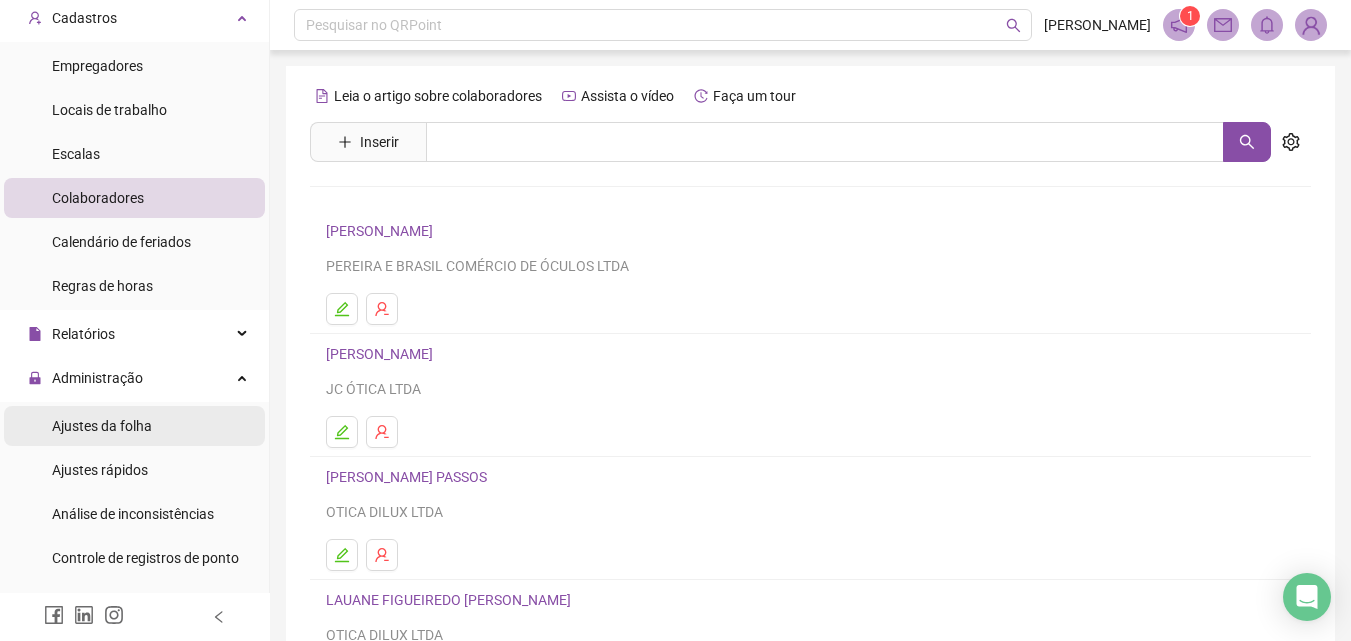 click on "Ajustes da folha" at bounding box center [102, 426] 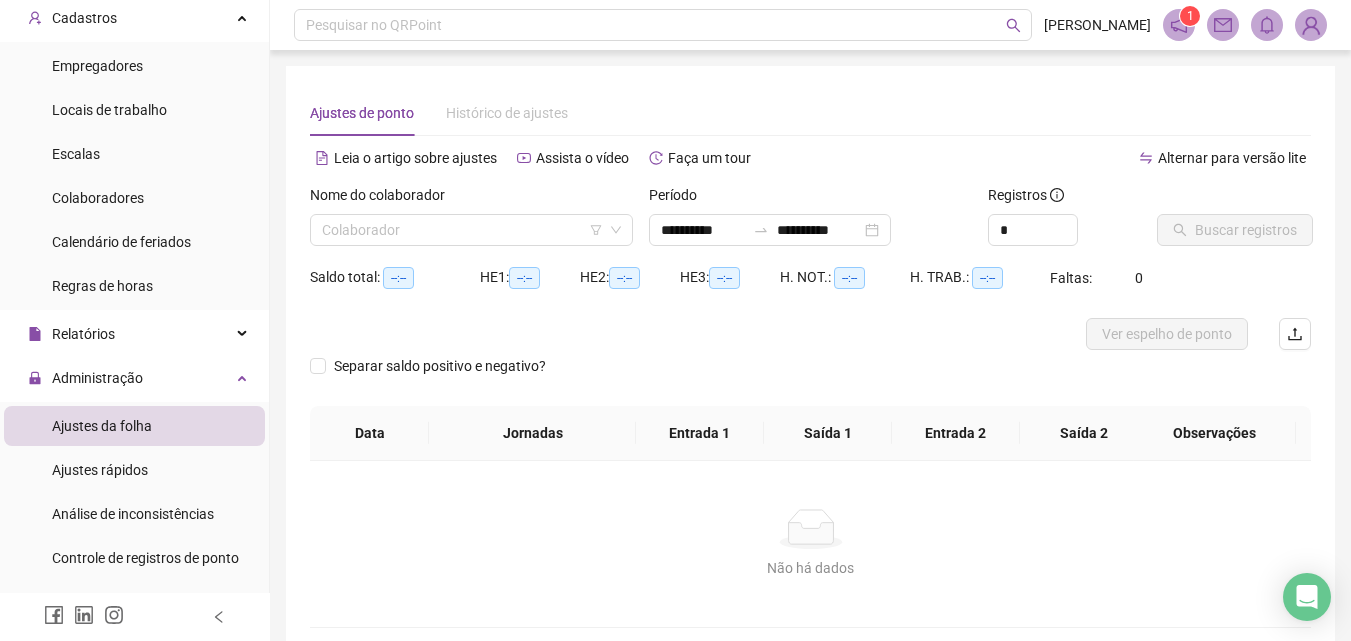 type on "**********" 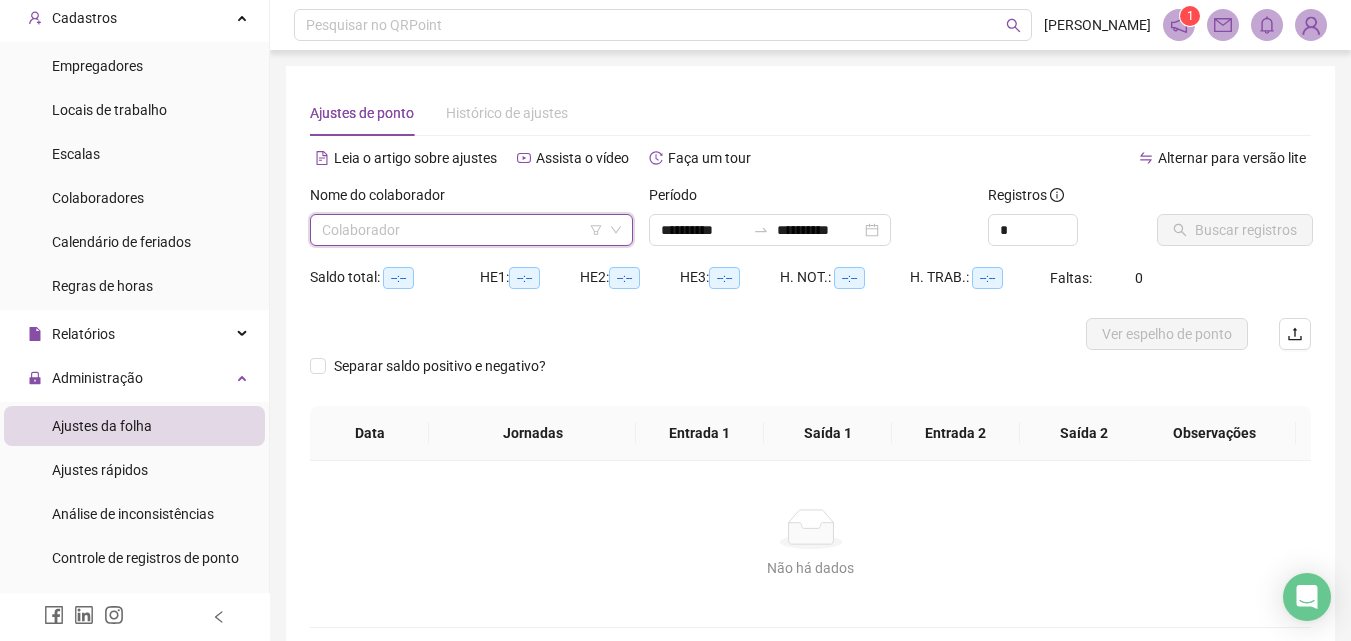 click at bounding box center [465, 230] 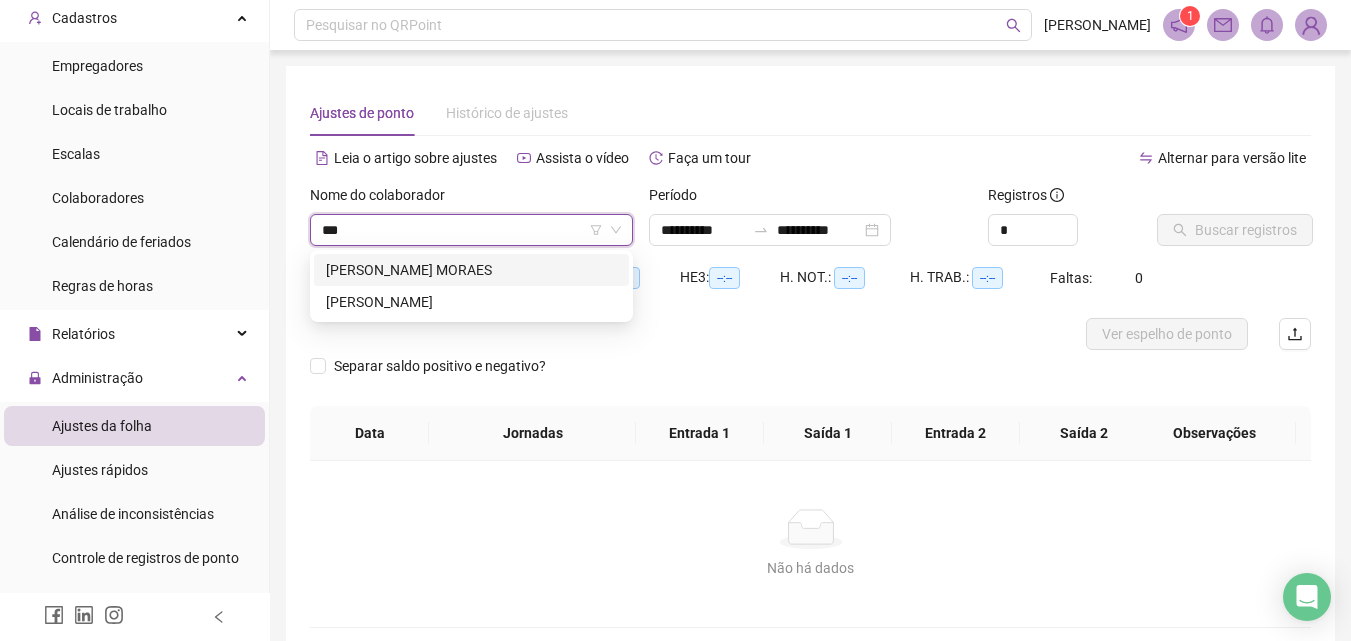 type on "****" 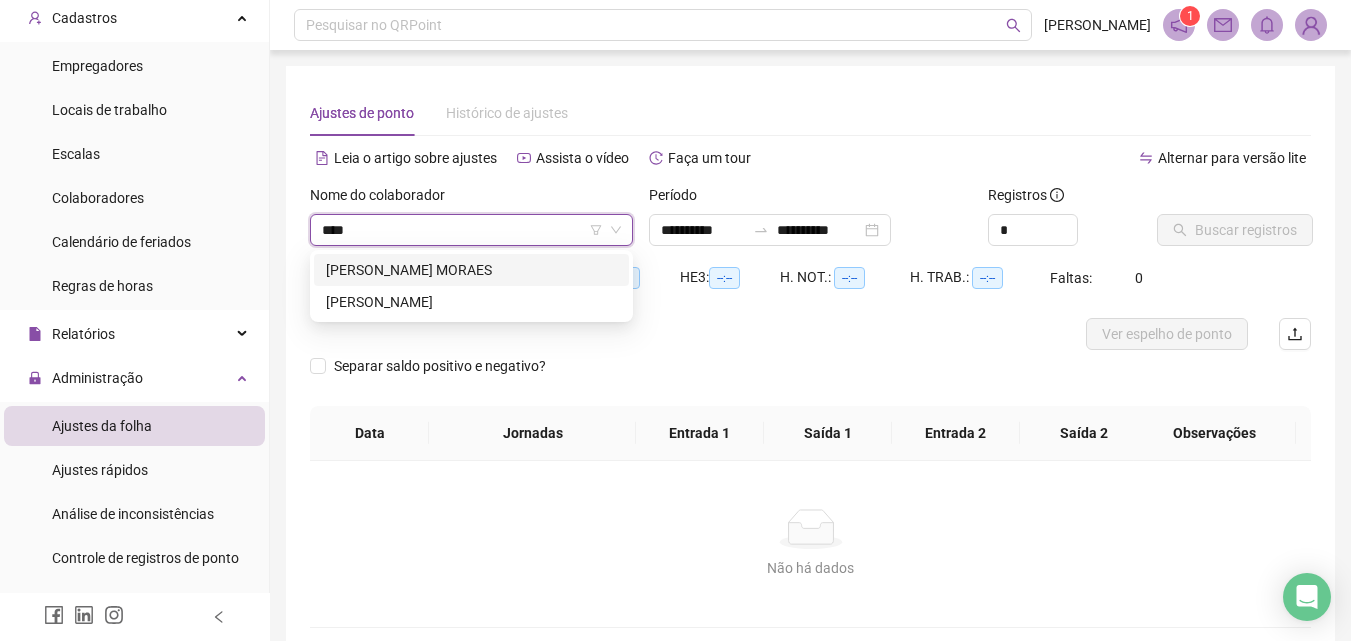 click on "[PERSON_NAME] MORAES" at bounding box center [471, 270] 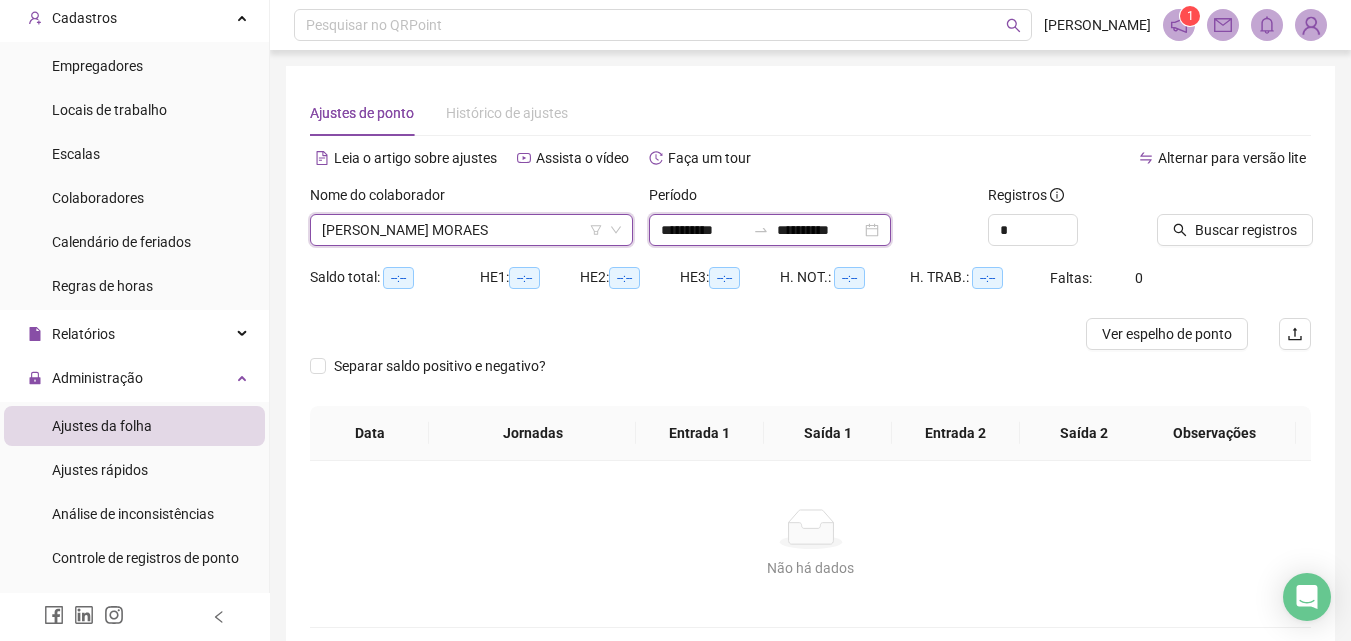 click on "**********" at bounding box center (703, 230) 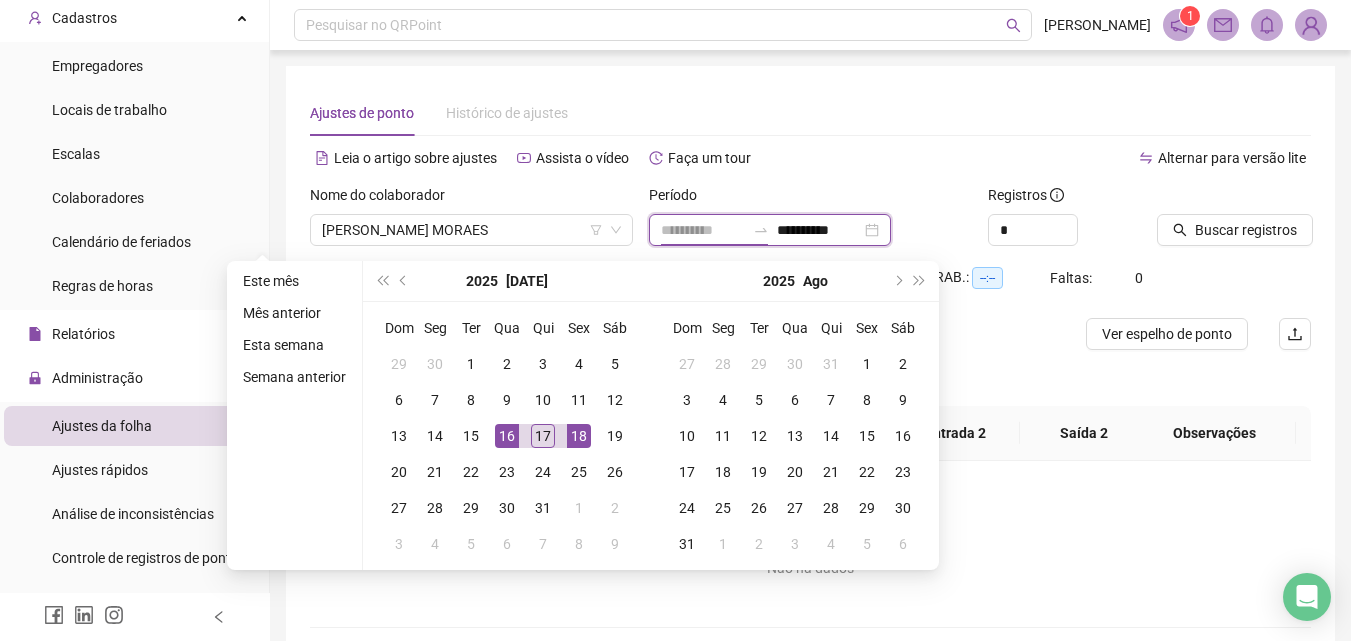 type on "**********" 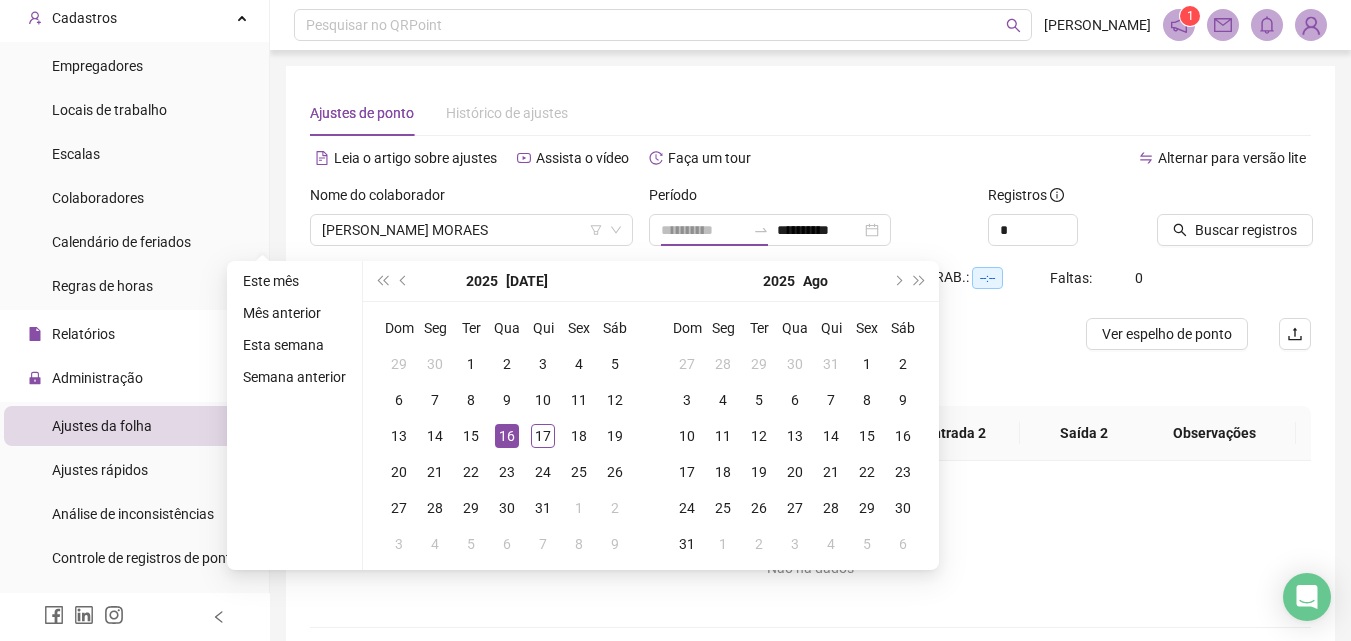 click on "16" at bounding box center [507, 436] 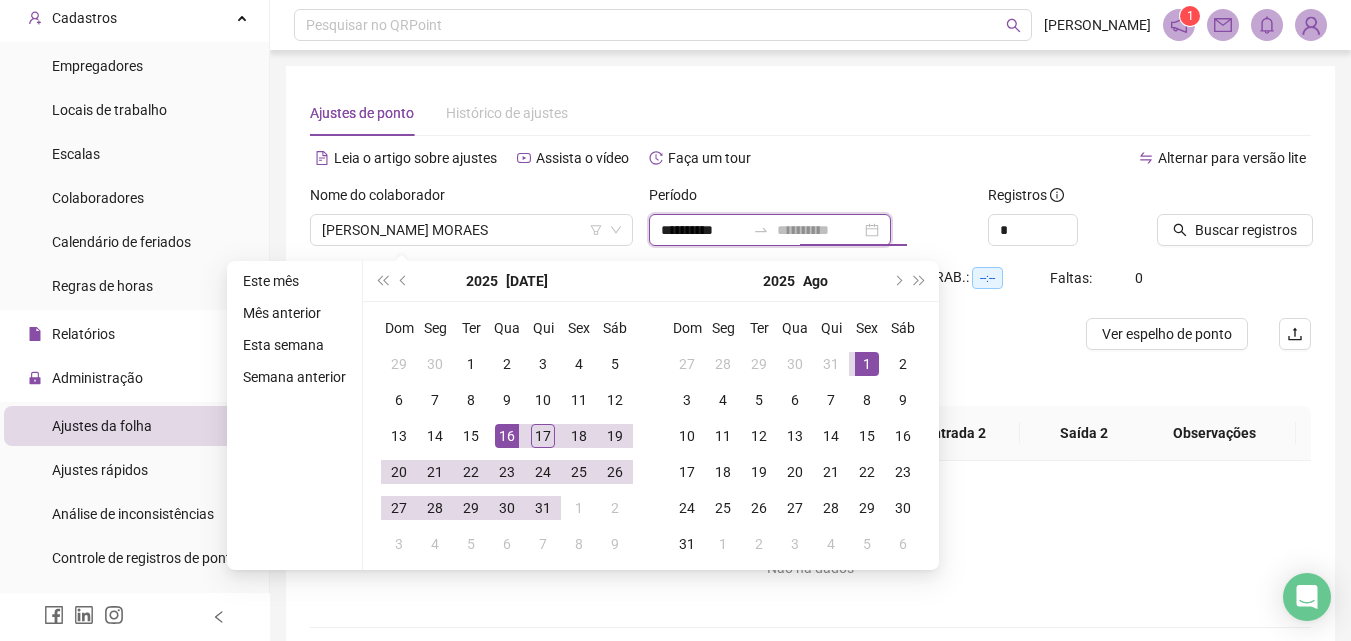 type on "**********" 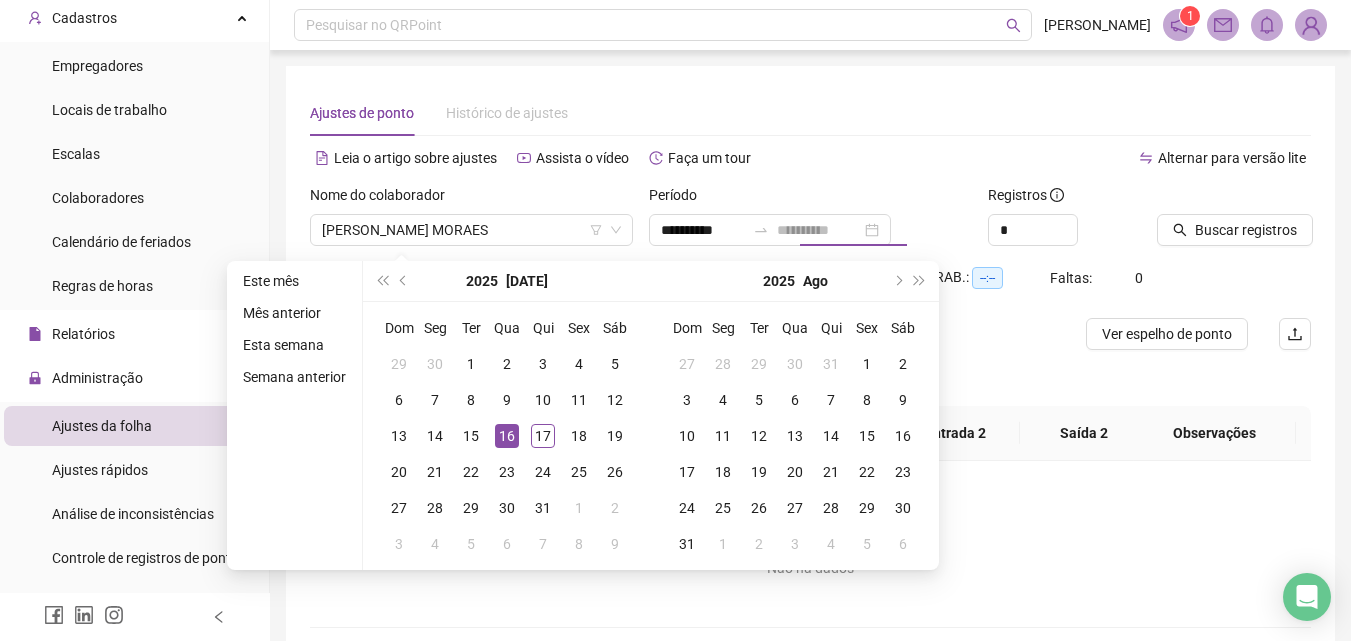 click on "16" at bounding box center (507, 436) 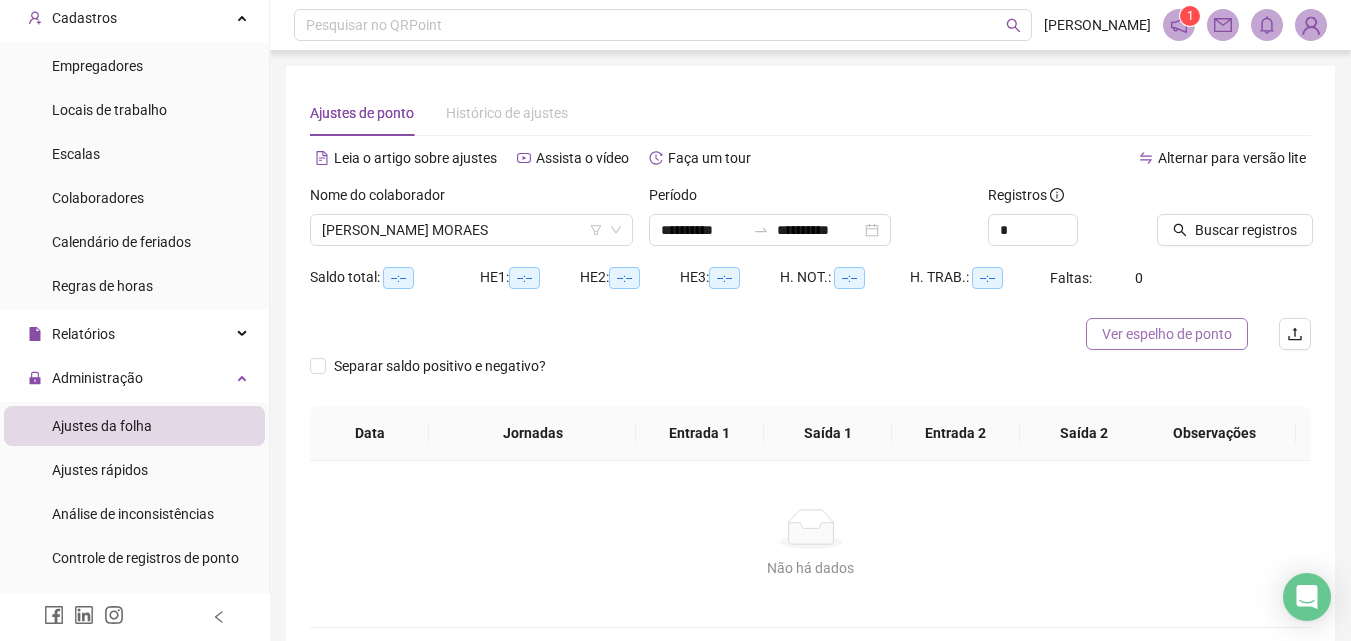 click on "Ver espelho de ponto" at bounding box center (1167, 334) 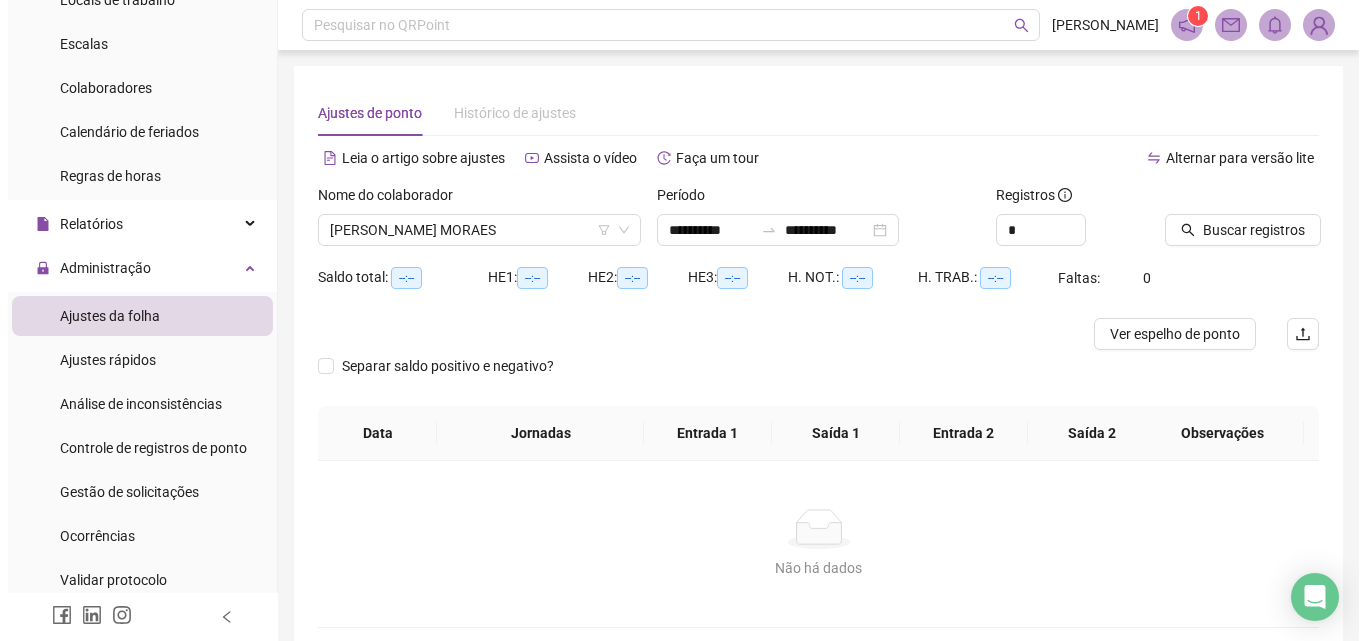 scroll, scrollTop: 400, scrollLeft: 0, axis: vertical 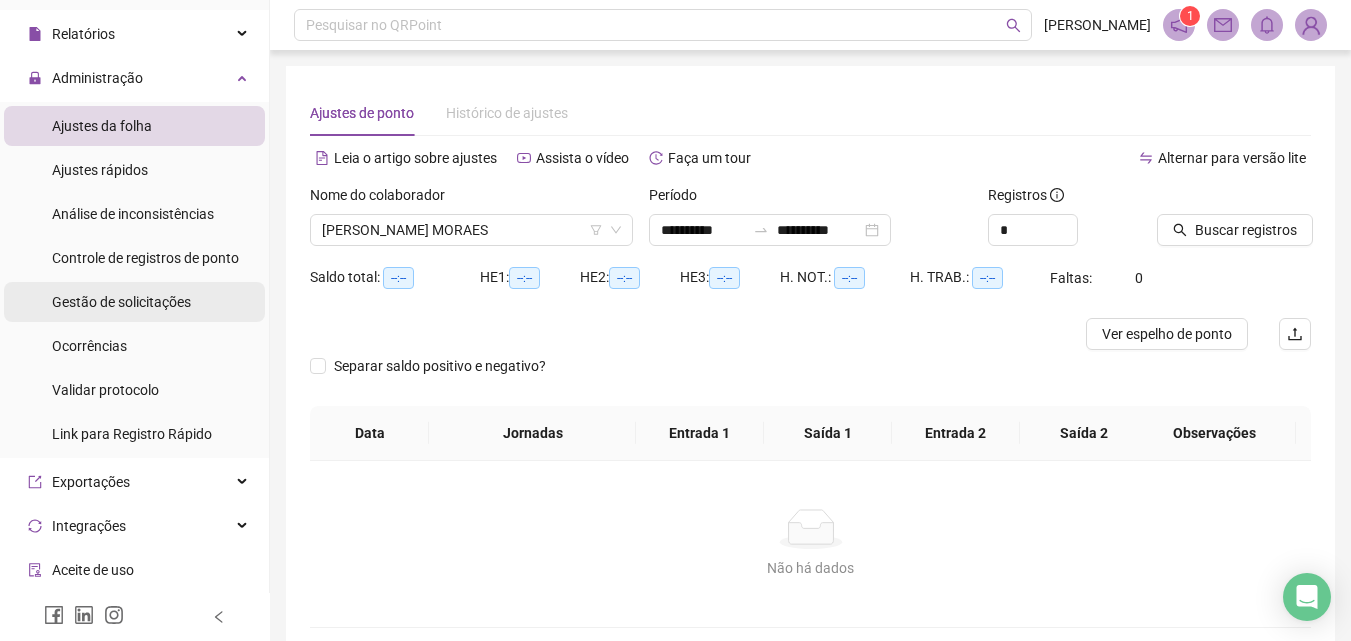 click on "Gestão de solicitações" at bounding box center (121, 302) 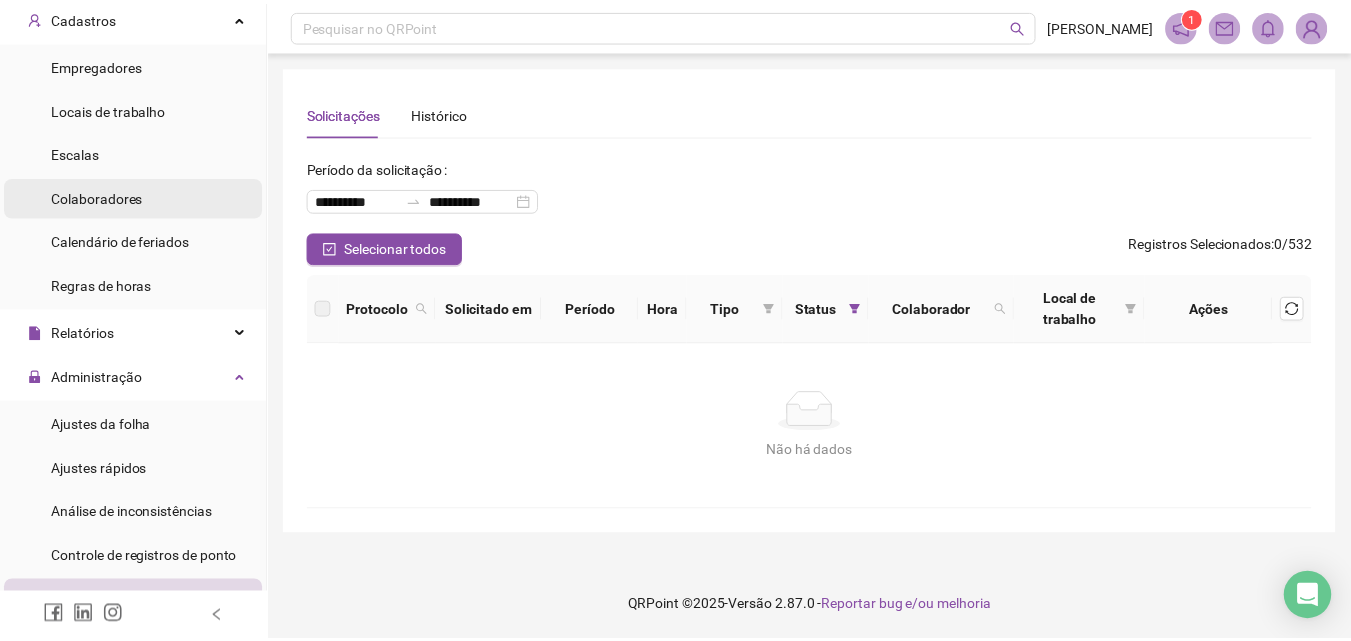 scroll, scrollTop: 100, scrollLeft: 0, axis: vertical 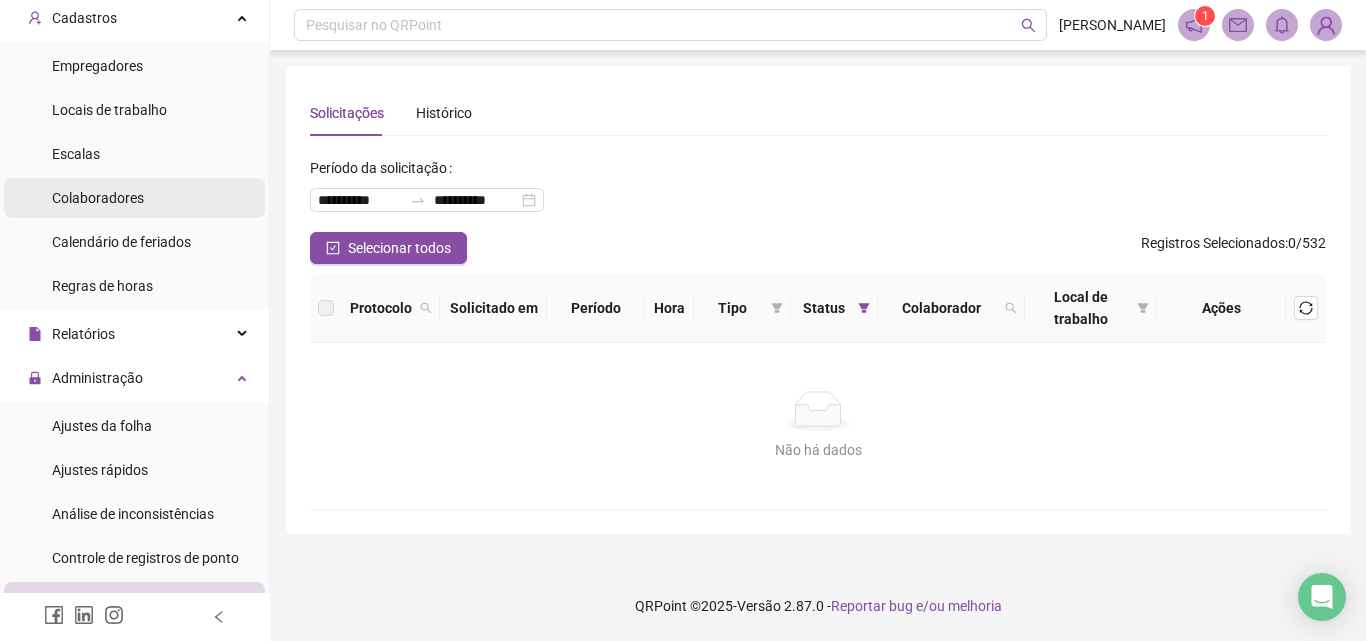 click on "Colaboradores" at bounding box center (98, 198) 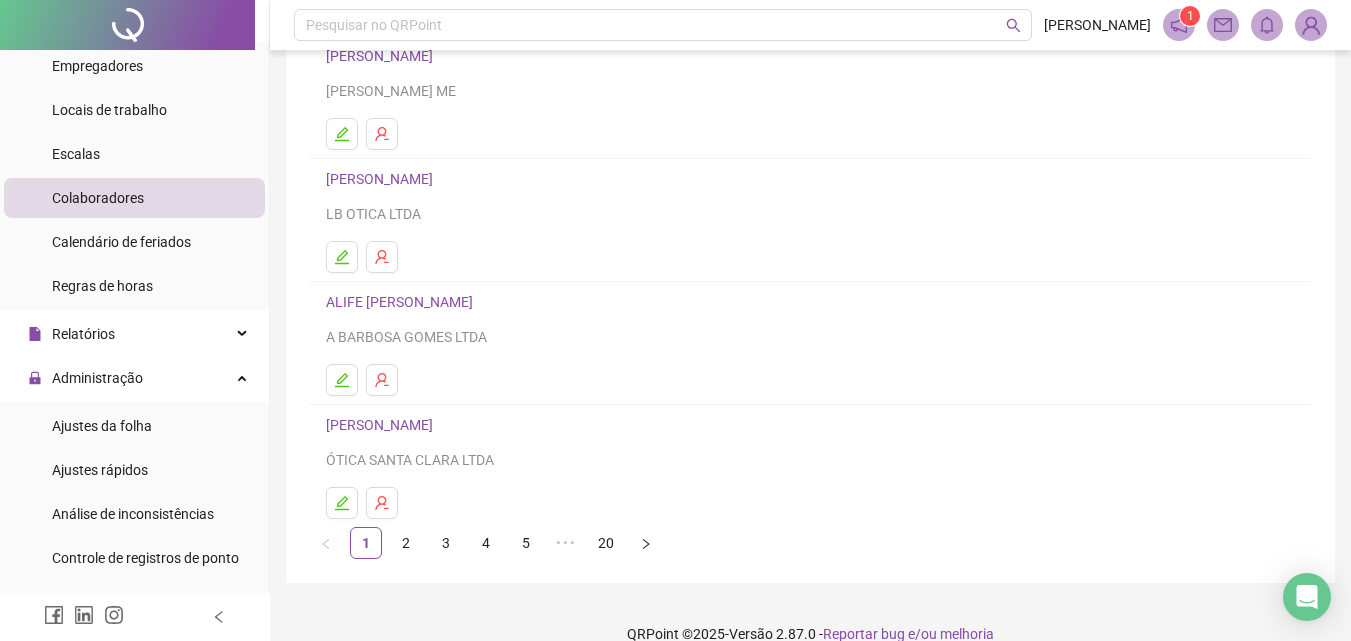 scroll, scrollTop: 300, scrollLeft: 0, axis: vertical 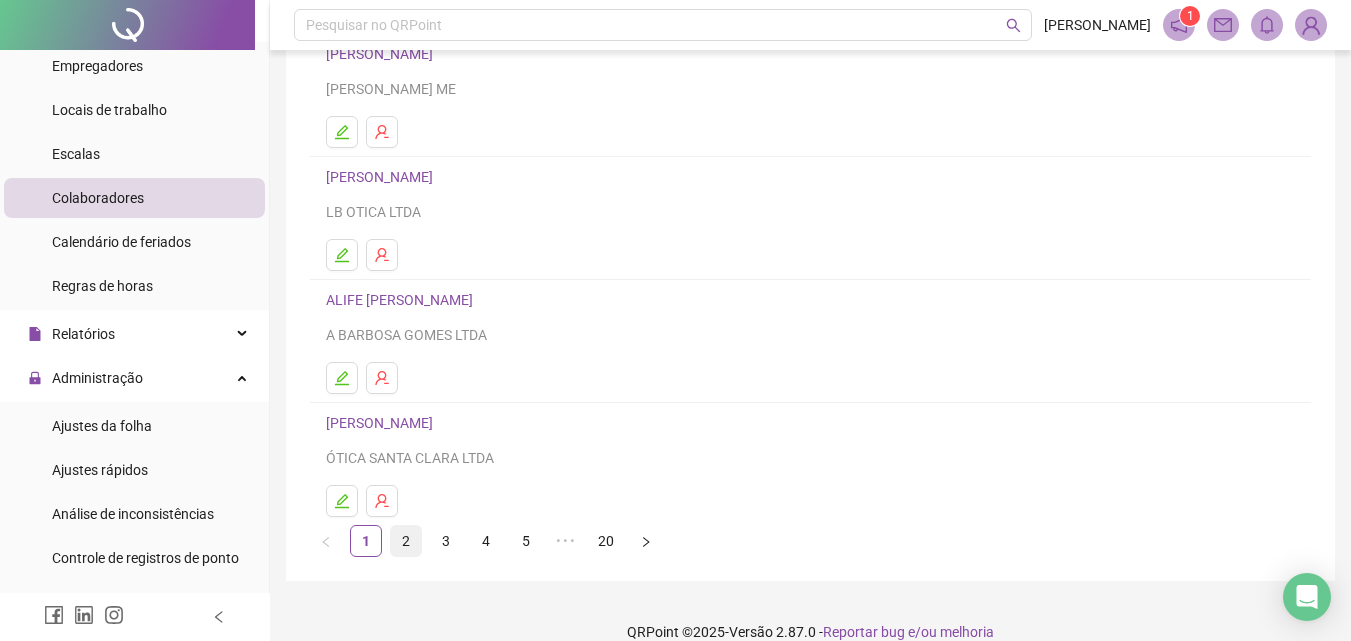 click on "2" at bounding box center (406, 541) 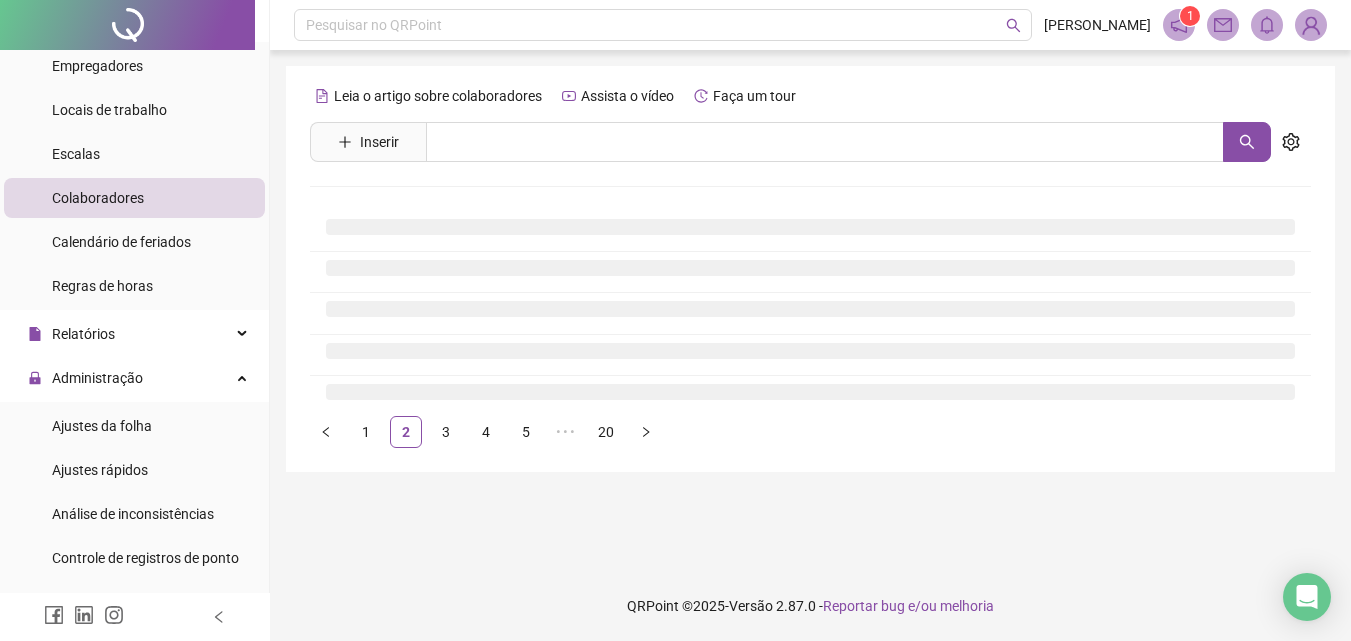 scroll, scrollTop: 0, scrollLeft: 0, axis: both 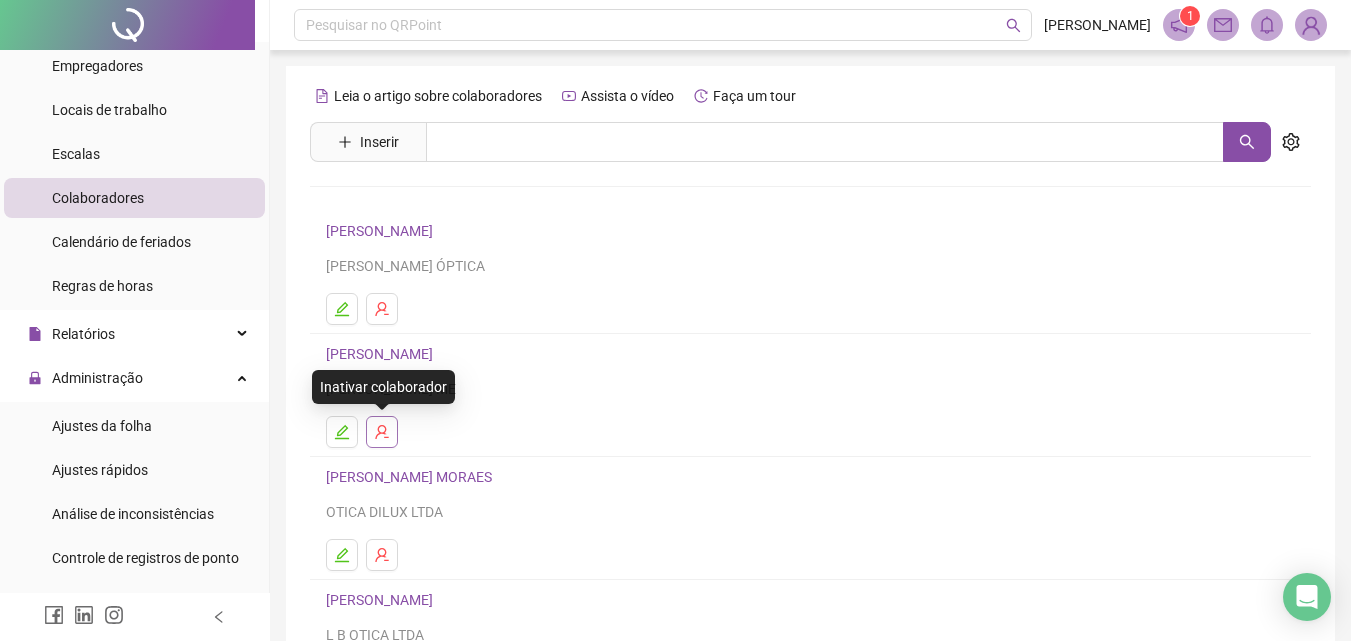 click at bounding box center (382, 432) 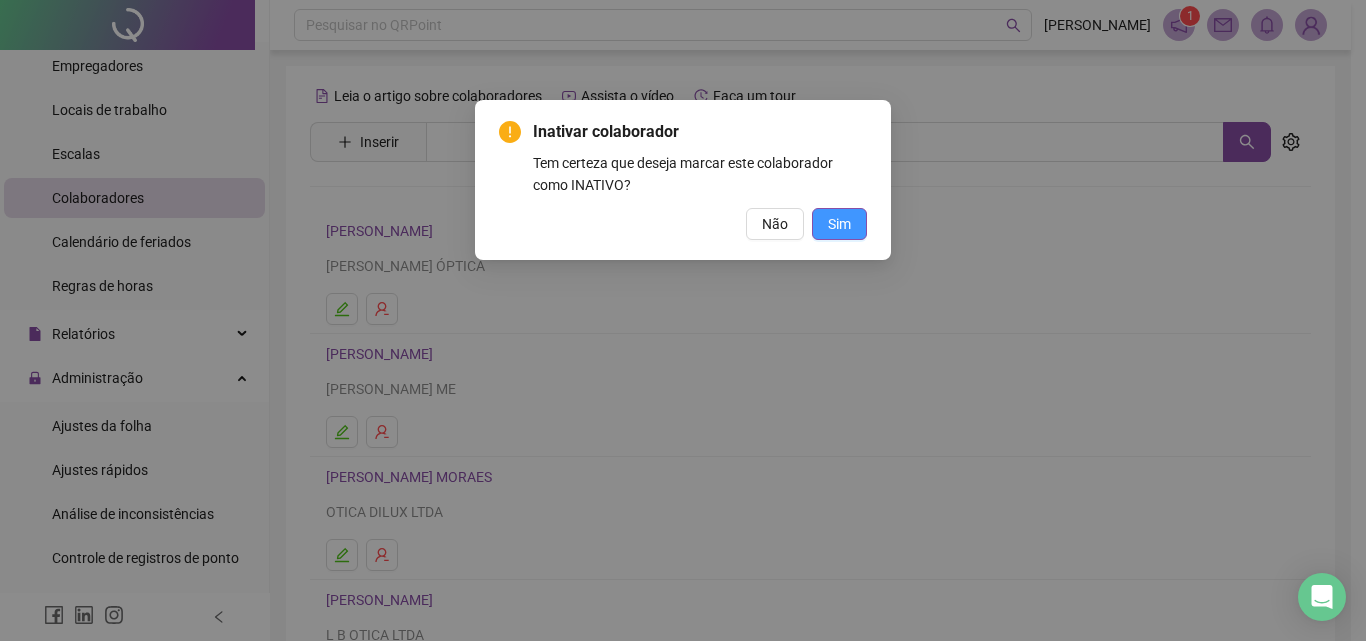 click on "Sim" at bounding box center [839, 224] 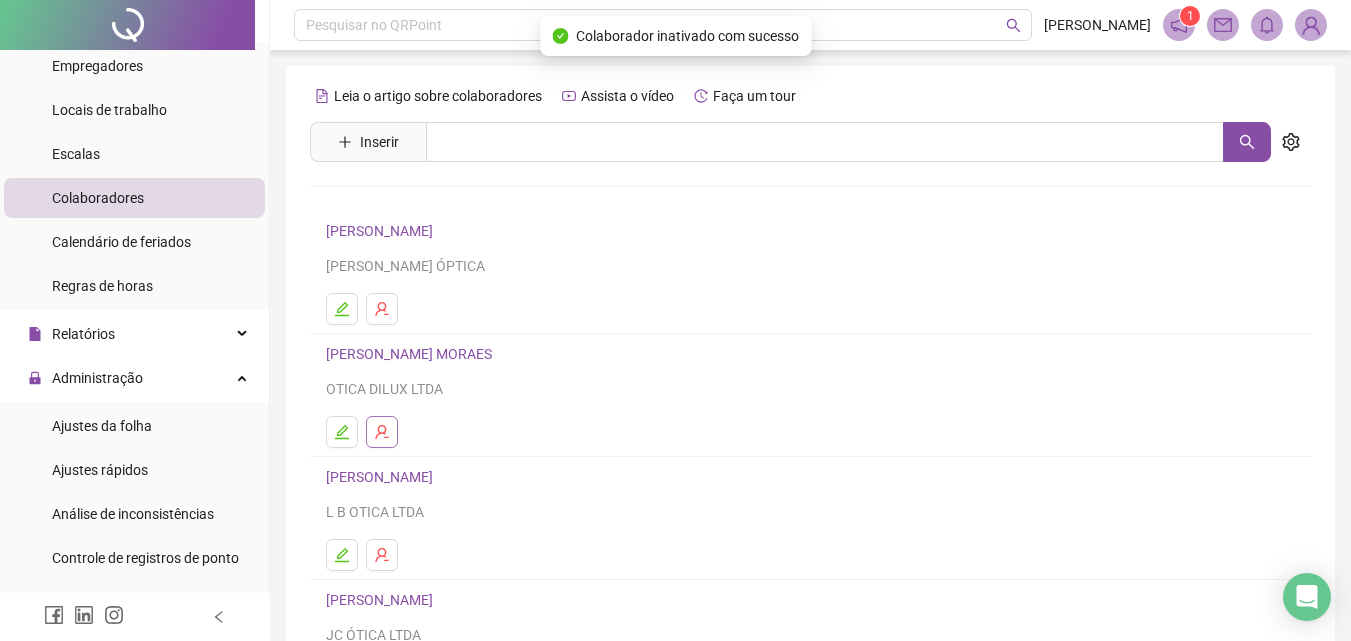 click at bounding box center (382, 432) 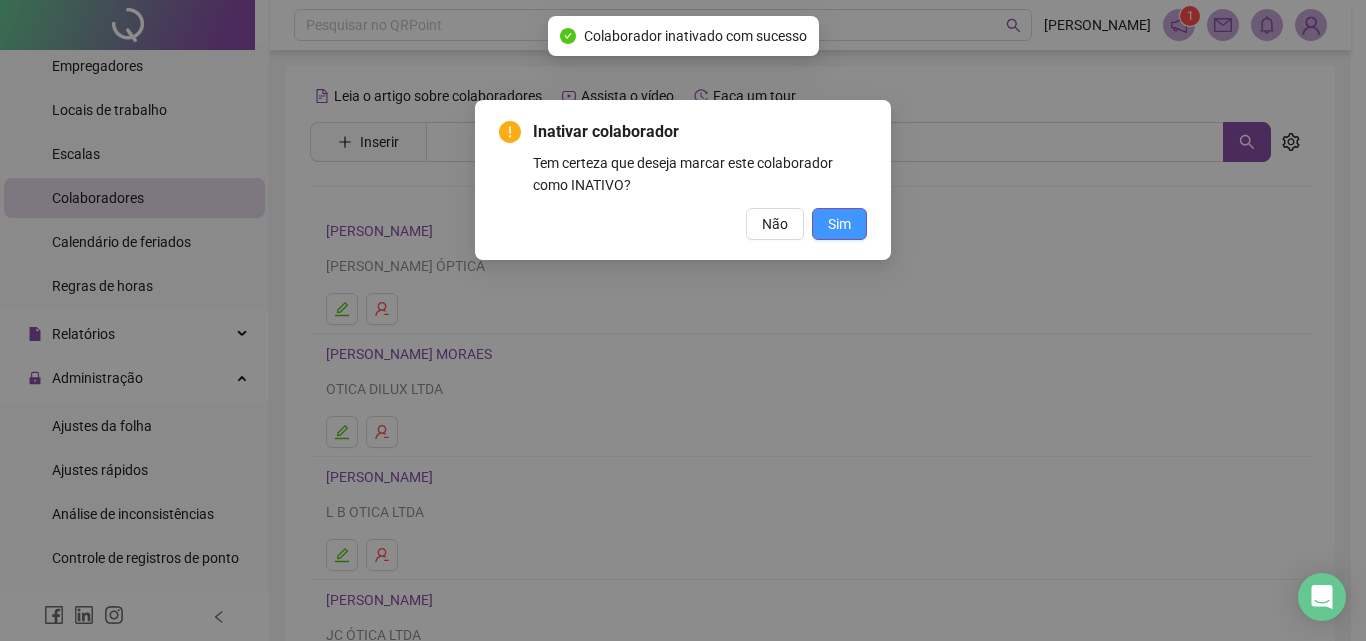 click on "Sim" at bounding box center [839, 224] 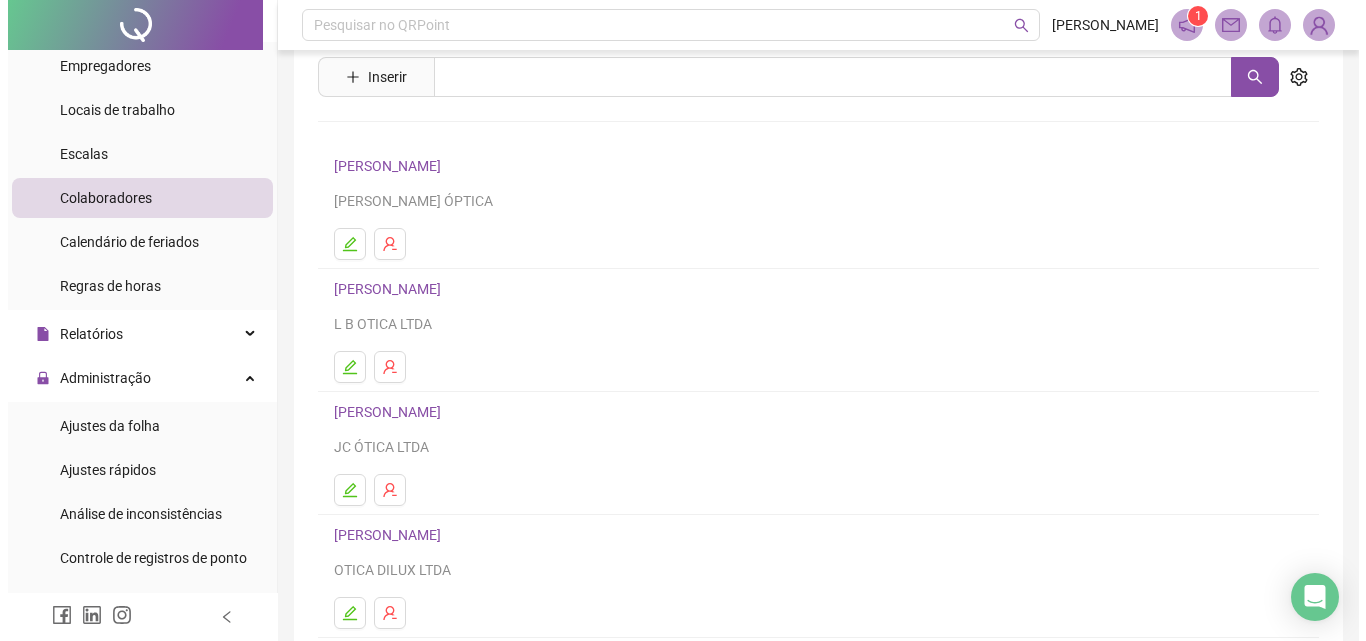 scroll, scrollTop: 100, scrollLeft: 0, axis: vertical 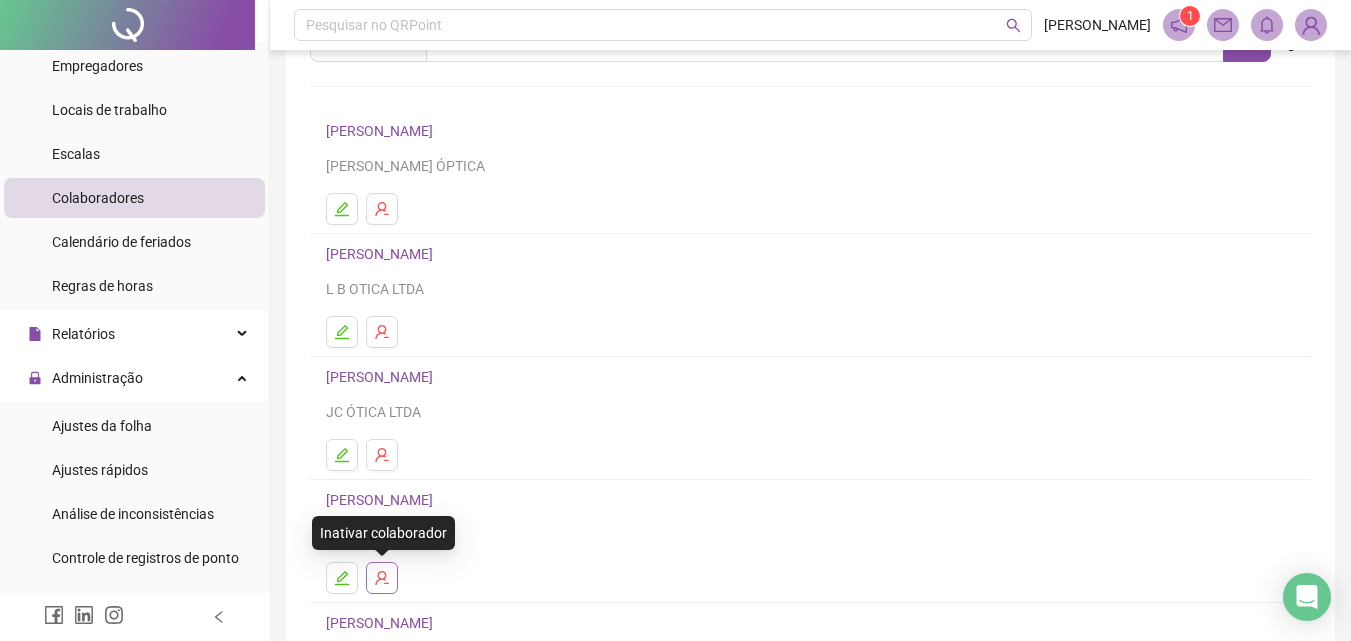click at bounding box center [382, 578] 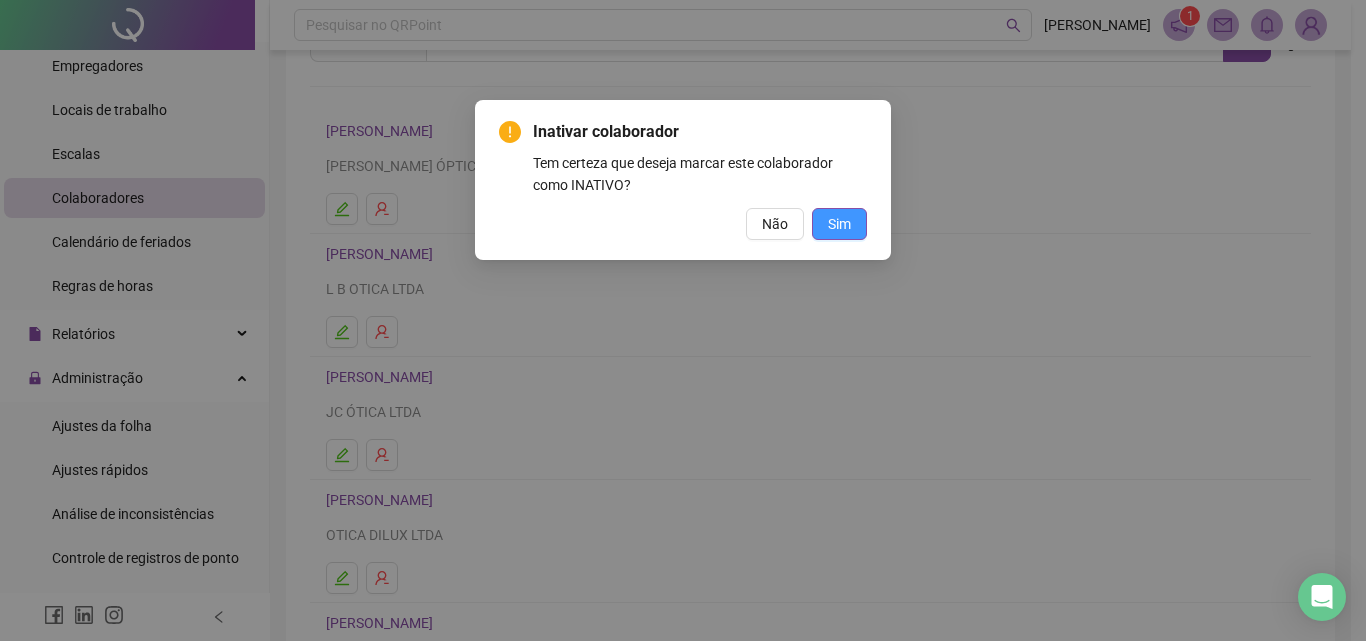 click on "Sim" at bounding box center (839, 224) 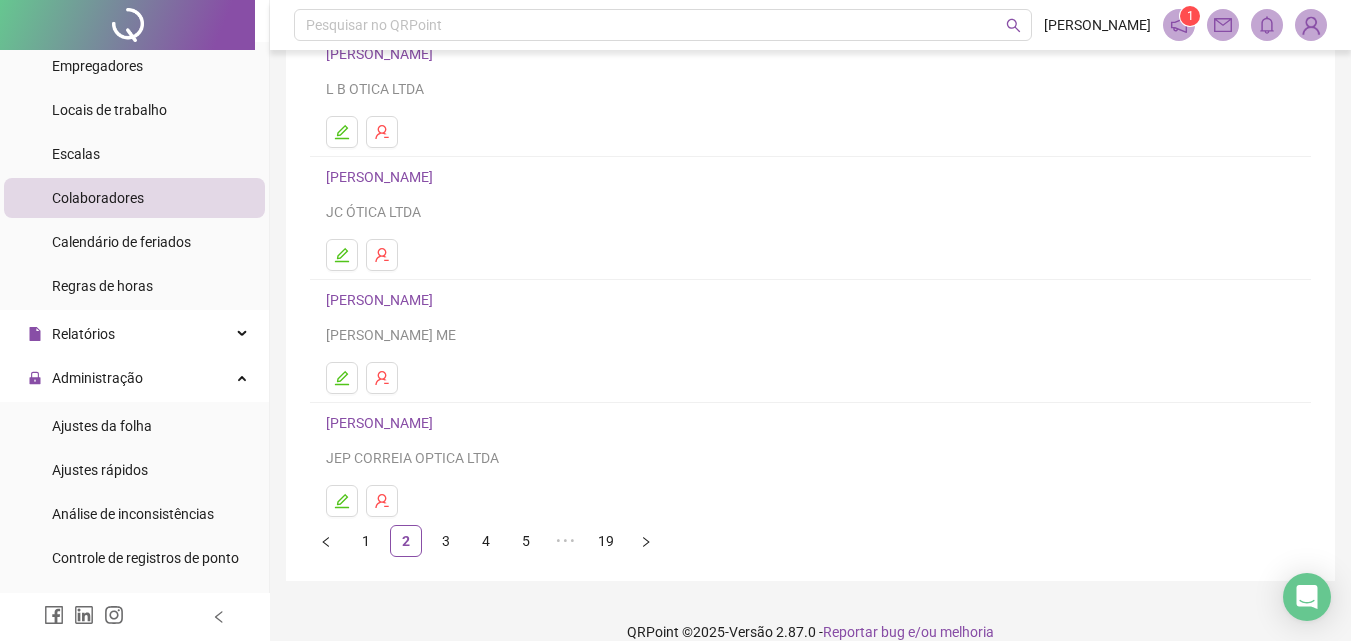 scroll, scrollTop: 326, scrollLeft: 0, axis: vertical 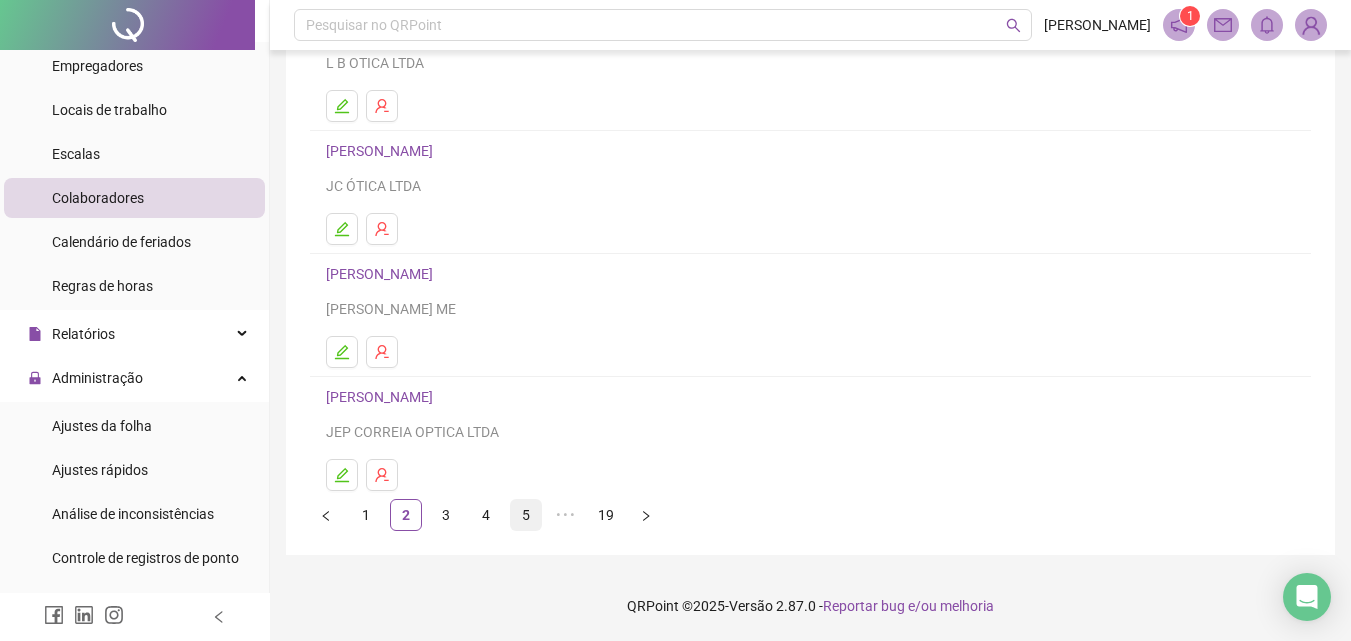 click on "5" at bounding box center [526, 515] 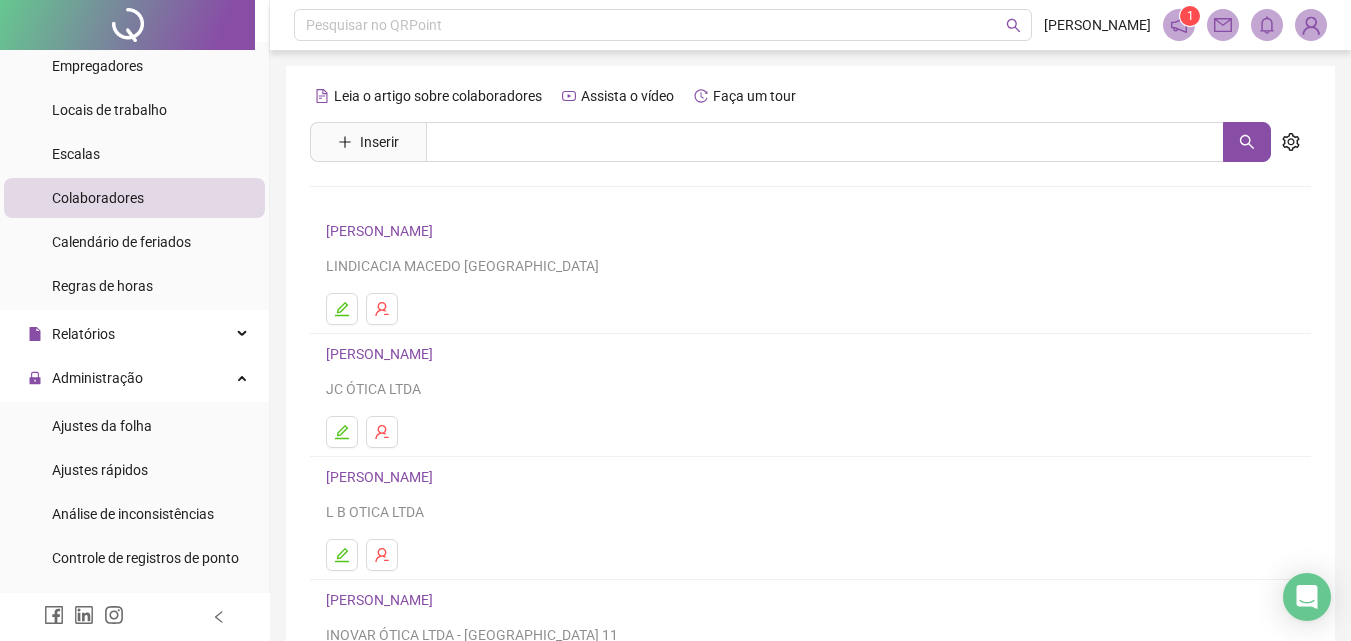 scroll, scrollTop: 326, scrollLeft: 0, axis: vertical 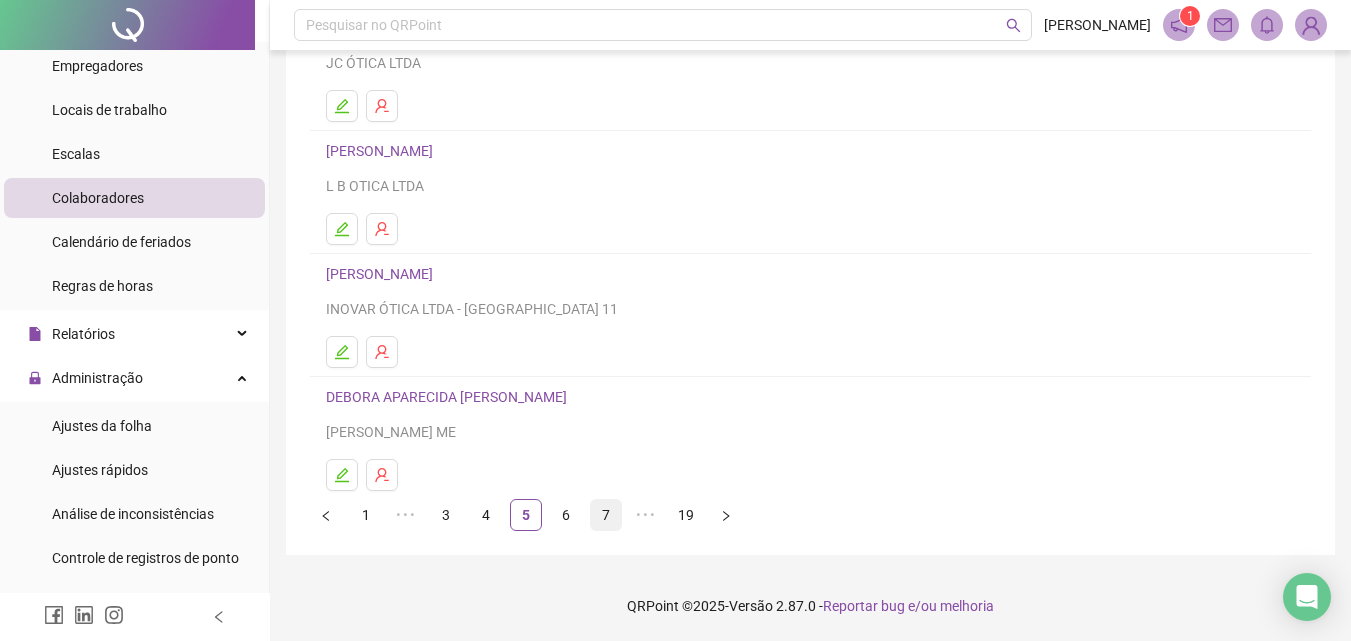 click on "7" at bounding box center (606, 515) 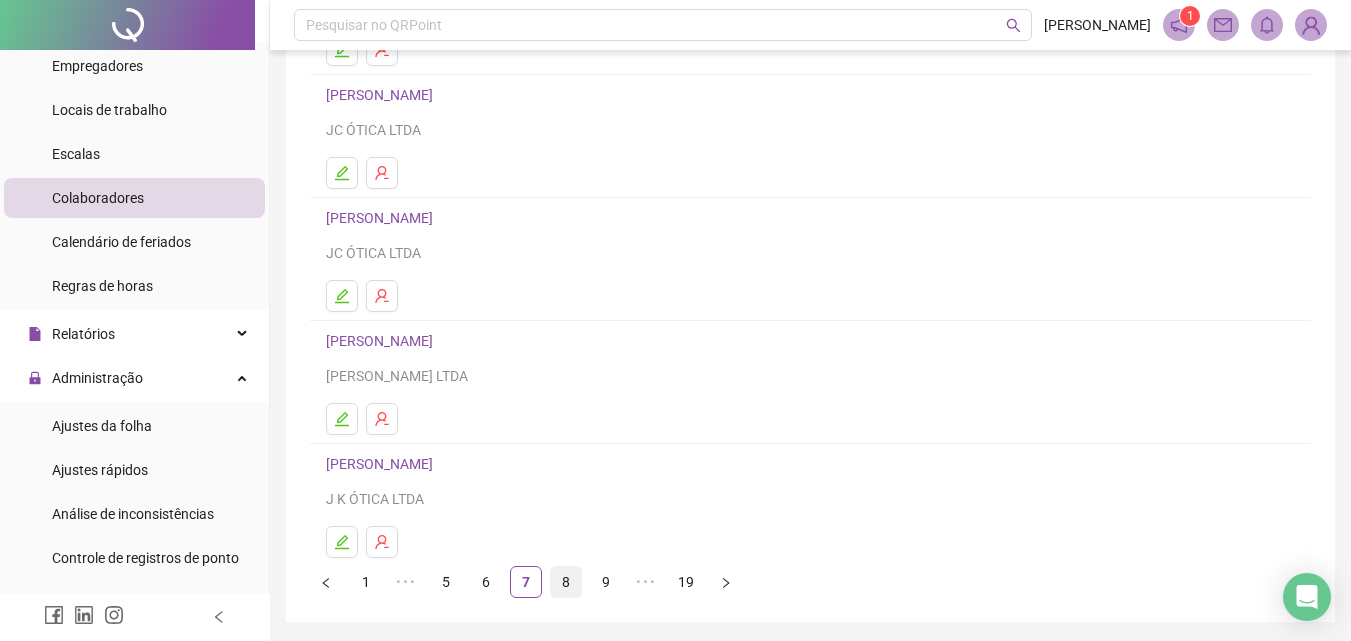scroll, scrollTop: 226, scrollLeft: 0, axis: vertical 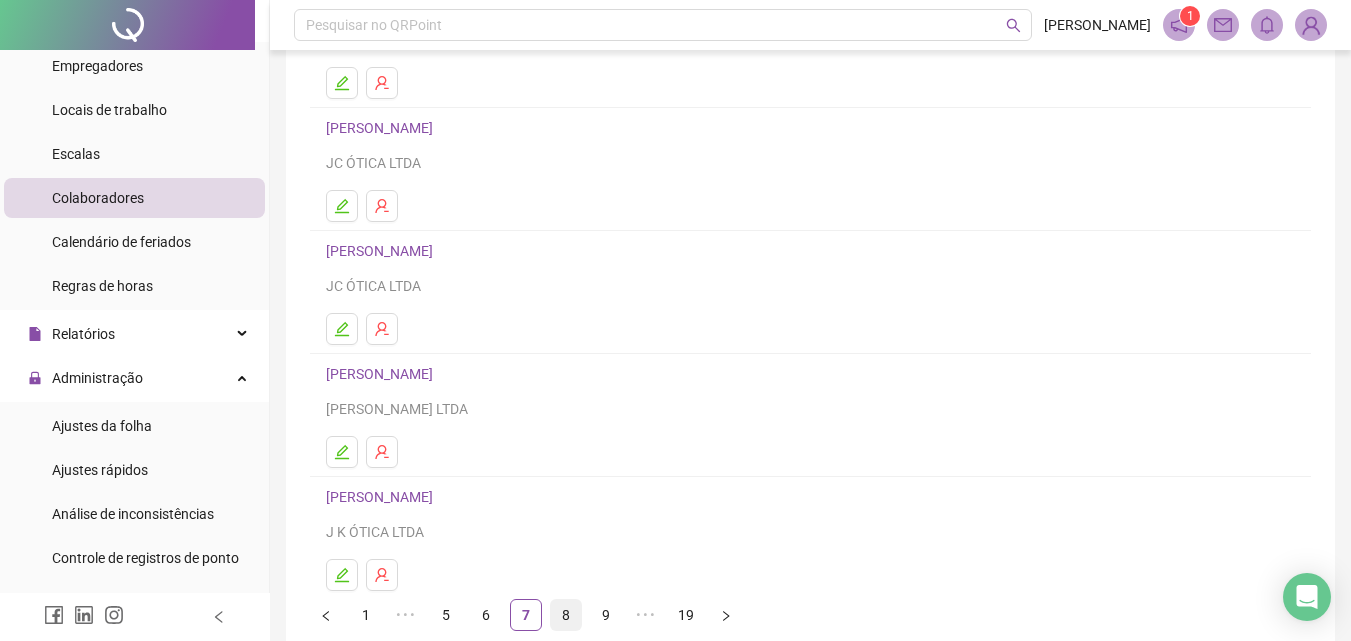 click on "8" at bounding box center [566, 615] 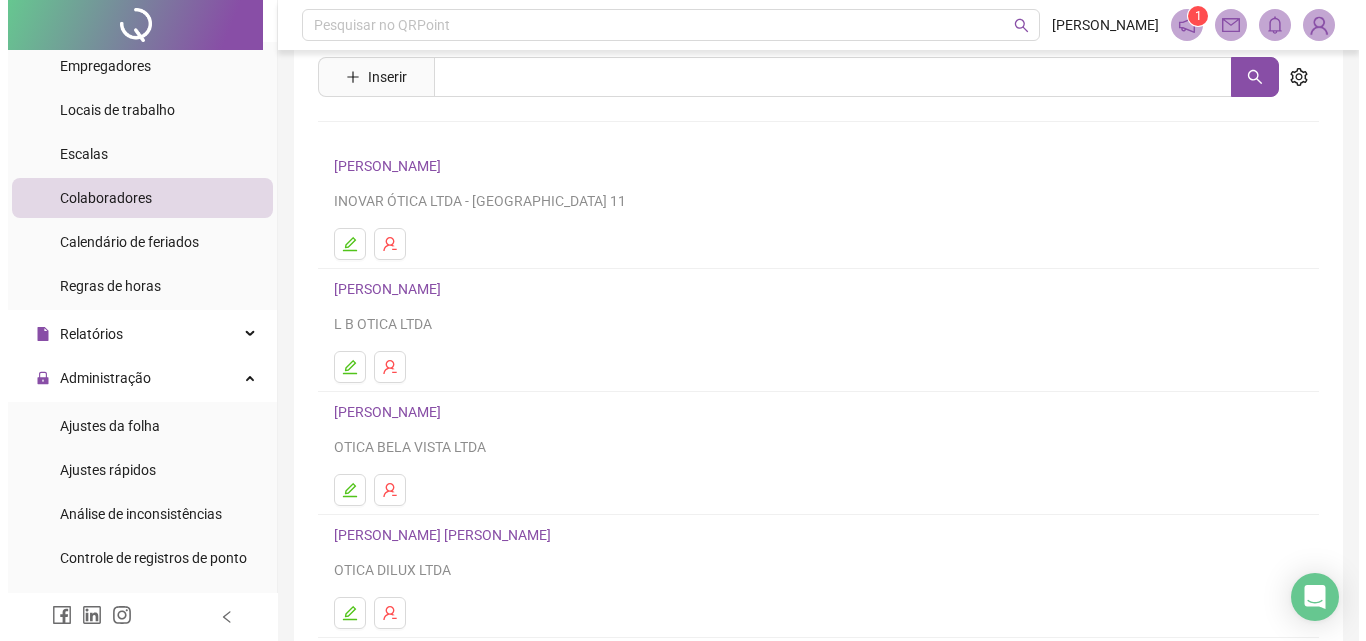 scroll, scrollTop: 100, scrollLeft: 0, axis: vertical 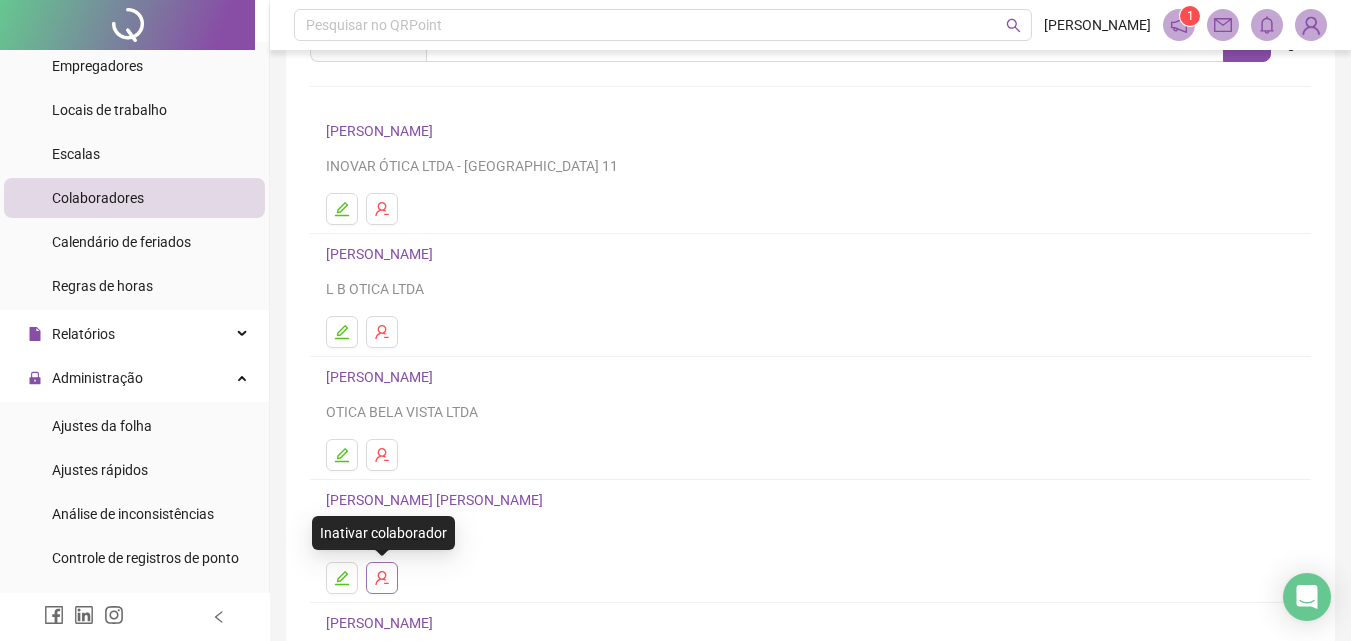 click 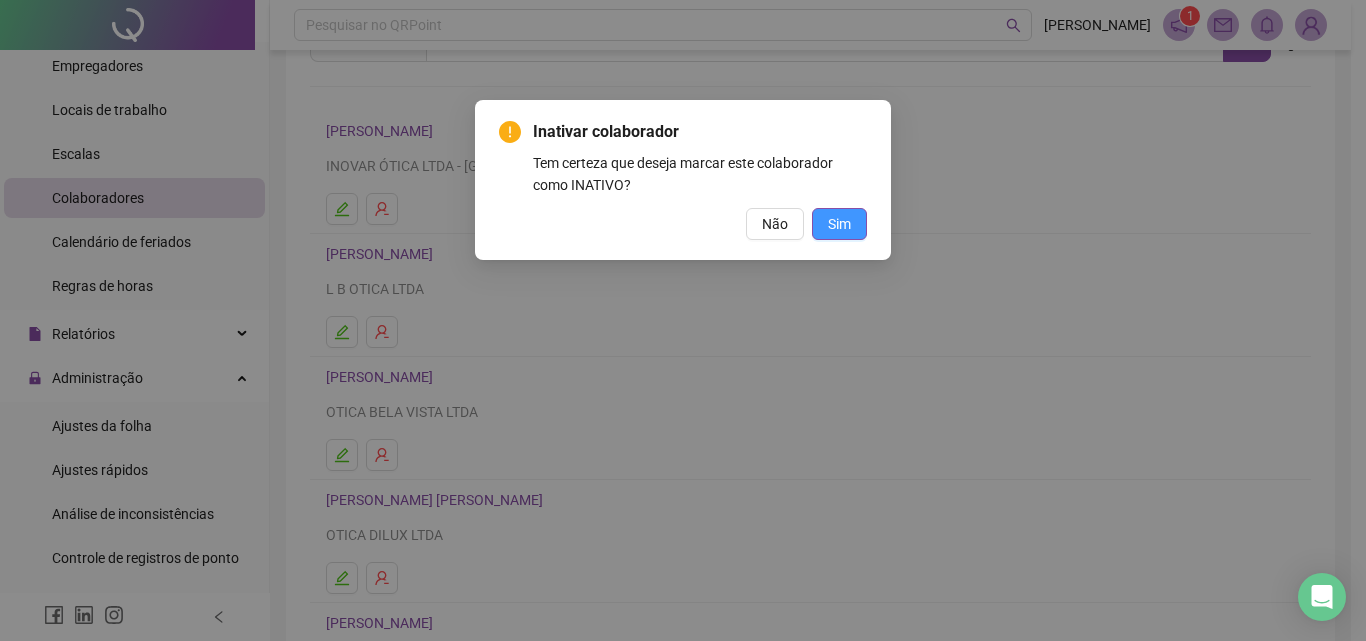 click on "Sim" at bounding box center (839, 224) 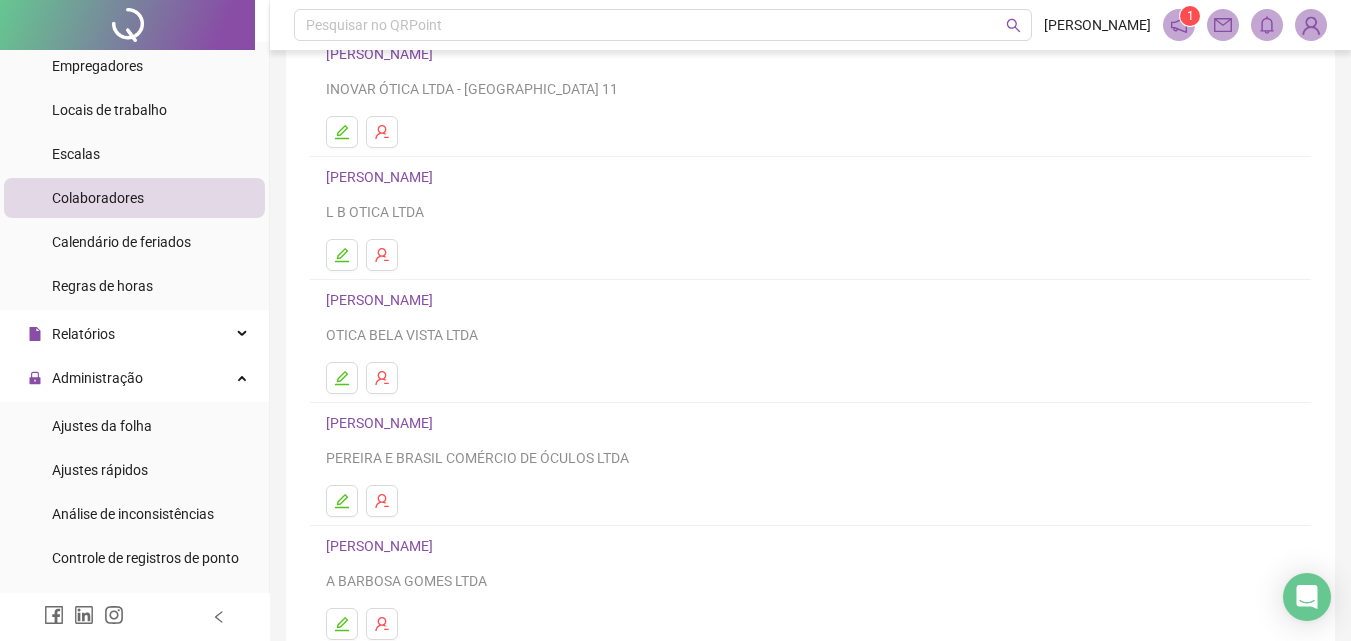 scroll, scrollTop: 326, scrollLeft: 0, axis: vertical 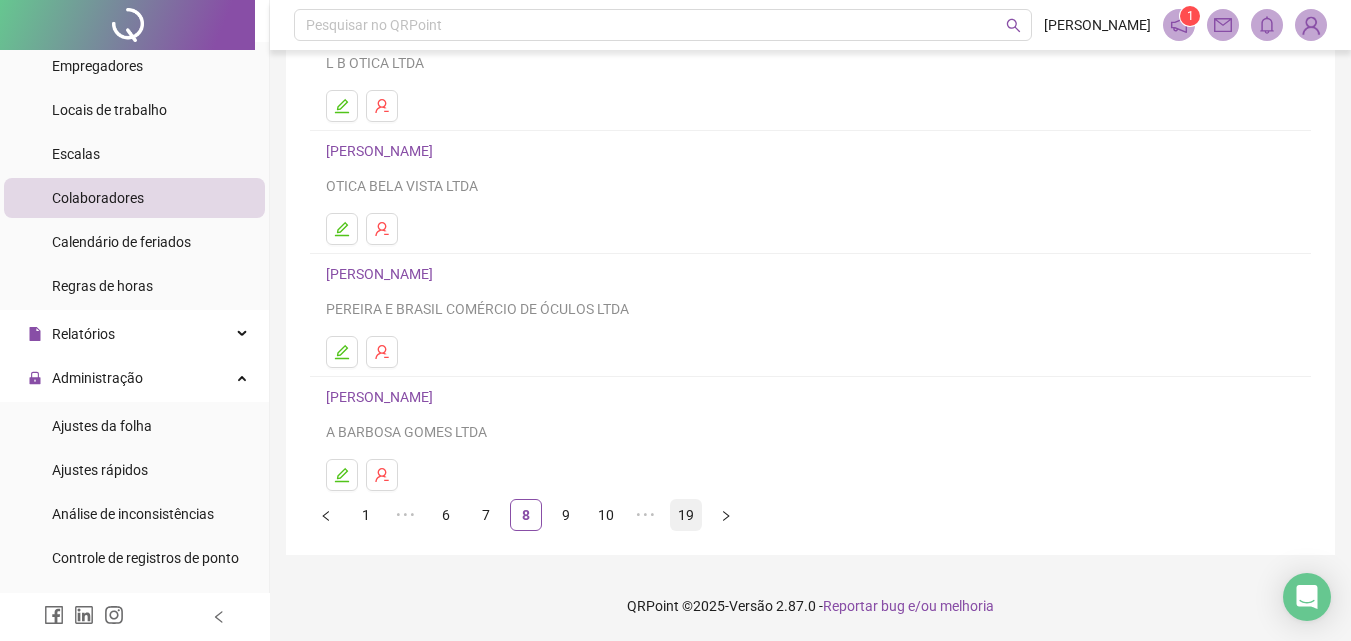 click on "19" at bounding box center (686, 515) 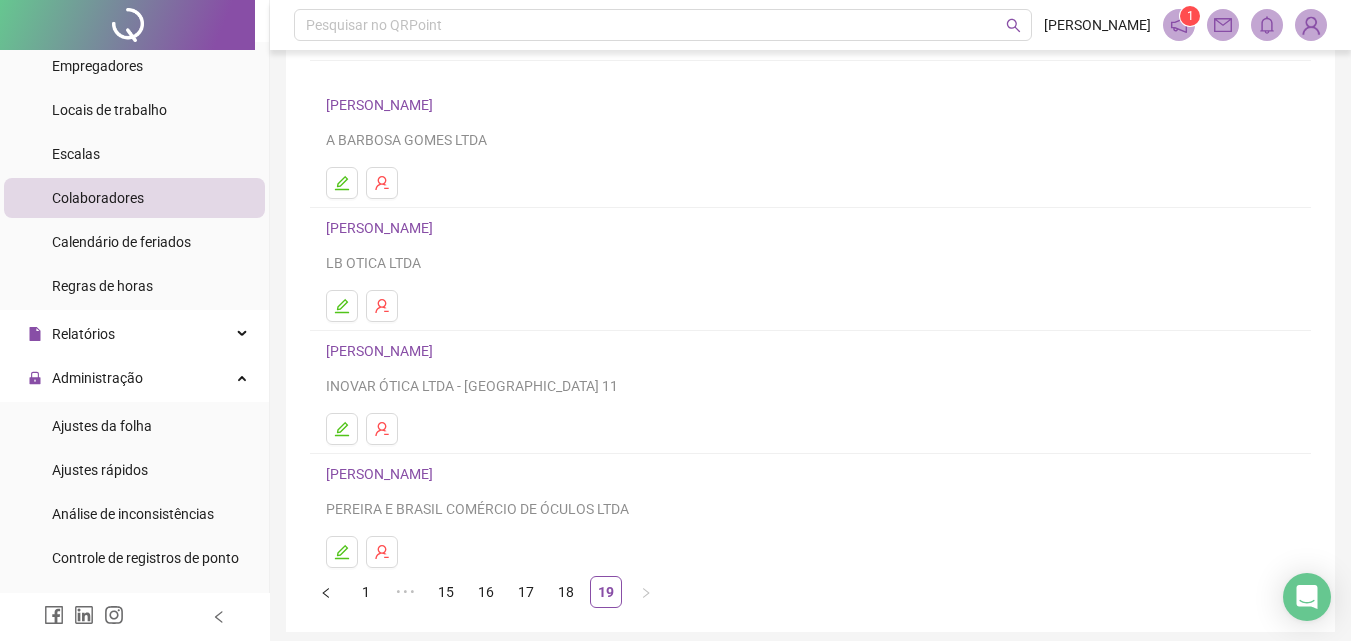 scroll, scrollTop: 103, scrollLeft: 0, axis: vertical 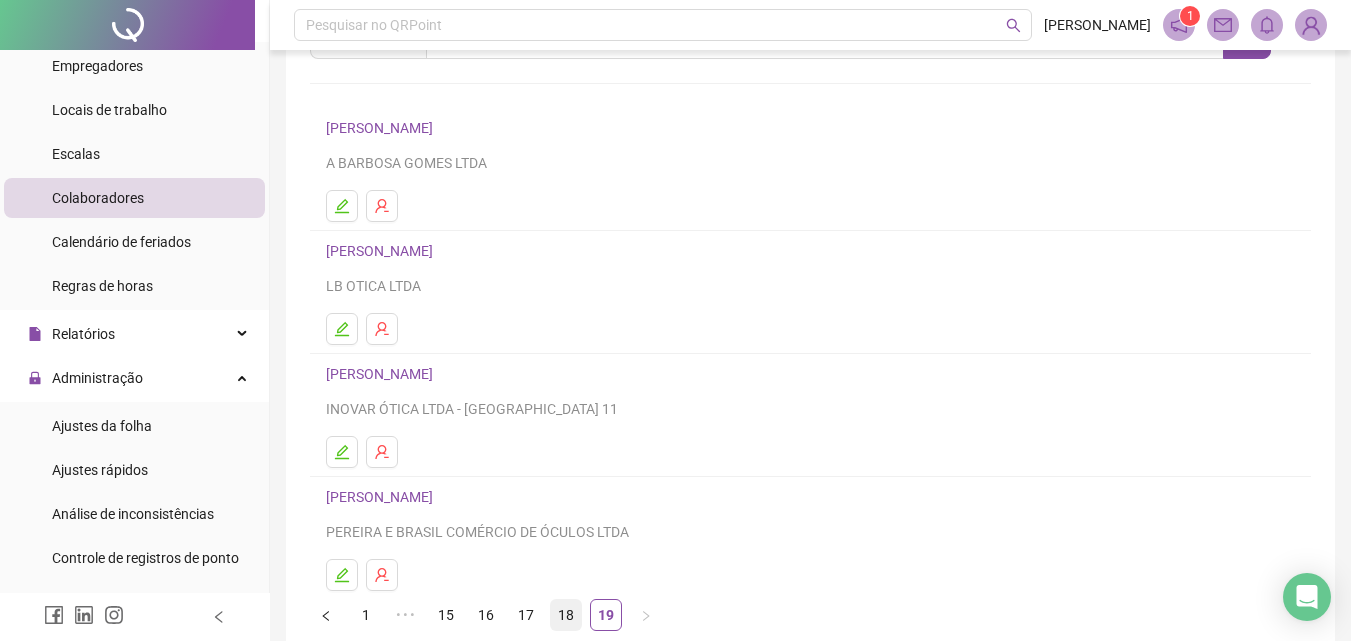 click on "18" at bounding box center [566, 615] 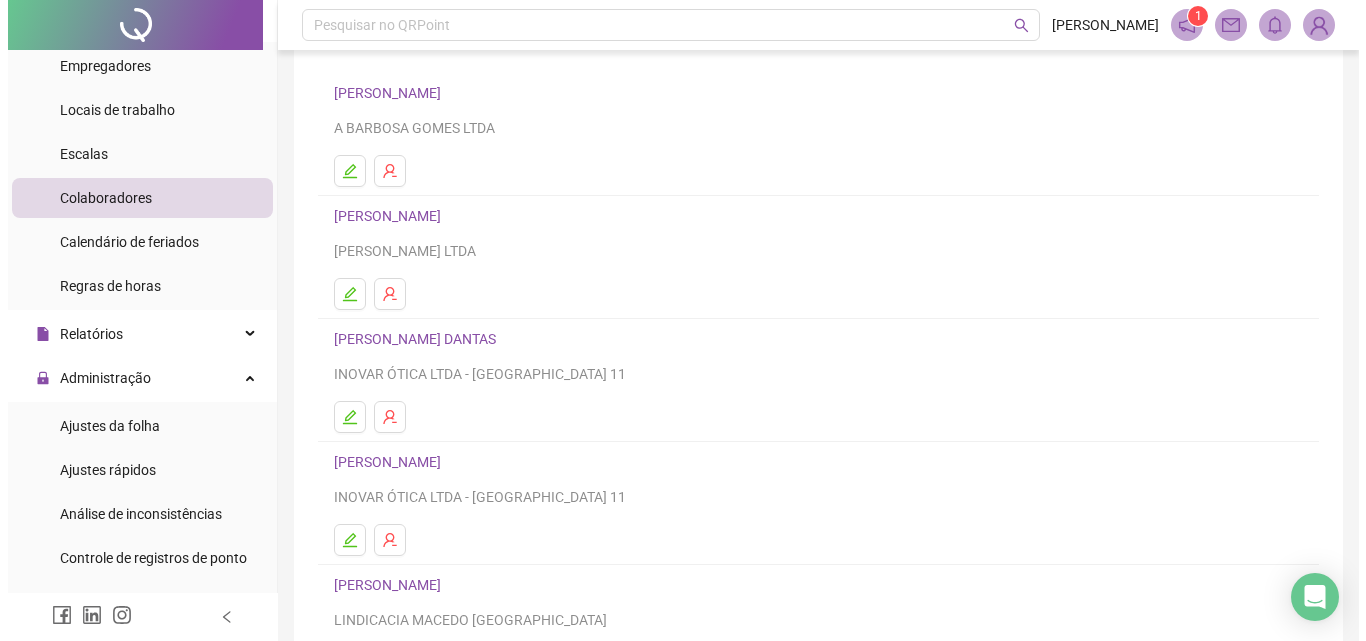 scroll, scrollTop: 126, scrollLeft: 0, axis: vertical 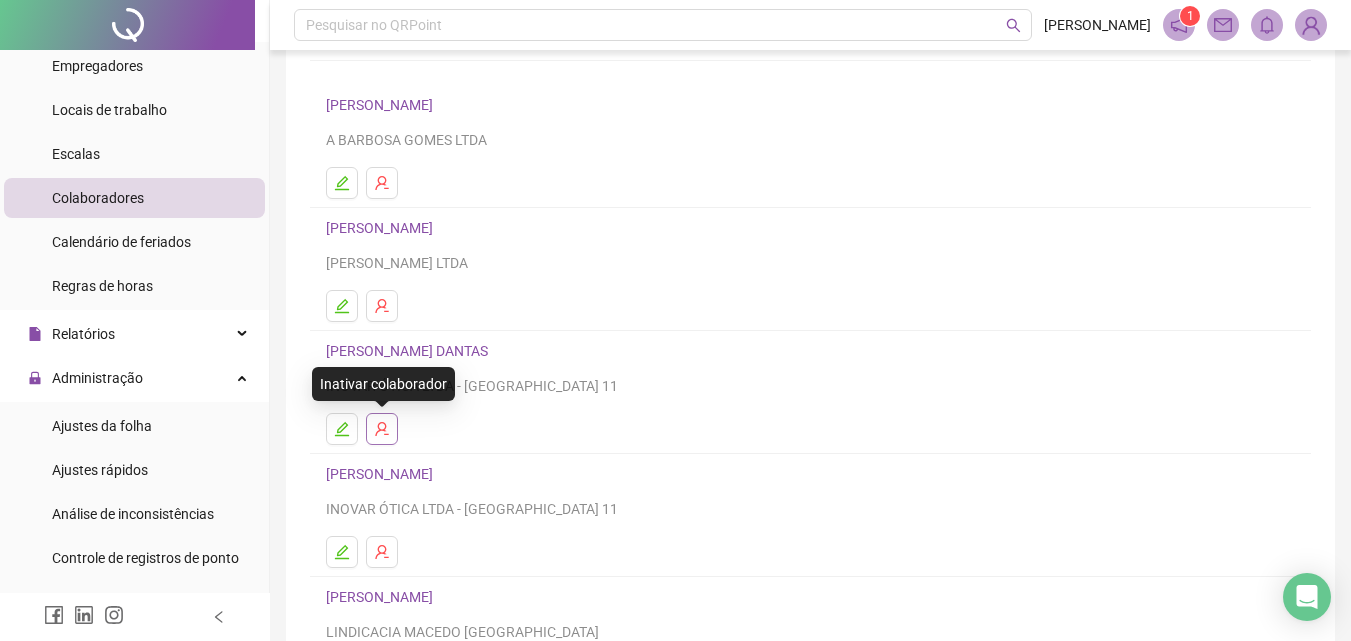 click 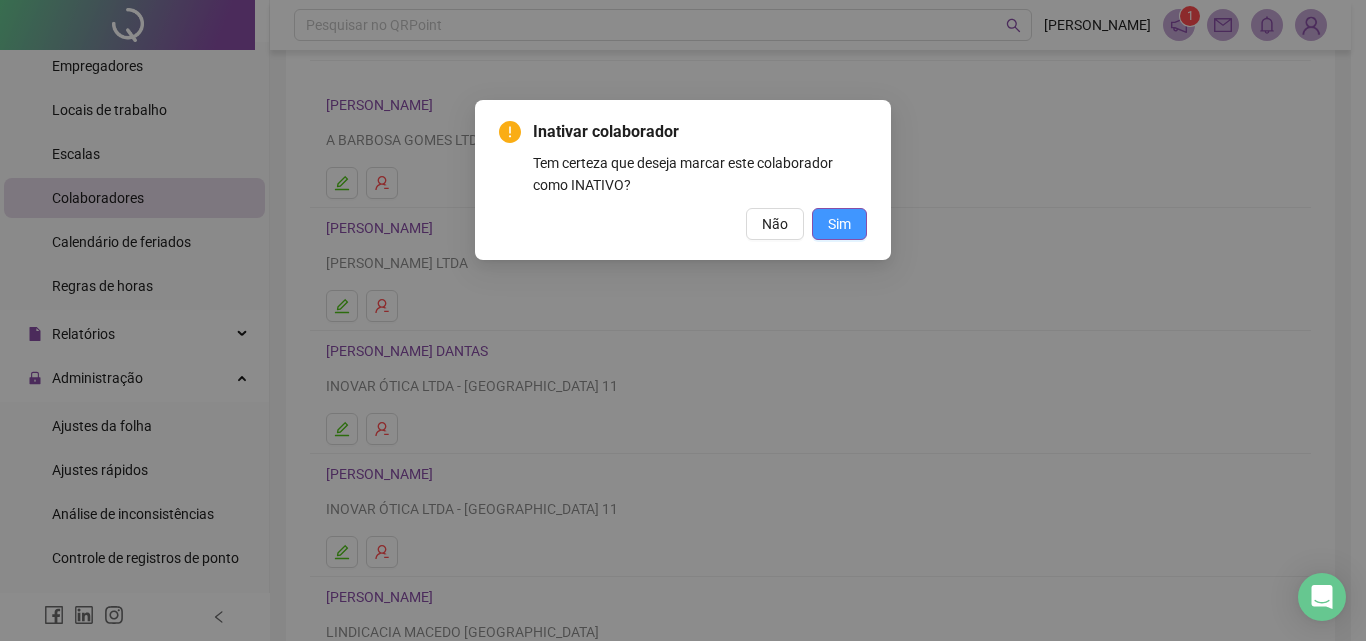 click on "Sim" at bounding box center [839, 224] 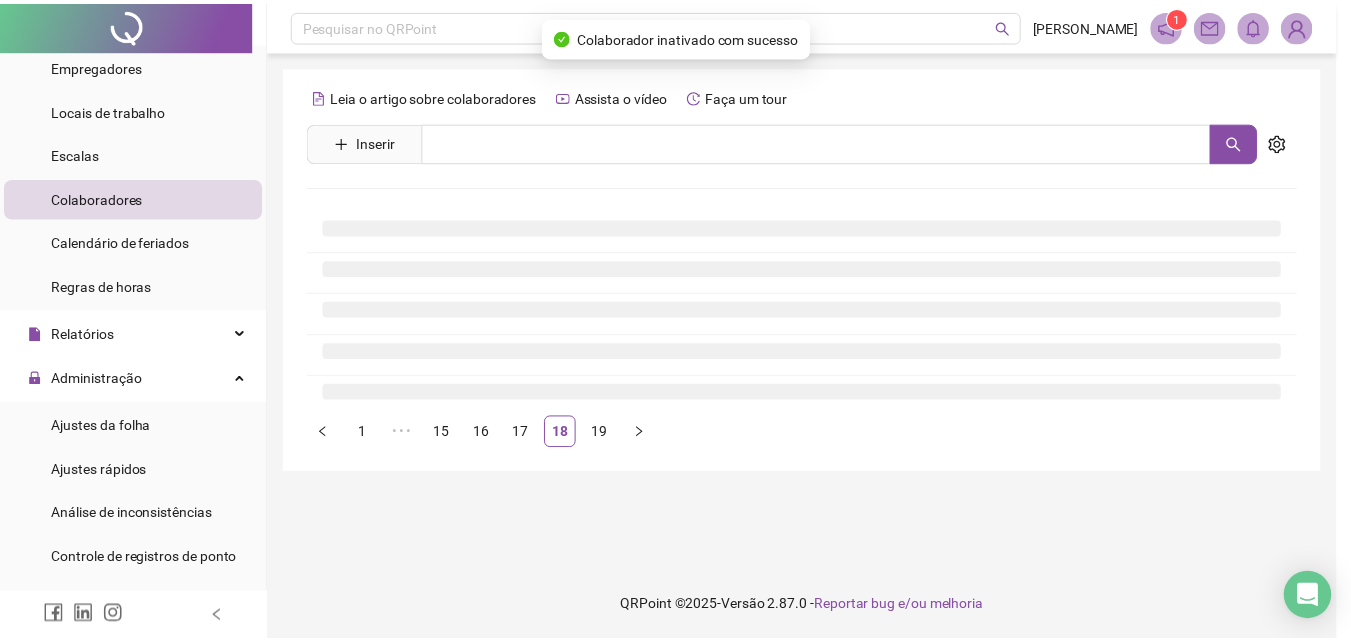 scroll, scrollTop: 0, scrollLeft: 0, axis: both 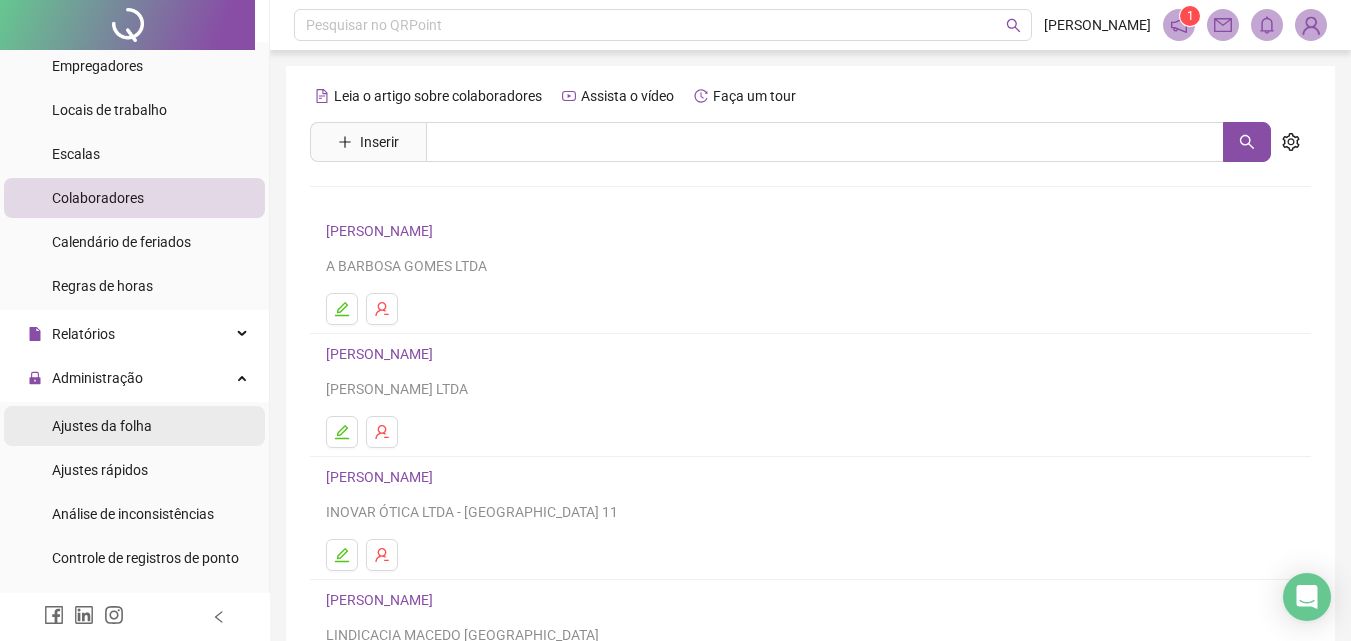 click on "Ajustes da folha" at bounding box center (102, 426) 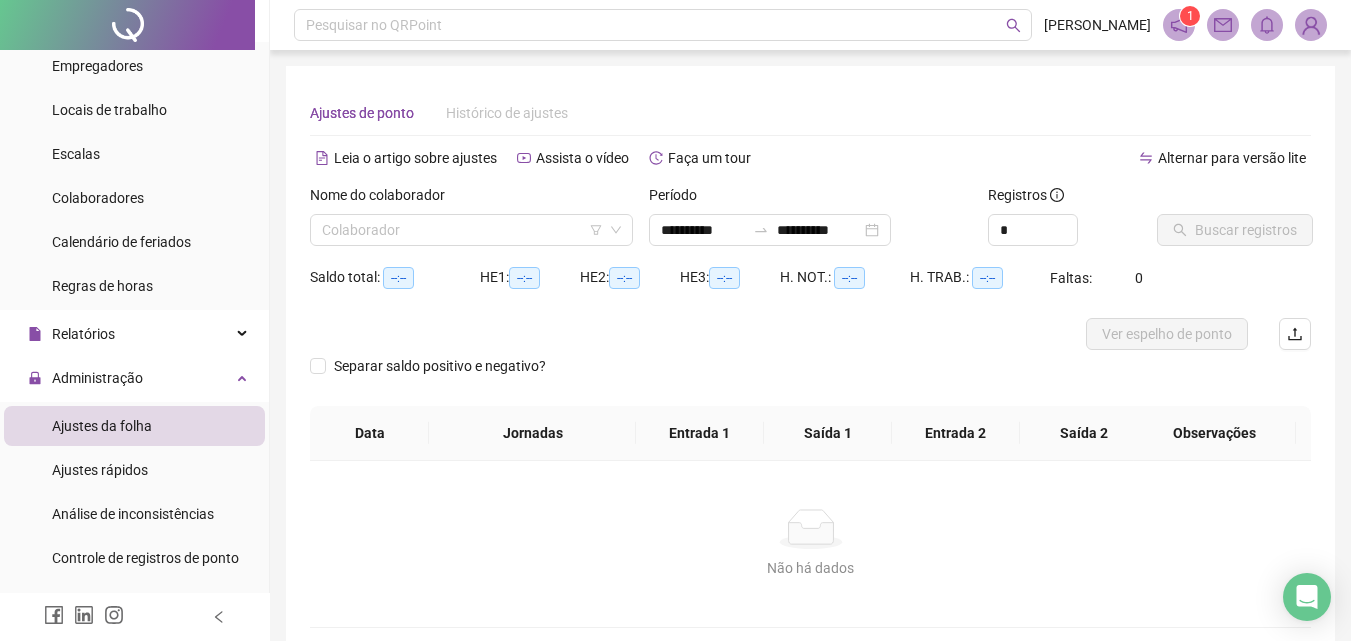 type on "**********" 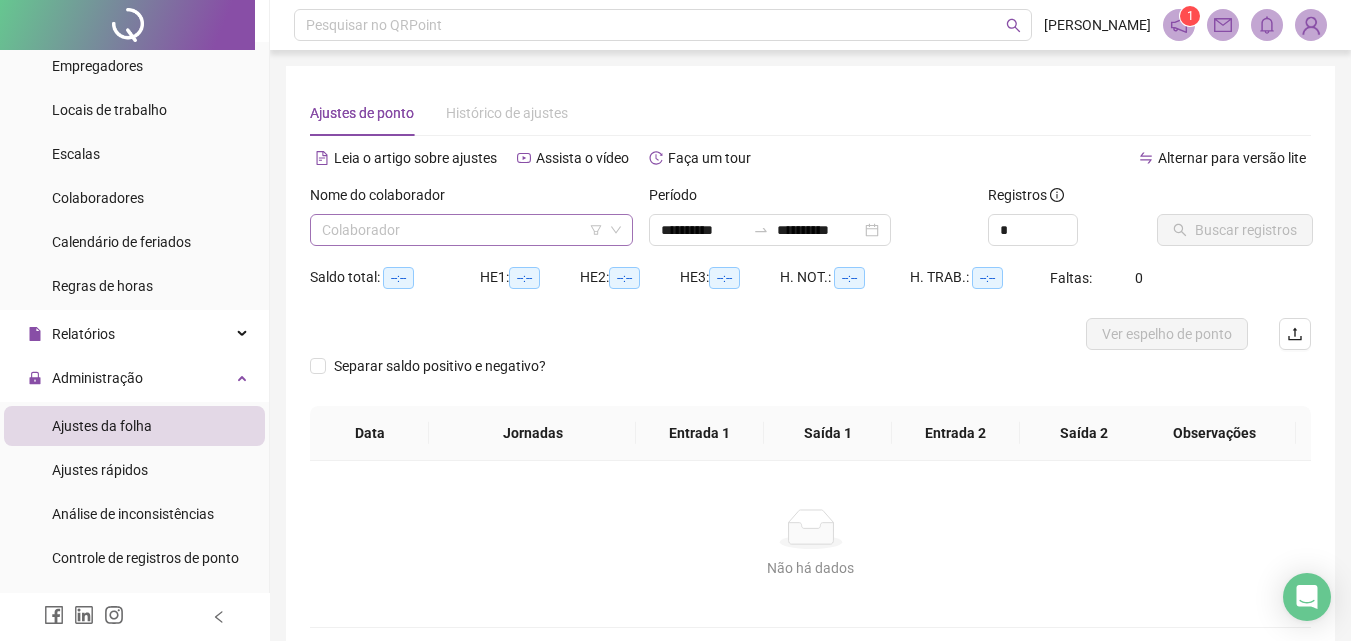 click at bounding box center (465, 230) 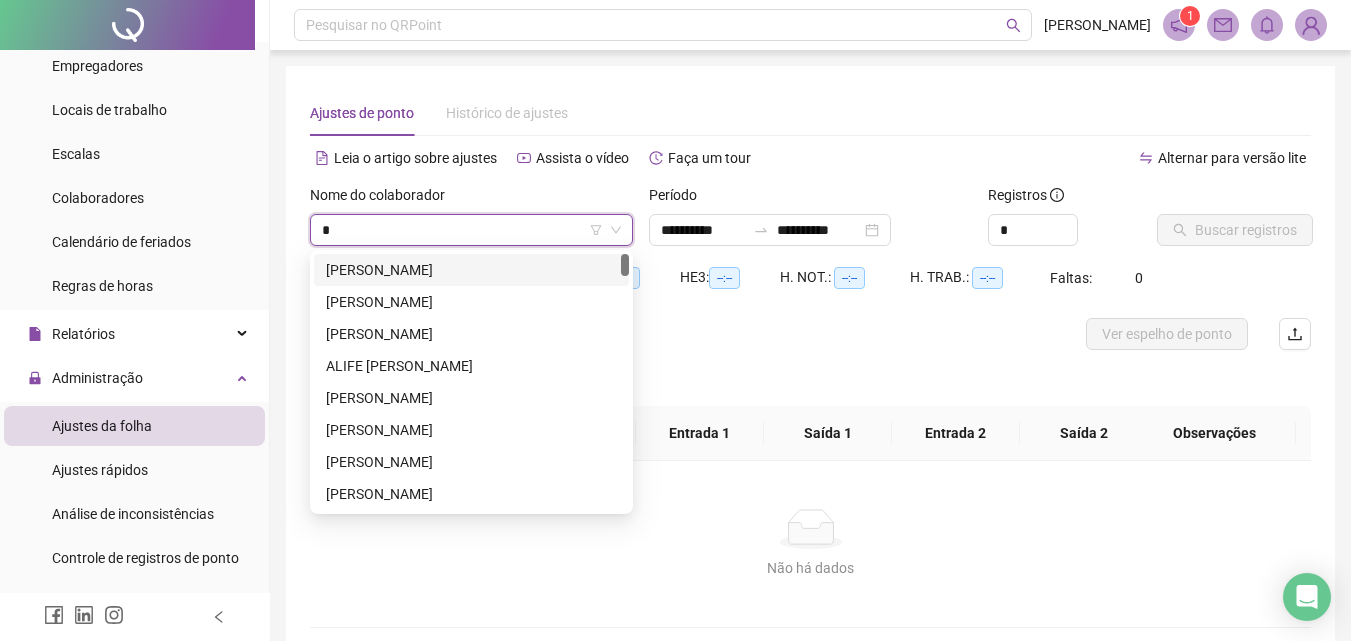 type on "**" 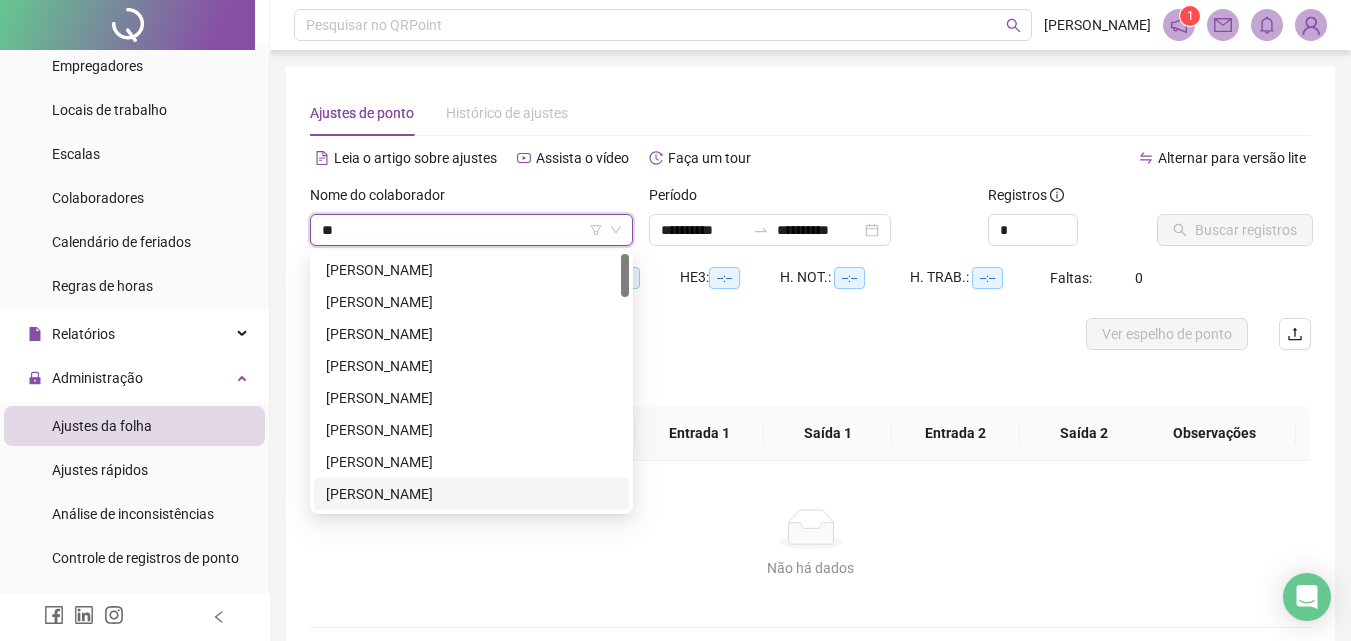 click on "[PERSON_NAME]" at bounding box center (471, 494) 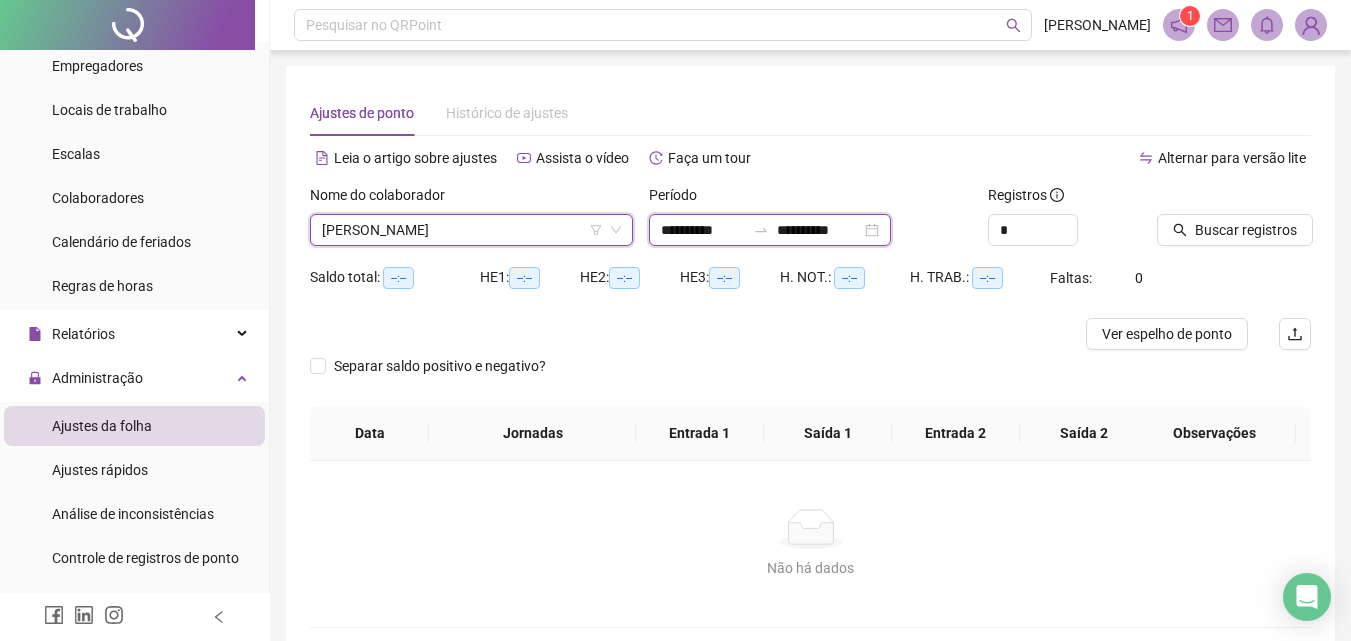click on "**********" at bounding box center [703, 230] 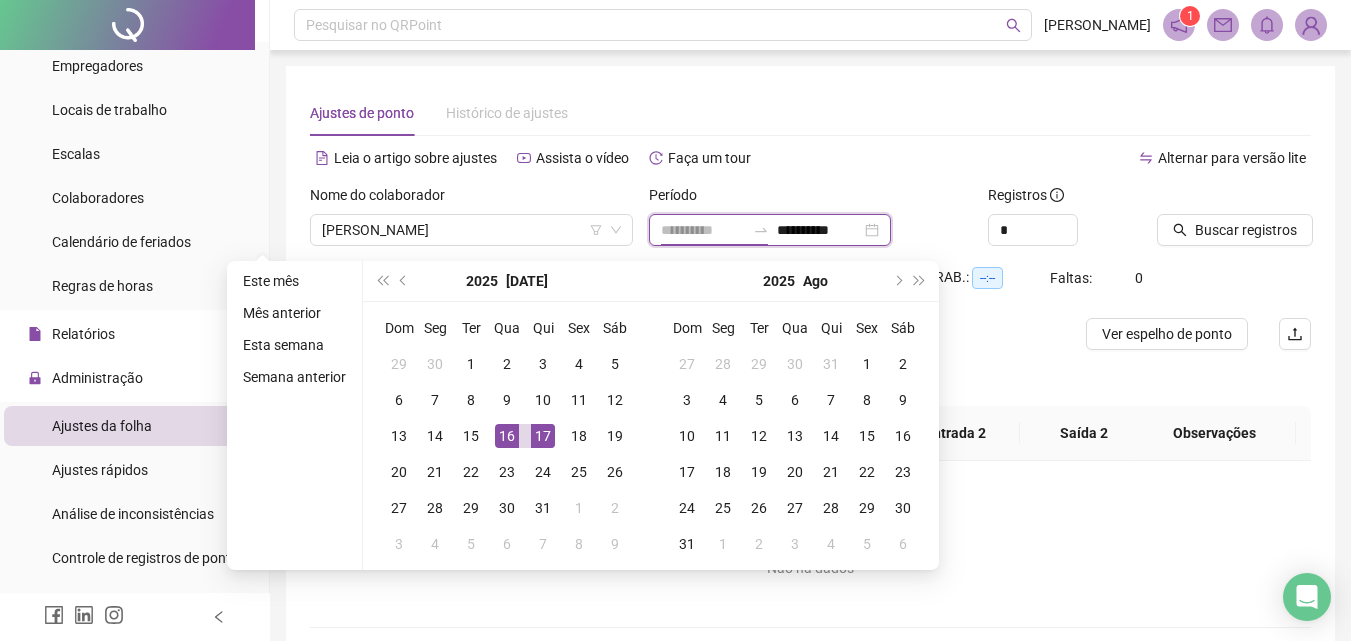 type on "**********" 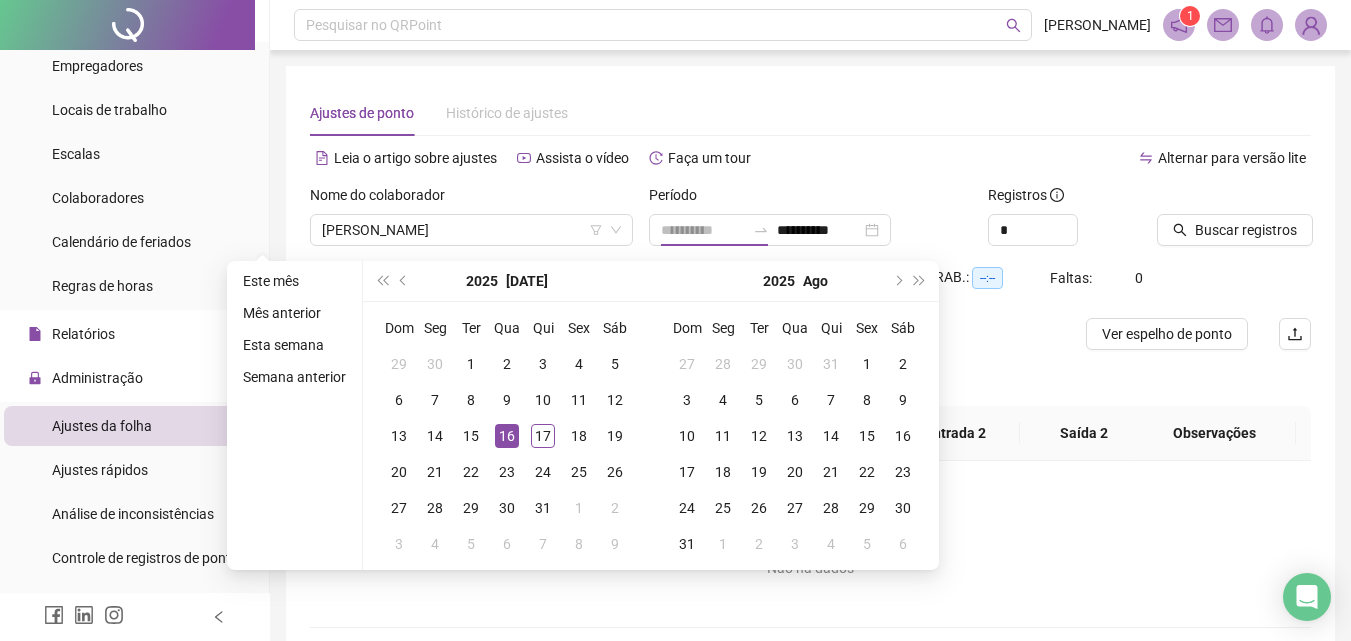 click on "16" at bounding box center (507, 436) 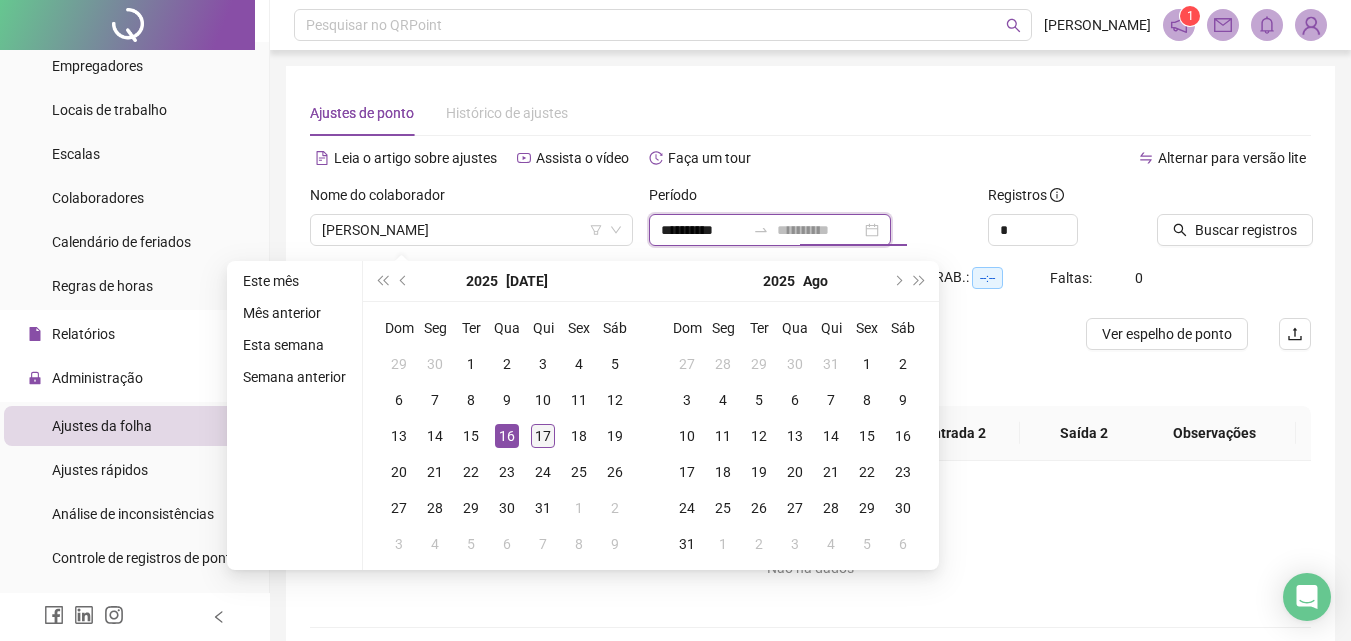 type on "**********" 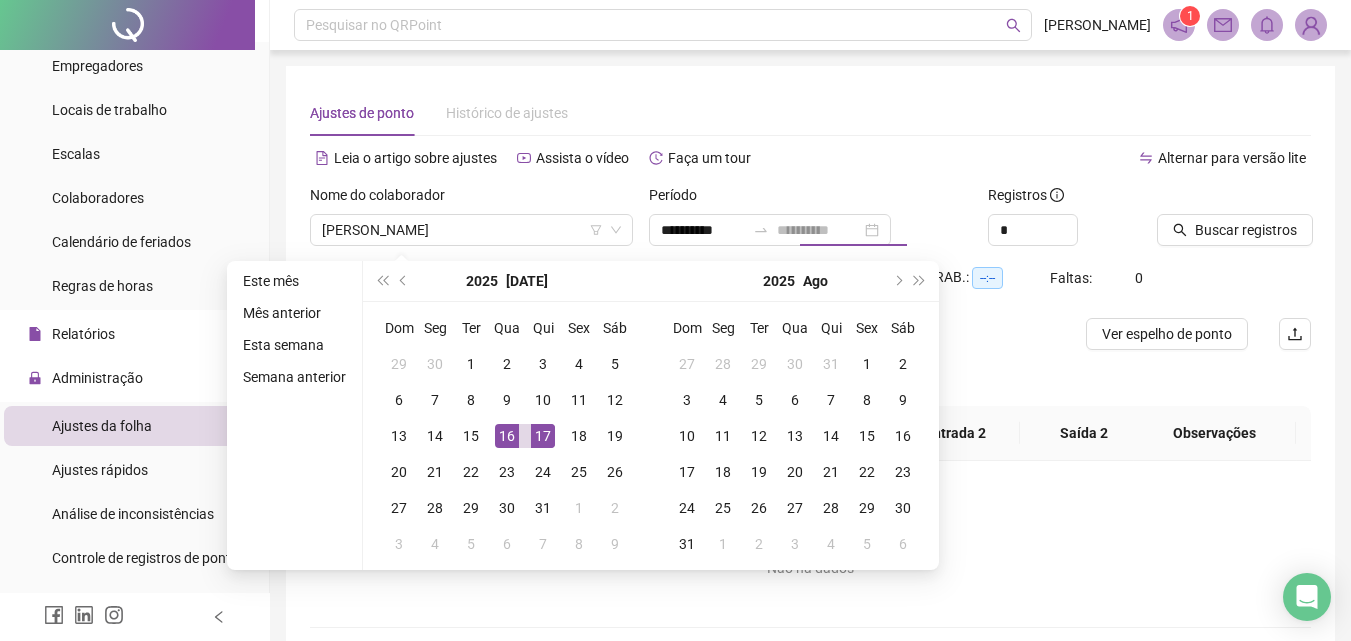 click on "17" at bounding box center [543, 436] 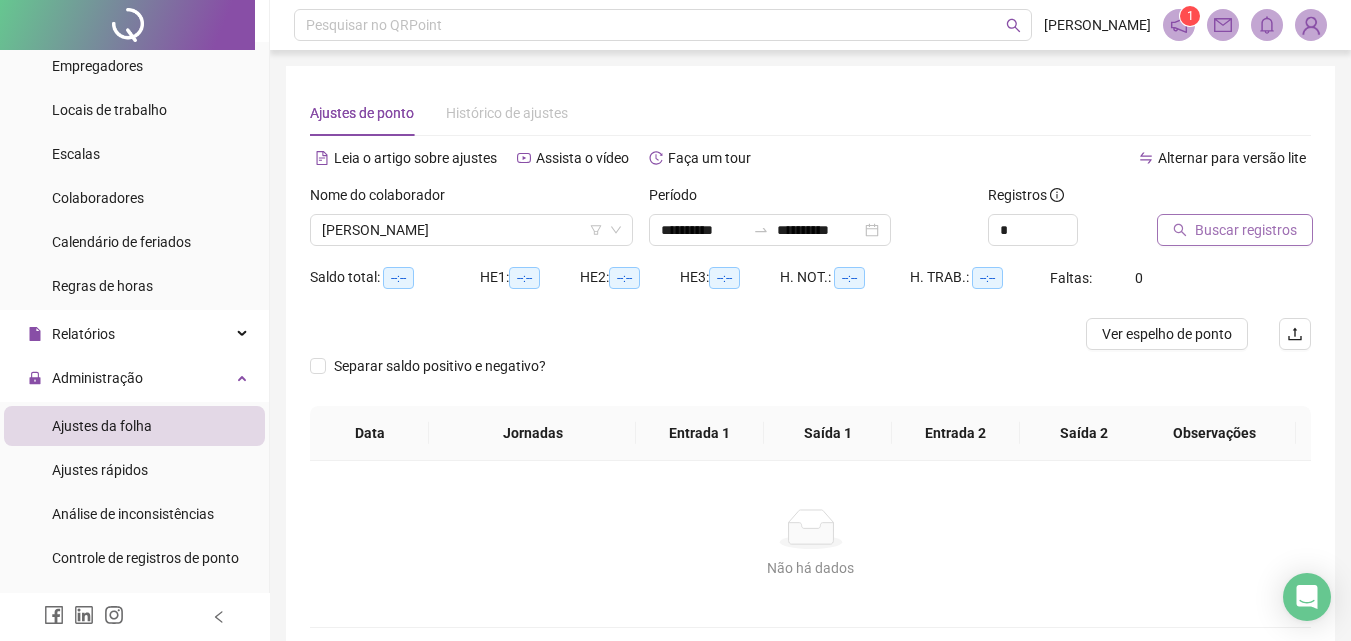 click on "Buscar registros" at bounding box center [1235, 230] 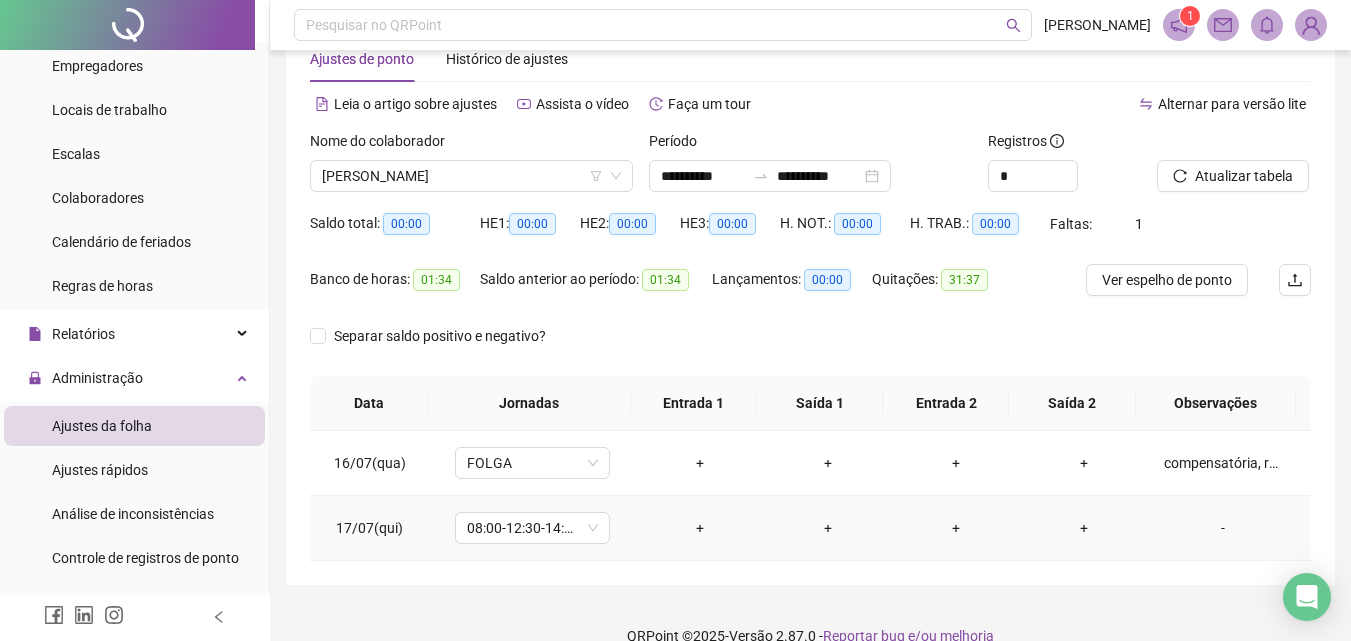 scroll, scrollTop: 84, scrollLeft: 0, axis: vertical 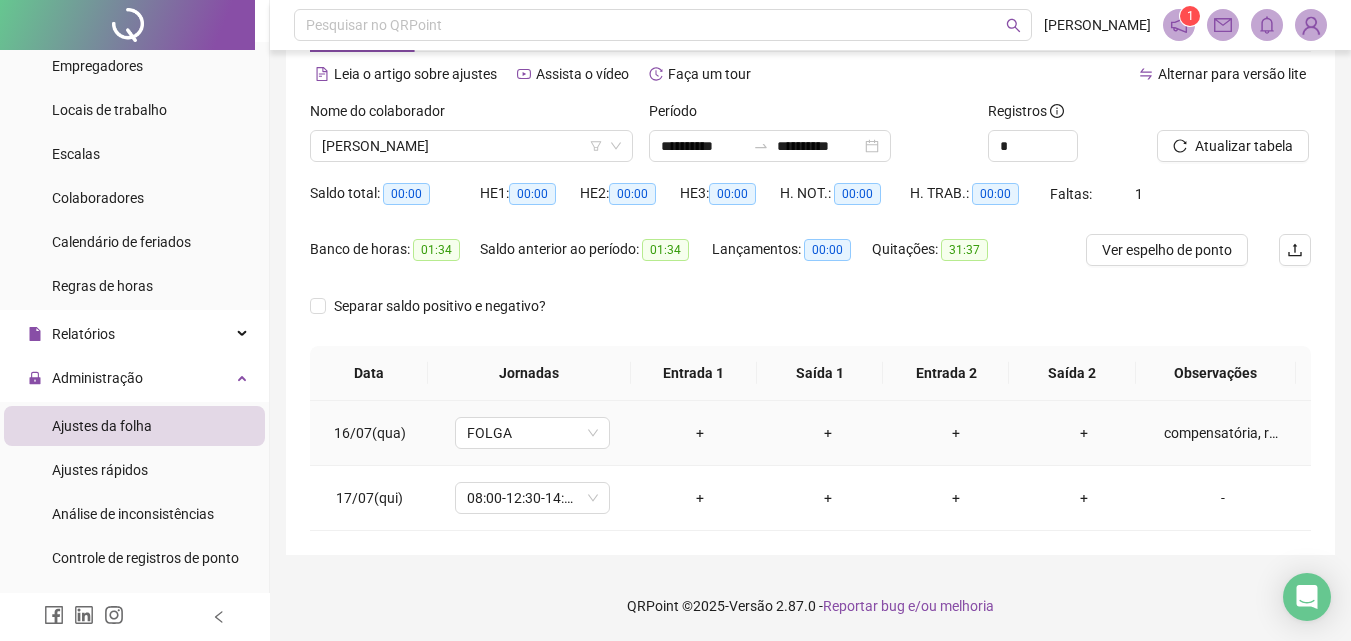 click on "compensatória, ref. banco de horas meses anteriores." at bounding box center [1223, 433] 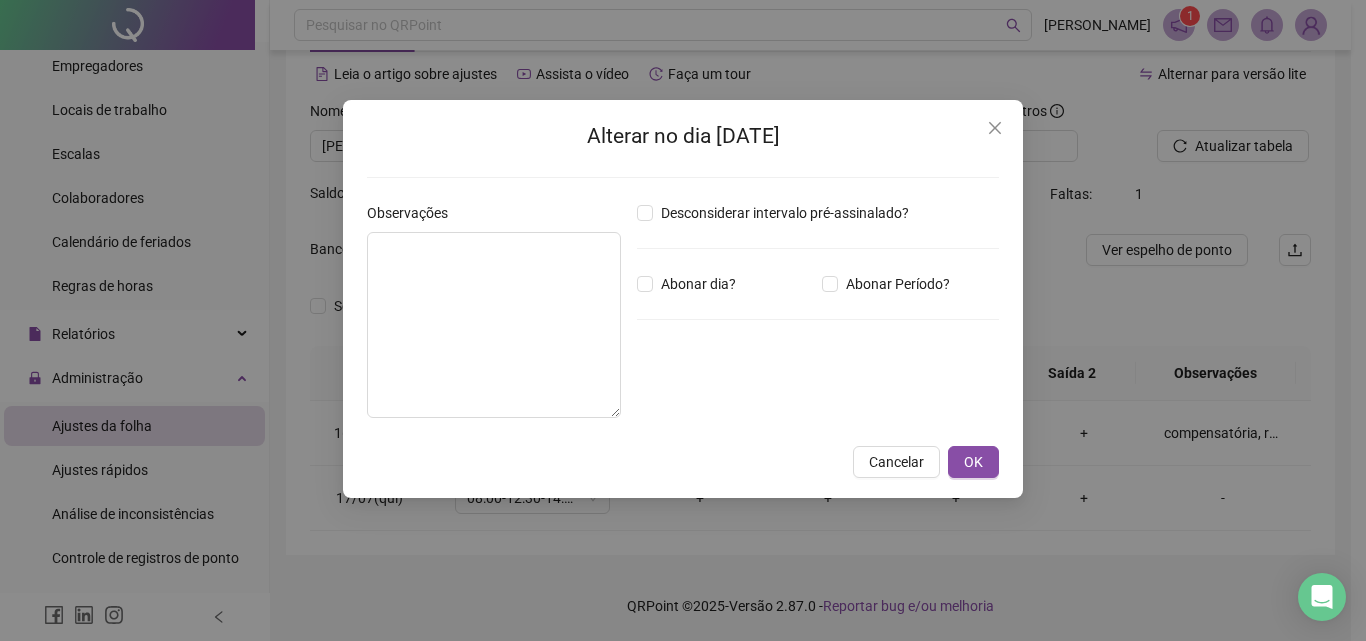 type on "**********" 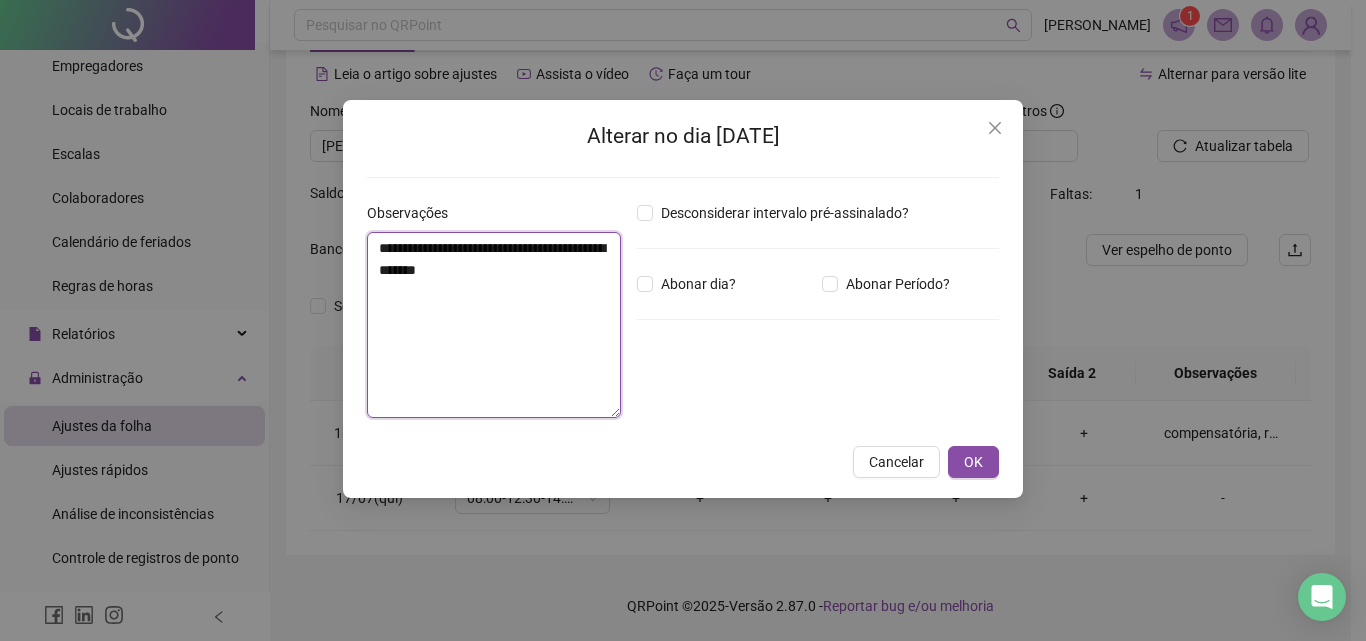 drag, startPoint x: 523, startPoint y: 284, endPoint x: 355, endPoint y: 248, distance: 171.81386 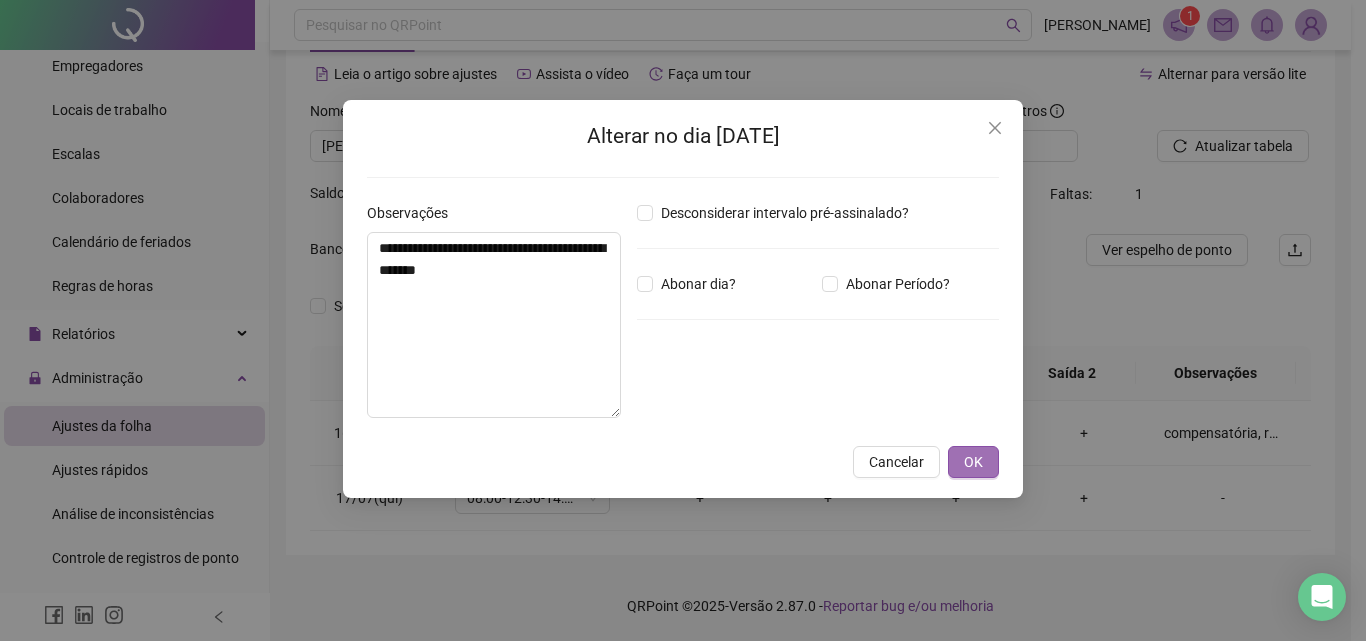 click on "OK" at bounding box center [973, 462] 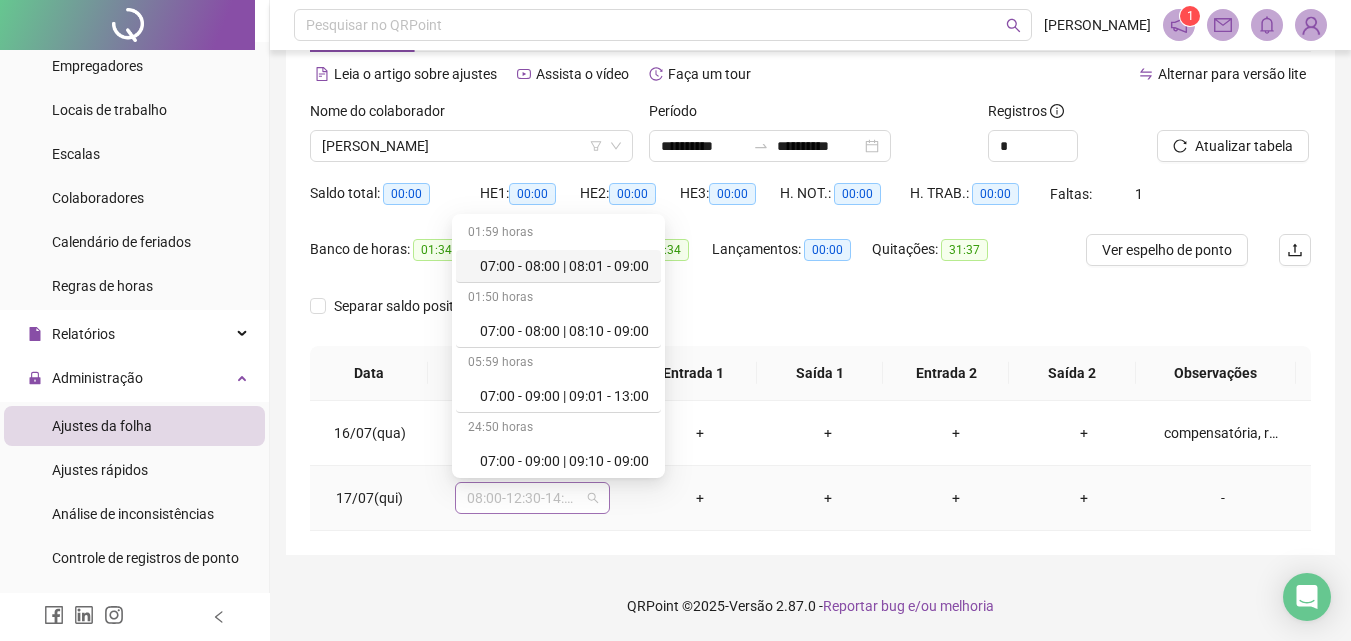 click on "08:00-12:30-14:30-18:00" at bounding box center (532, 498) 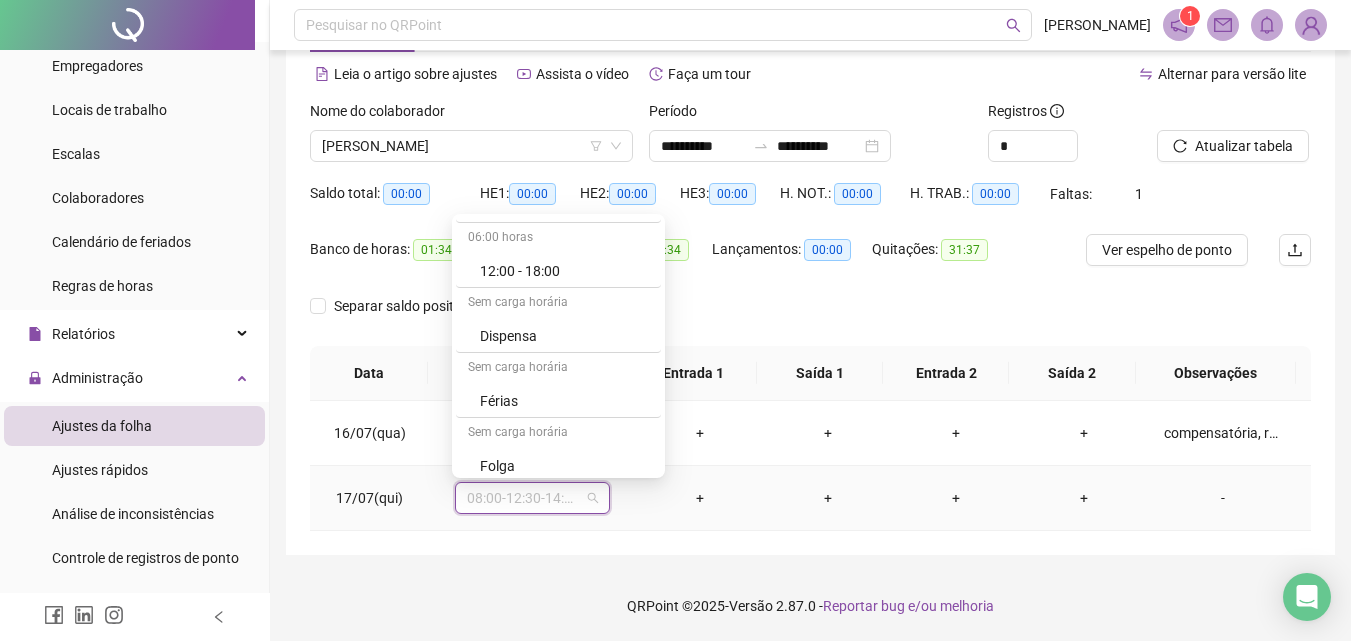 scroll, scrollTop: 1200, scrollLeft: 0, axis: vertical 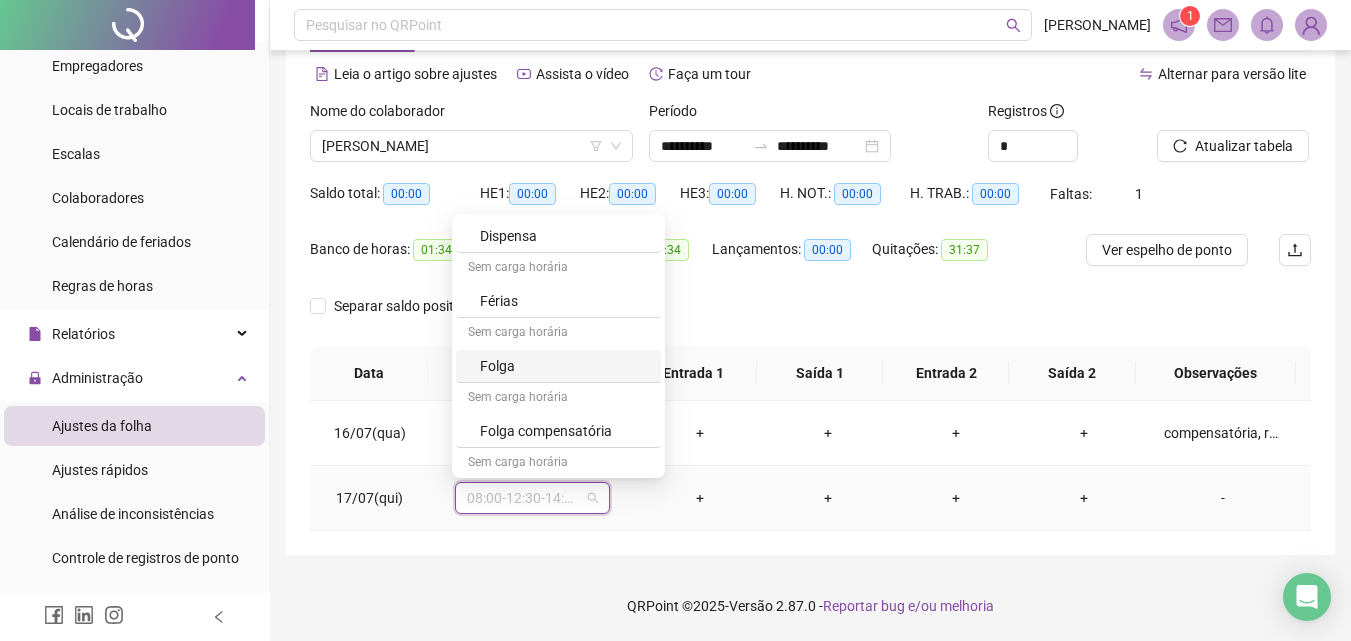 click on "Folga" at bounding box center [564, 366] 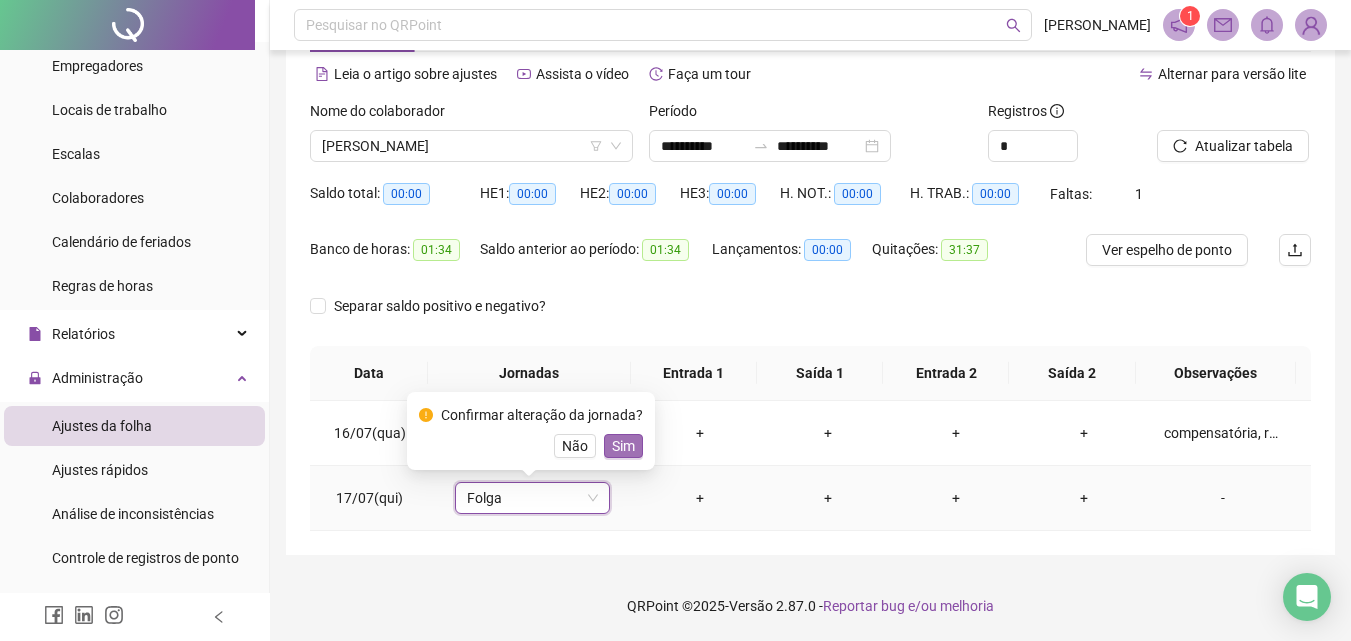 click on "Sim" at bounding box center (623, 446) 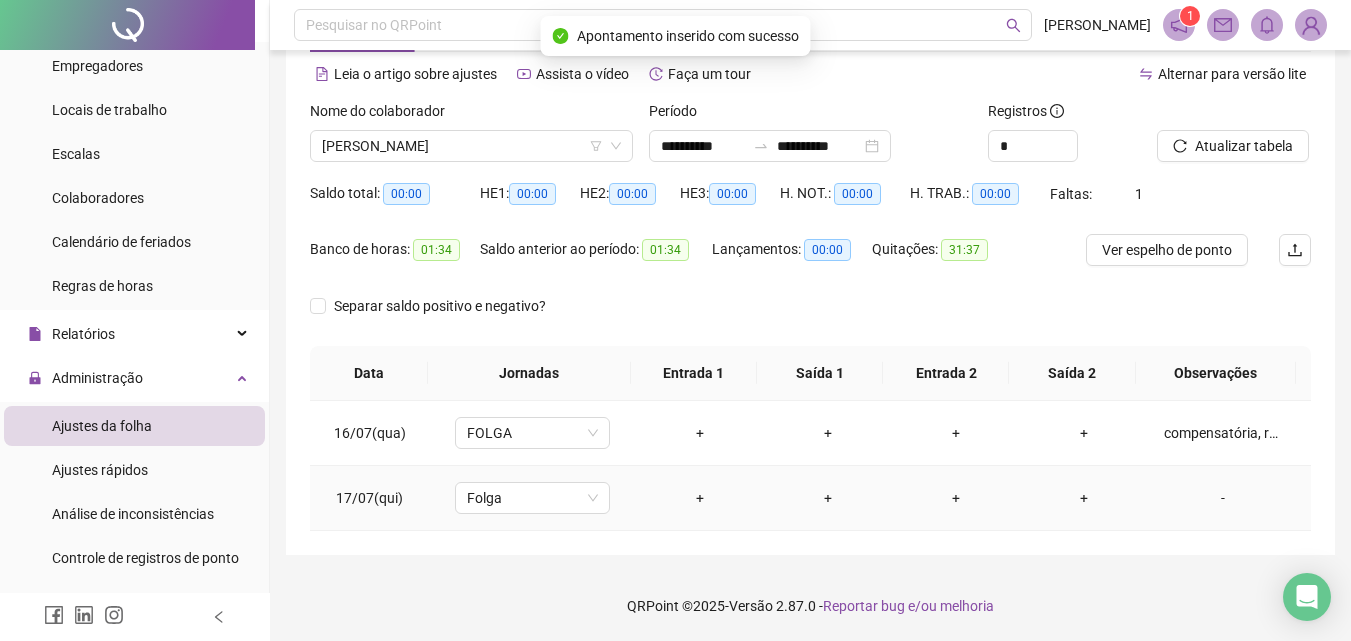 click on "-" at bounding box center (1223, 498) 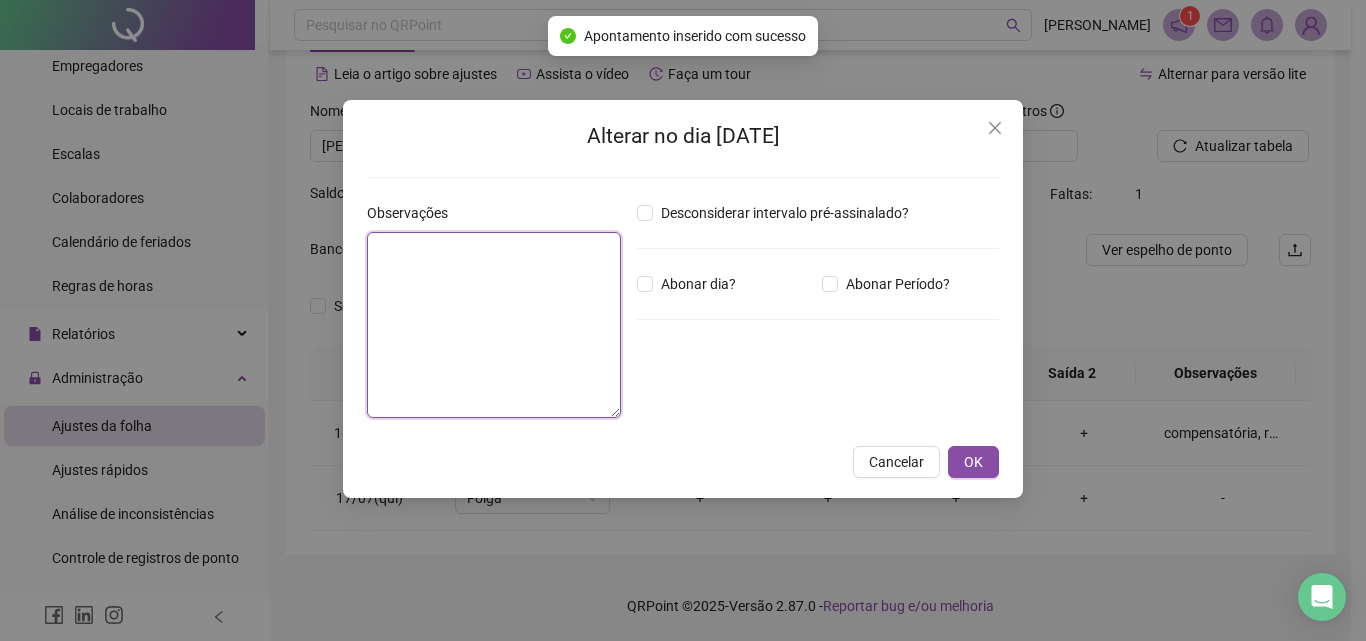 click at bounding box center [494, 325] 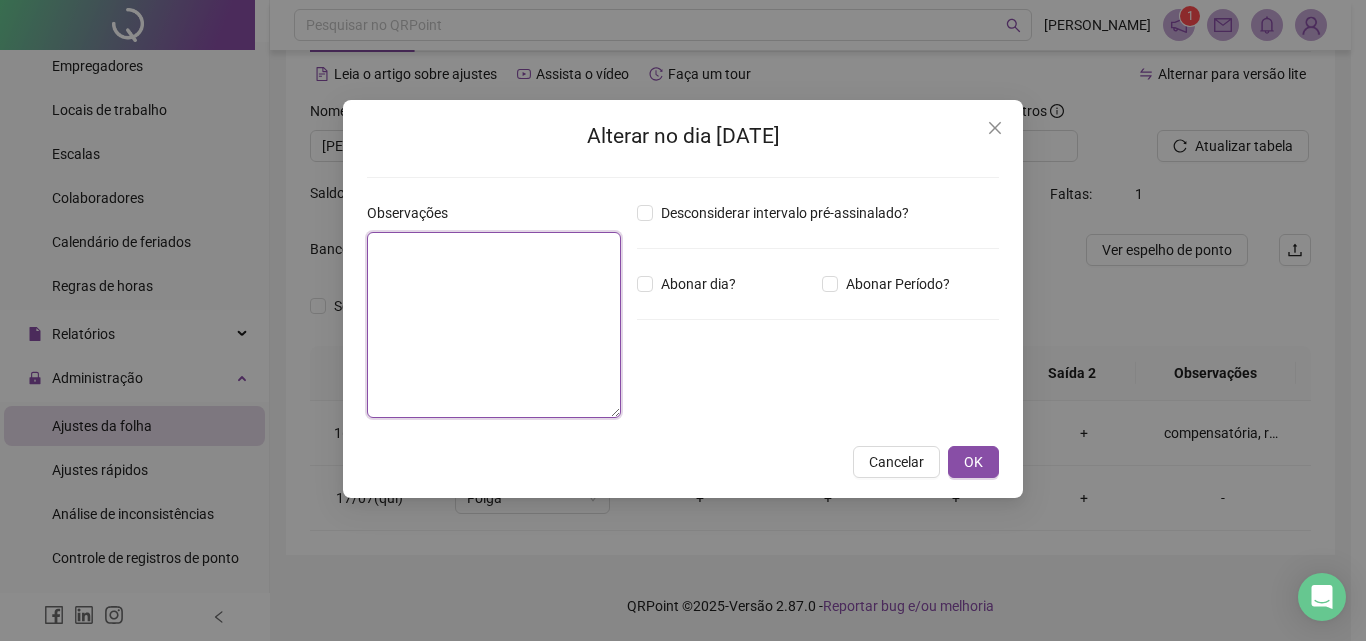 paste on "**********" 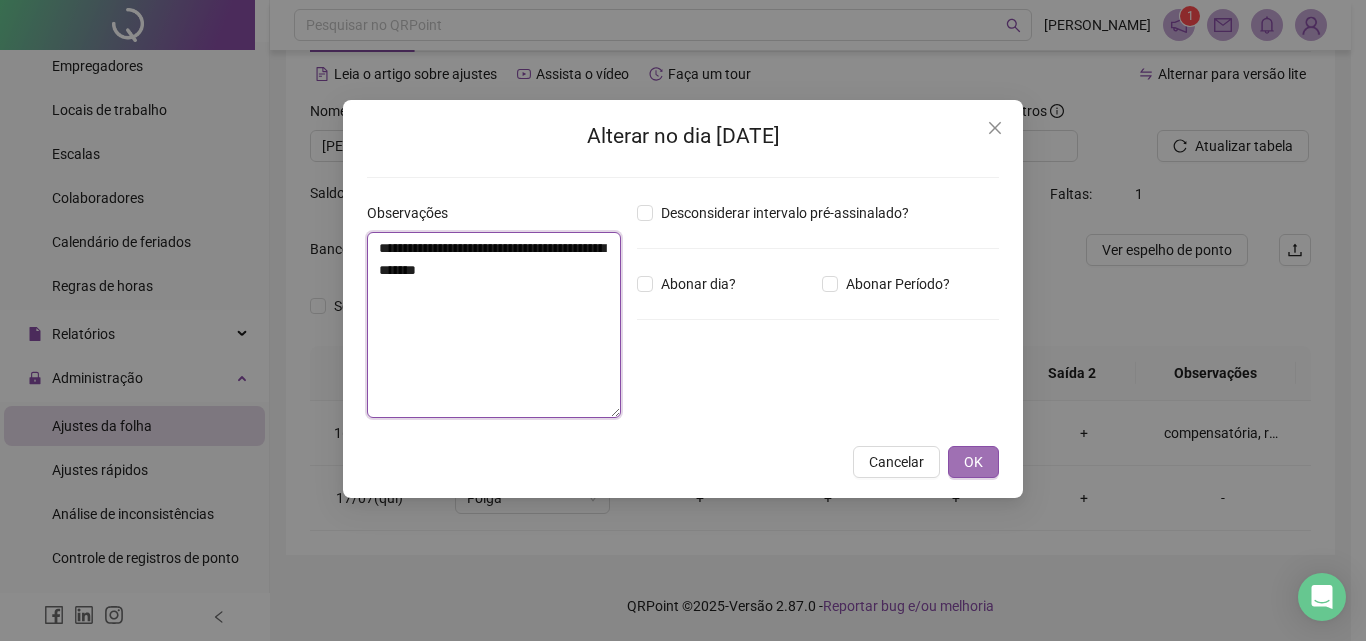 type on "**********" 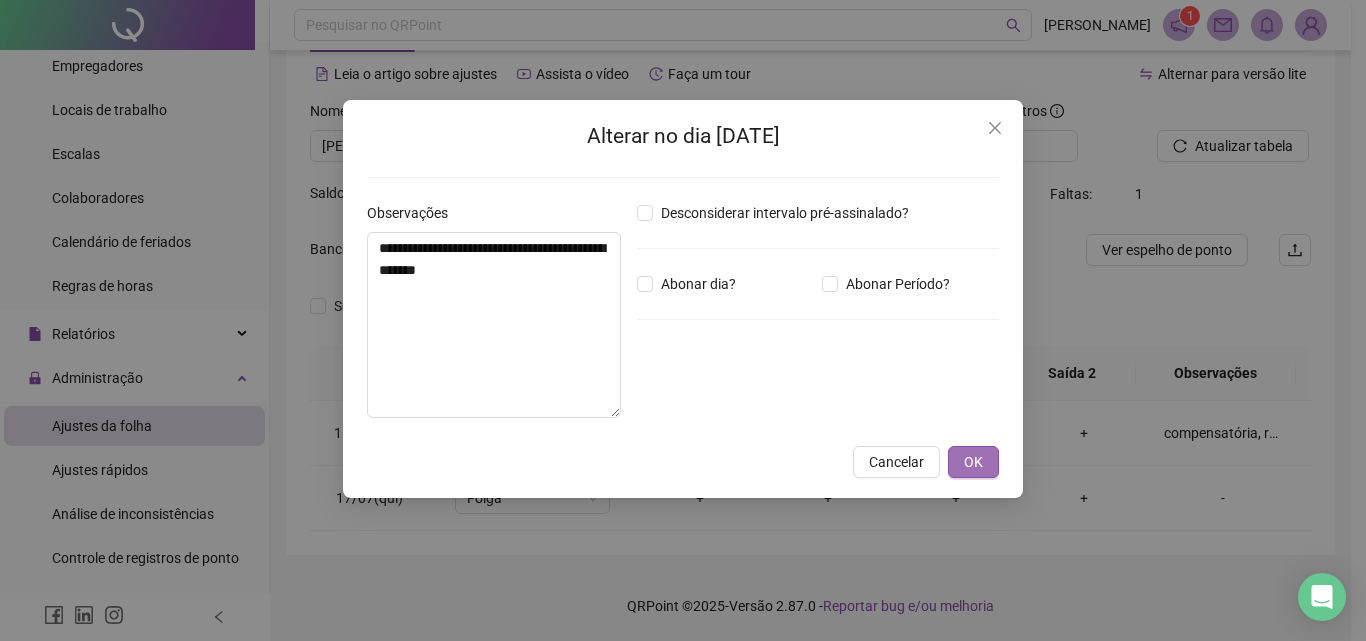 click on "OK" at bounding box center [973, 462] 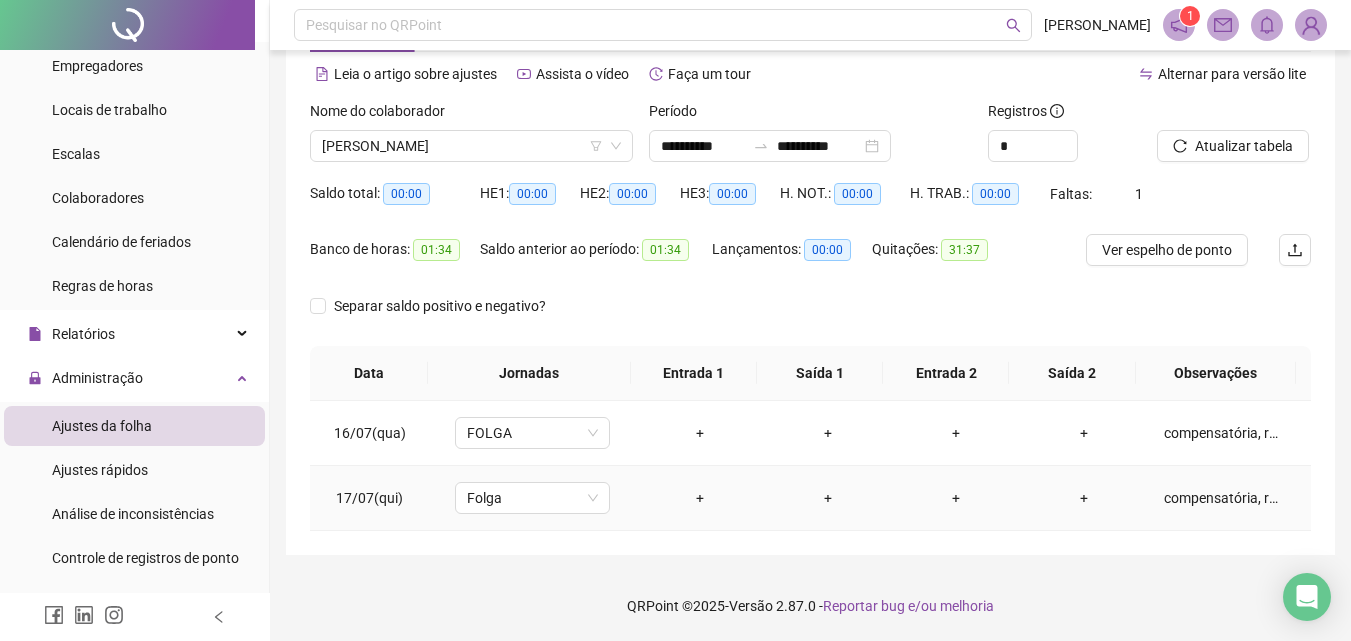click on "Folga" at bounding box center (532, 498) 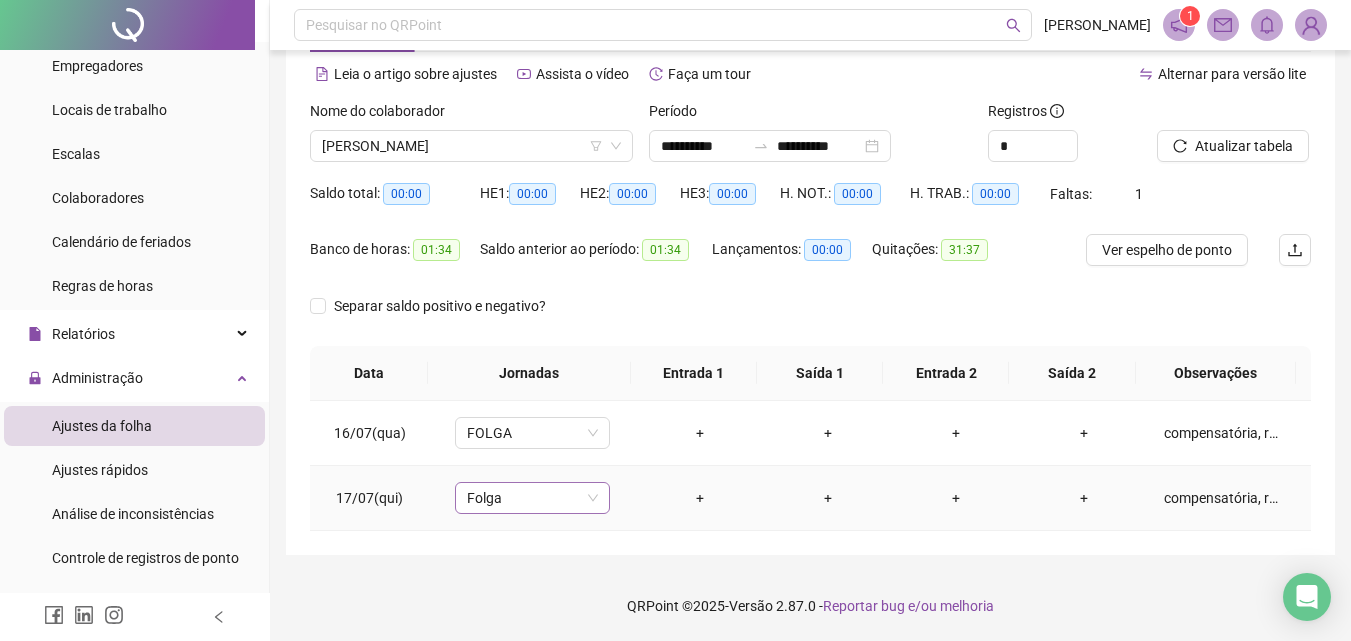 click on "Folga" at bounding box center [532, 498] 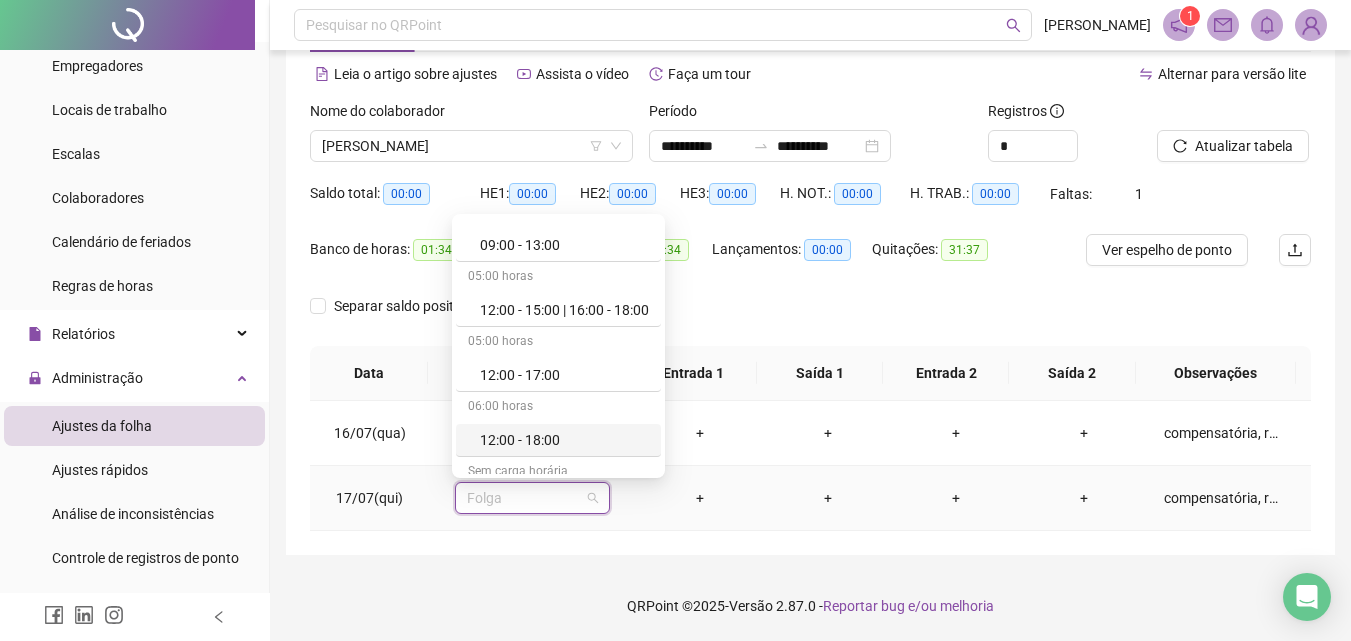 scroll, scrollTop: 904, scrollLeft: 0, axis: vertical 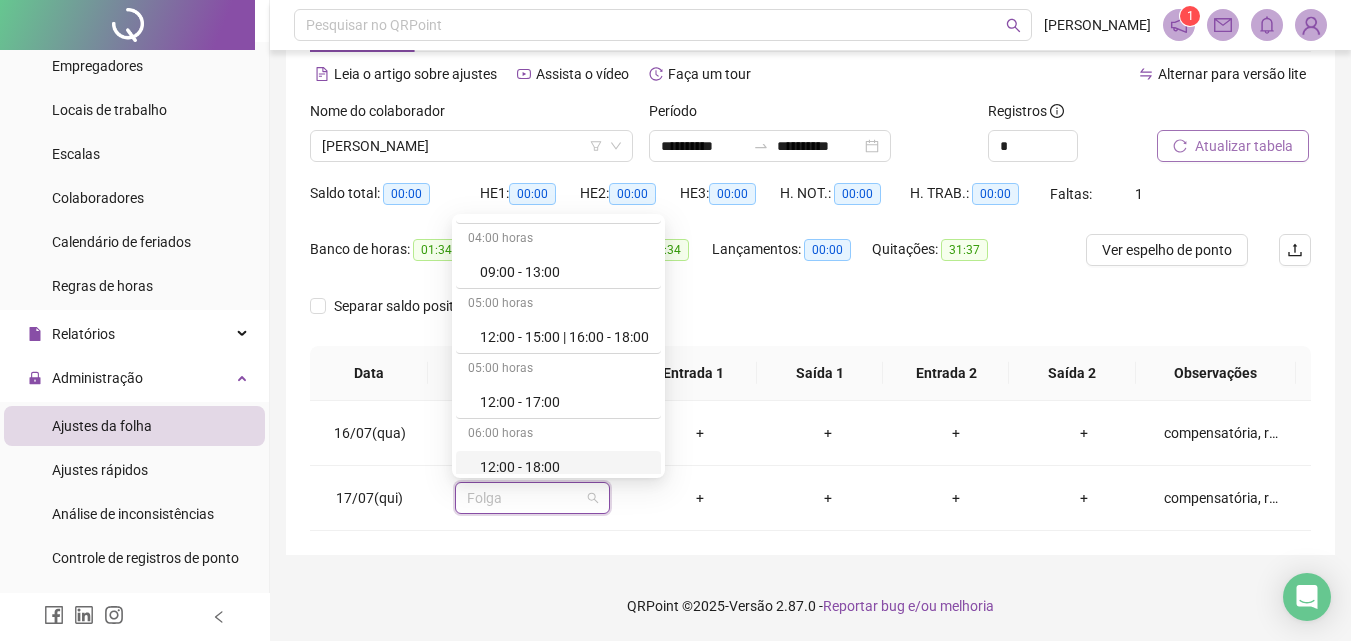 click on "Atualizar tabela" at bounding box center [1244, 146] 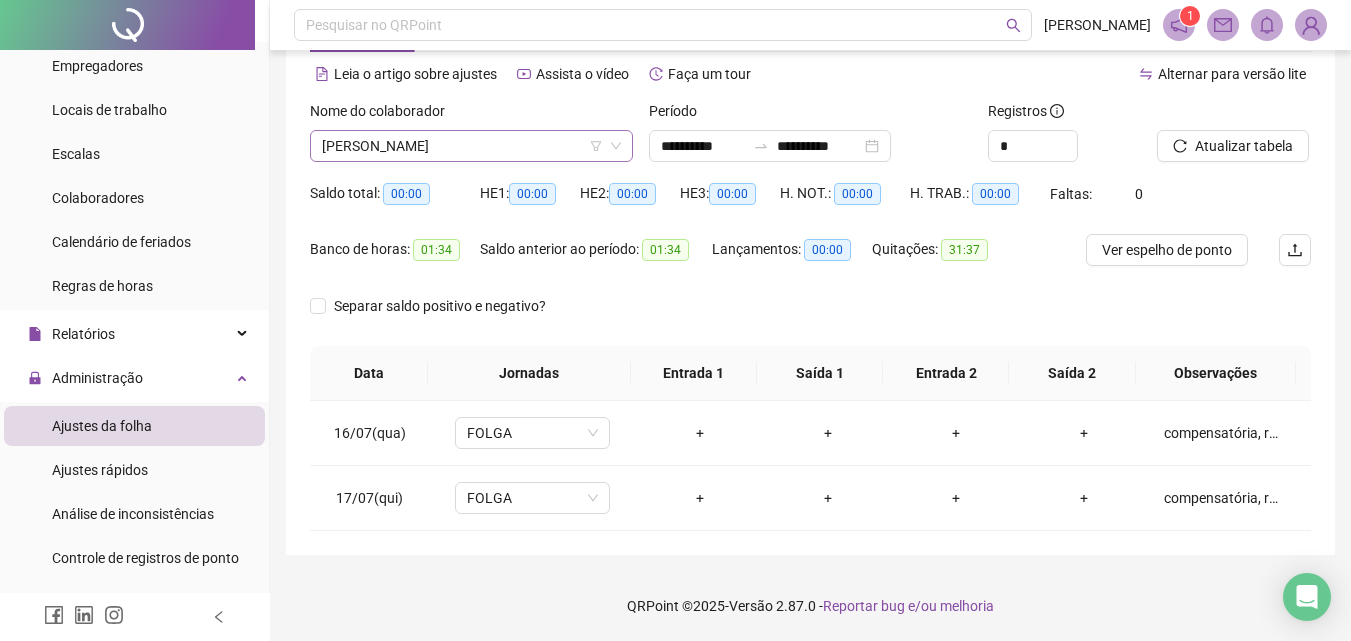 click on "[PERSON_NAME]" at bounding box center (471, 146) 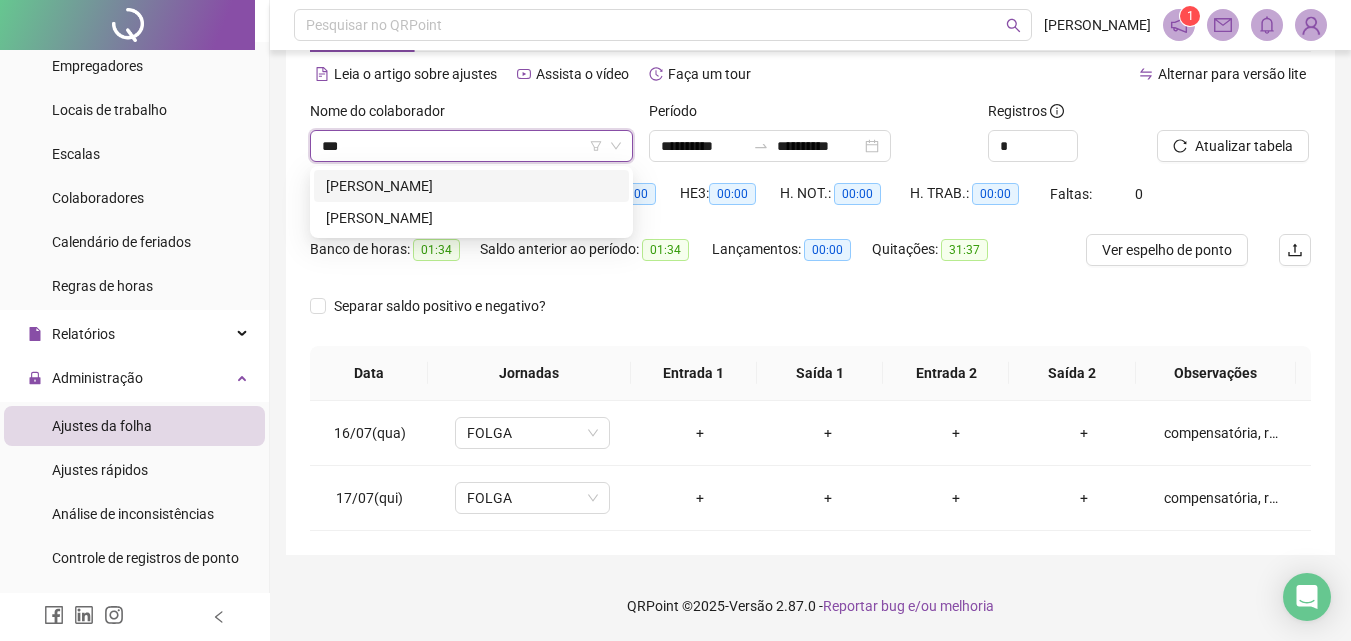 scroll, scrollTop: 0, scrollLeft: 0, axis: both 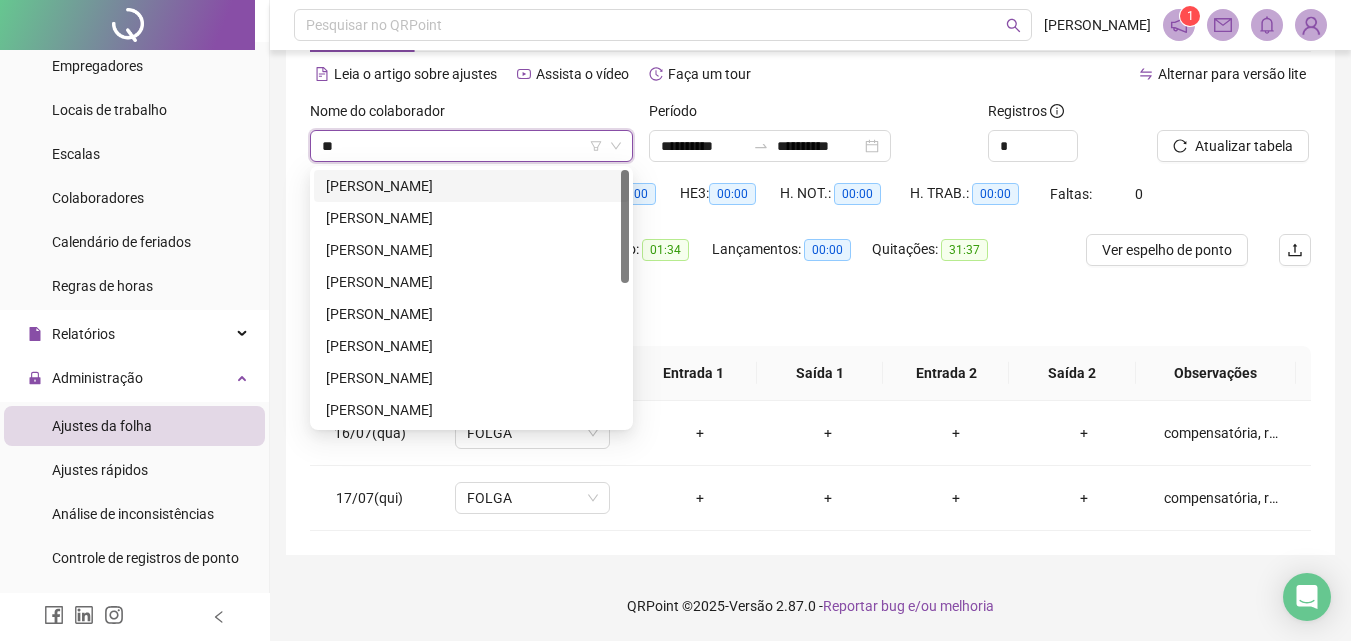 type on "*" 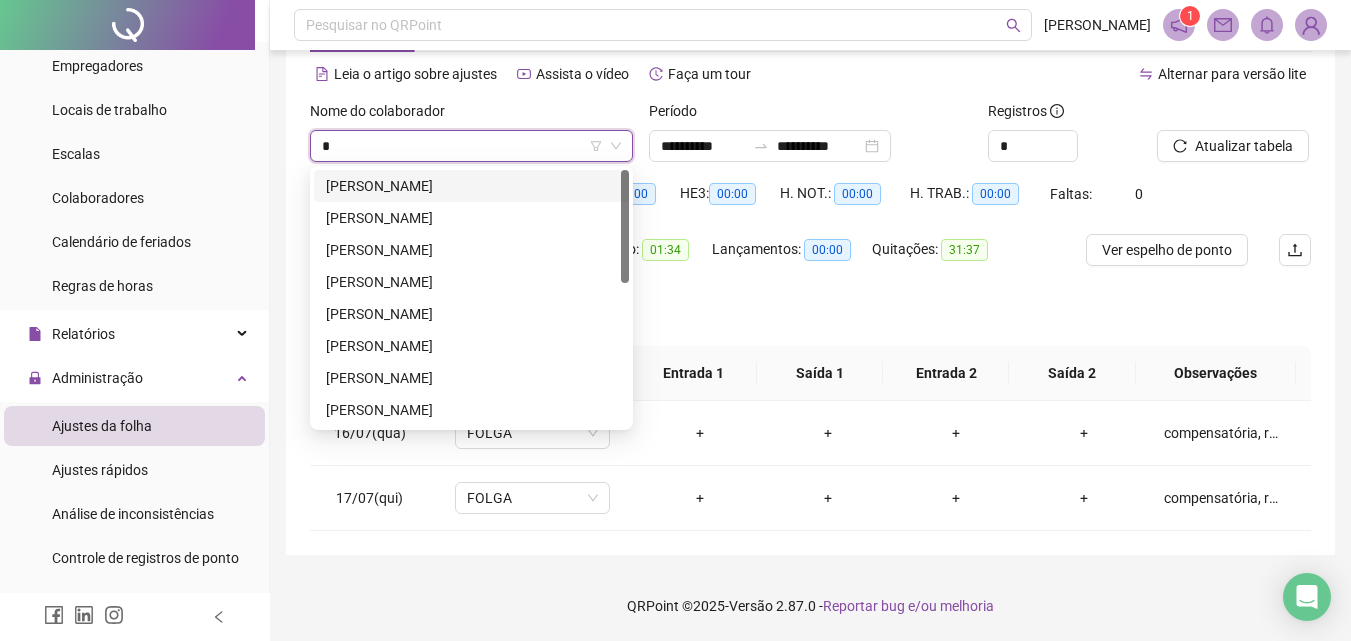 type 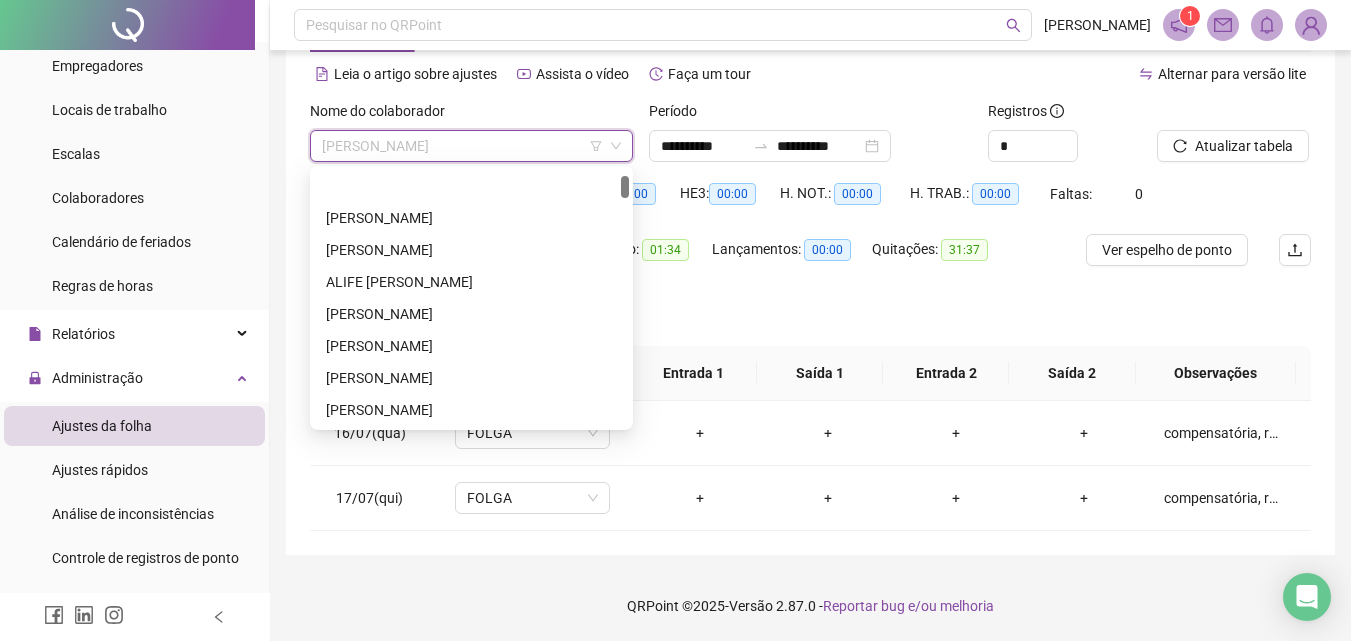 scroll, scrollTop: 64, scrollLeft: 0, axis: vertical 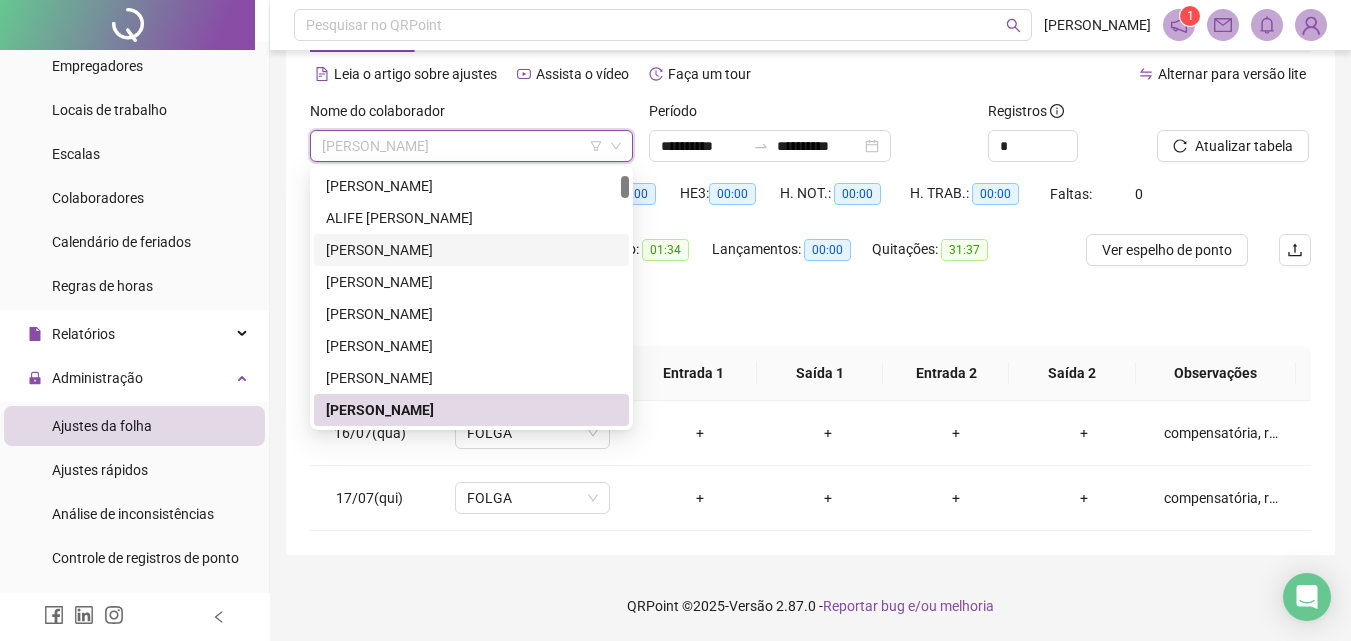 click on "Separar saldo positivo e negativo?" at bounding box center (810, 318) 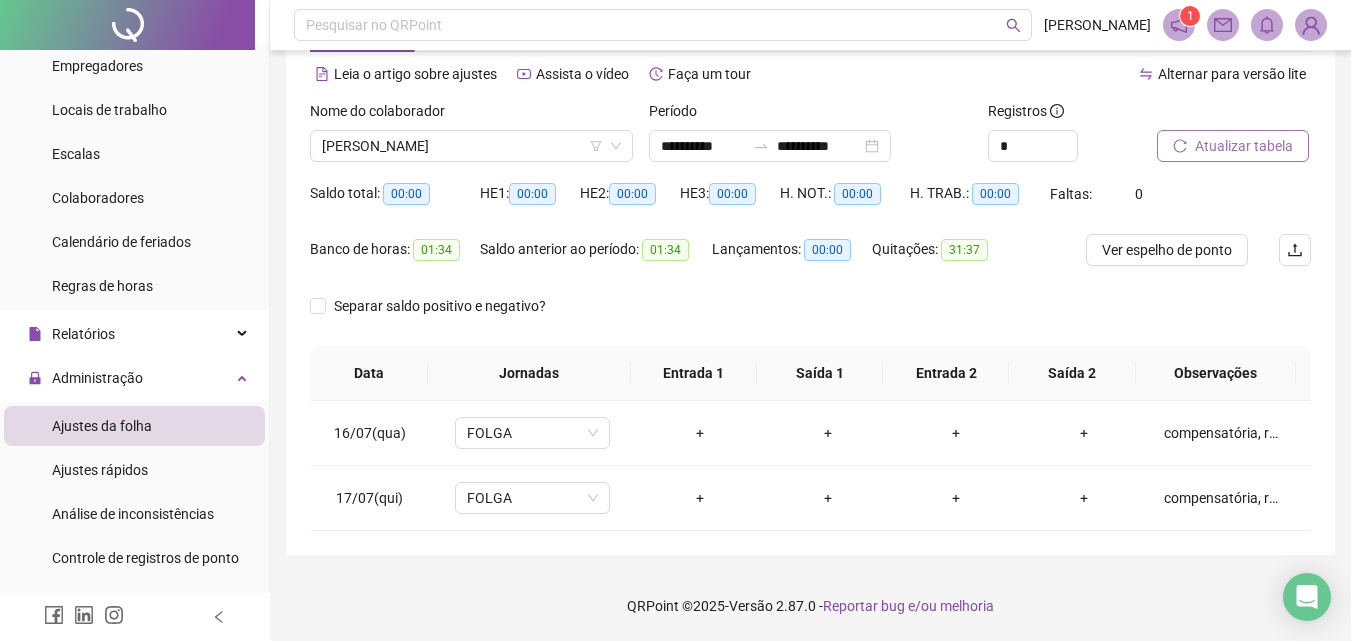 click on "Atualizar tabela" at bounding box center (1244, 146) 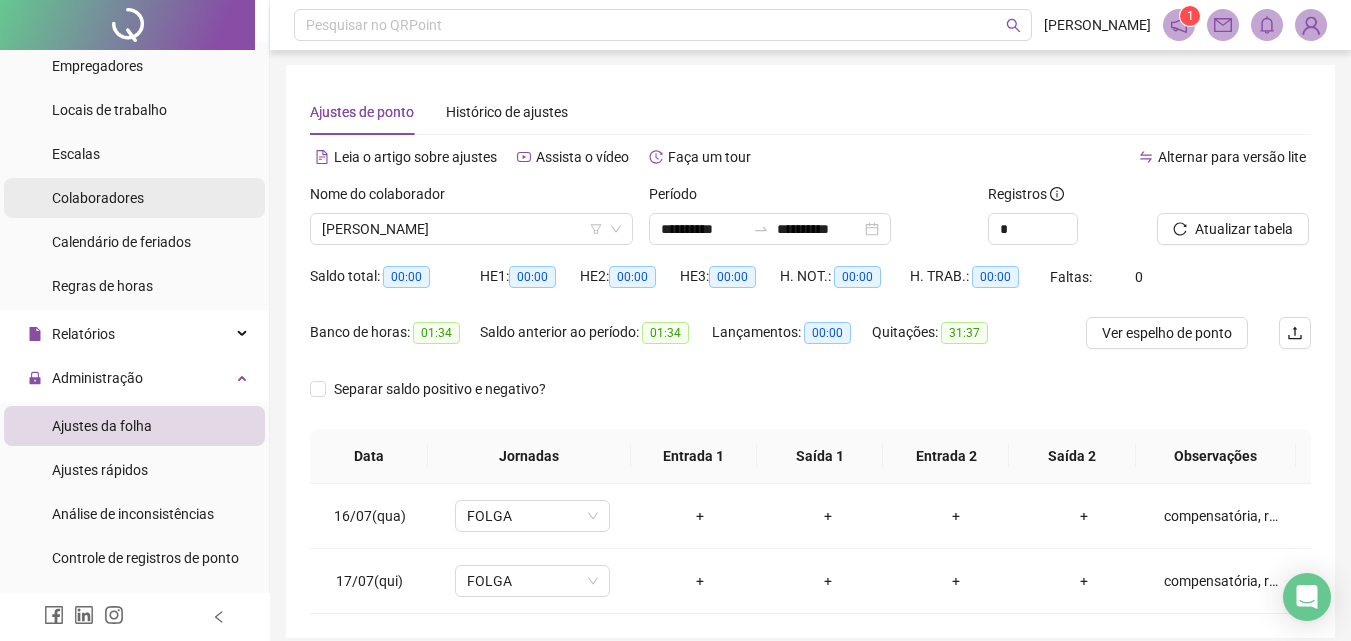scroll, scrollTop: 0, scrollLeft: 0, axis: both 